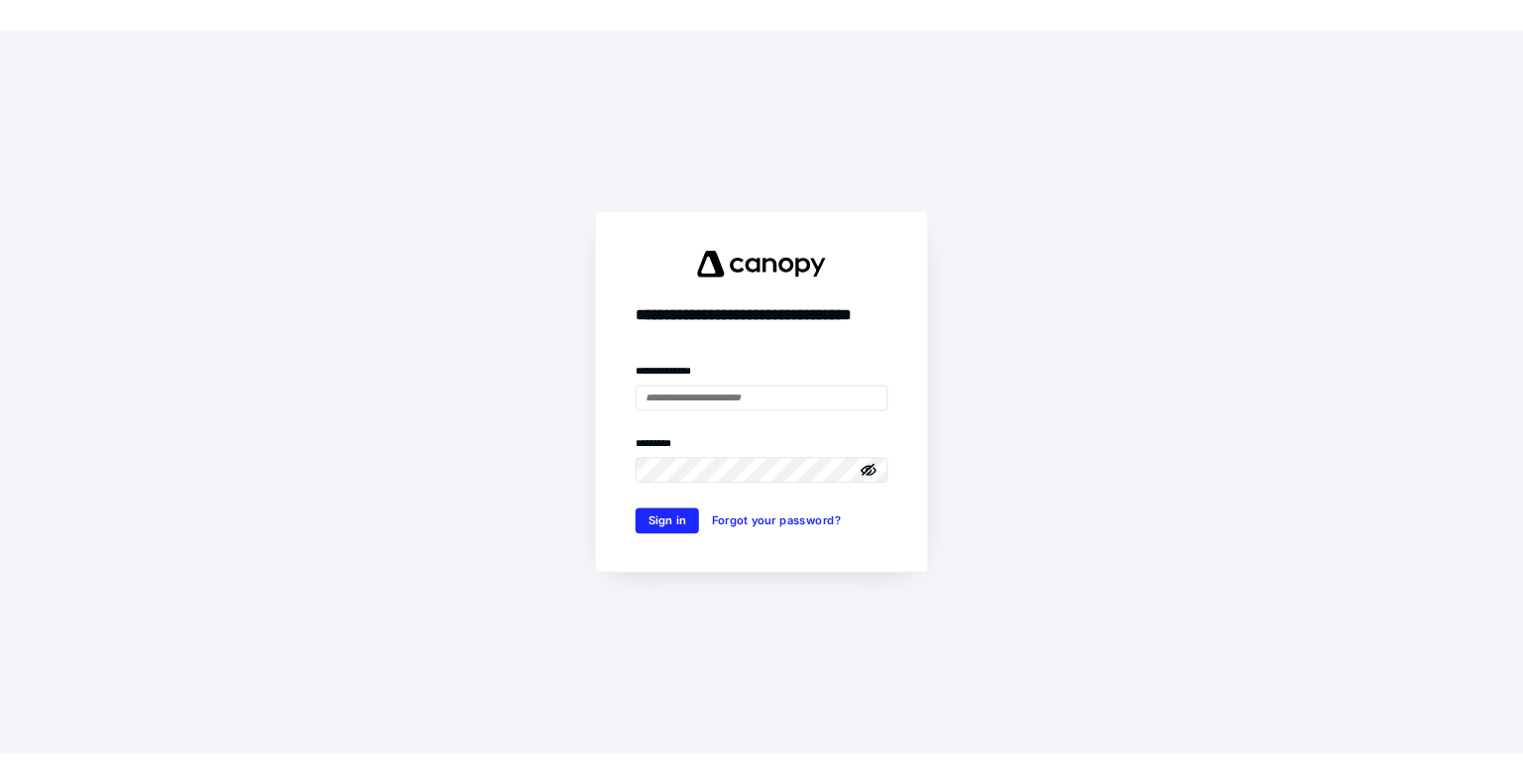 scroll, scrollTop: 0, scrollLeft: 0, axis: both 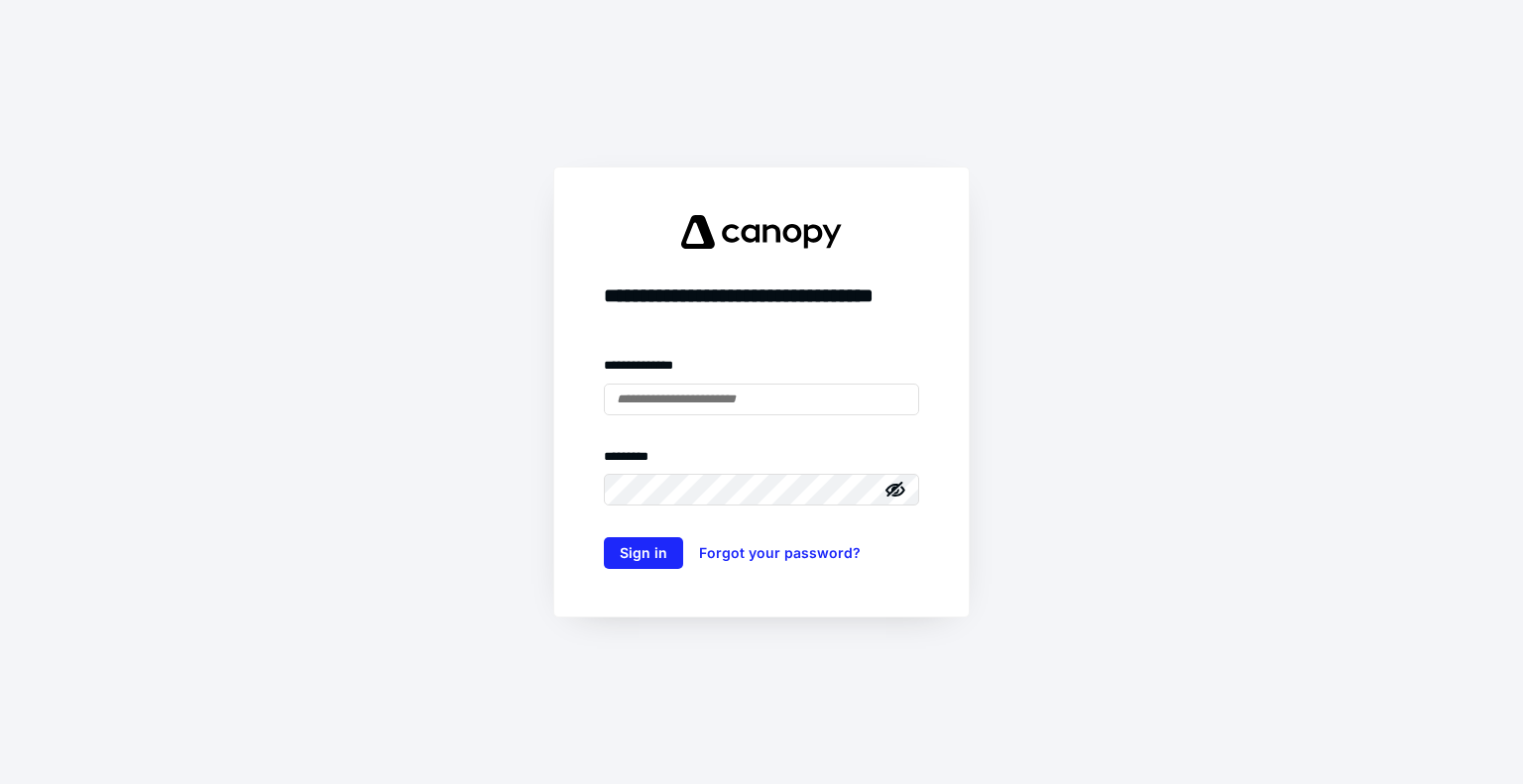 click on "**********" at bounding box center [762, 462] 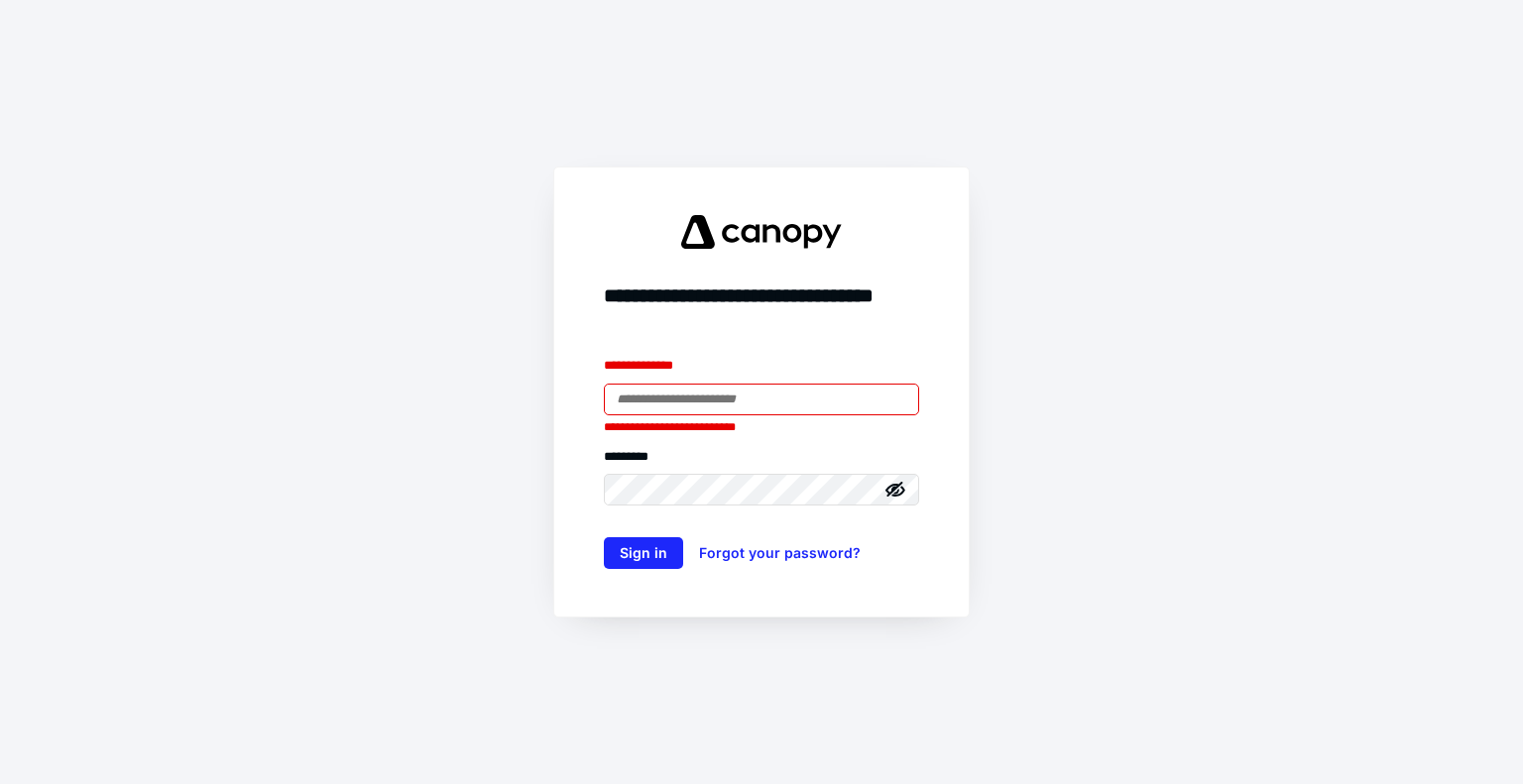 click at bounding box center (762, 399) 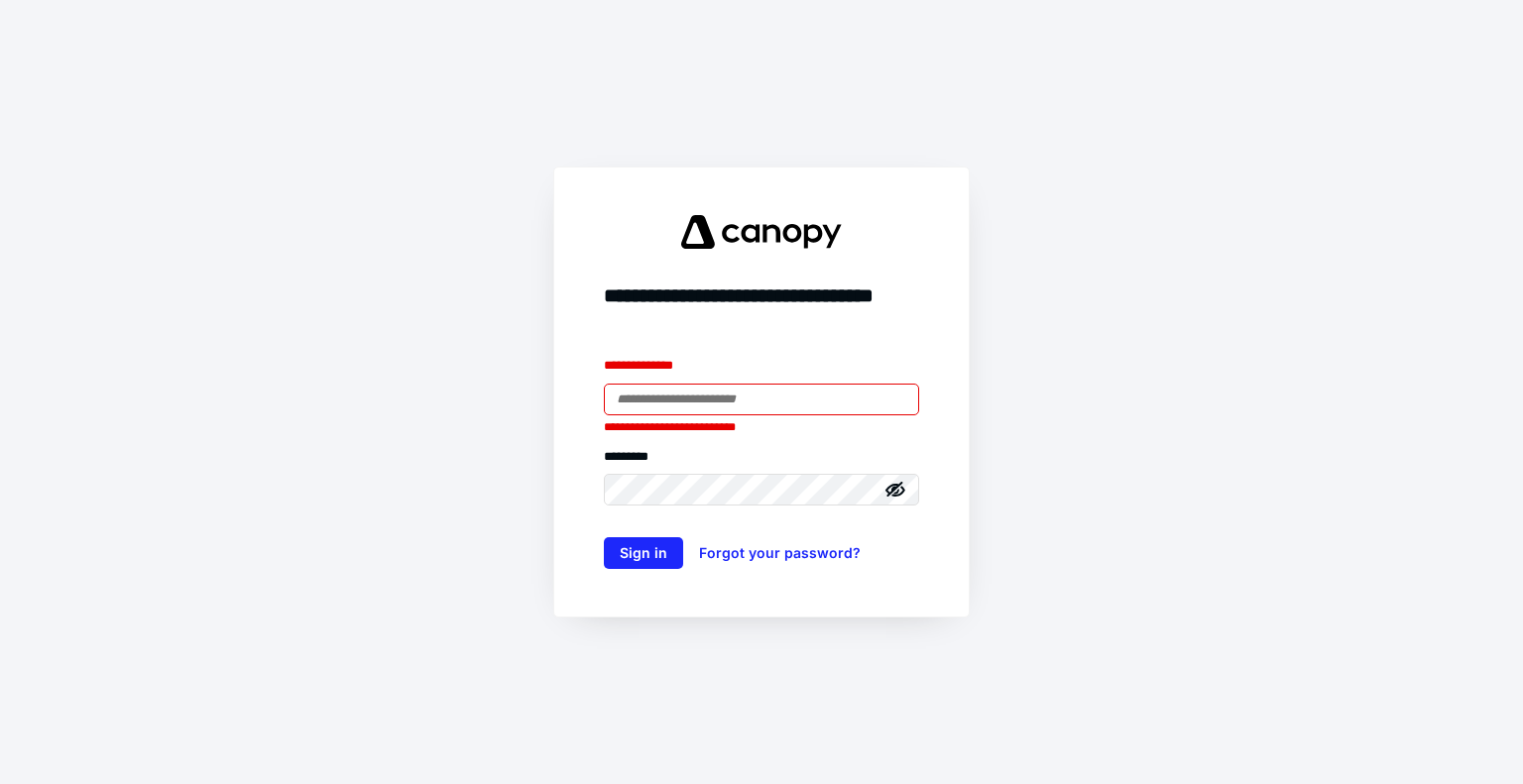 type on "**********" 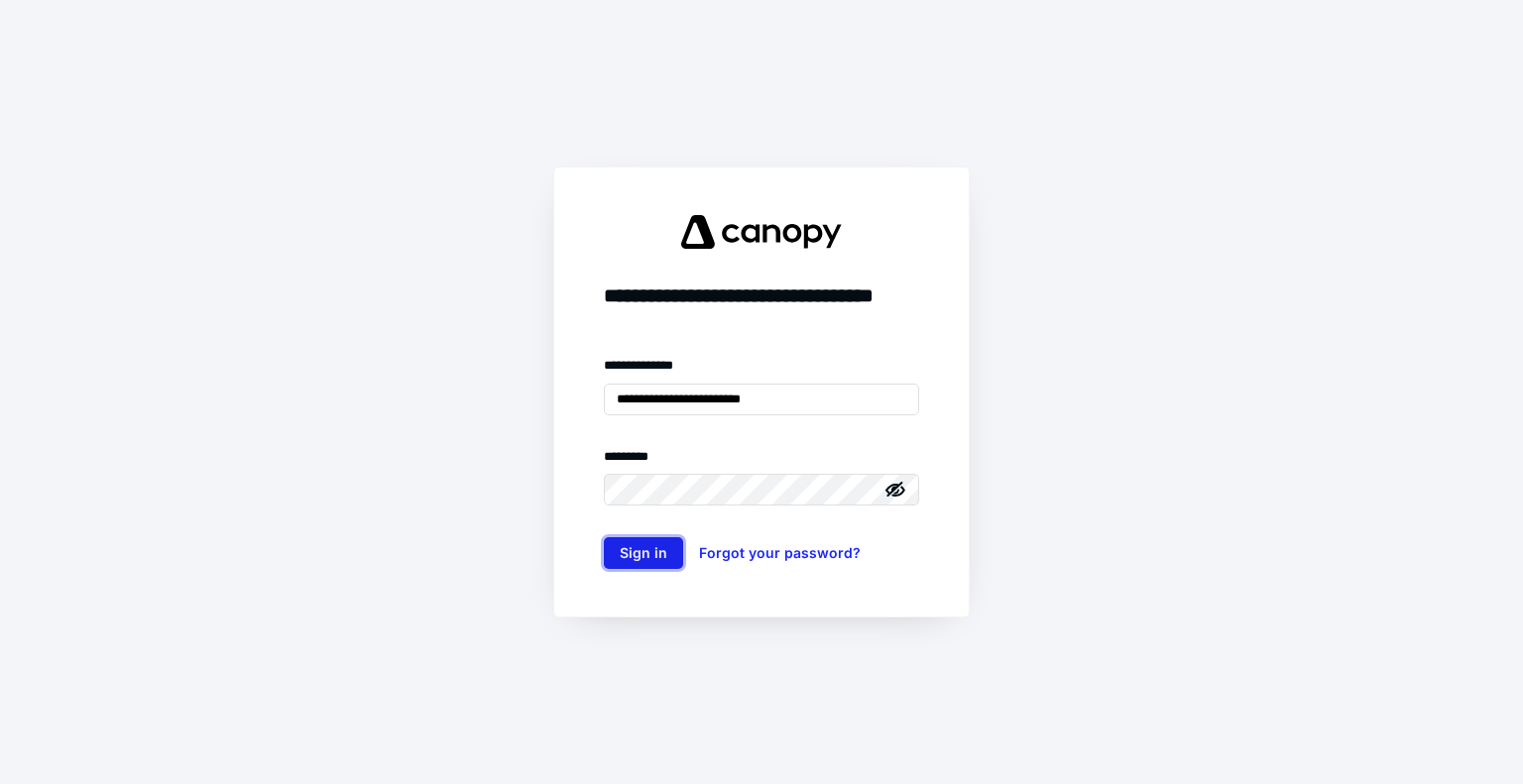 click on "Sign in" at bounding box center (644, 553) 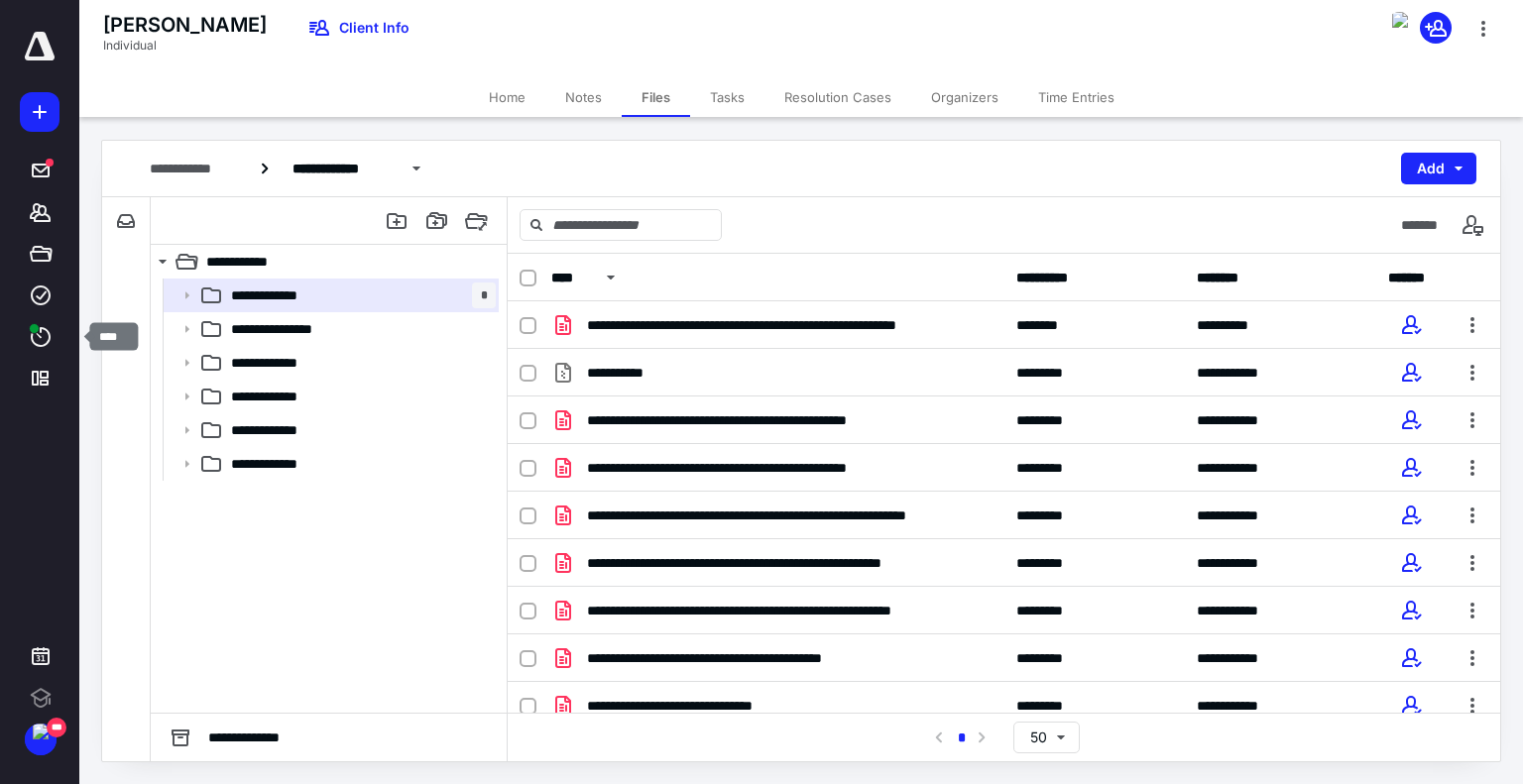 scroll, scrollTop: 0, scrollLeft: 0, axis: both 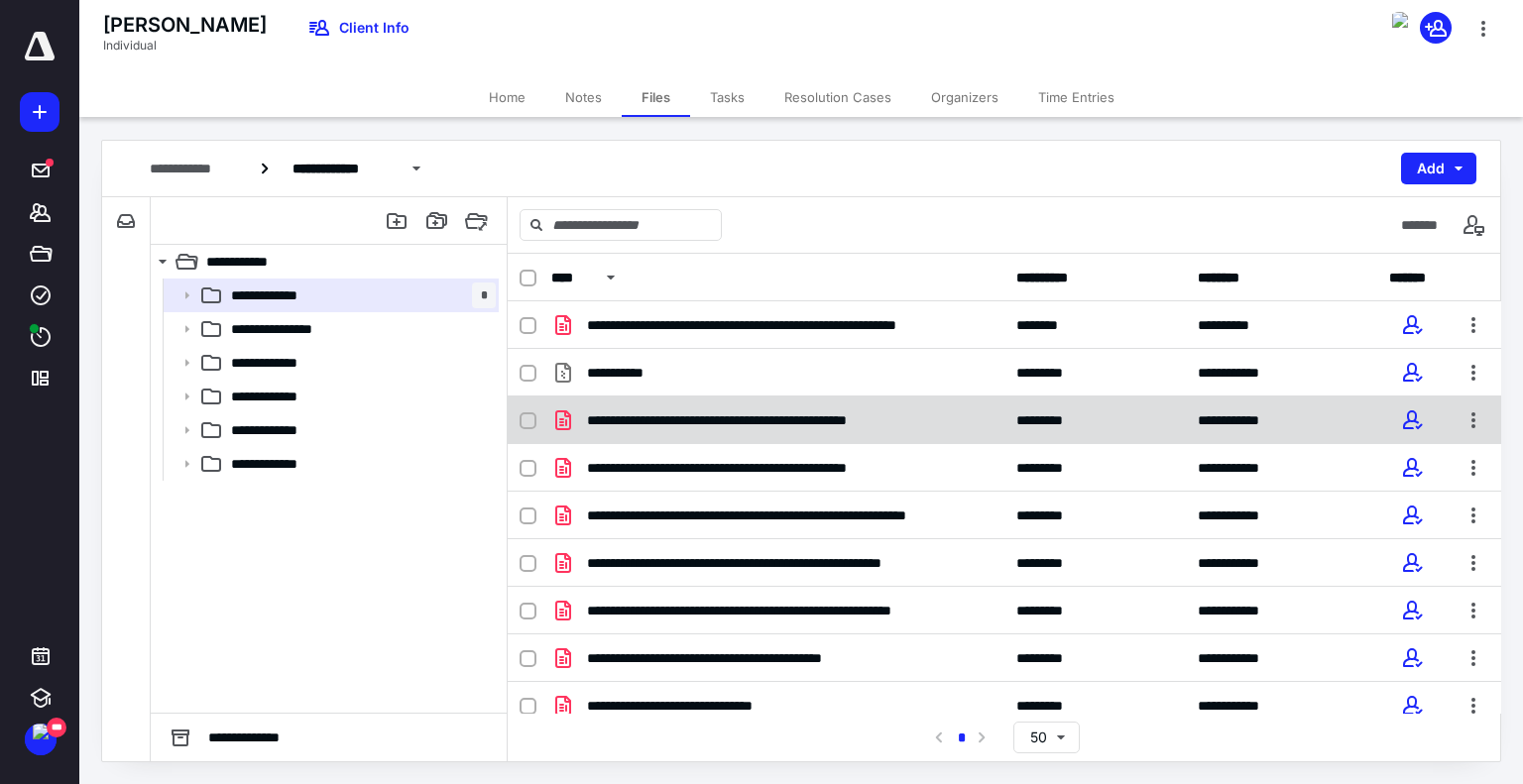 click on "**********" at bounding box center [1004, 420] 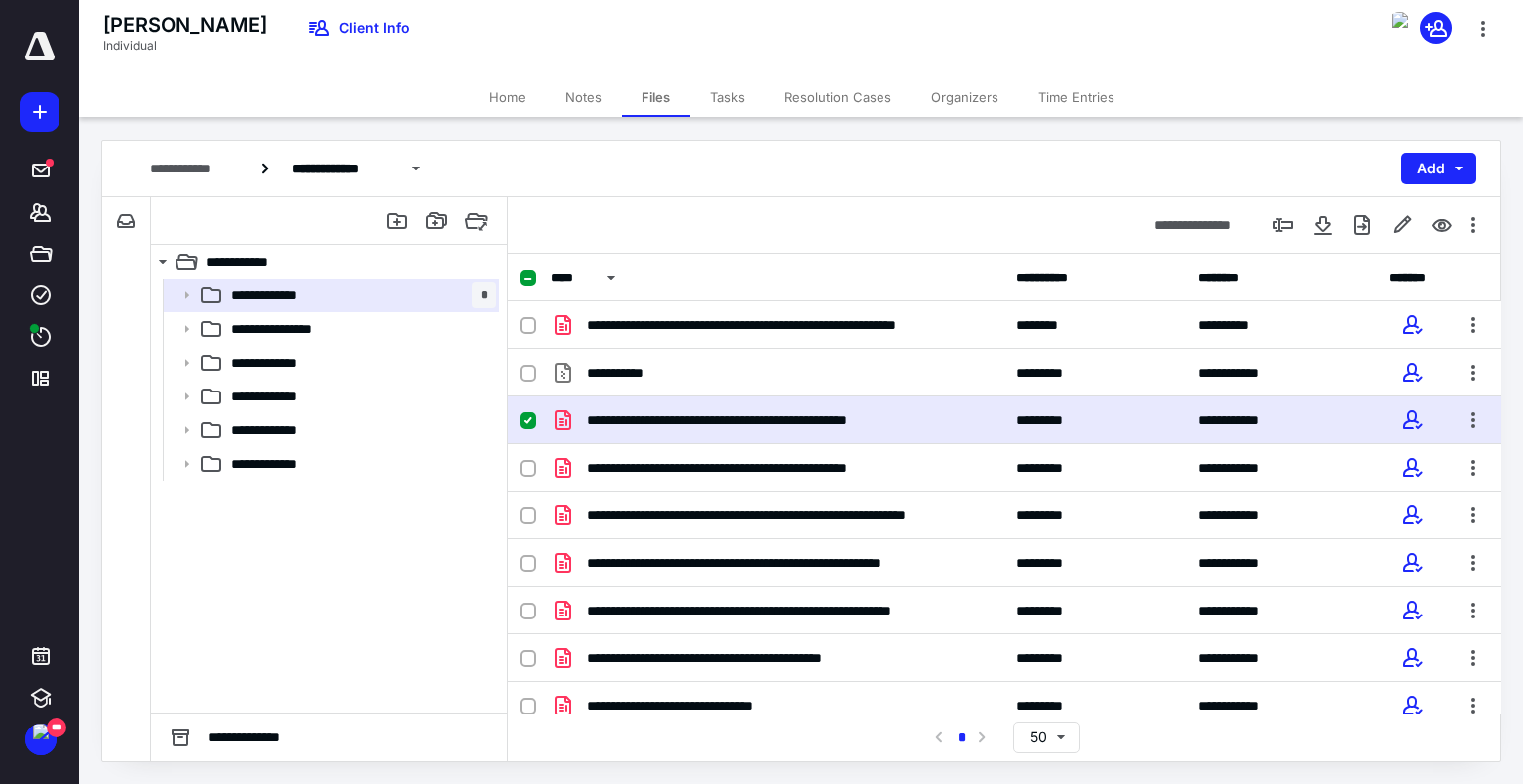 click on "**********" at bounding box center [328, 496] 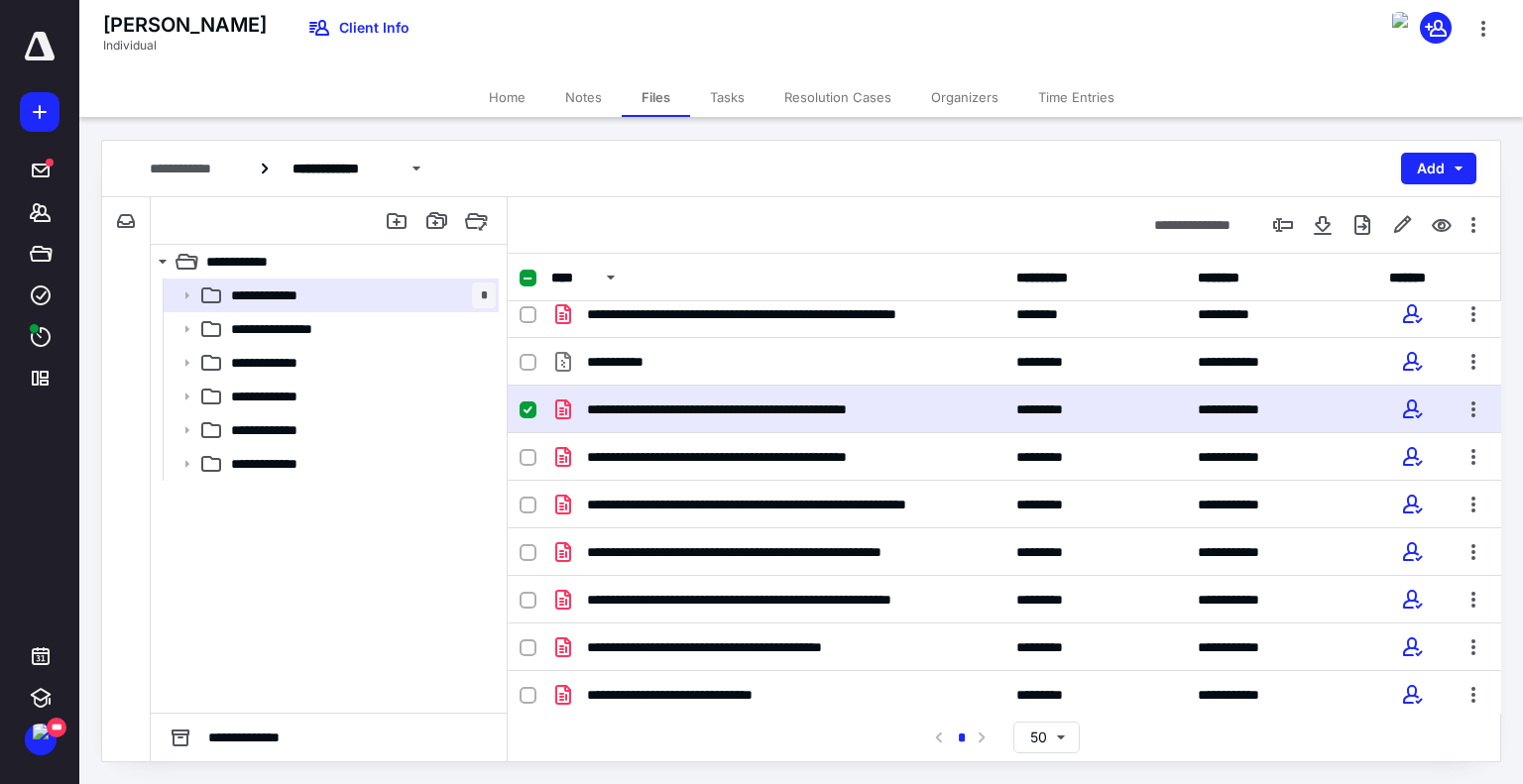 scroll, scrollTop: 14, scrollLeft: 0, axis: vertical 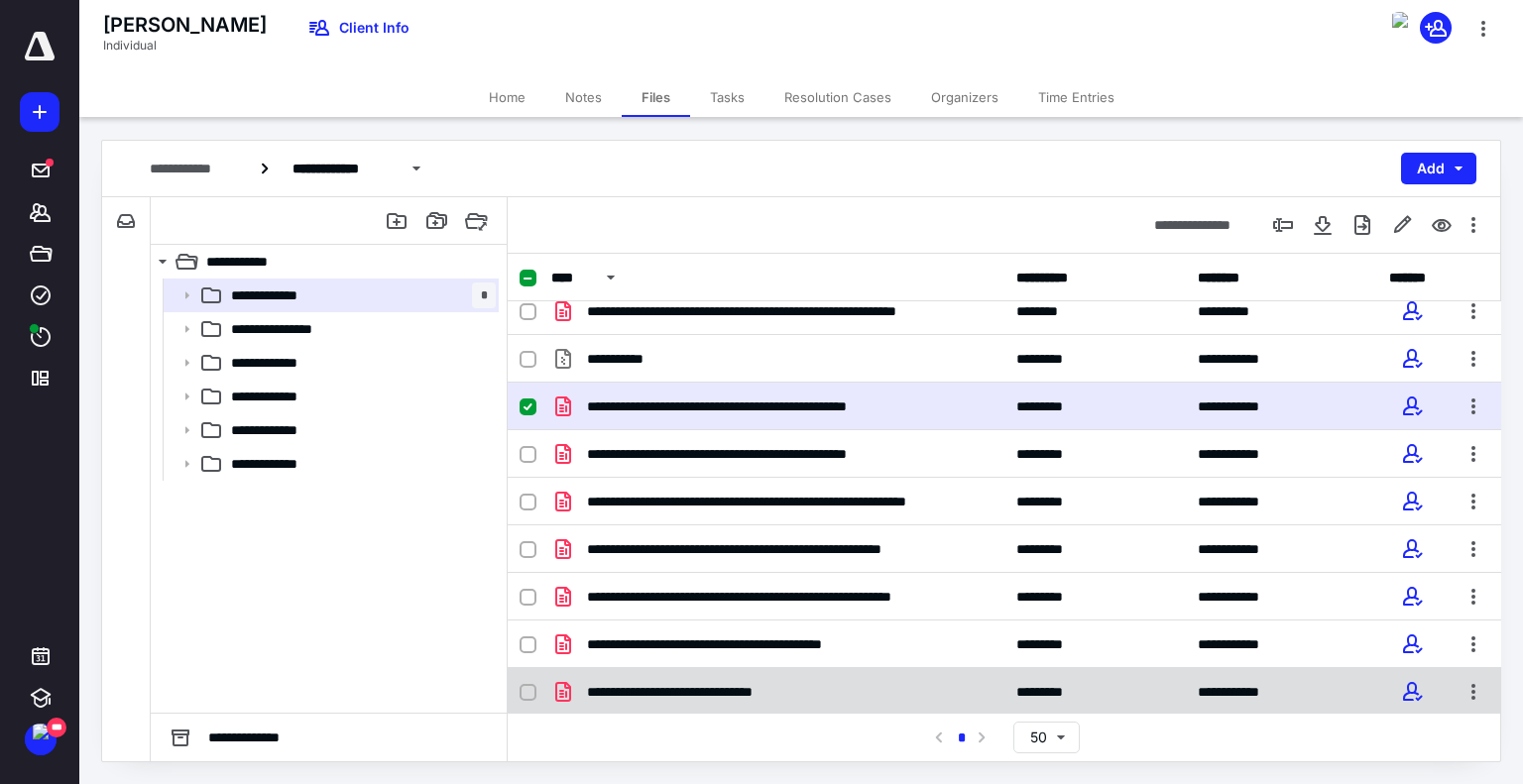 click on "**********" at bounding box center [1004, 692] 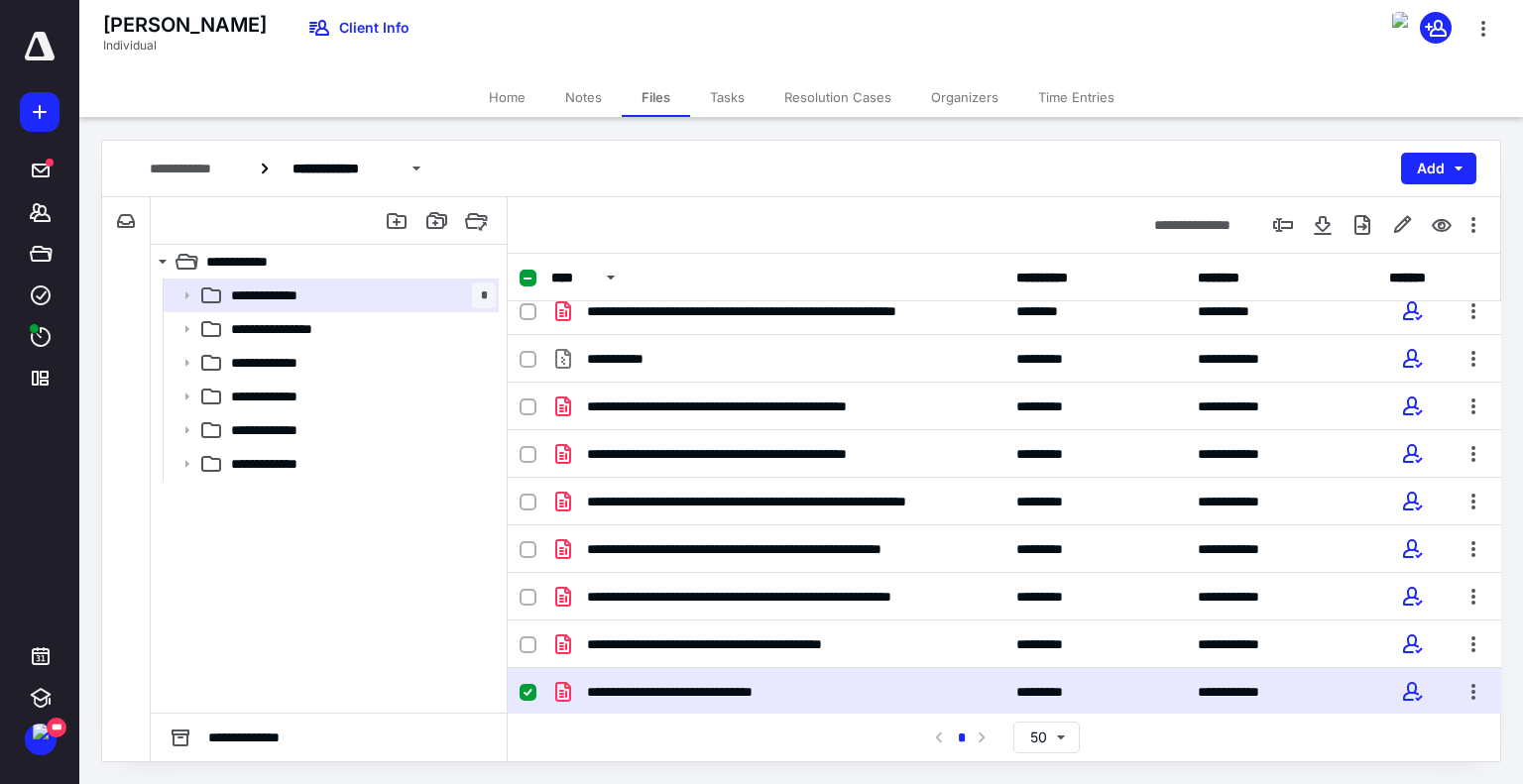 click on "**********" at bounding box center [1004, 692] 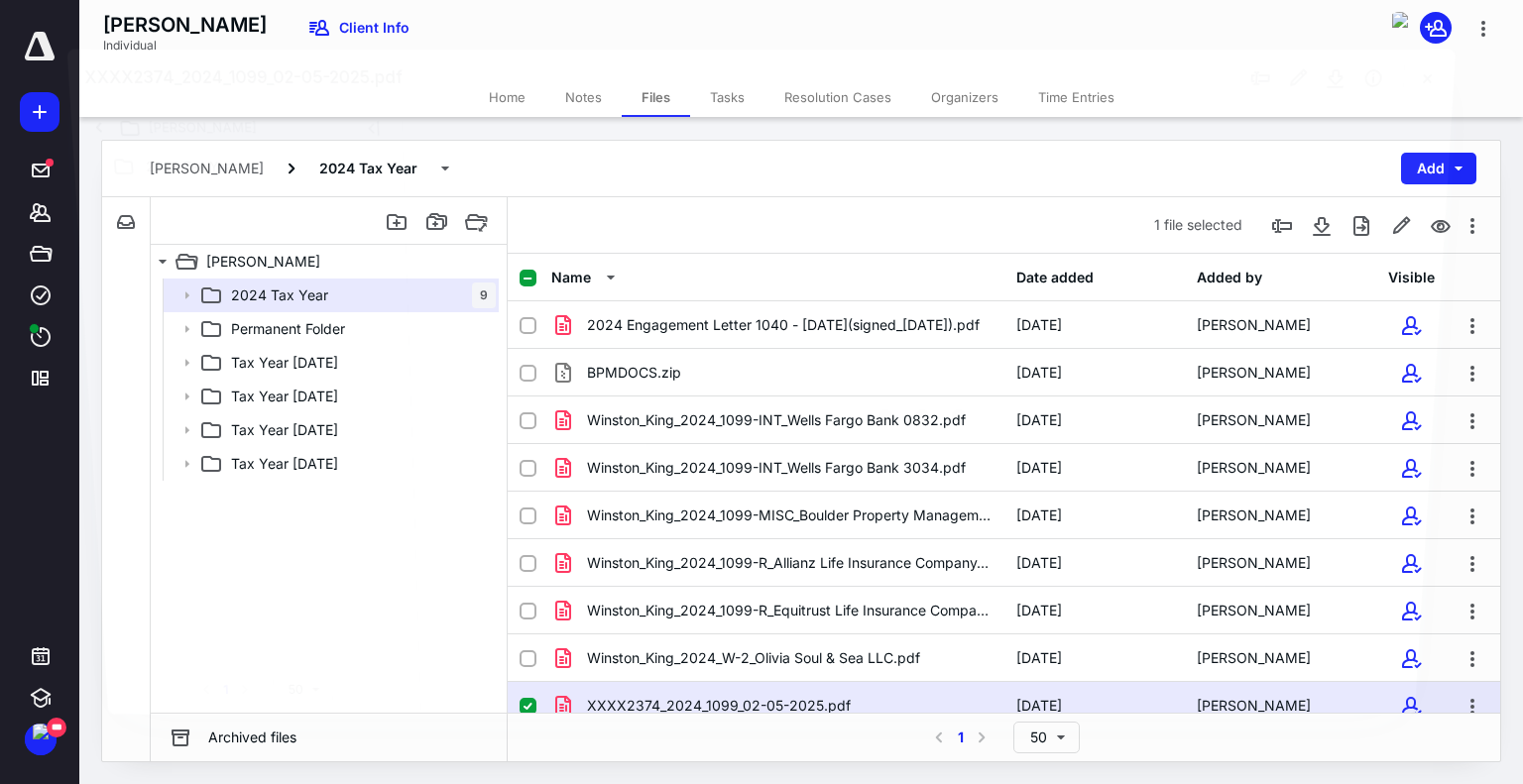 scroll, scrollTop: 14, scrollLeft: 0, axis: vertical 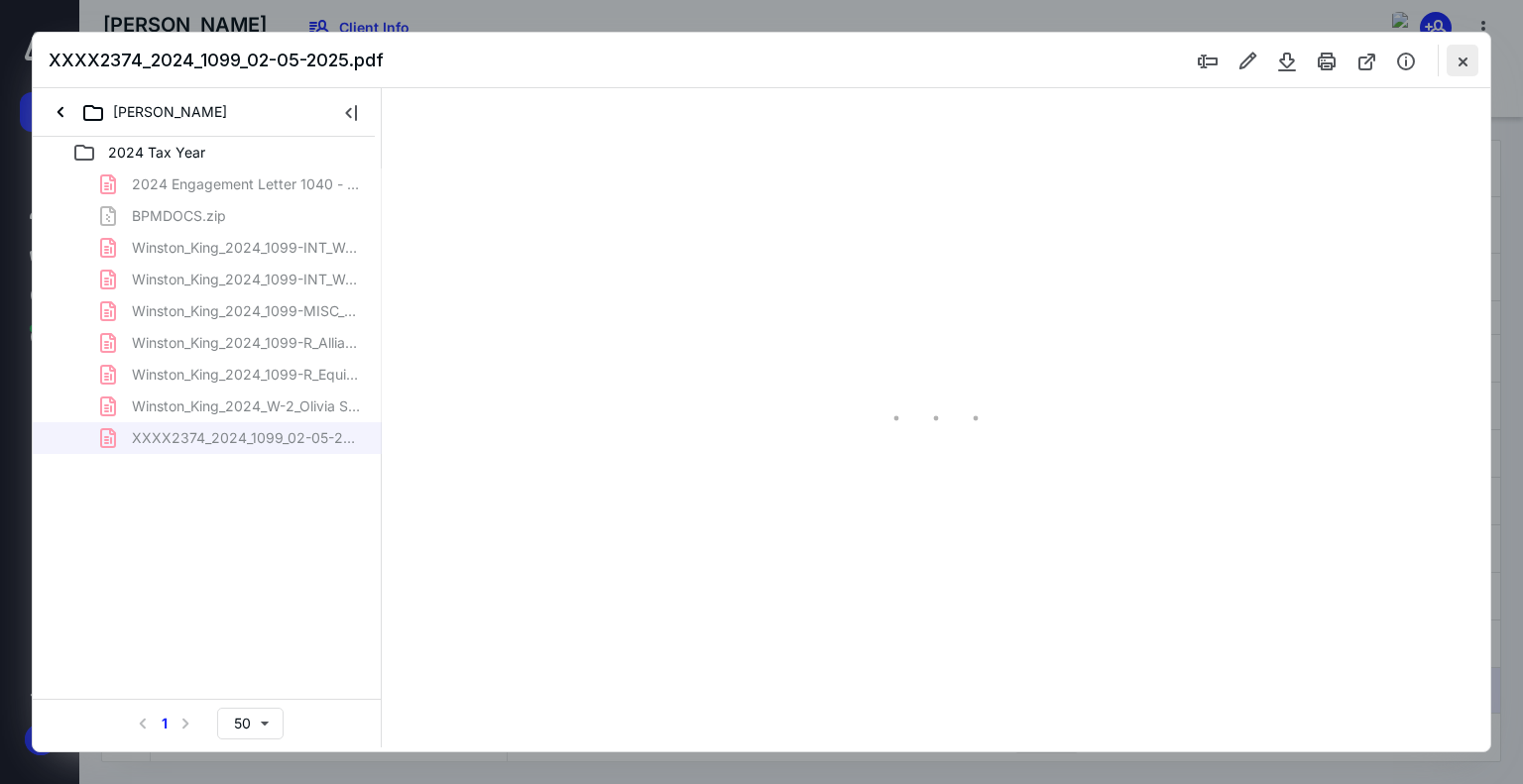 click at bounding box center [1463, 60] 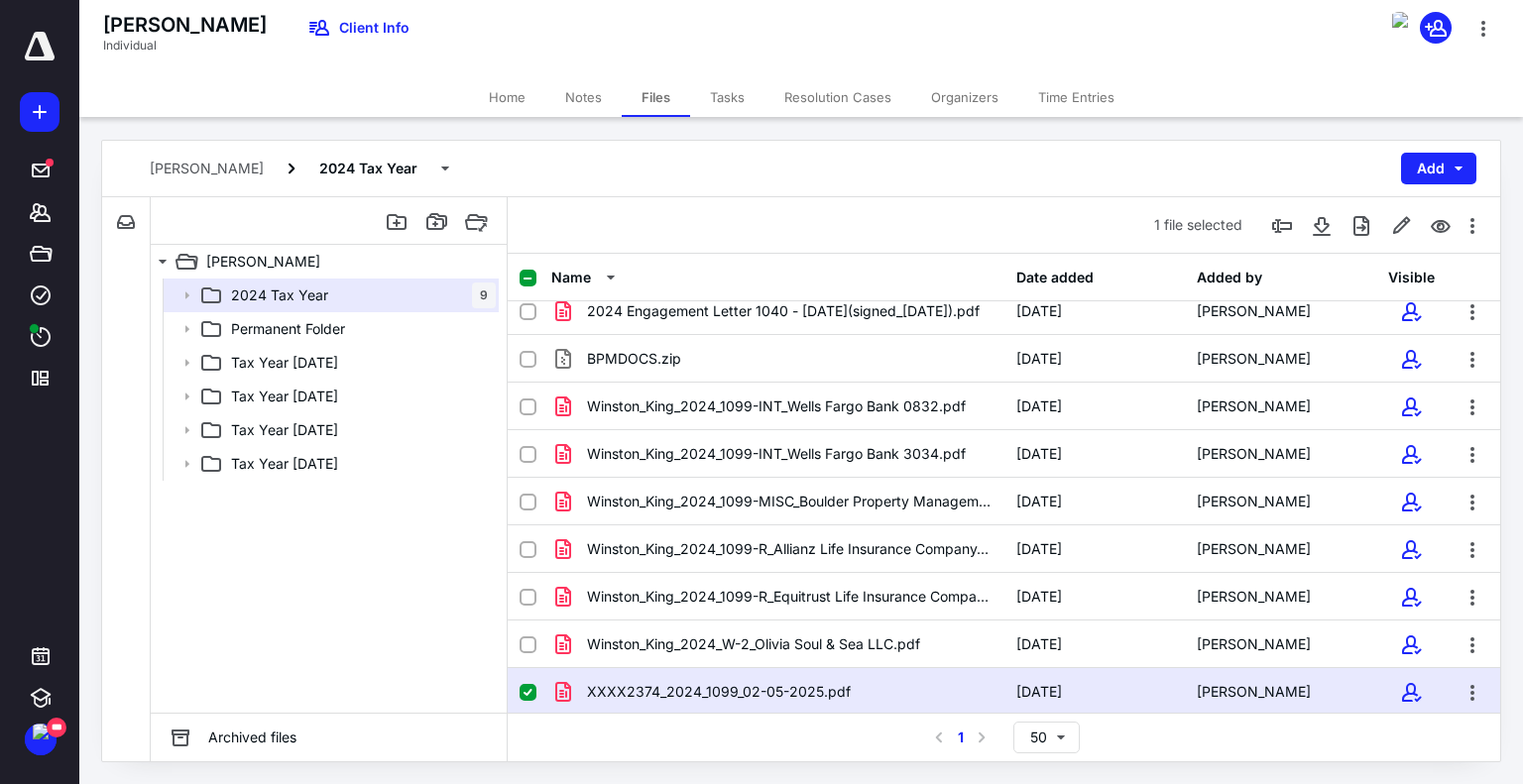 click on "2/23/2025" at bounding box center (1039, 692) 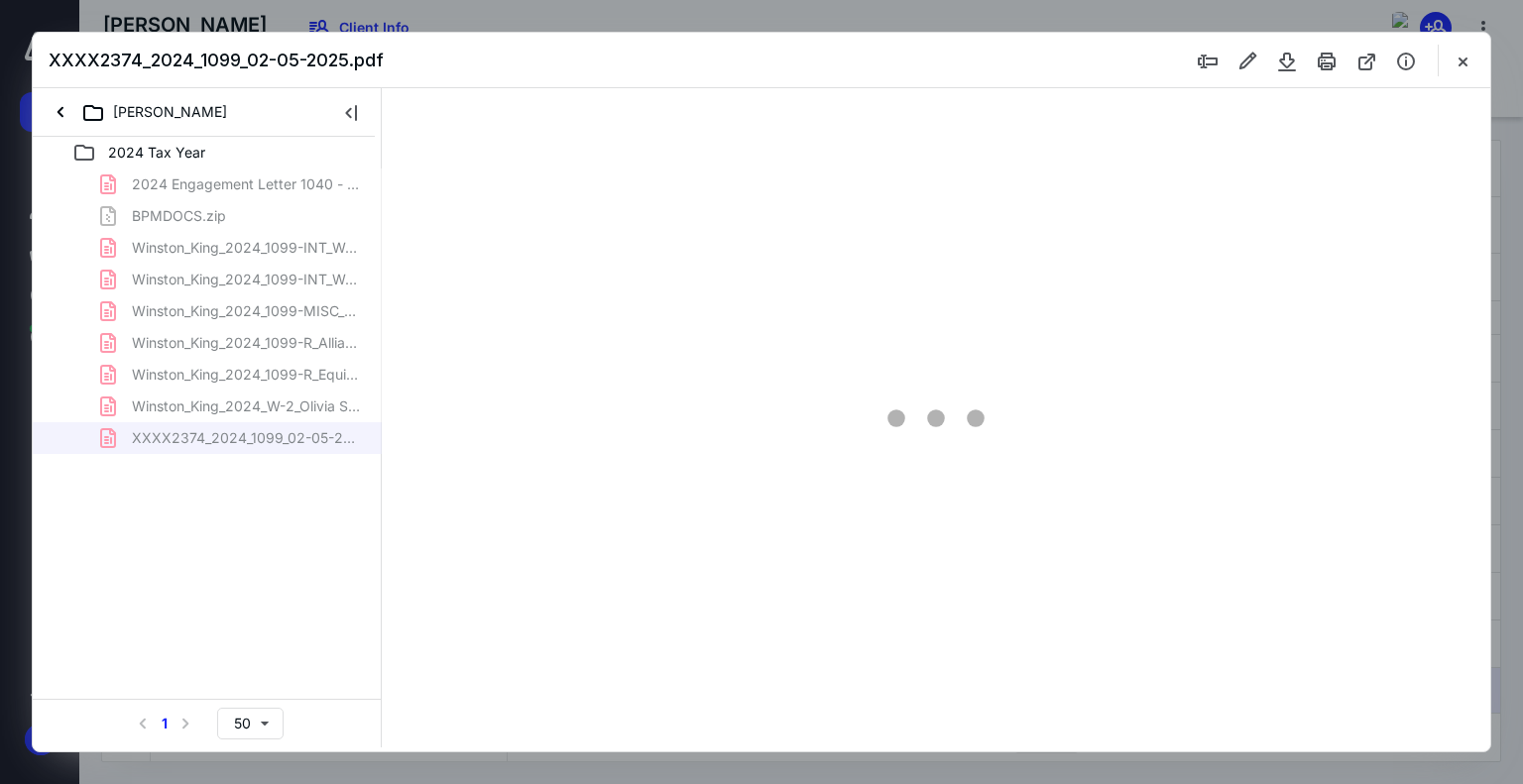 scroll, scrollTop: 0, scrollLeft: 0, axis: both 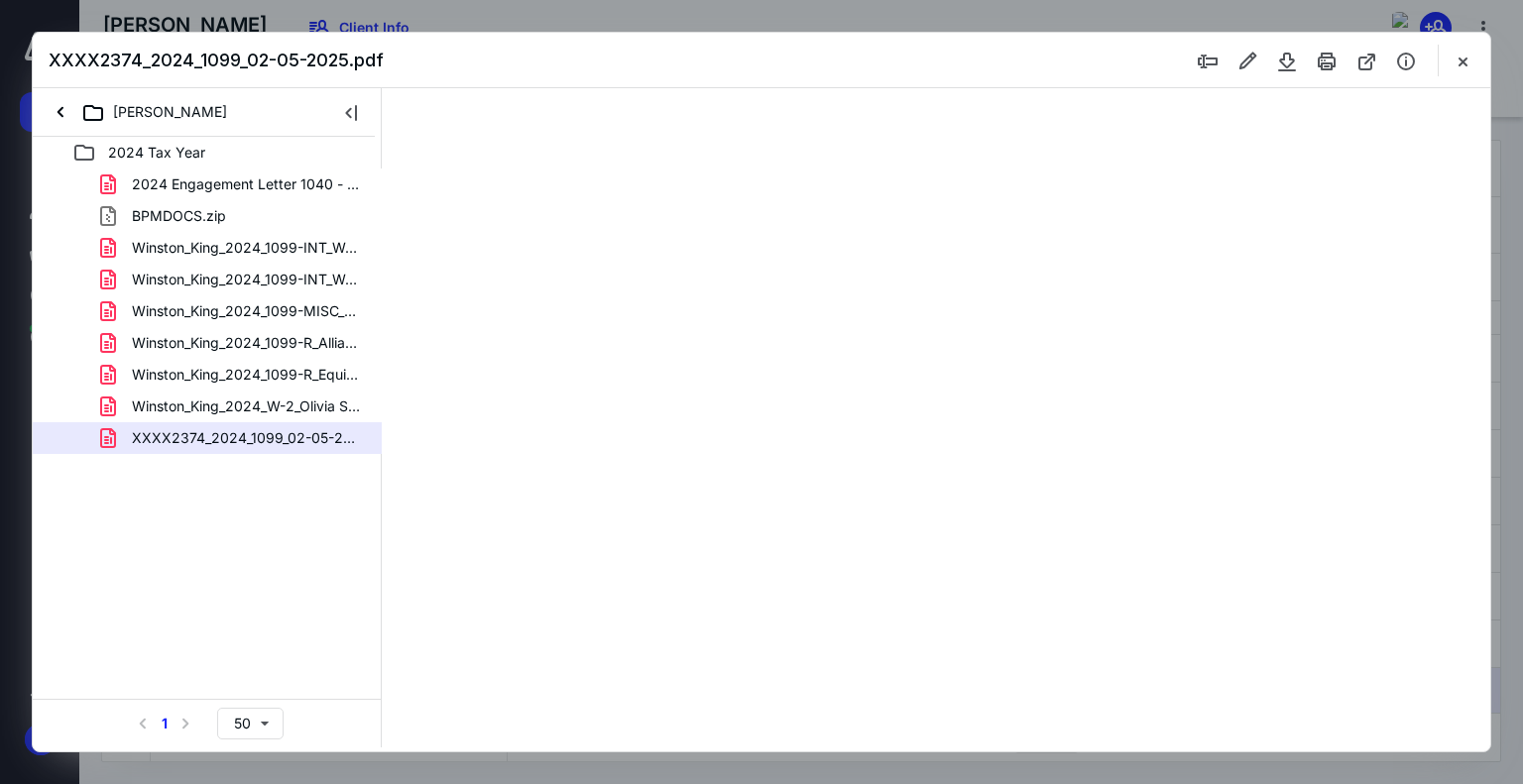 type on "139" 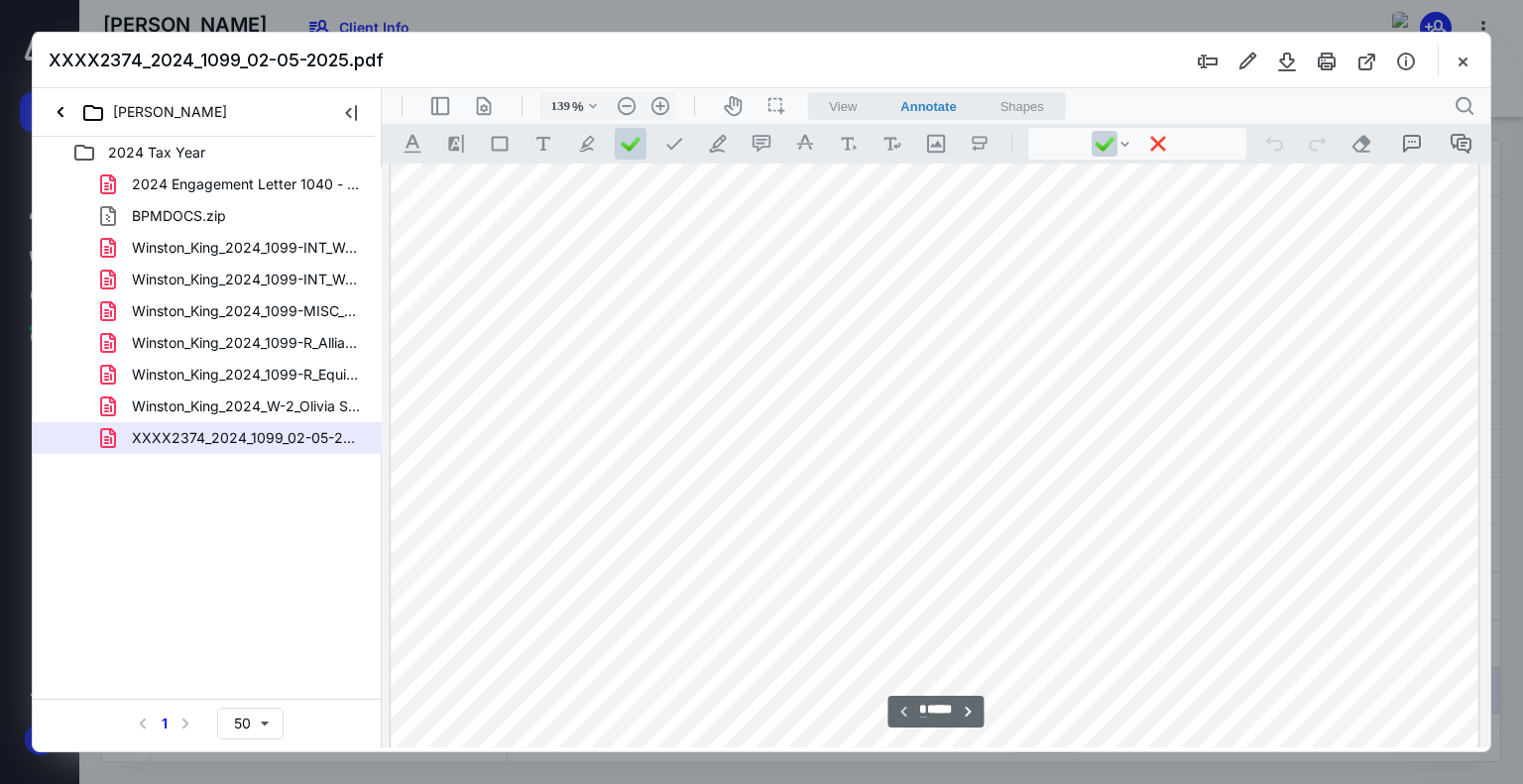 scroll, scrollTop: 0, scrollLeft: 0, axis: both 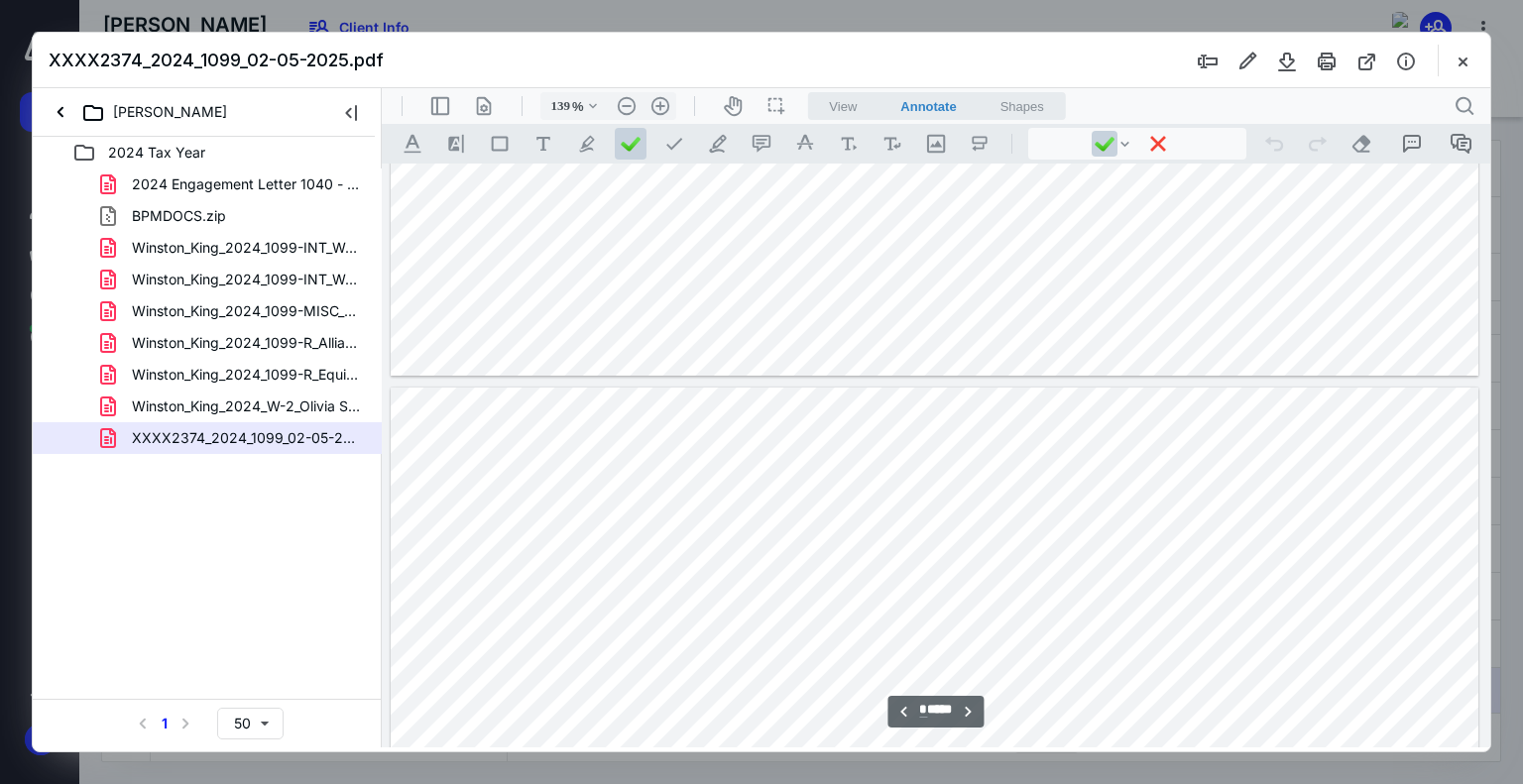 type on "*" 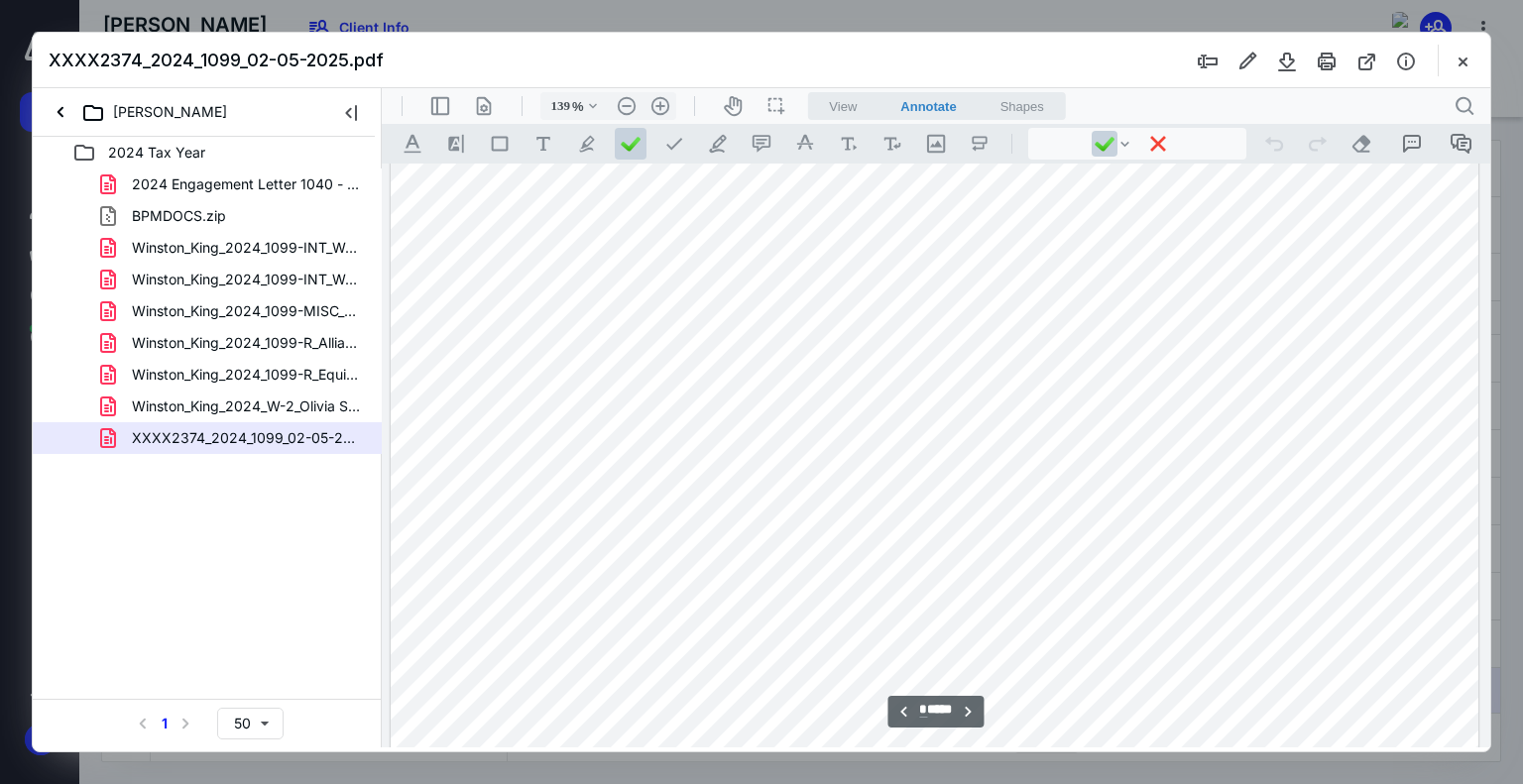scroll, scrollTop: 991, scrollLeft: 0, axis: vertical 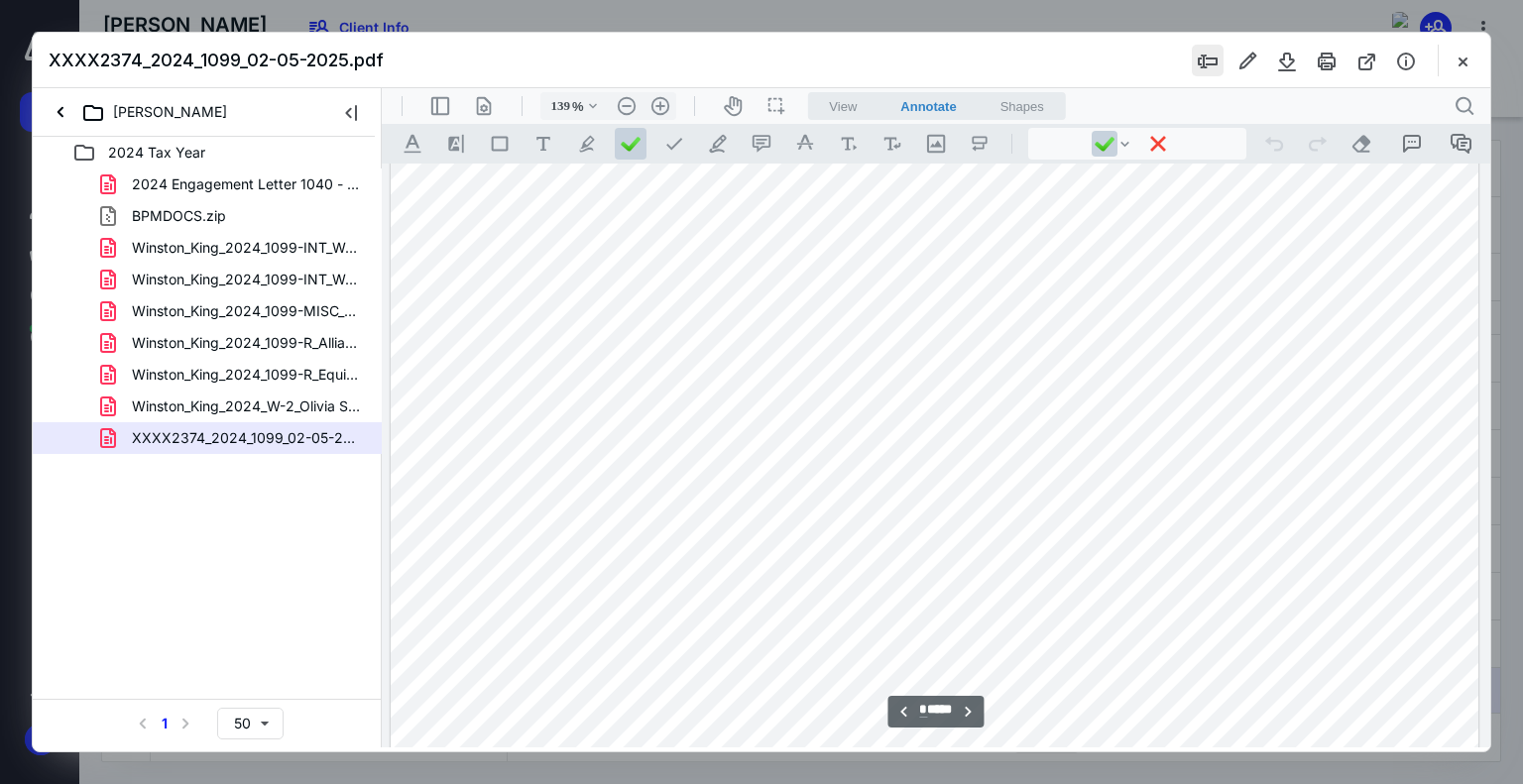 click at bounding box center [1208, 60] 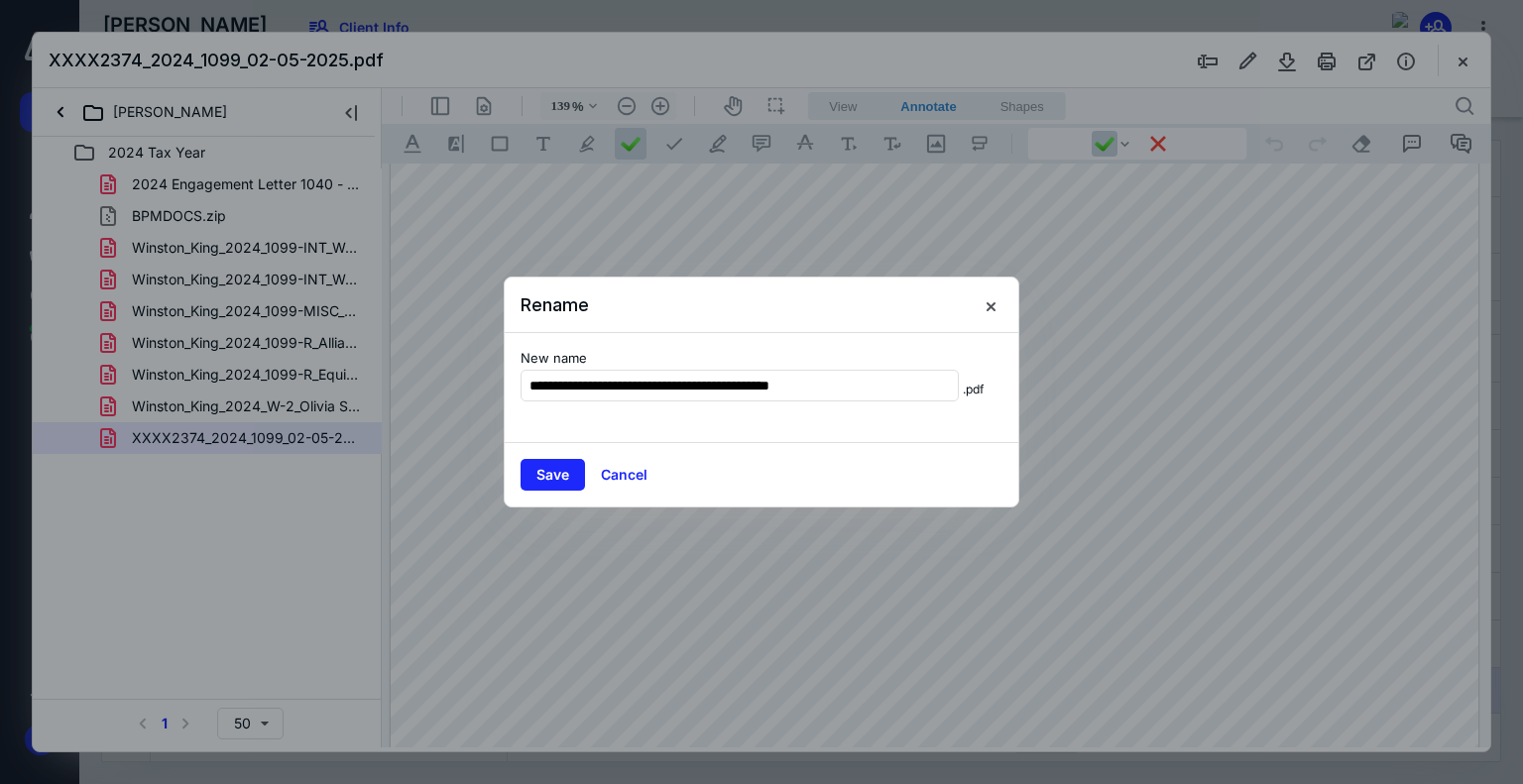 type on "**********" 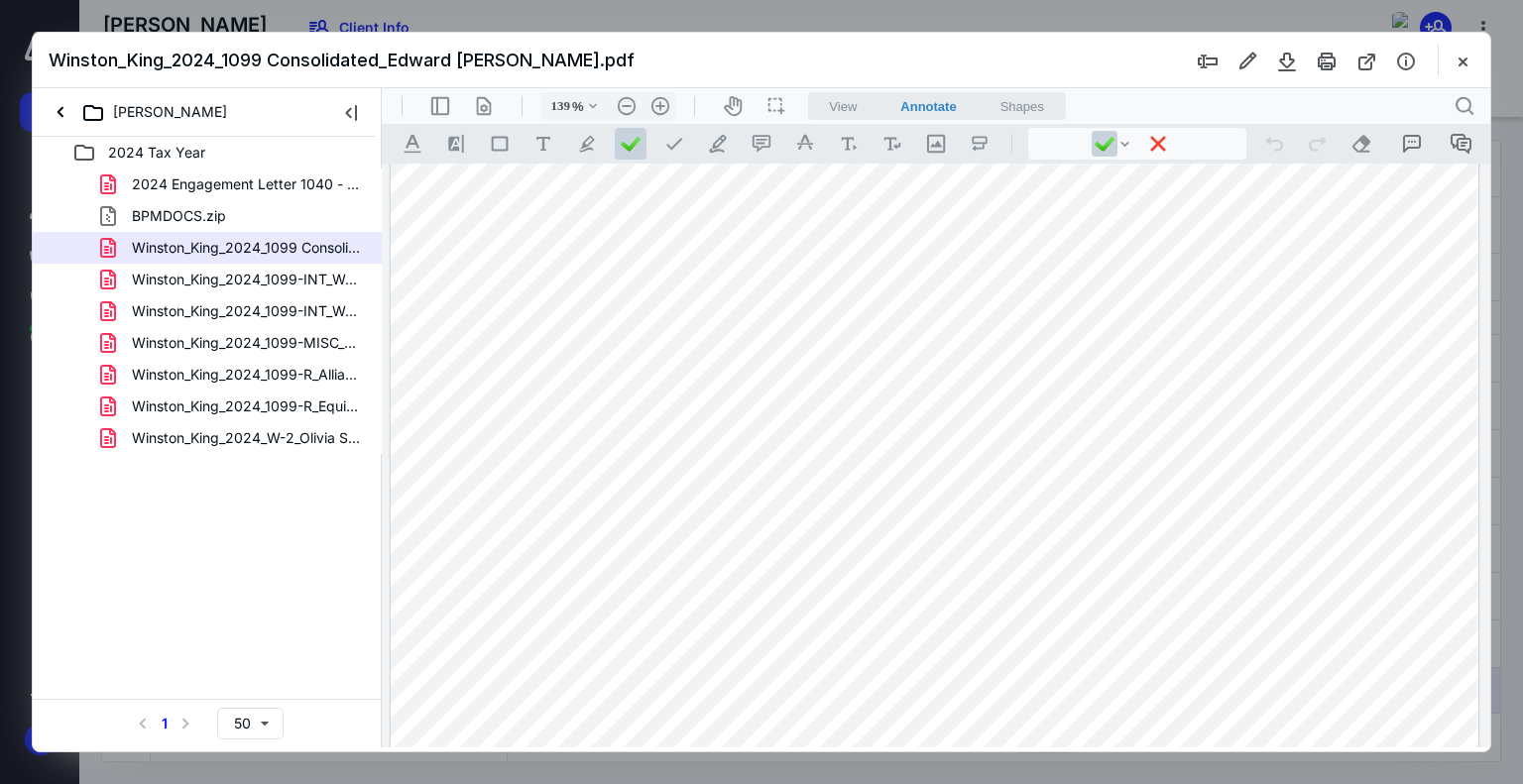 click on "2024 Tax Year 2024 Engagement Letter 1040 - 1-30-2025(signed_02-04-2025).pdf BPMDOCS.zip Winston_King_2024_1099 Consolidated_Edward Jones.pdf Winston_King_2024_1099-INT_Wells Fargo Bank 0832.pdf Winston_King_2024_1099-INT_Wells Fargo Bank 3034.pdf Winston_King_2024_1099-MISC_Boulder Property Management Corp.pdf Winston_King_2024_1099-R_Allianz Life Insurance Company.pdf Winston_King_2024_1099-R_Equitrust Life Insurance Company.pdf Winston_King_2024_W-2_Olivia Soul & Sea LLC.pdf Select a page number for more results 1 50" at bounding box center [207, 442] 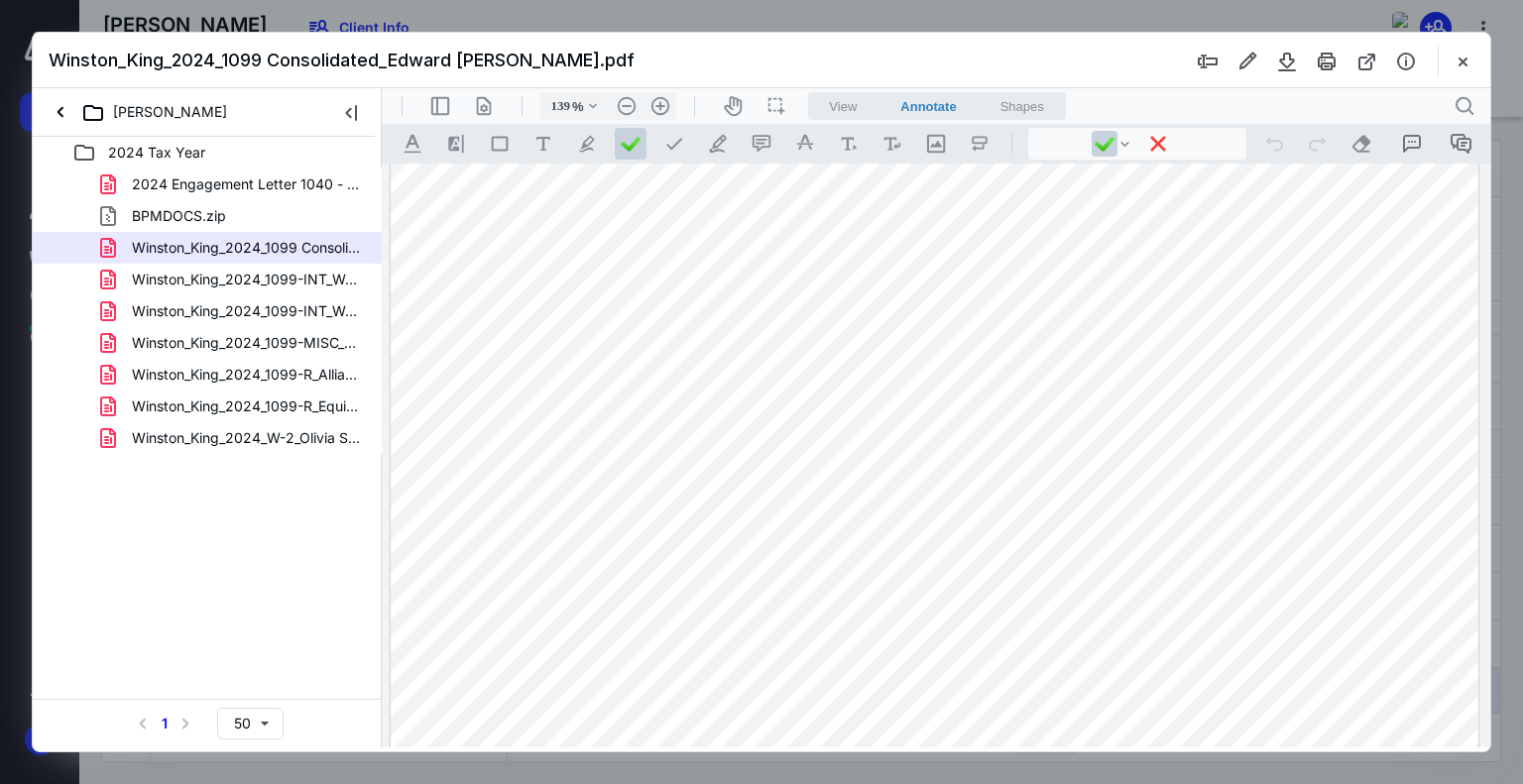 click on "2024 Tax Year 2024 Engagement Letter 1040 - 1-30-2025(signed_02-04-2025).pdf BPMDOCS.zip Winston_King_2024_1099 Consolidated_Edward Jones.pdf Winston_King_2024_1099-INT_Wells Fargo Bank 0832.pdf Winston_King_2024_1099-INT_Wells Fargo Bank 3034.pdf Winston_King_2024_1099-MISC_Boulder Property Management Corp.pdf Winston_King_2024_1099-R_Allianz Life Insurance Company.pdf Winston_King_2024_1099-R_Equitrust Life Insurance Company.pdf Winston_King_2024_W-2_Olivia Soul & Sea LLC.pdf Select a page number for more results 1 50" at bounding box center (207, 442) 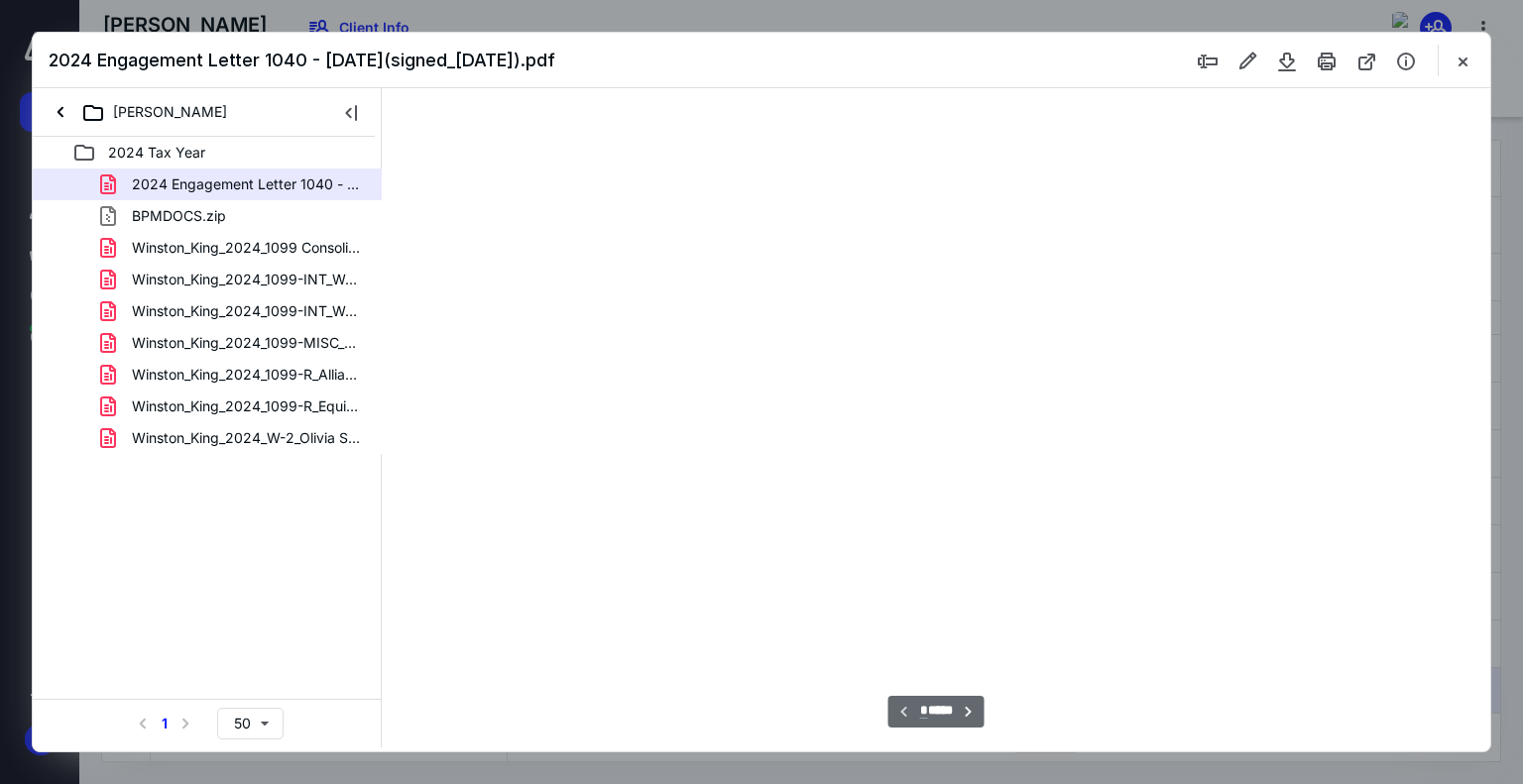 type on "179" 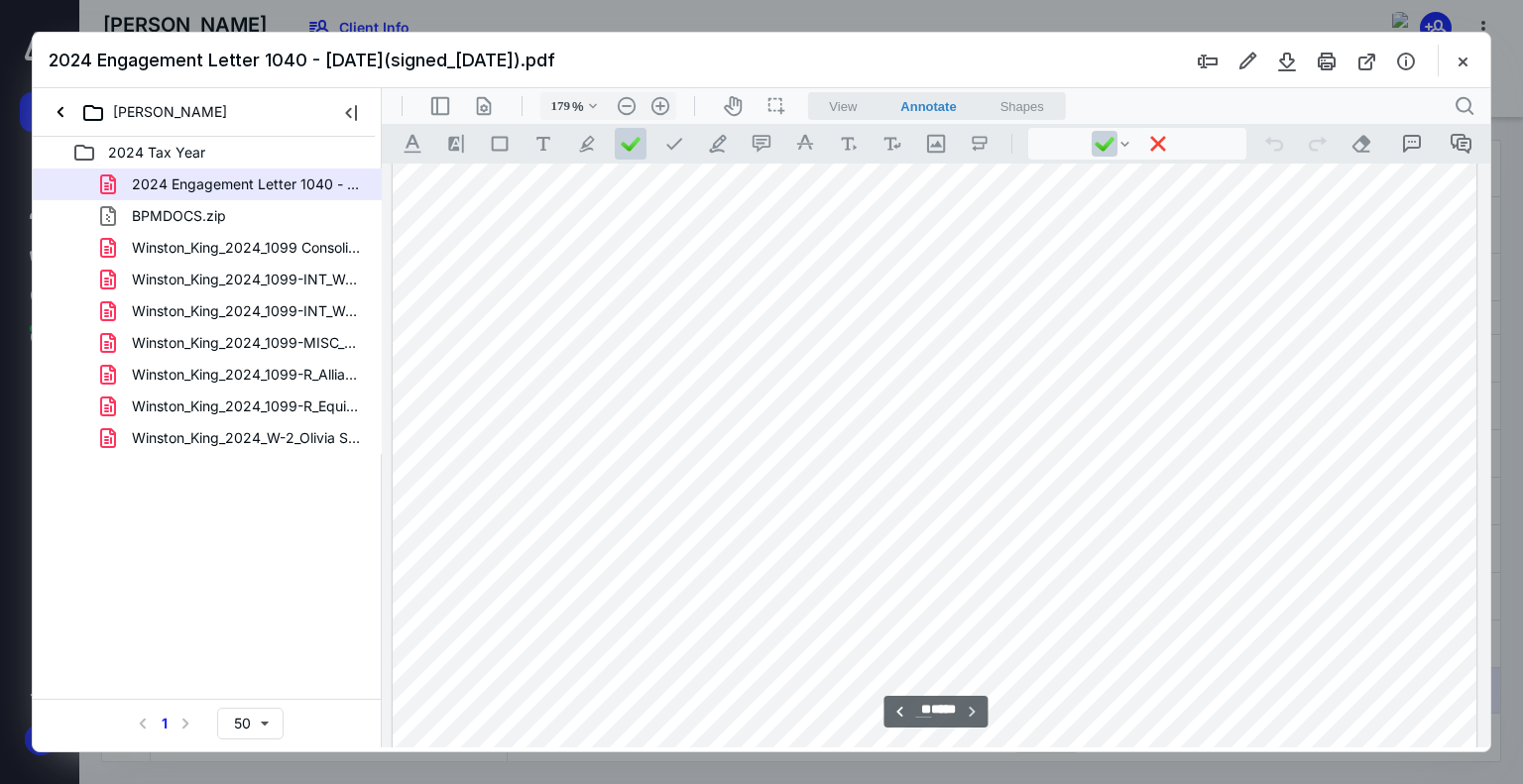 scroll, scrollTop: 17035, scrollLeft: 0, axis: vertical 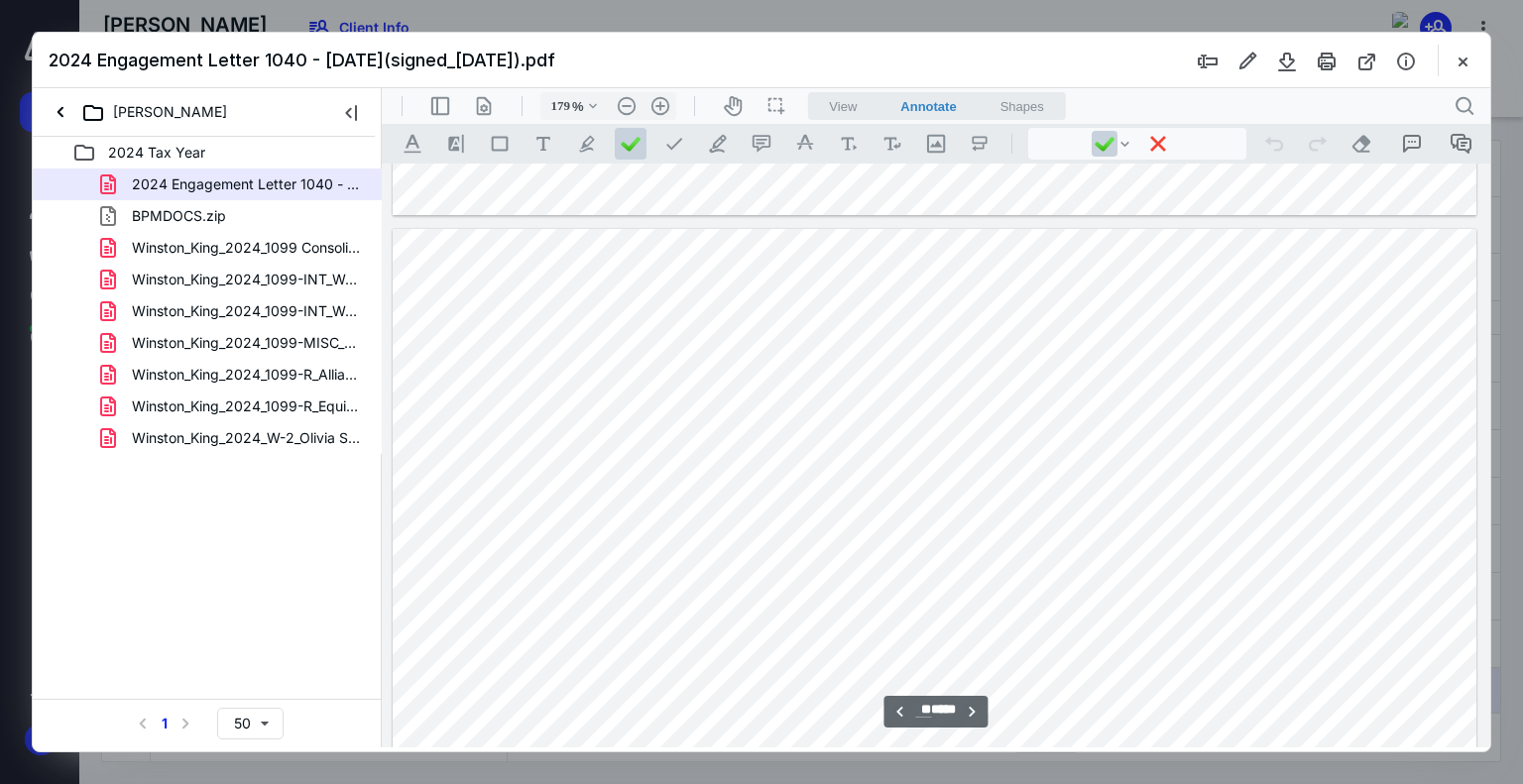 type on "**" 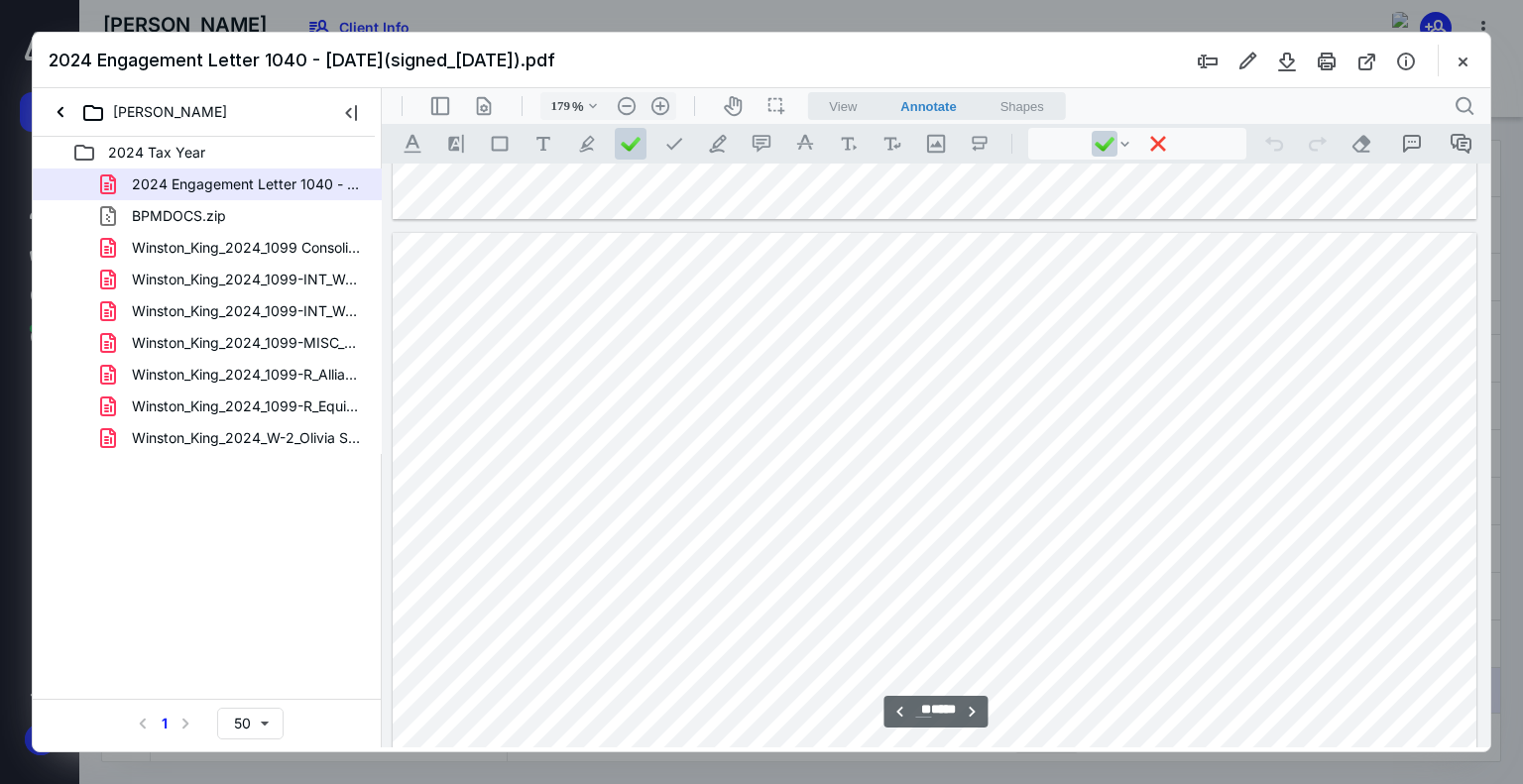 scroll, scrollTop: 12575, scrollLeft: 0, axis: vertical 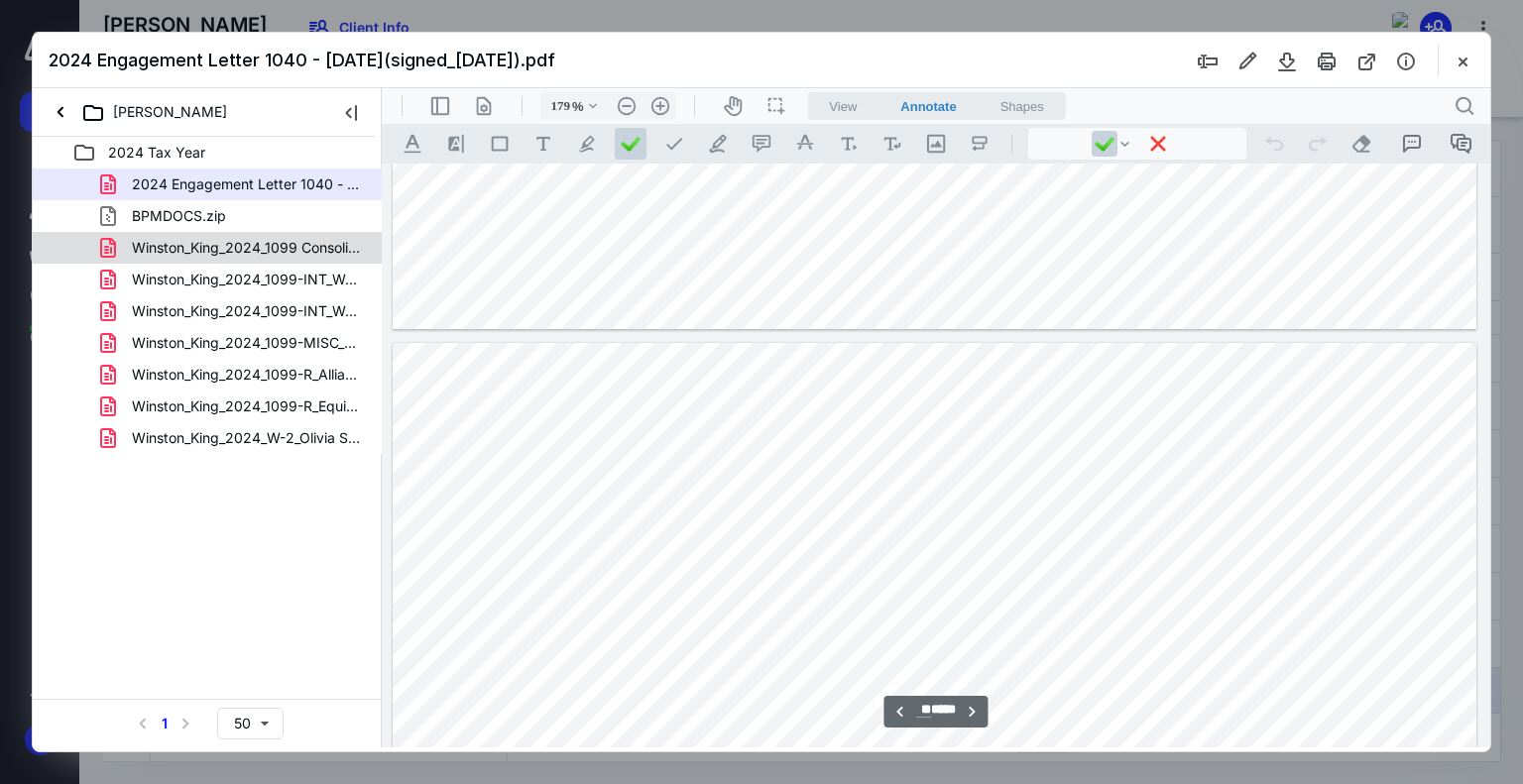 click on "Winston_King_2024_1099 Consolidated_Edward Jones.pdf" at bounding box center (247, 248) 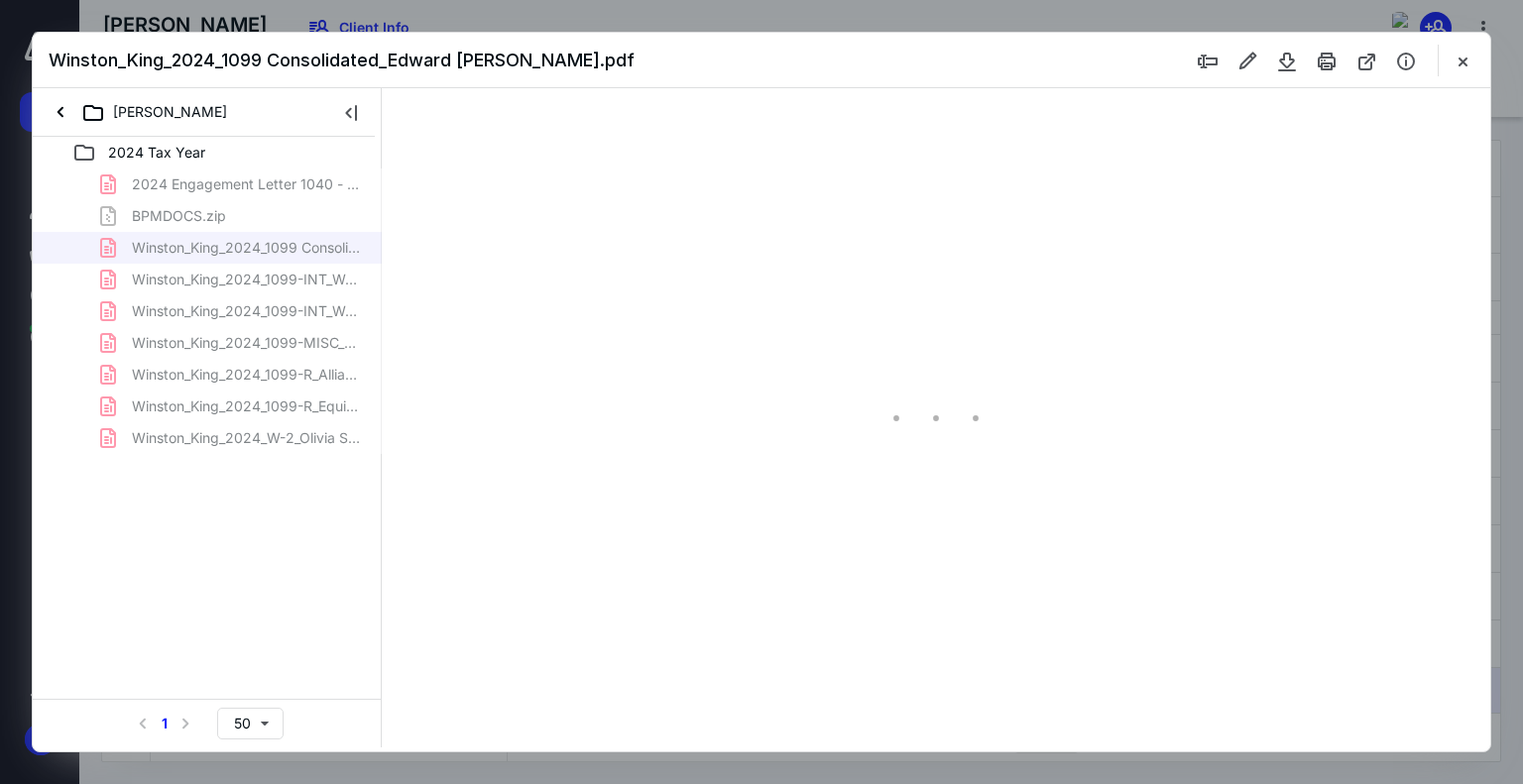 type on "139" 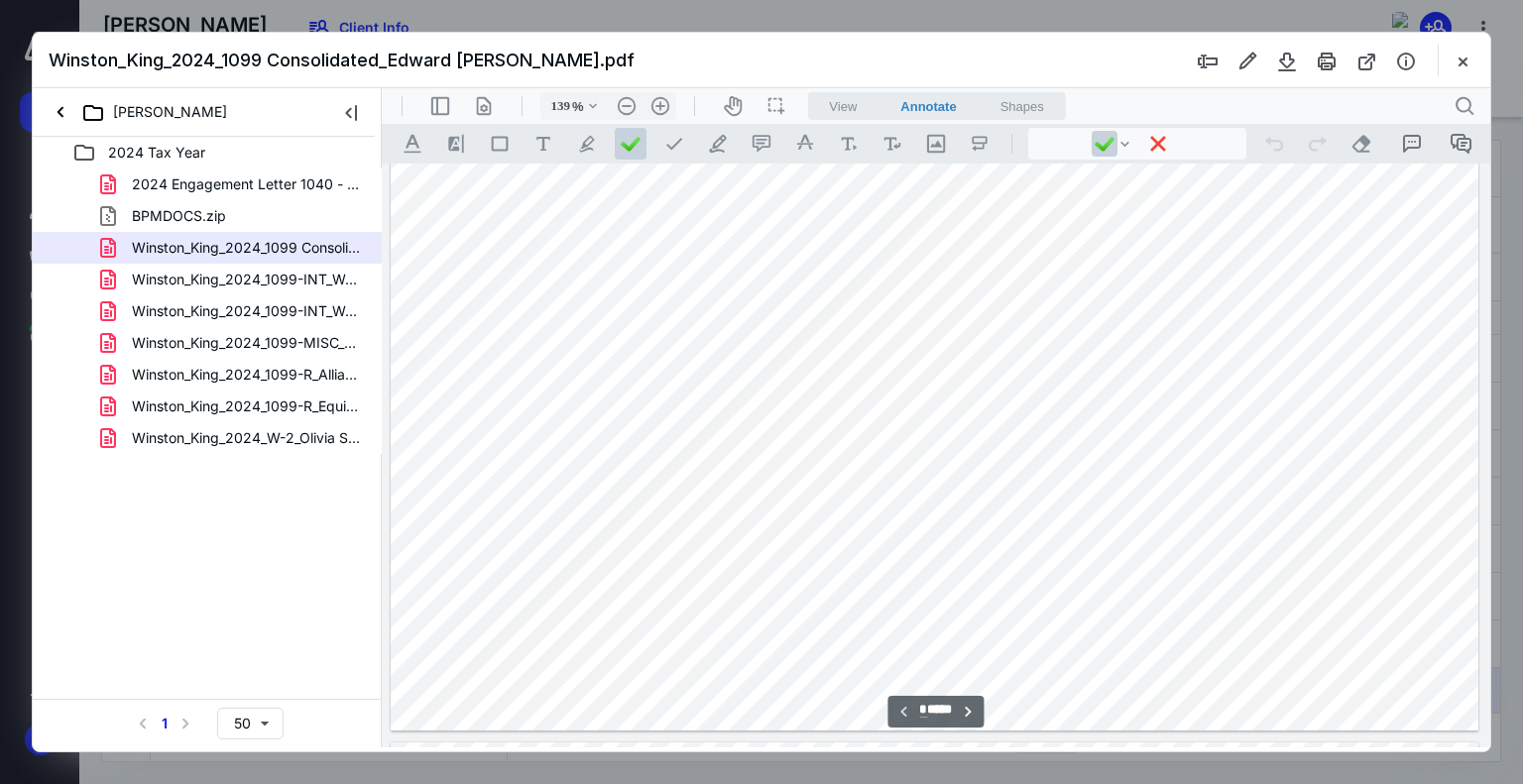 scroll, scrollTop: 874, scrollLeft: 0, axis: vertical 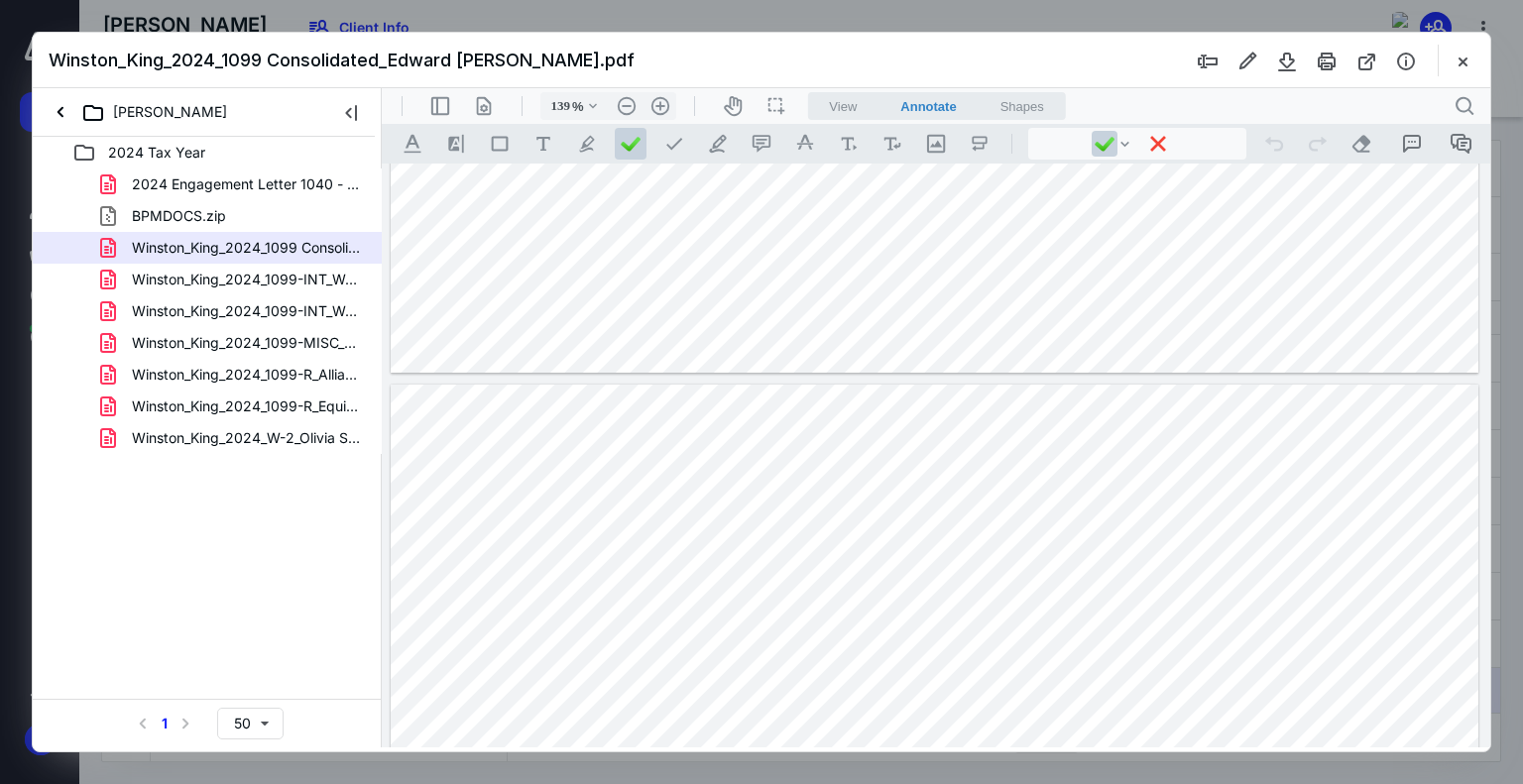 type on "*" 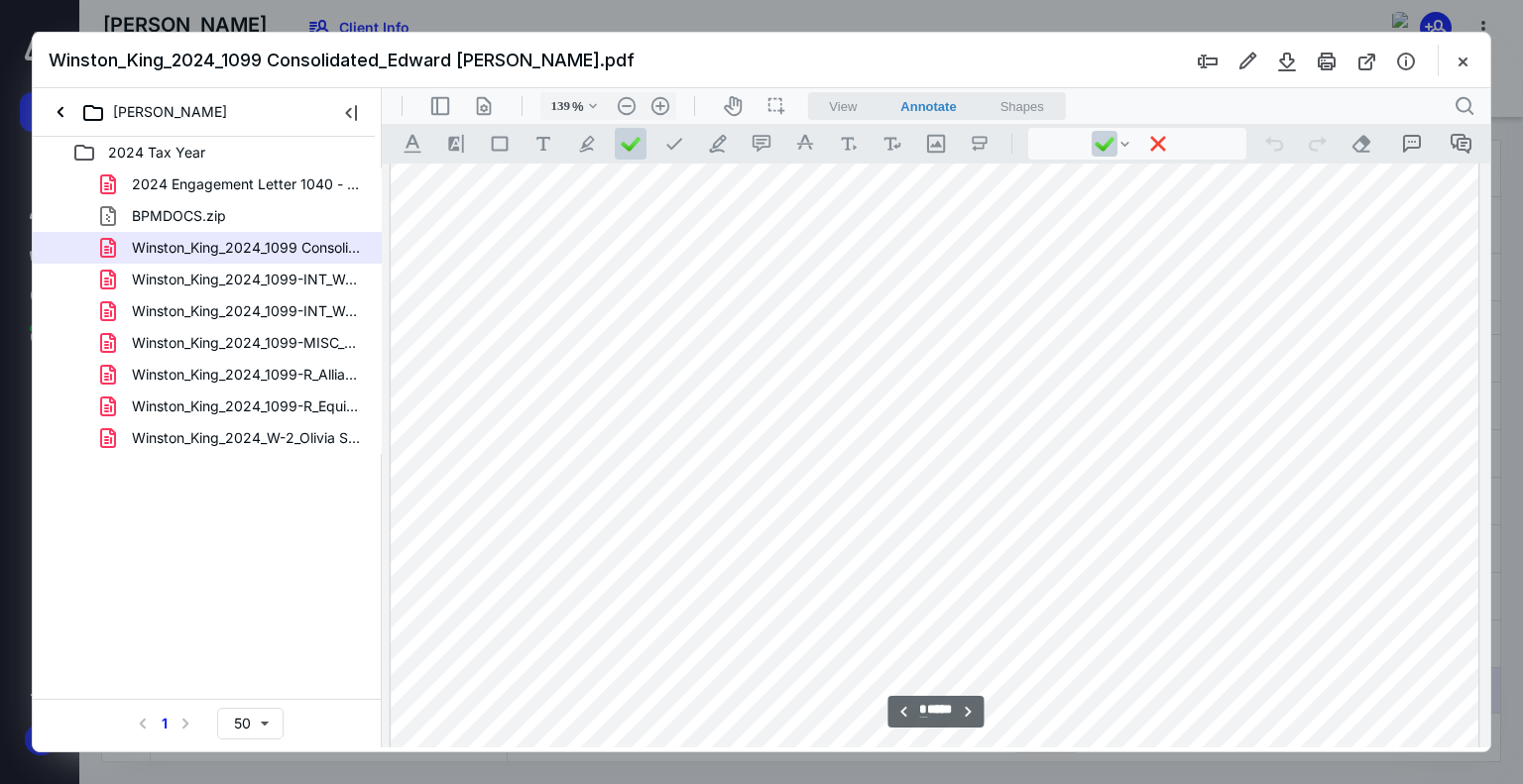 scroll, scrollTop: 1865, scrollLeft: 0, axis: vertical 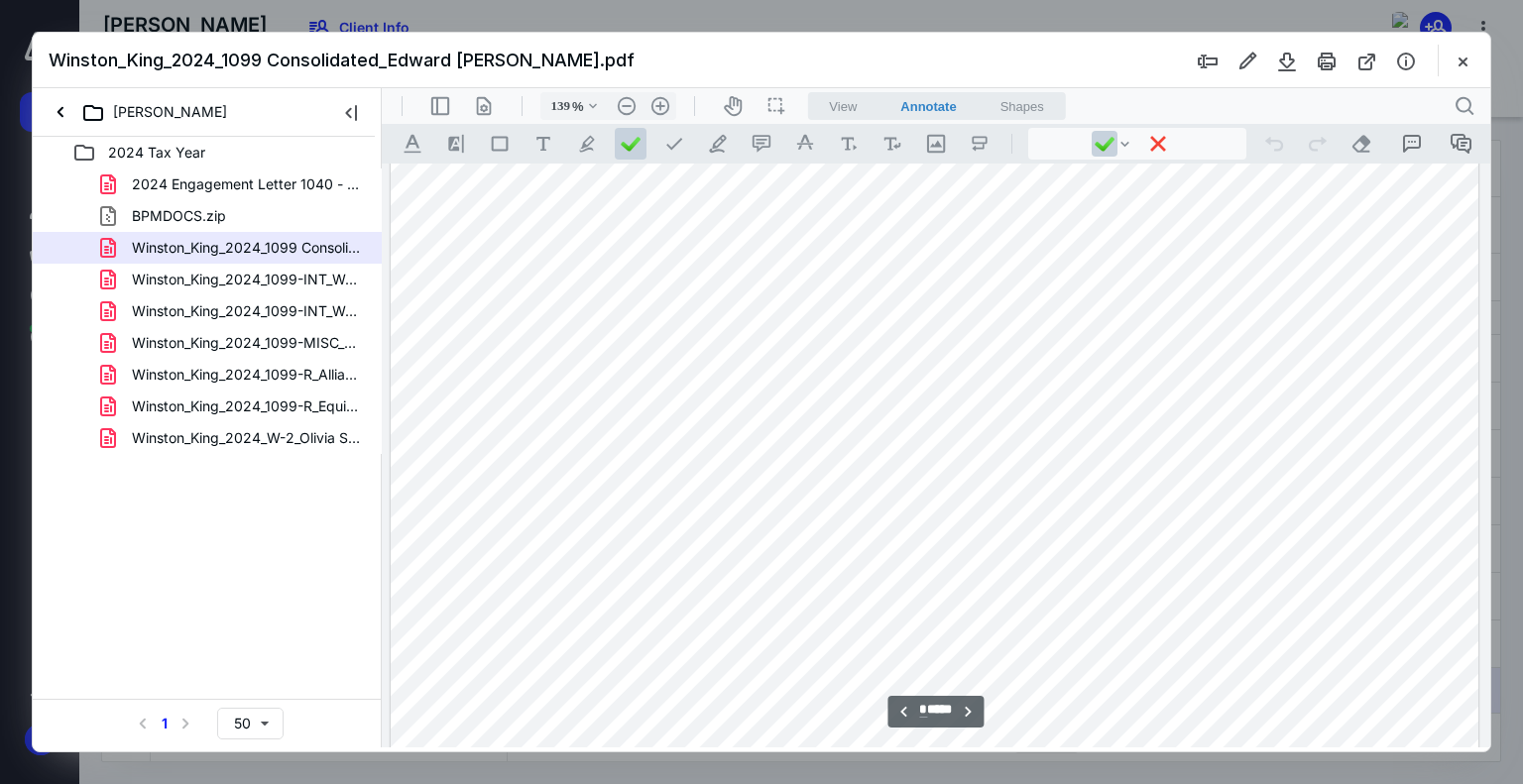 type on "114" 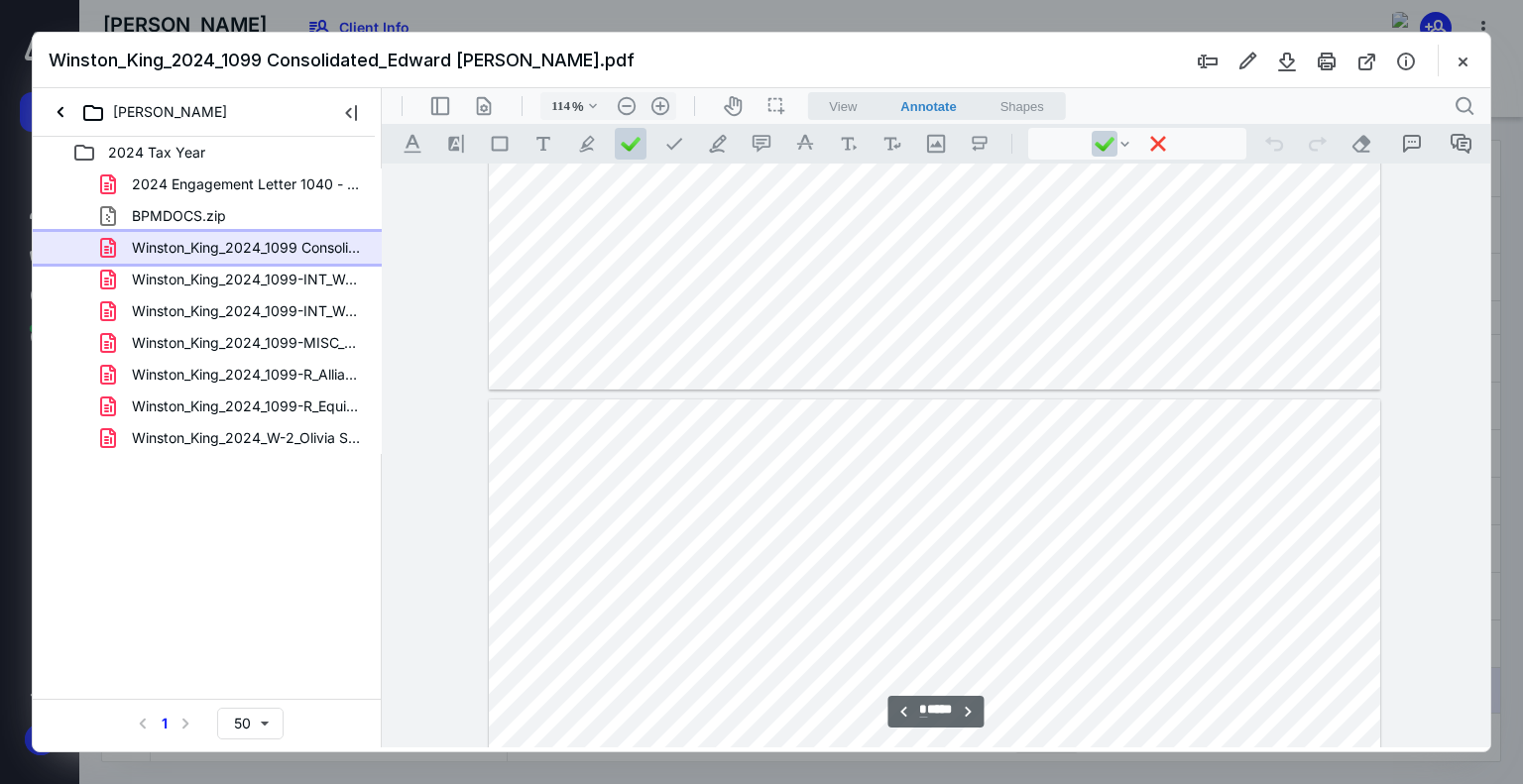 scroll, scrollTop: 1483, scrollLeft: 0, axis: vertical 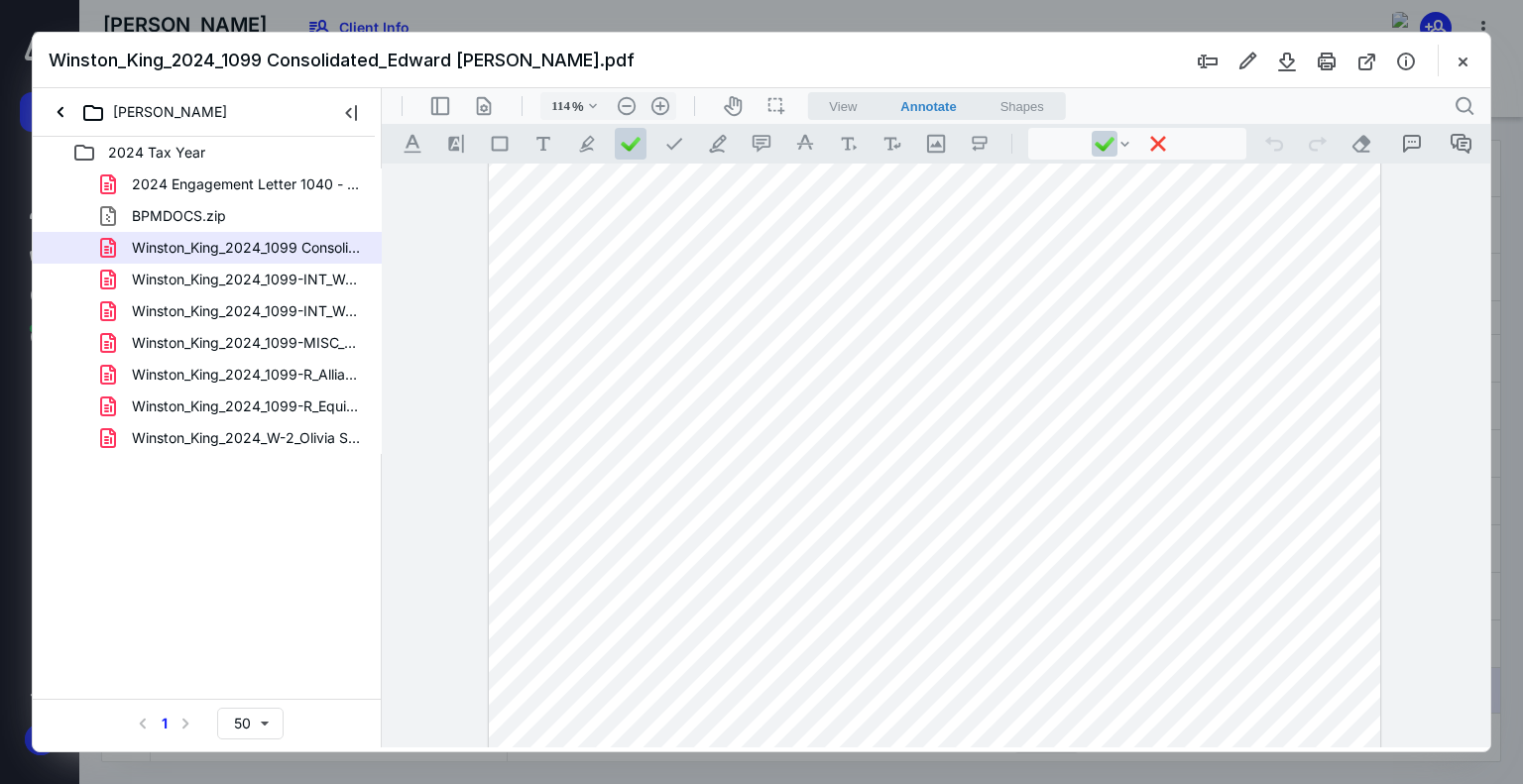 click at bounding box center [935, 427] 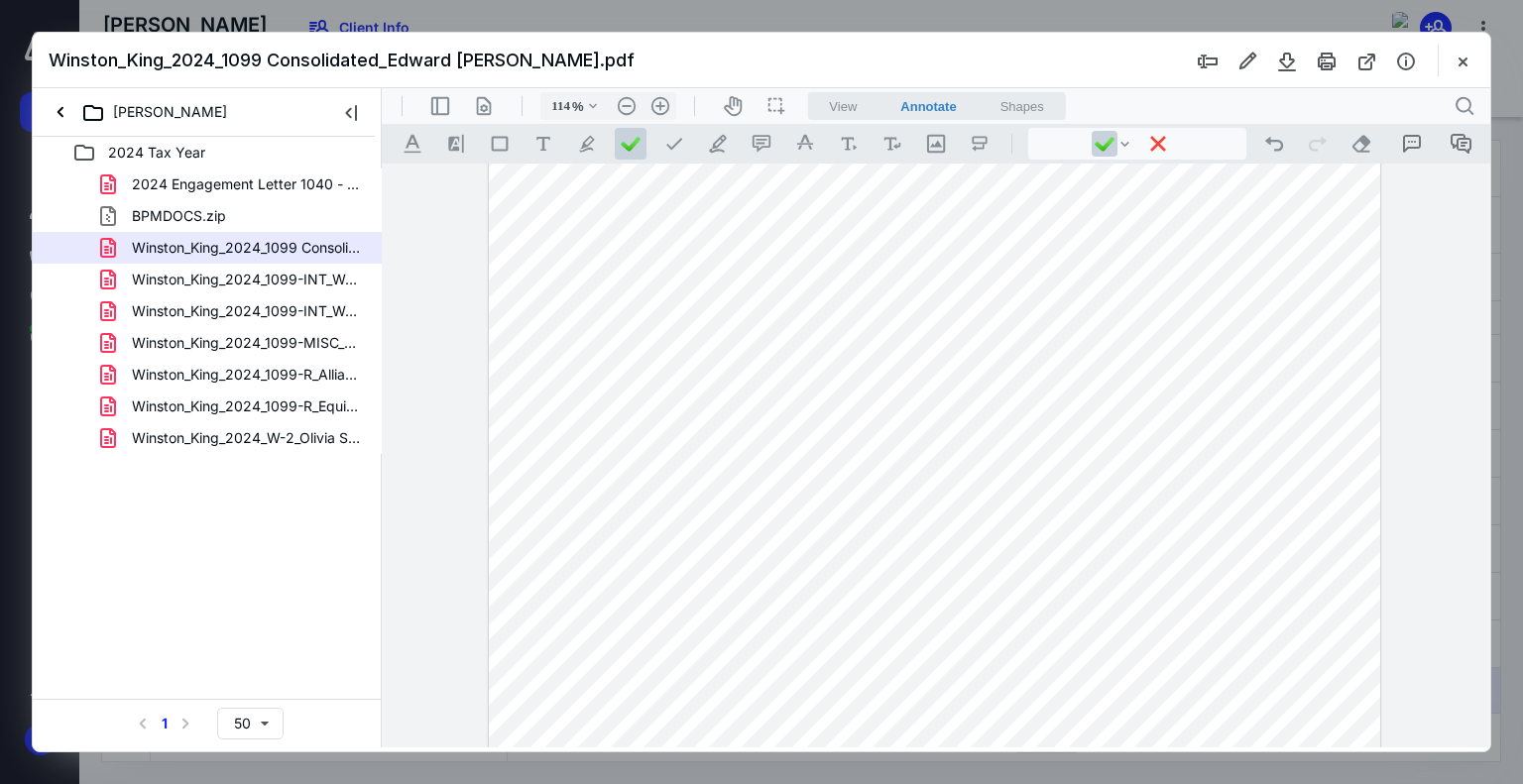 click at bounding box center (935, 427) 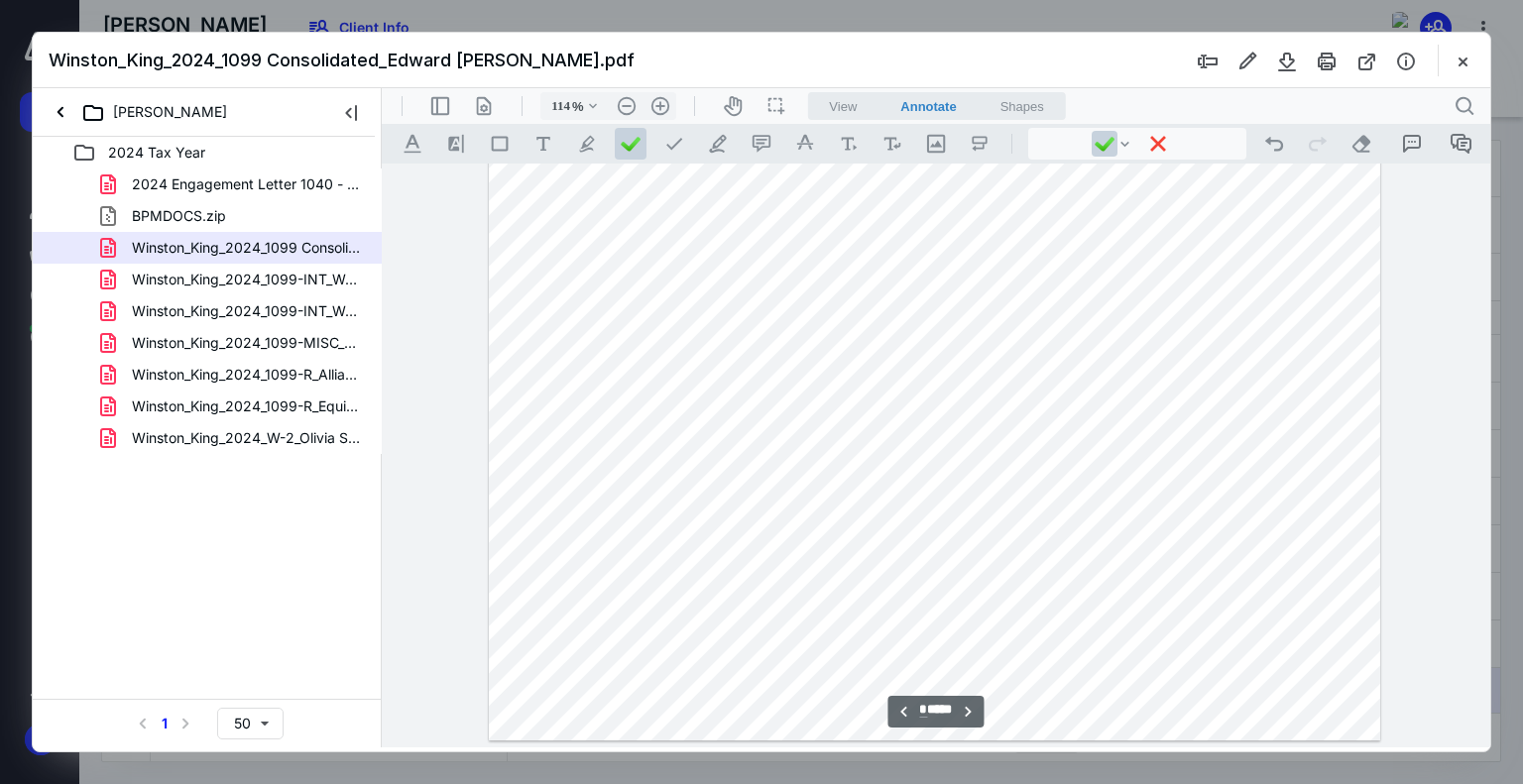 scroll, scrollTop: 1483, scrollLeft: 0, axis: vertical 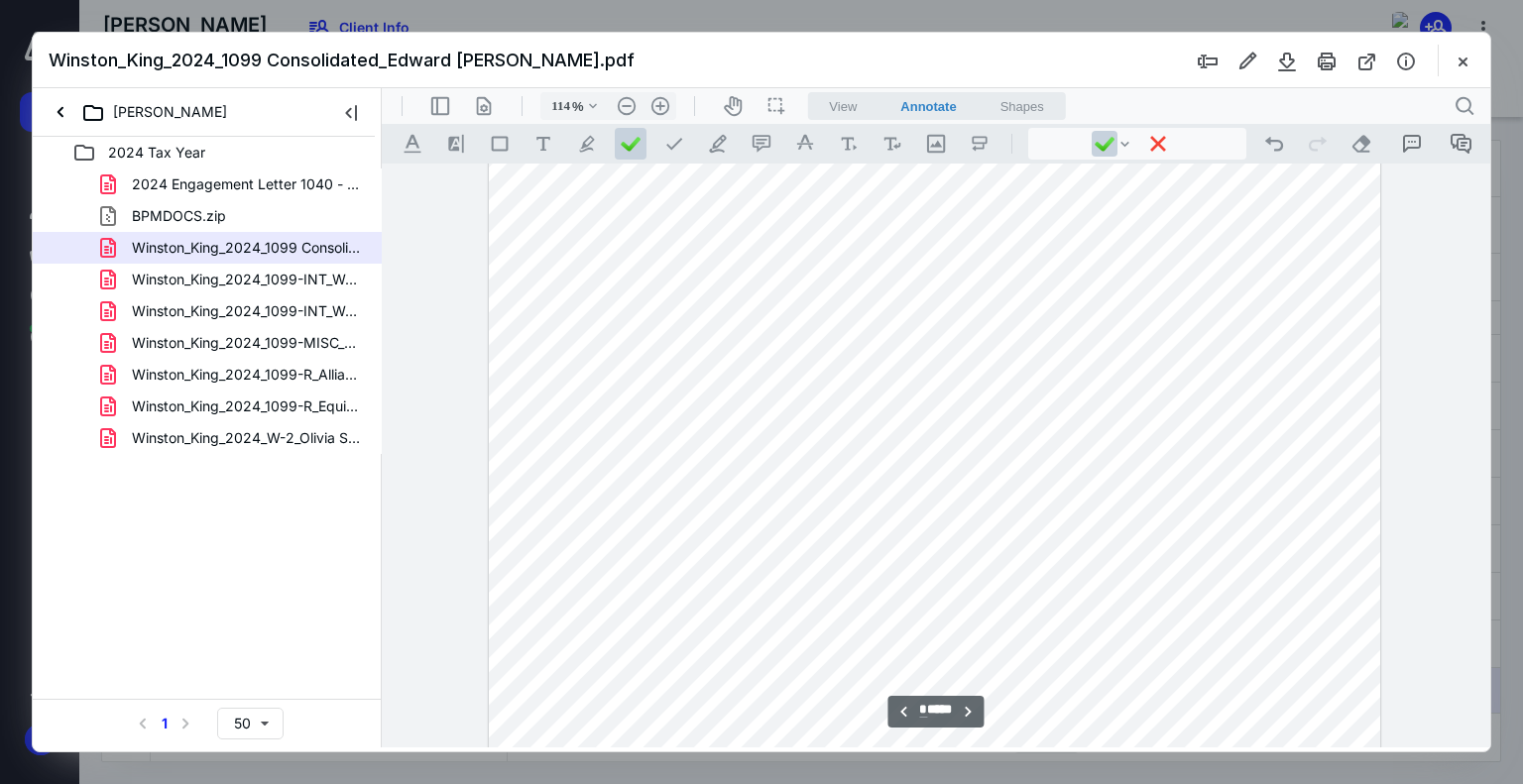 click at bounding box center [631, 144] 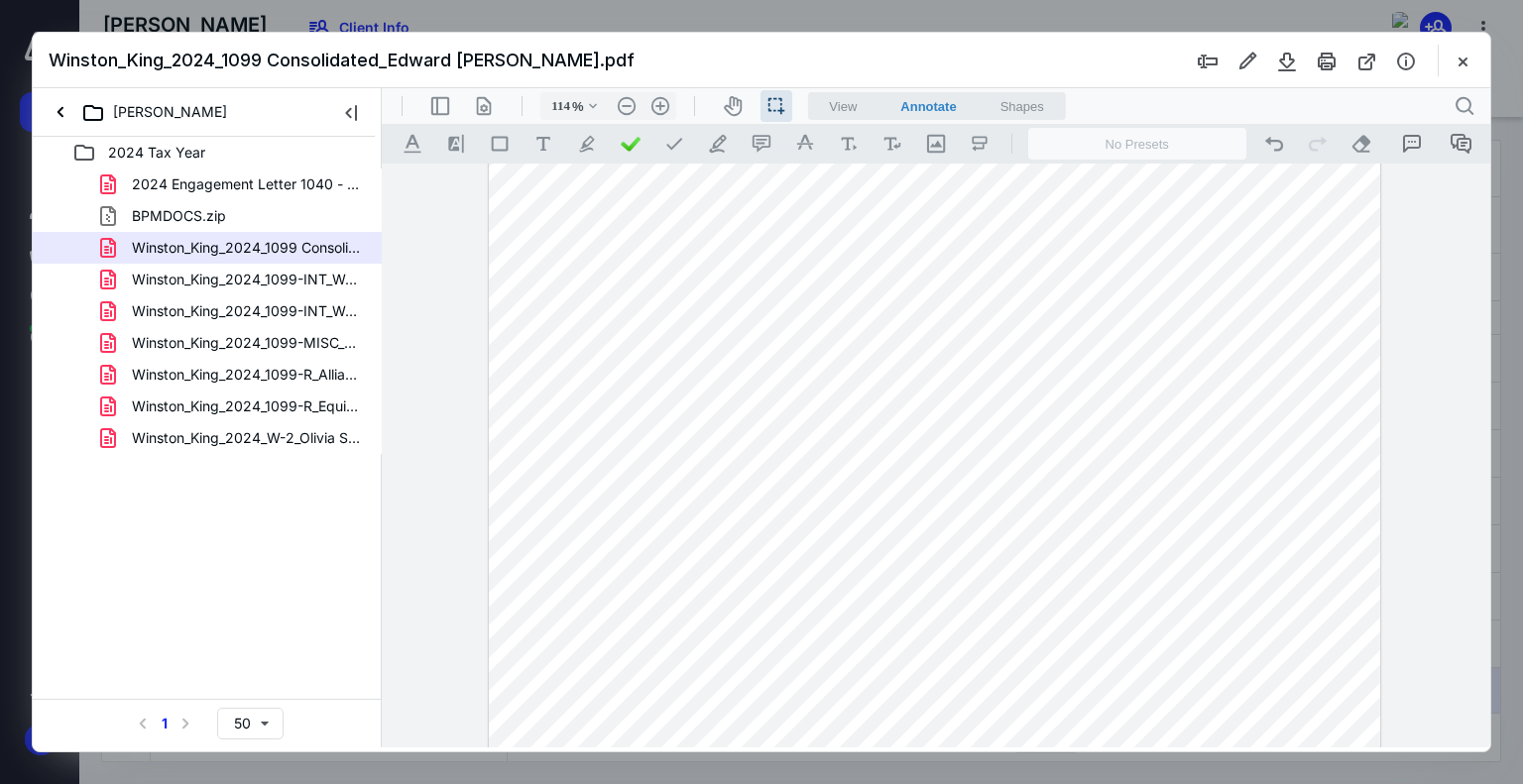 click at bounding box center [935, 427] 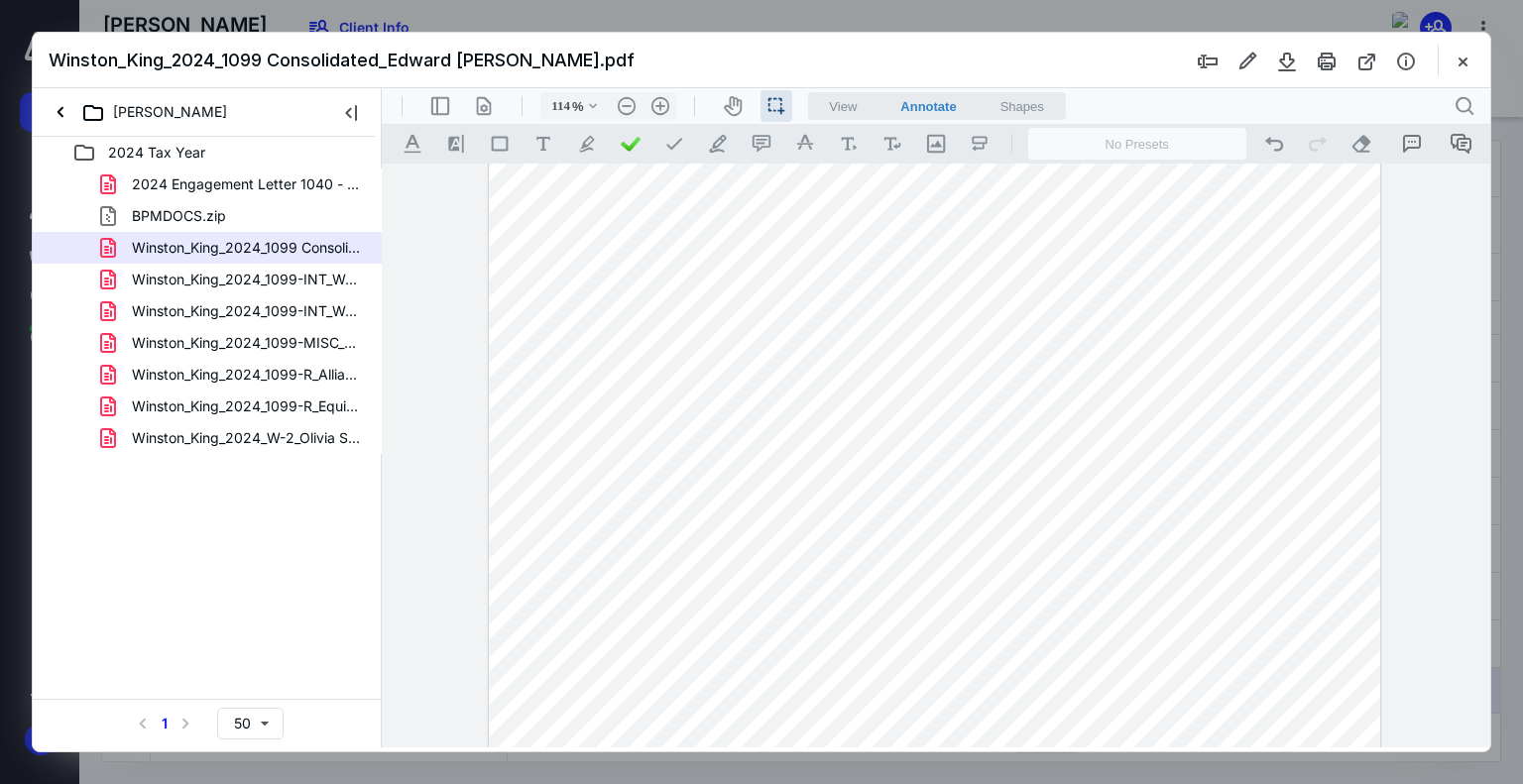 drag, startPoint x: 1135, startPoint y: 285, endPoint x: 1207, endPoint y: 301, distance: 73.756356 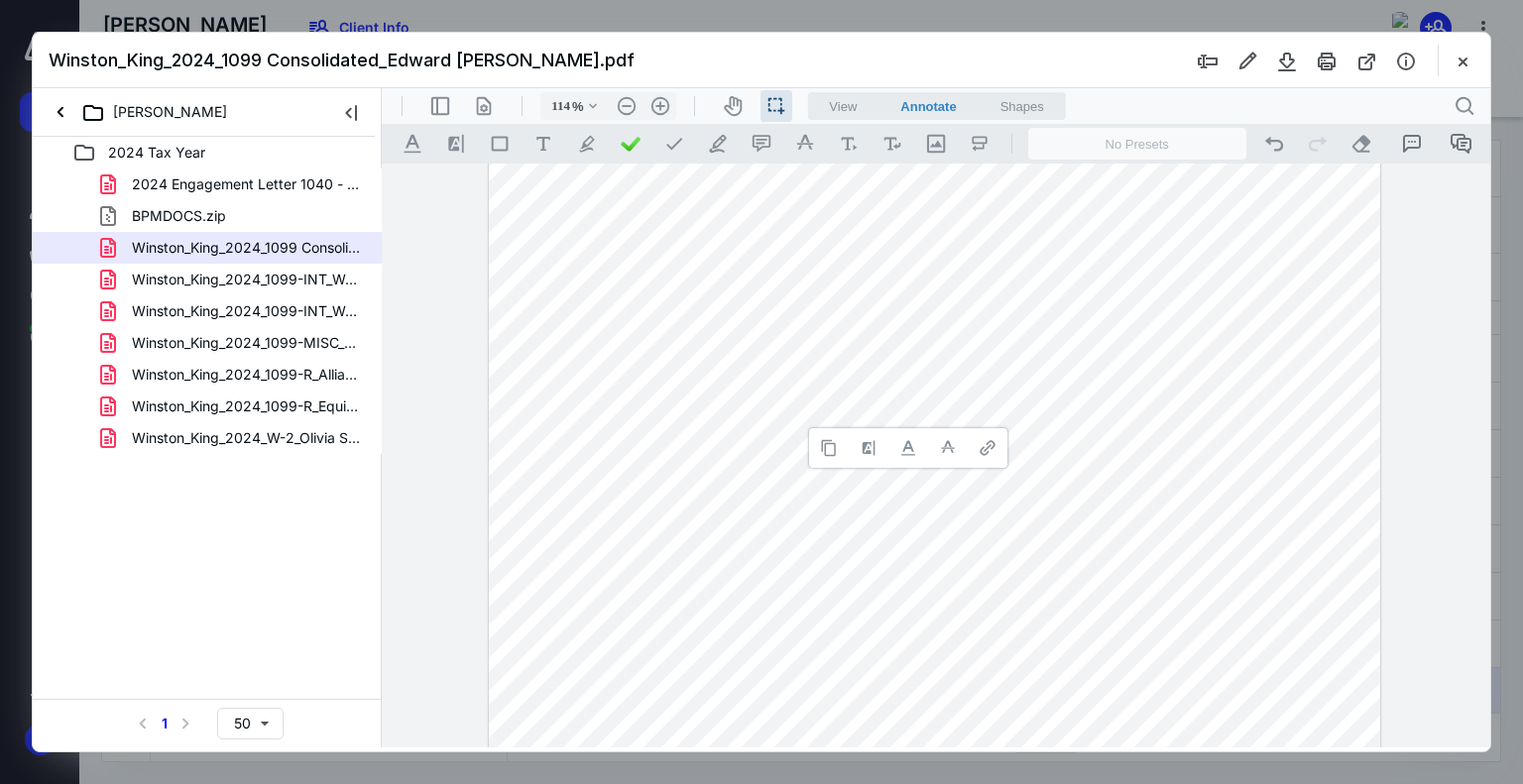 type 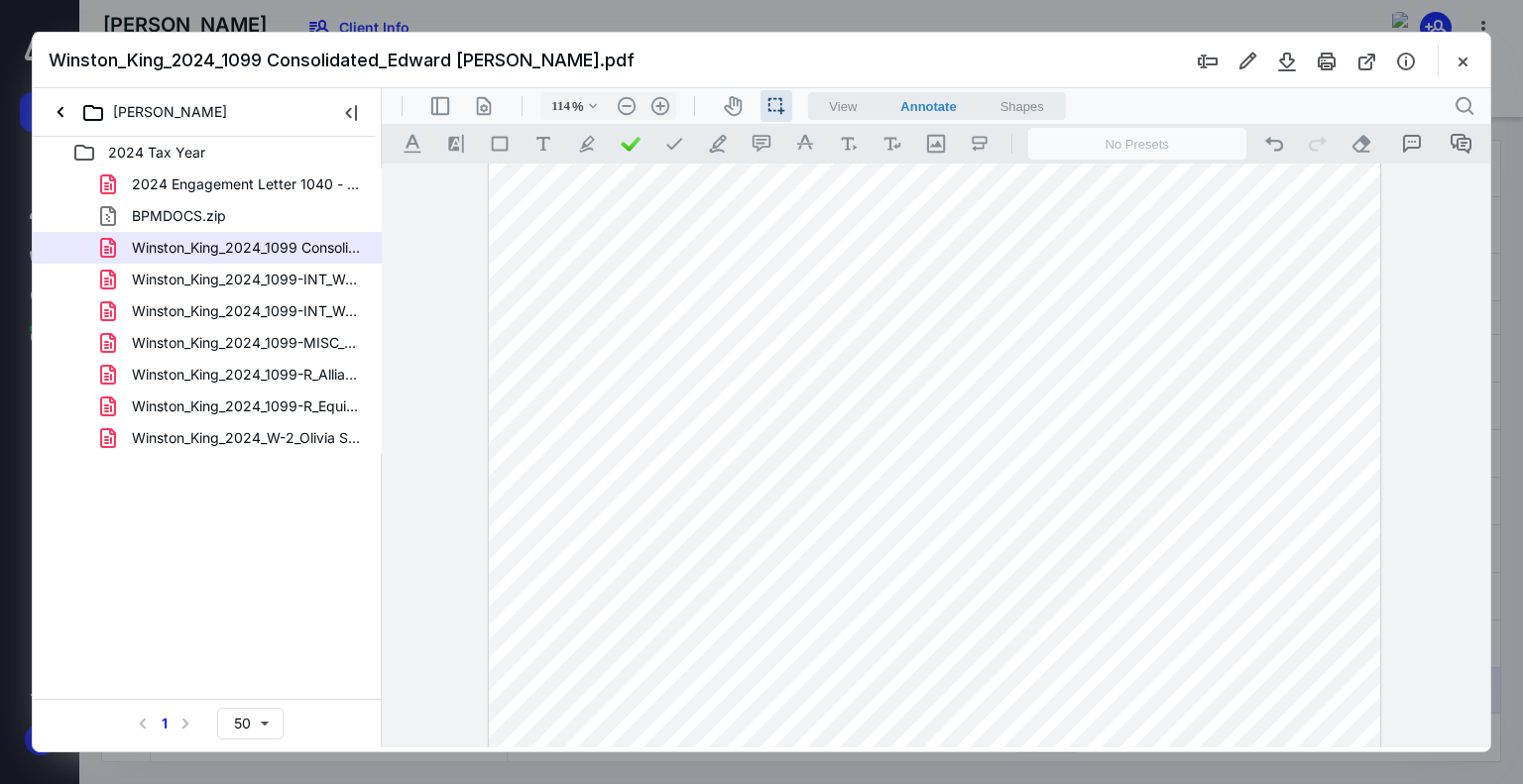 click at bounding box center (935, 427) 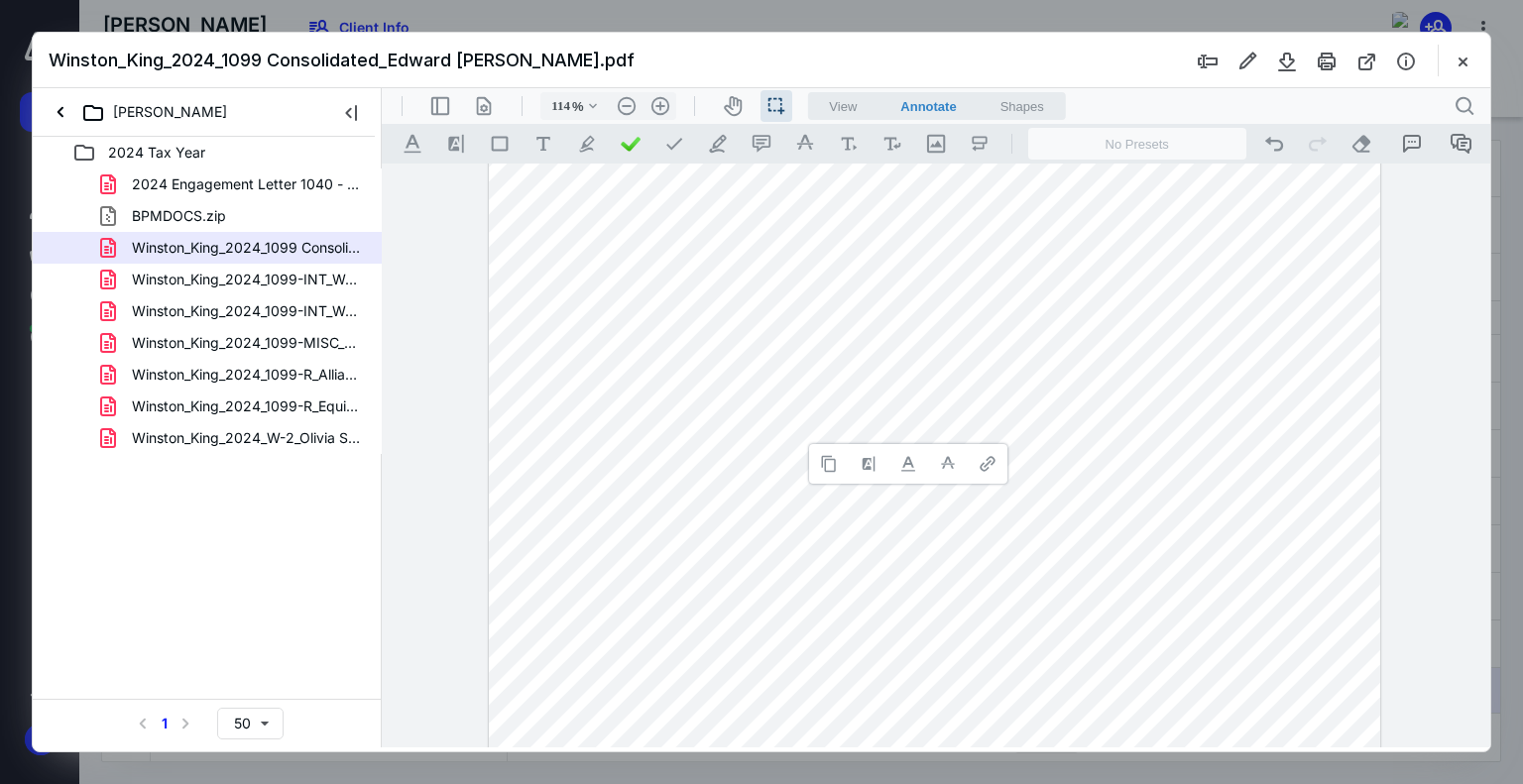type 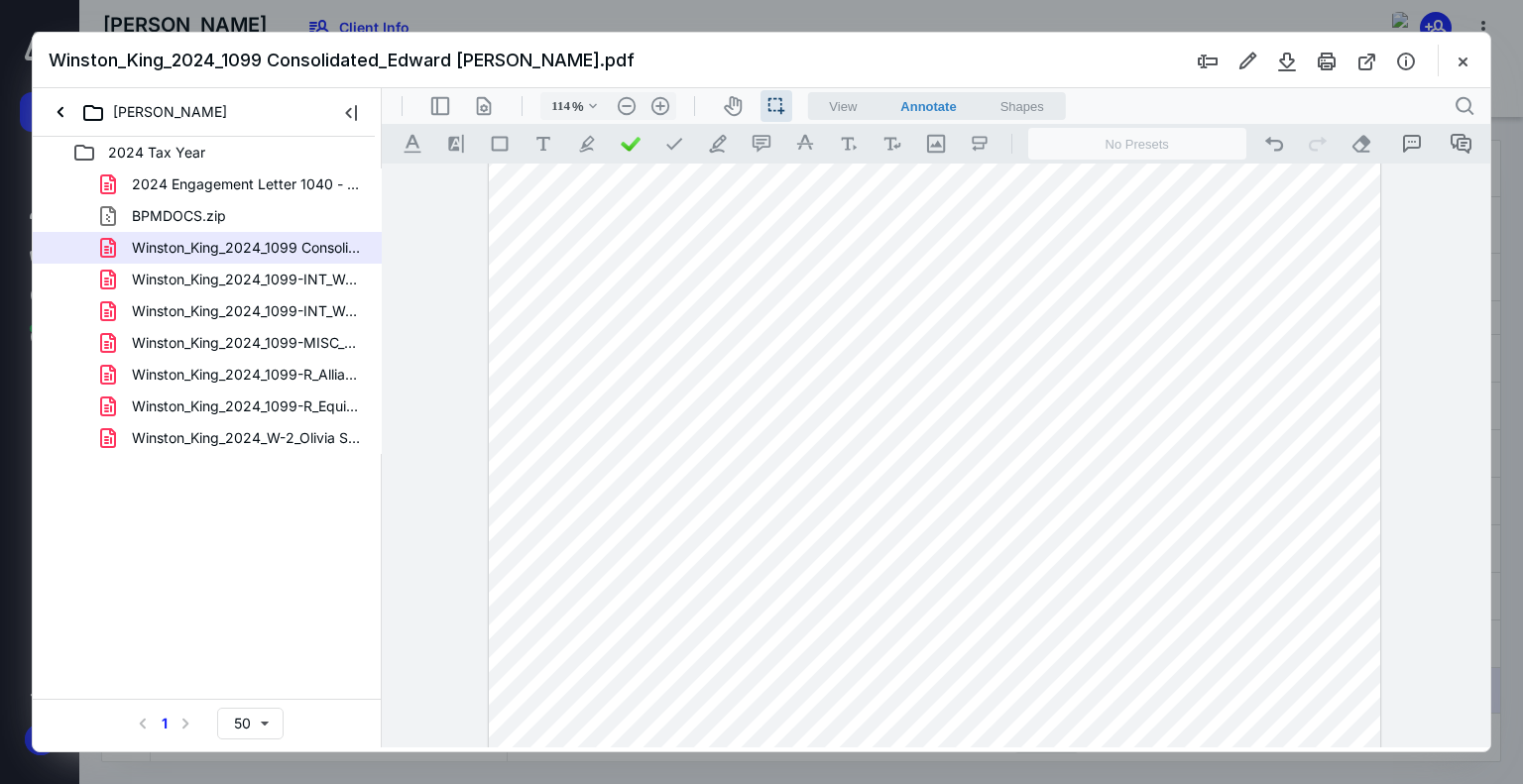 click at bounding box center [935, 427] 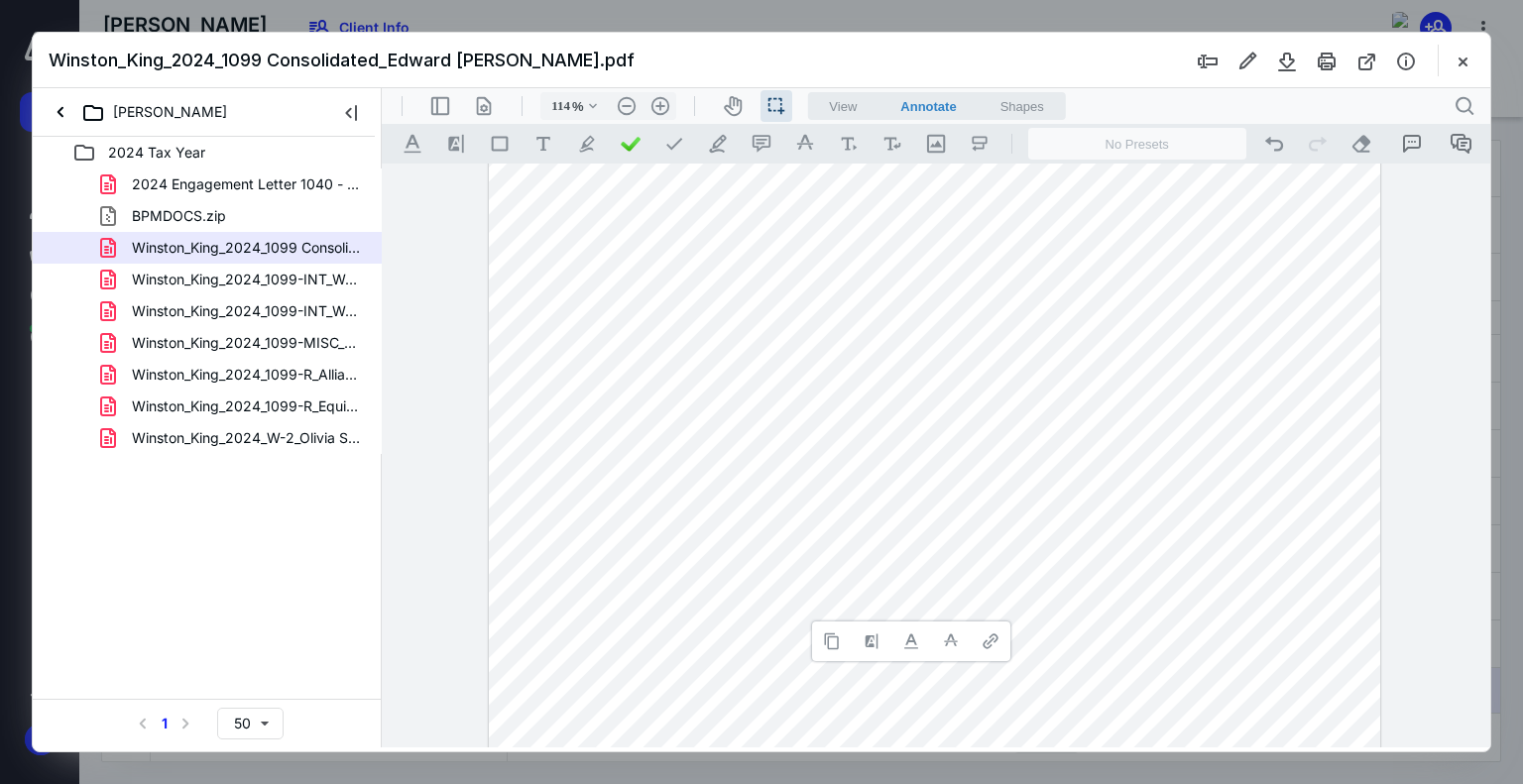 type 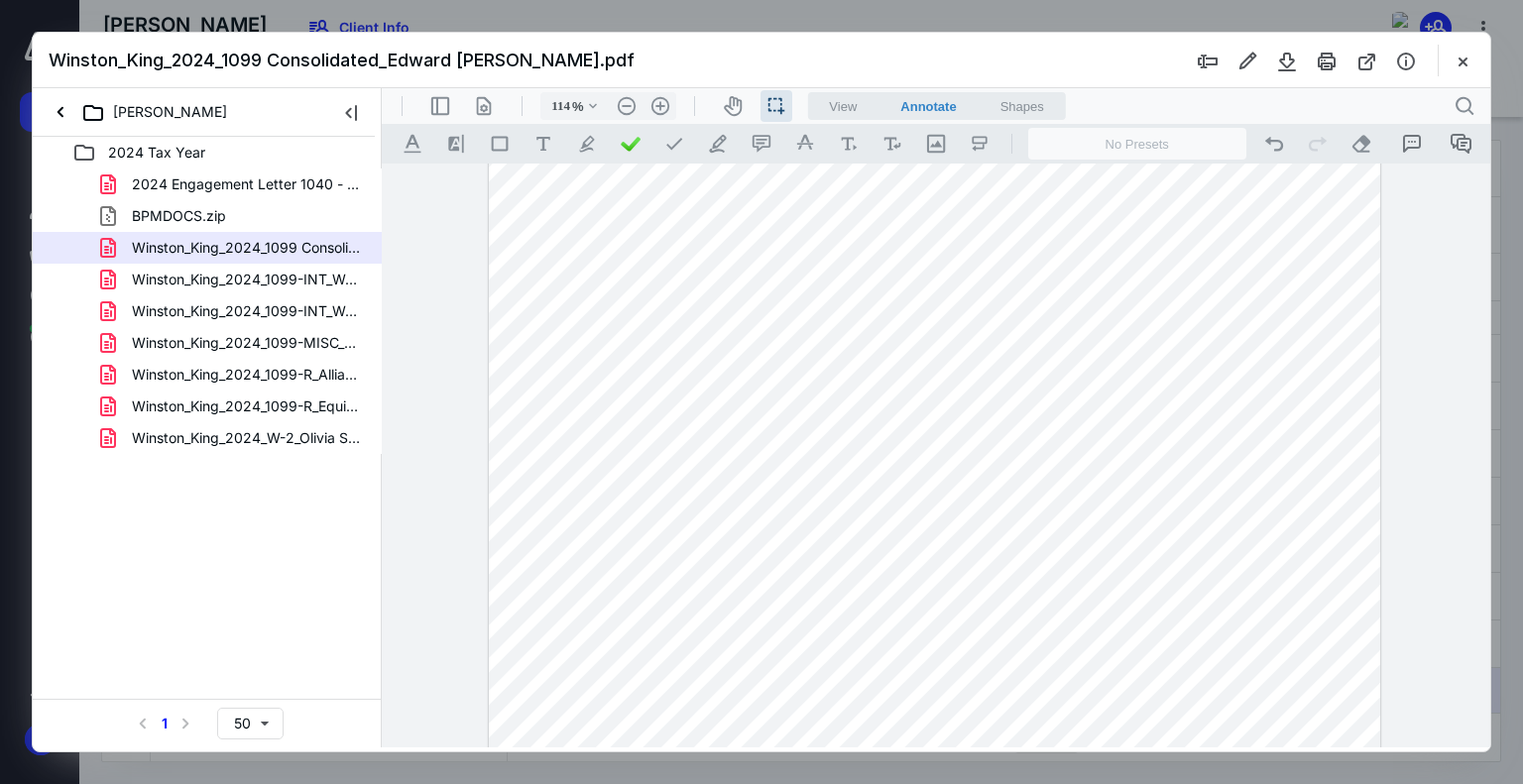 click at bounding box center (935, 427) 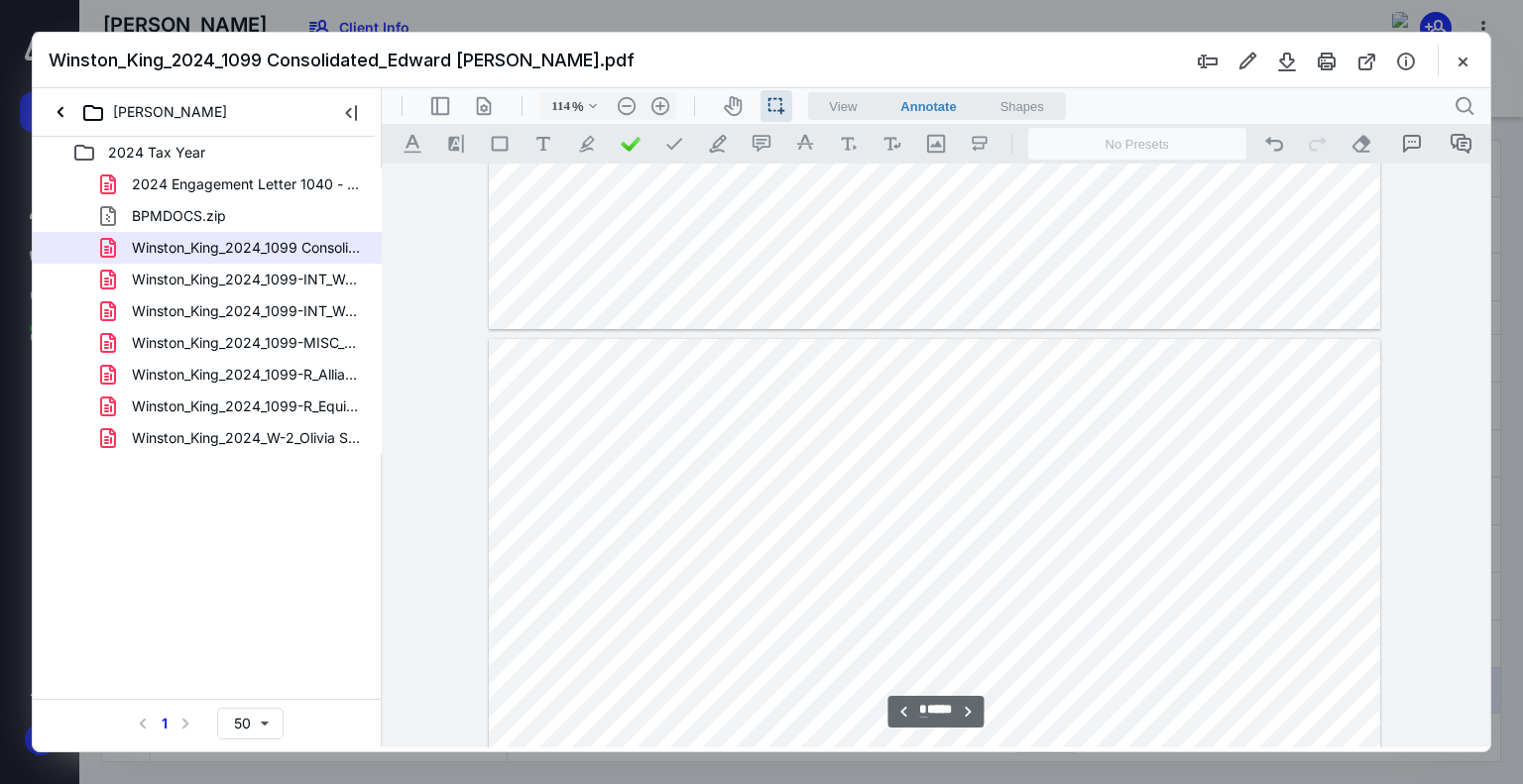 scroll, scrollTop: 2077, scrollLeft: 0, axis: vertical 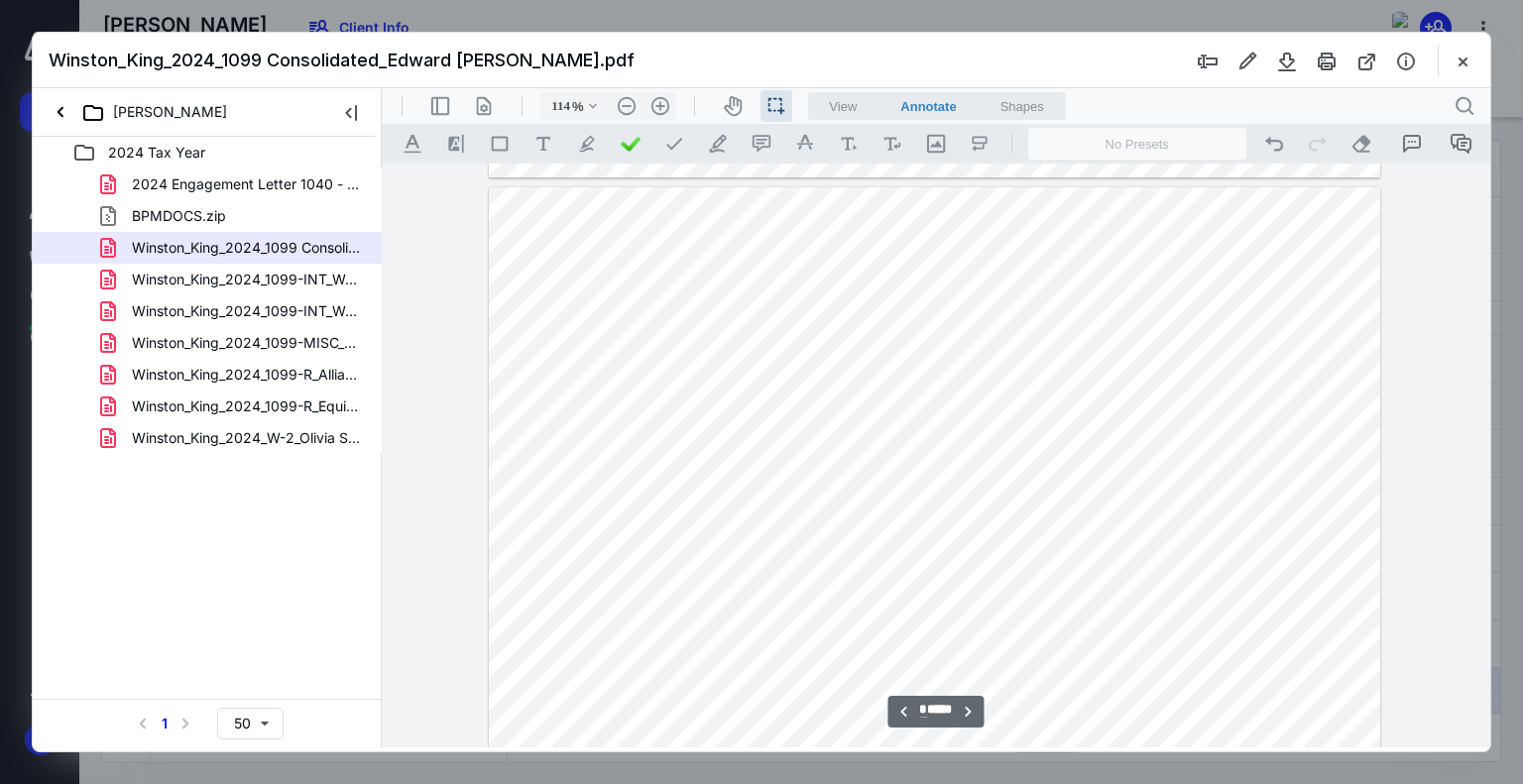 type on "139" 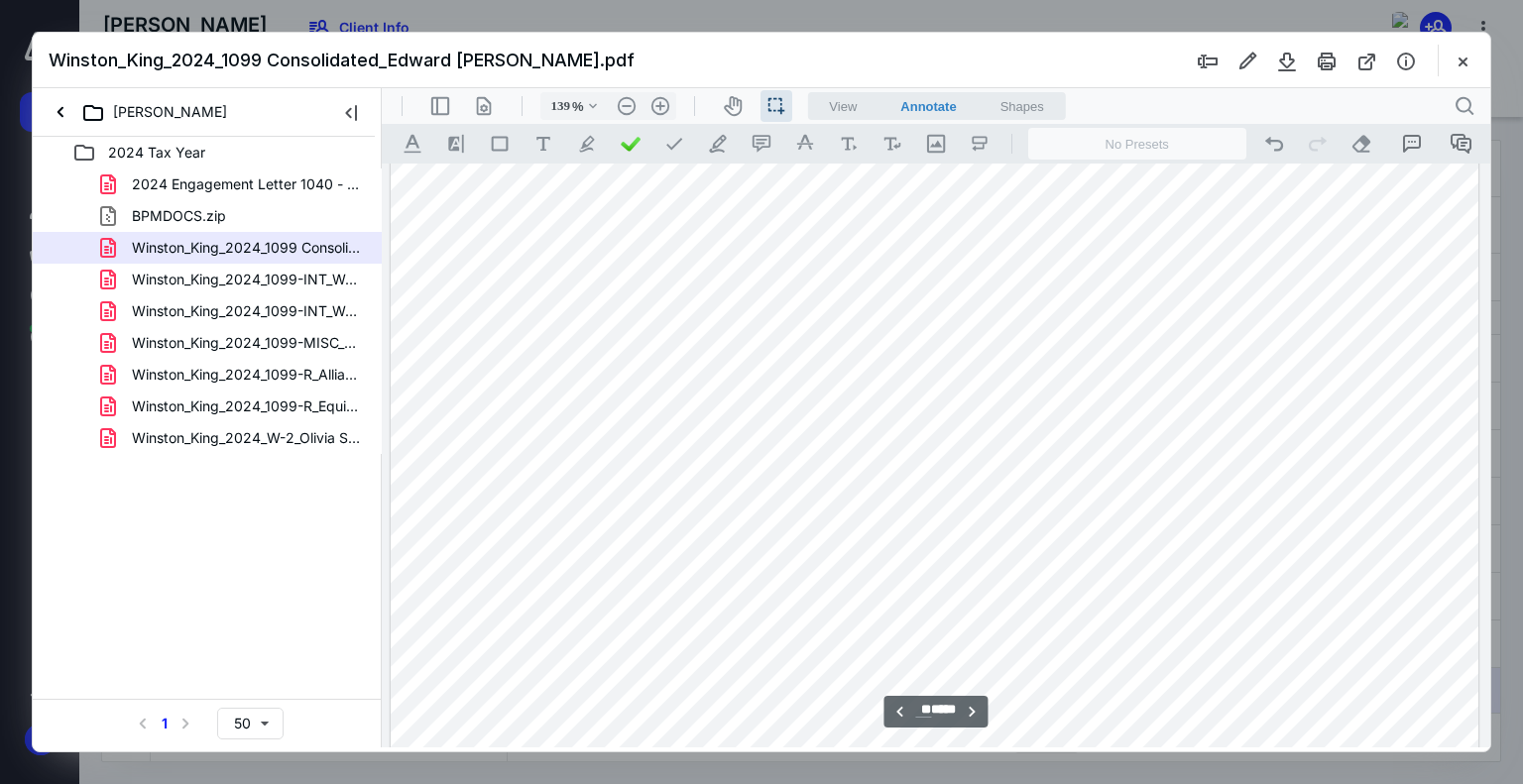 scroll, scrollTop: 7945, scrollLeft: 0, axis: vertical 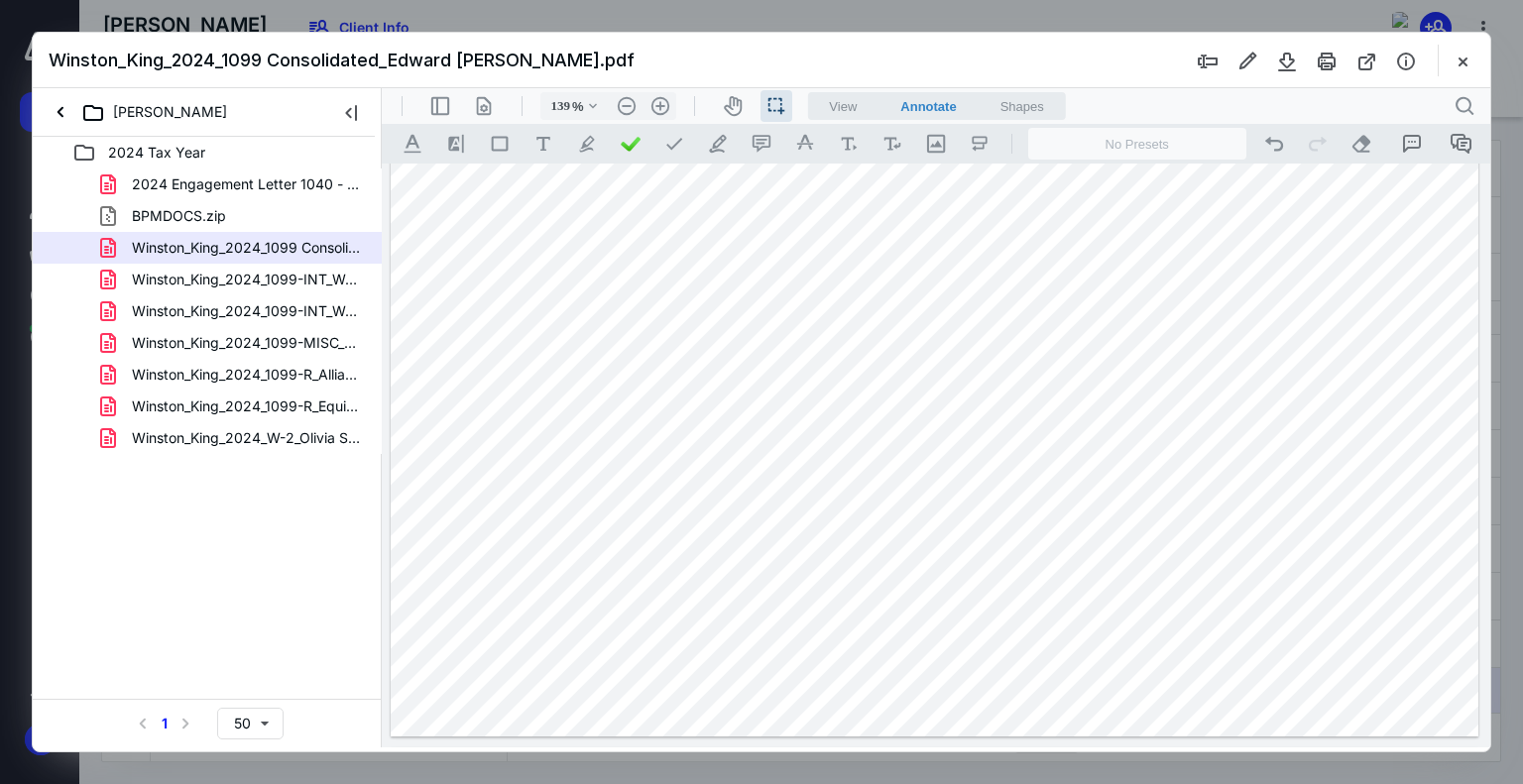 click at bounding box center [935, 316] 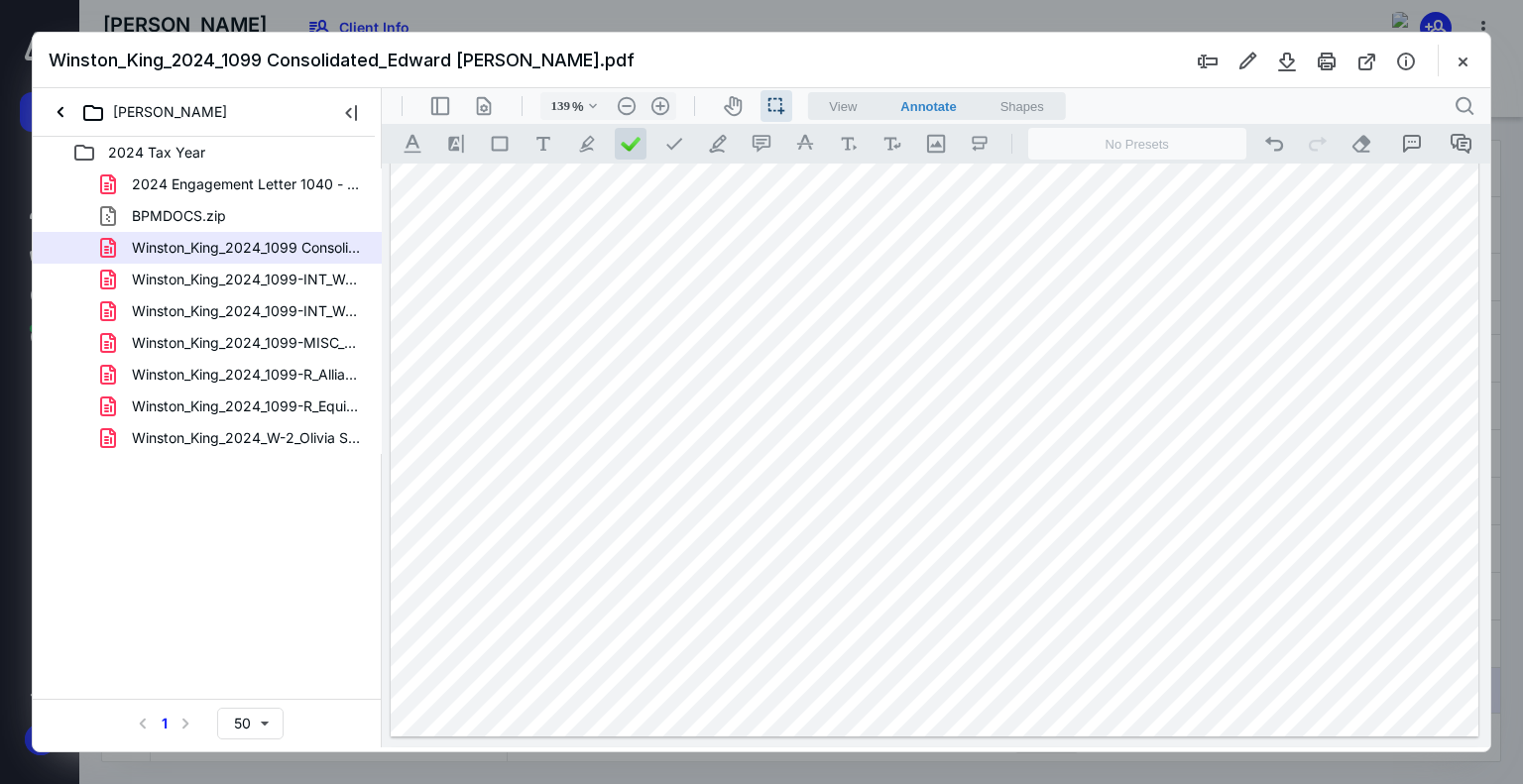 click at bounding box center (631, 144) 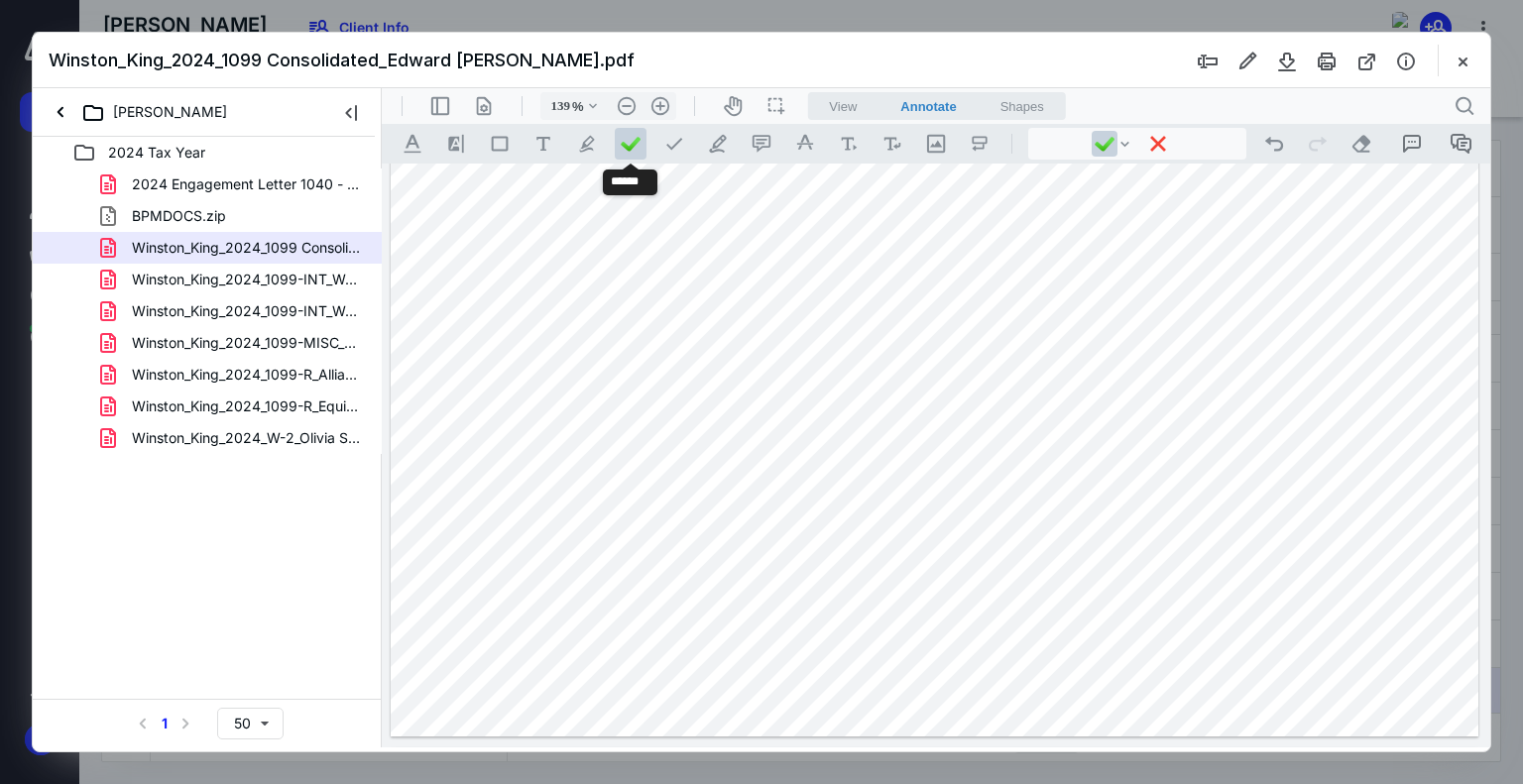 click at bounding box center [935, 316] 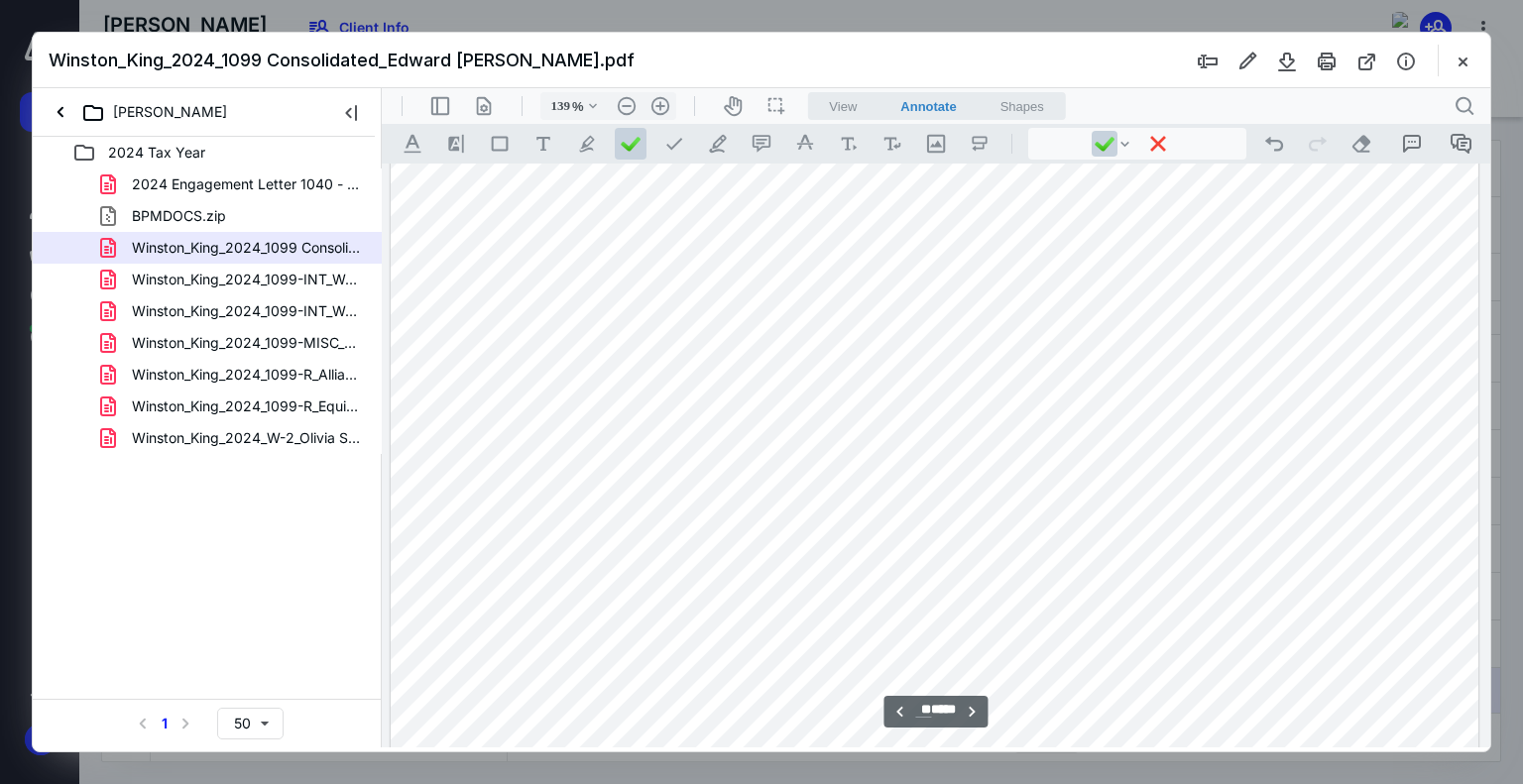 scroll, scrollTop: 8738, scrollLeft: 0, axis: vertical 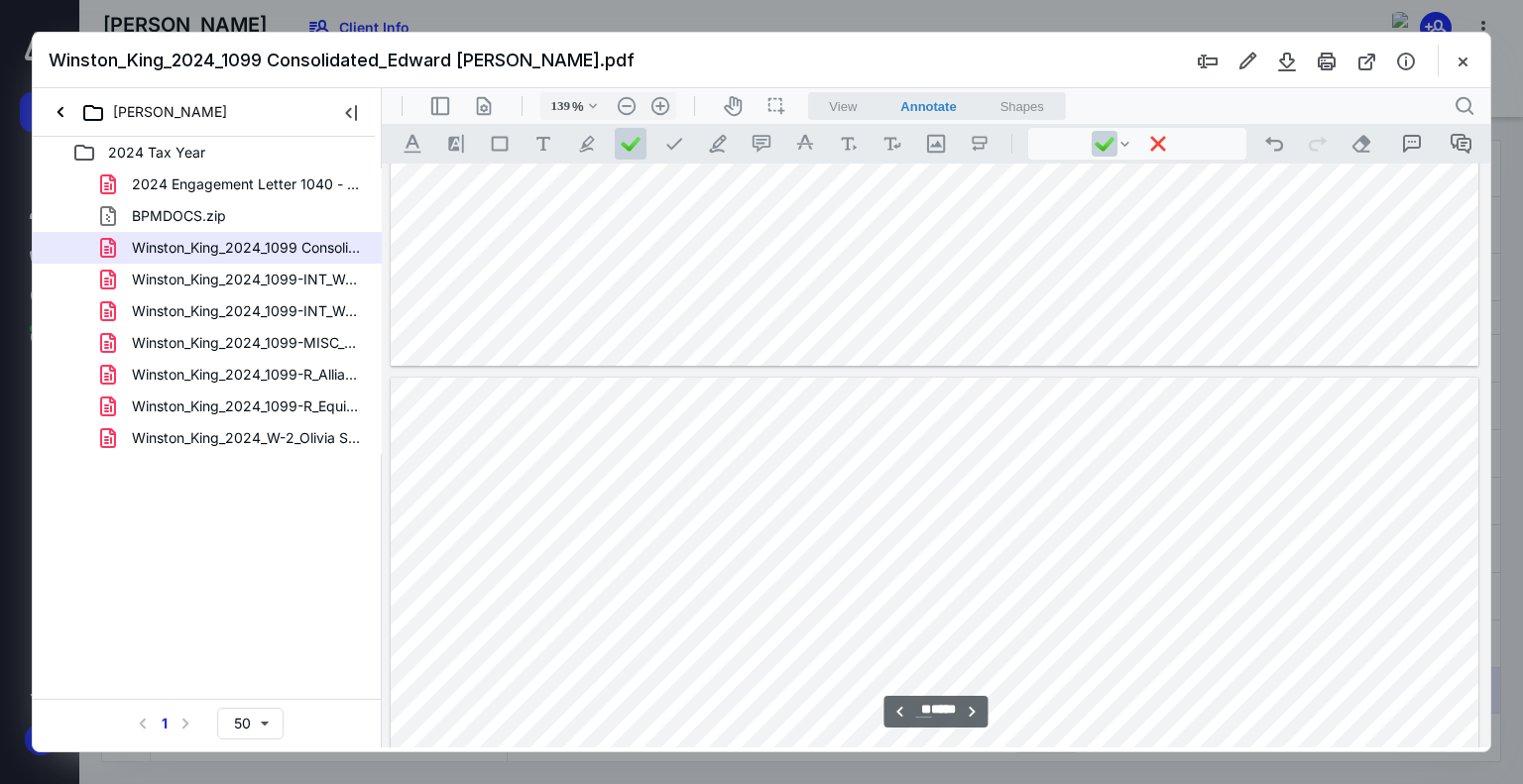 type on "**" 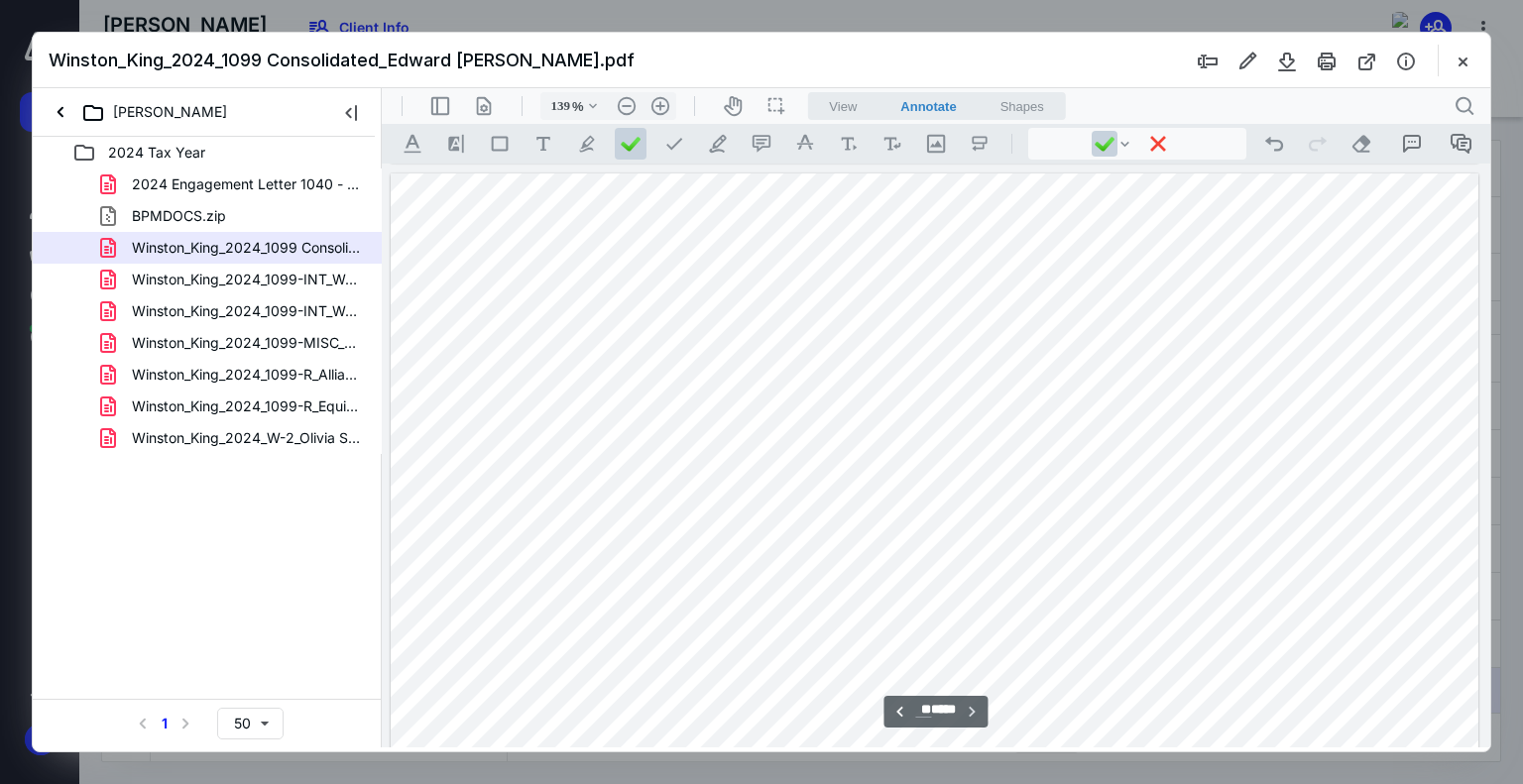 scroll, scrollTop: 10502, scrollLeft: 0, axis: vertical 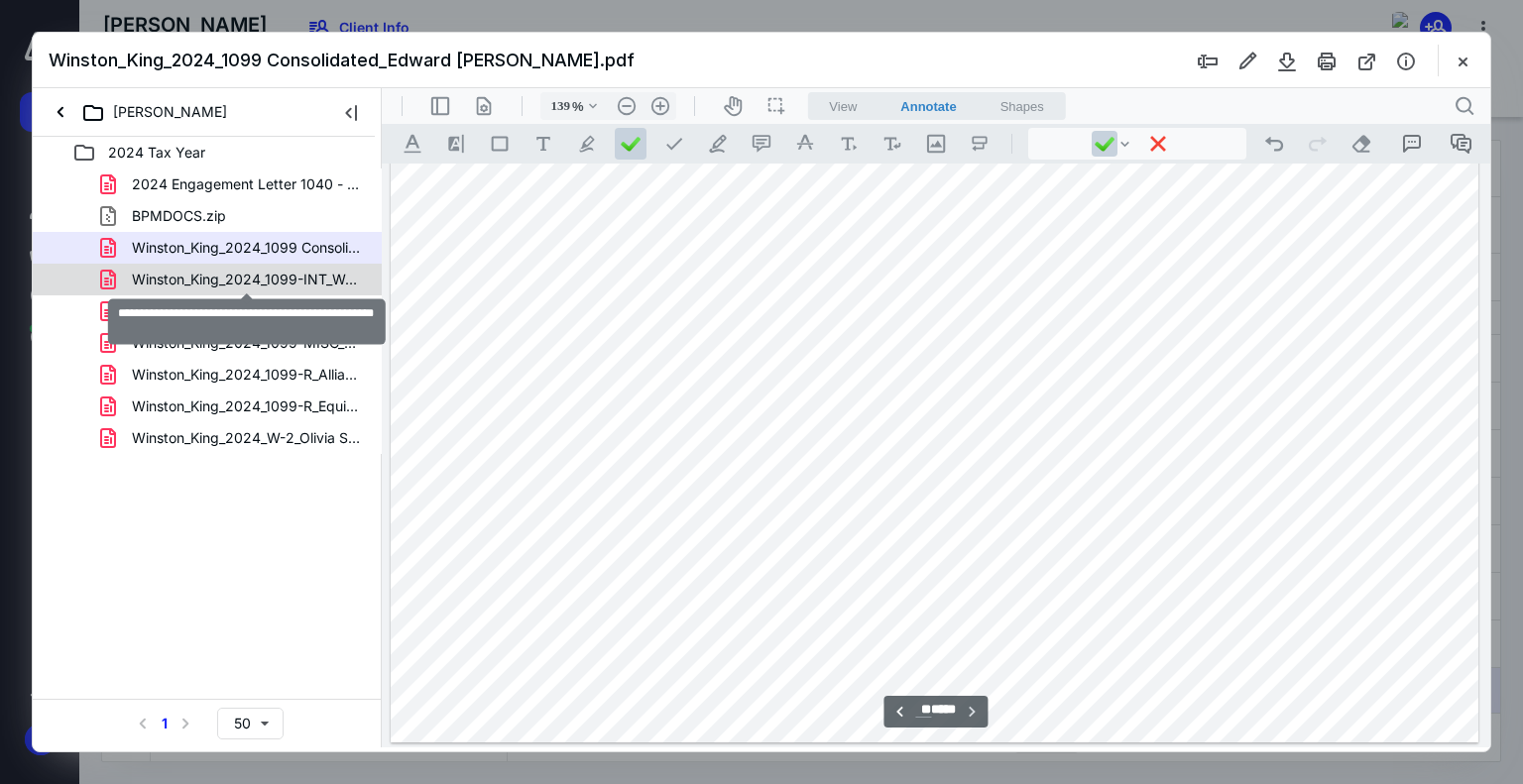 click on "Winston_King_2024_1099-INT_Wells Fargo Bank 0832.pdf" at bounding box center (247, 280) 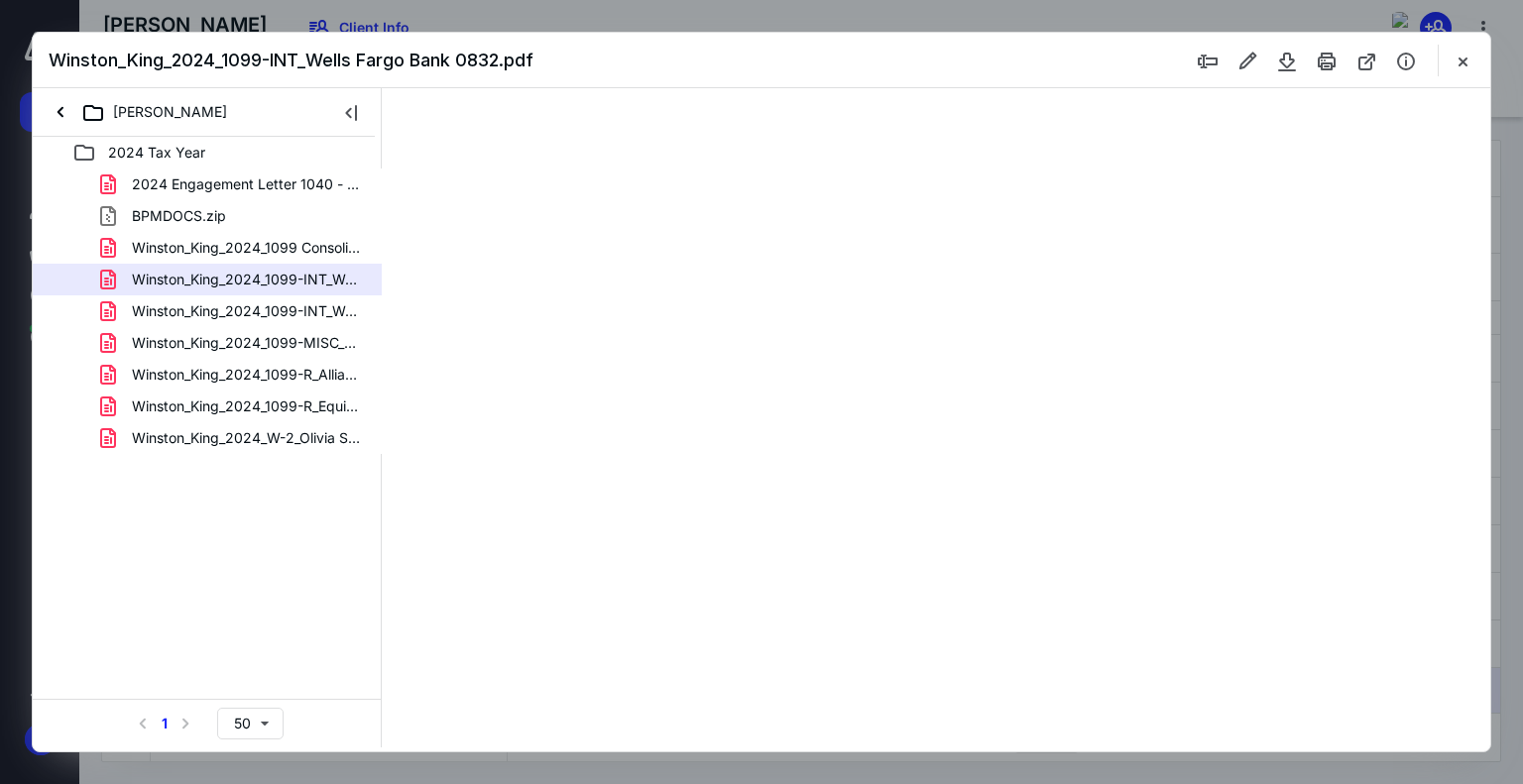 scroll, scrollTop: 0, scrollLeft: 0, axis: both 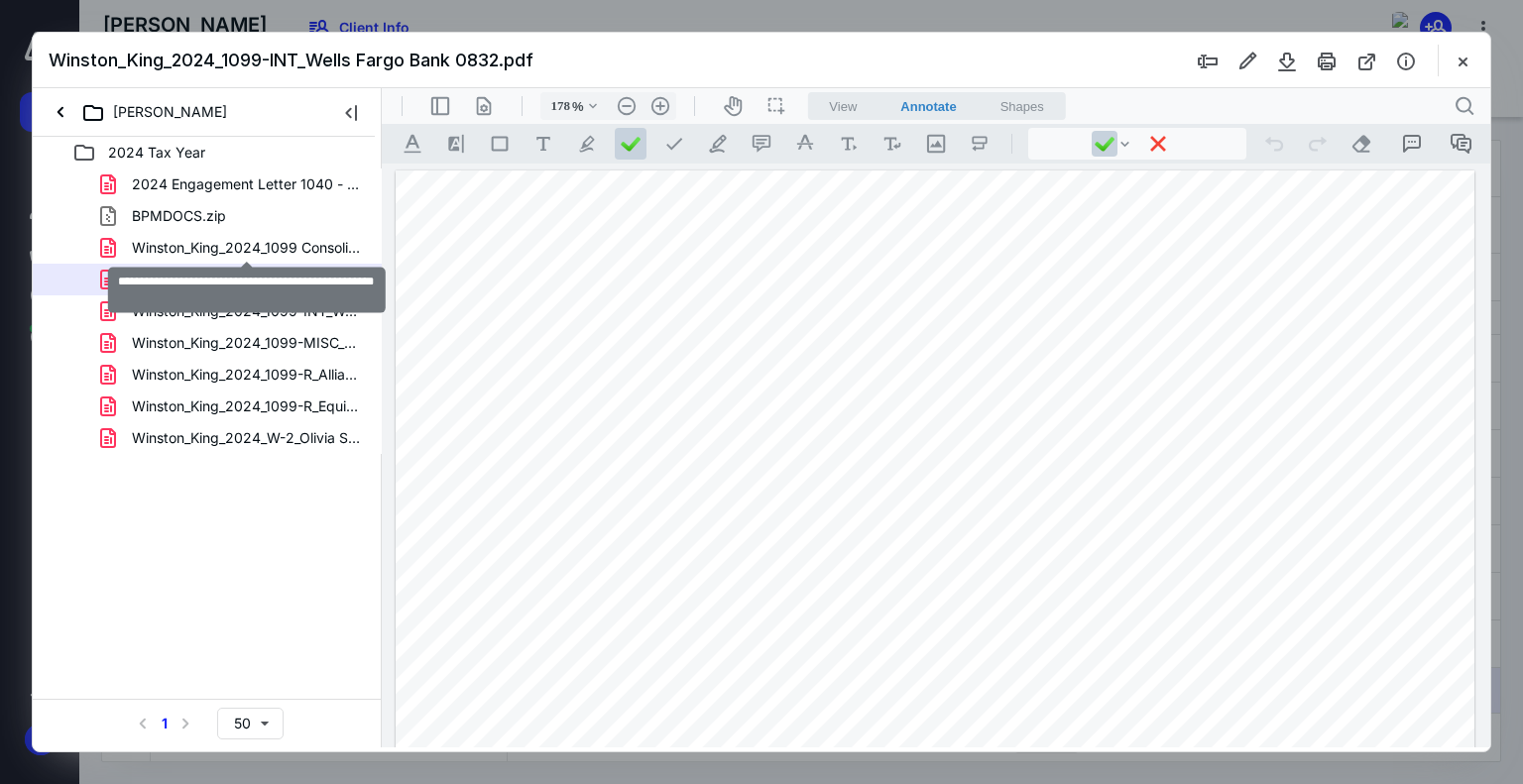 click on "Winston_King_2024_1099 Consolidated_Edward Jones.pdf" at bounding box center (247, 248) 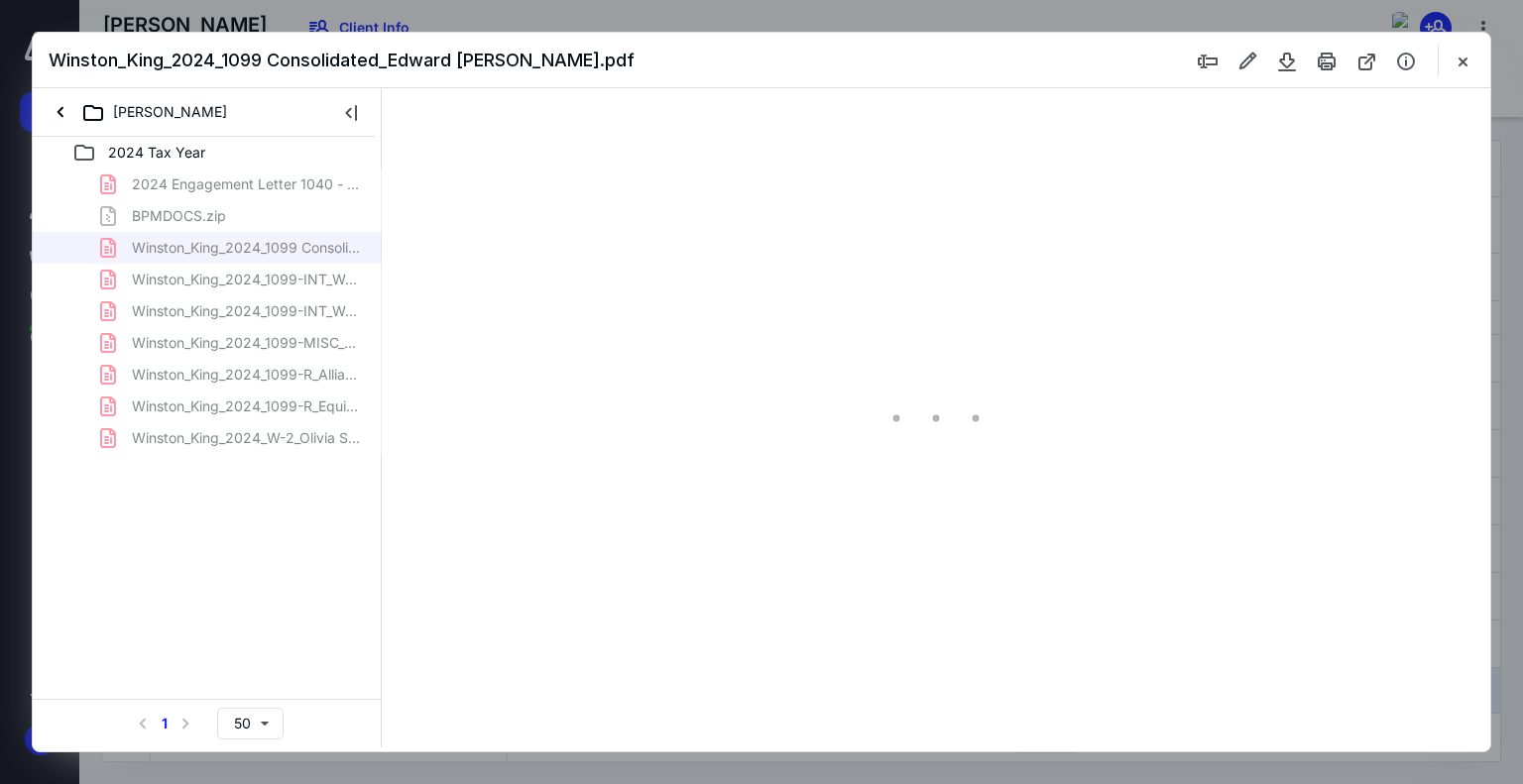 type on "139" 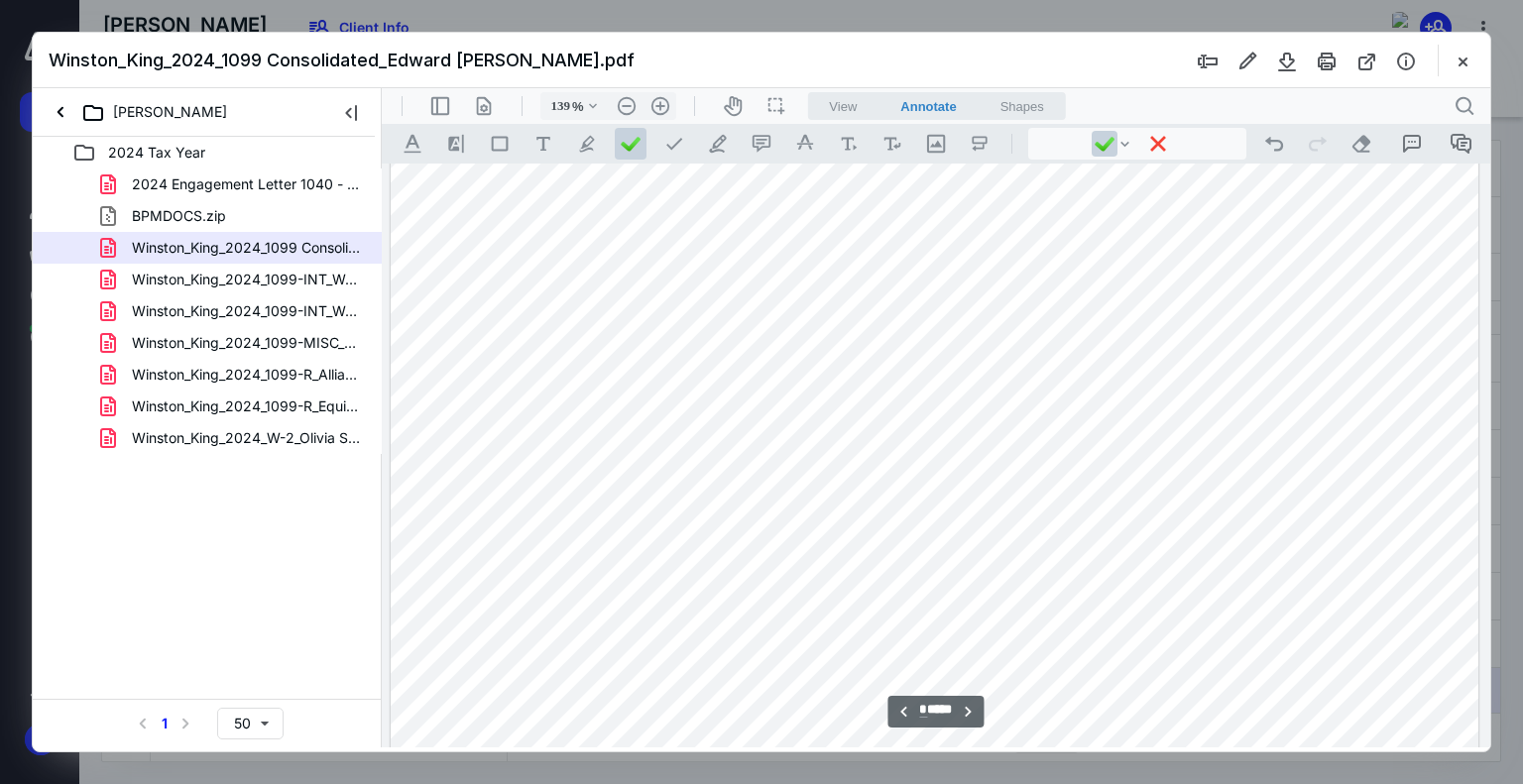 scroll, scrollTop: 5451, scrollLeft: 0, axis: vertical 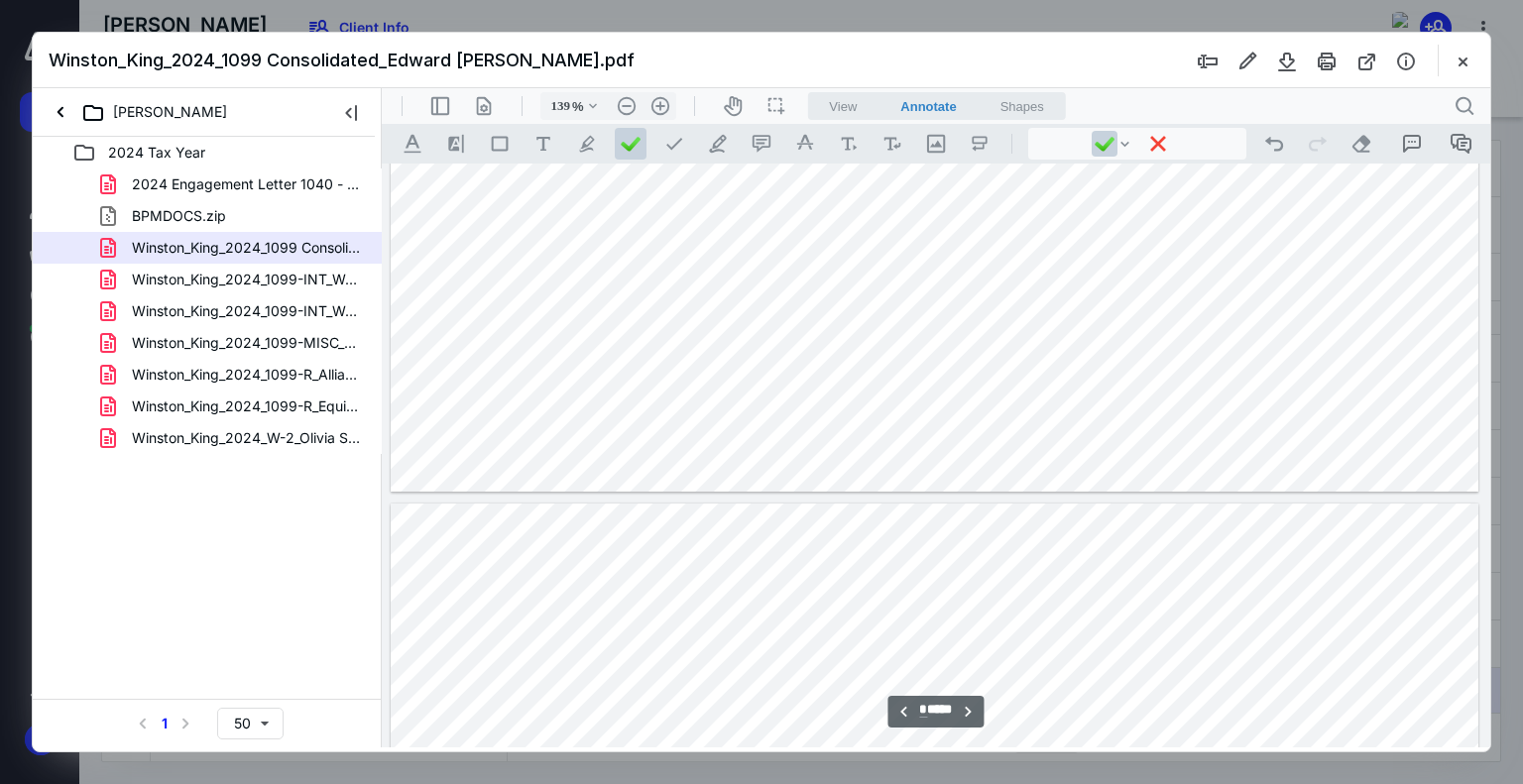 type on "*" 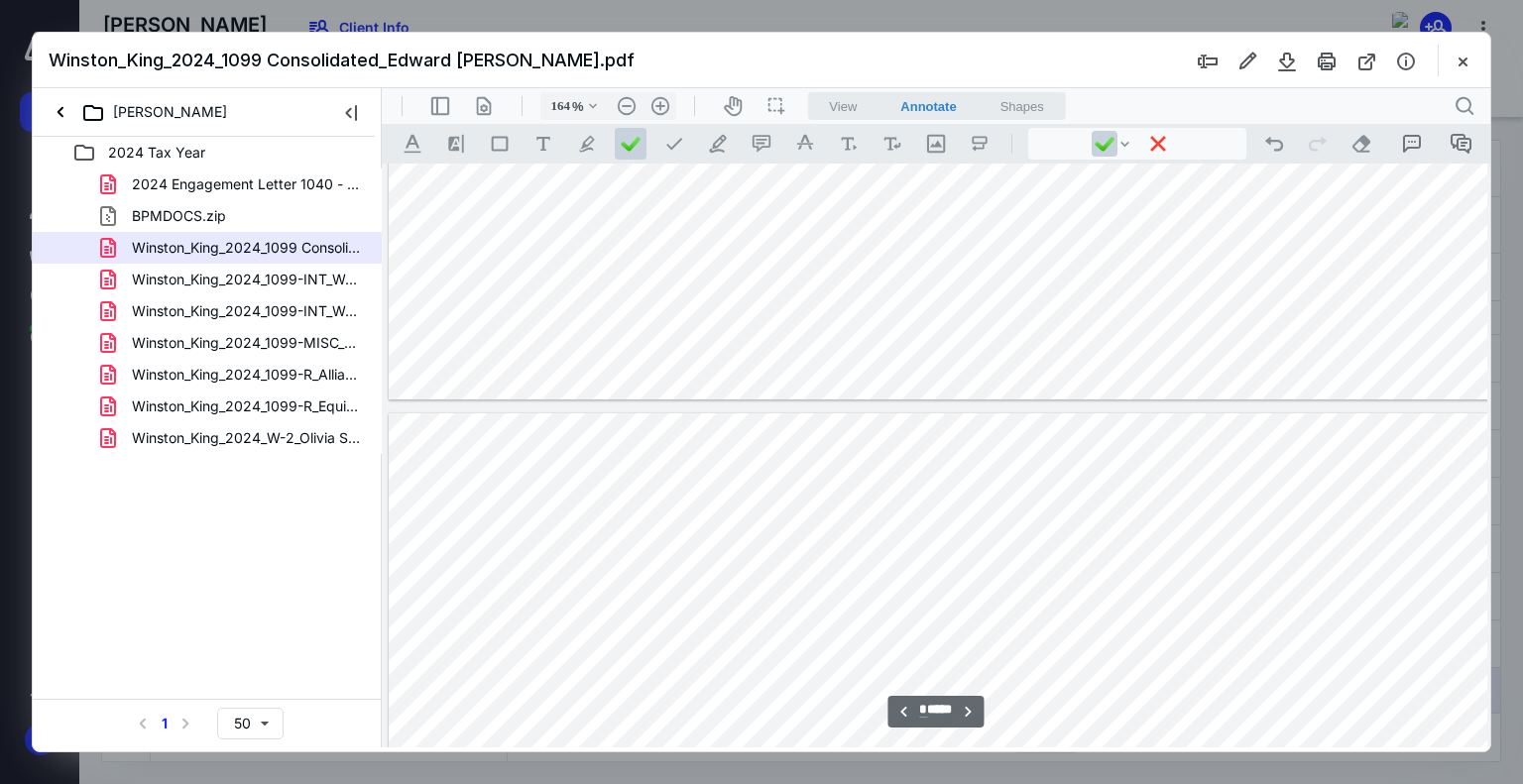 scroll, scrollTop: 3327, scrollLeft: 66, axis: both 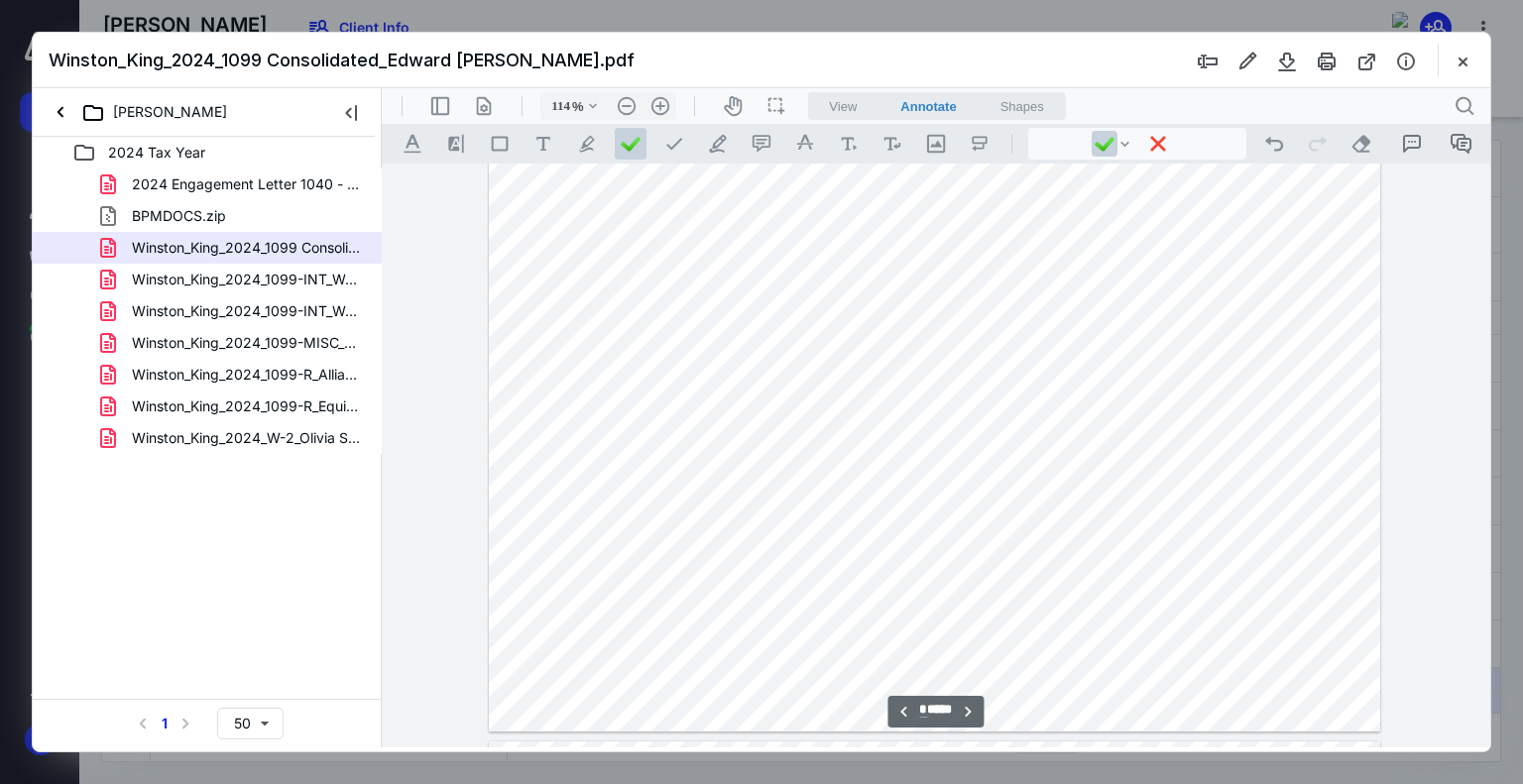 type on "139" 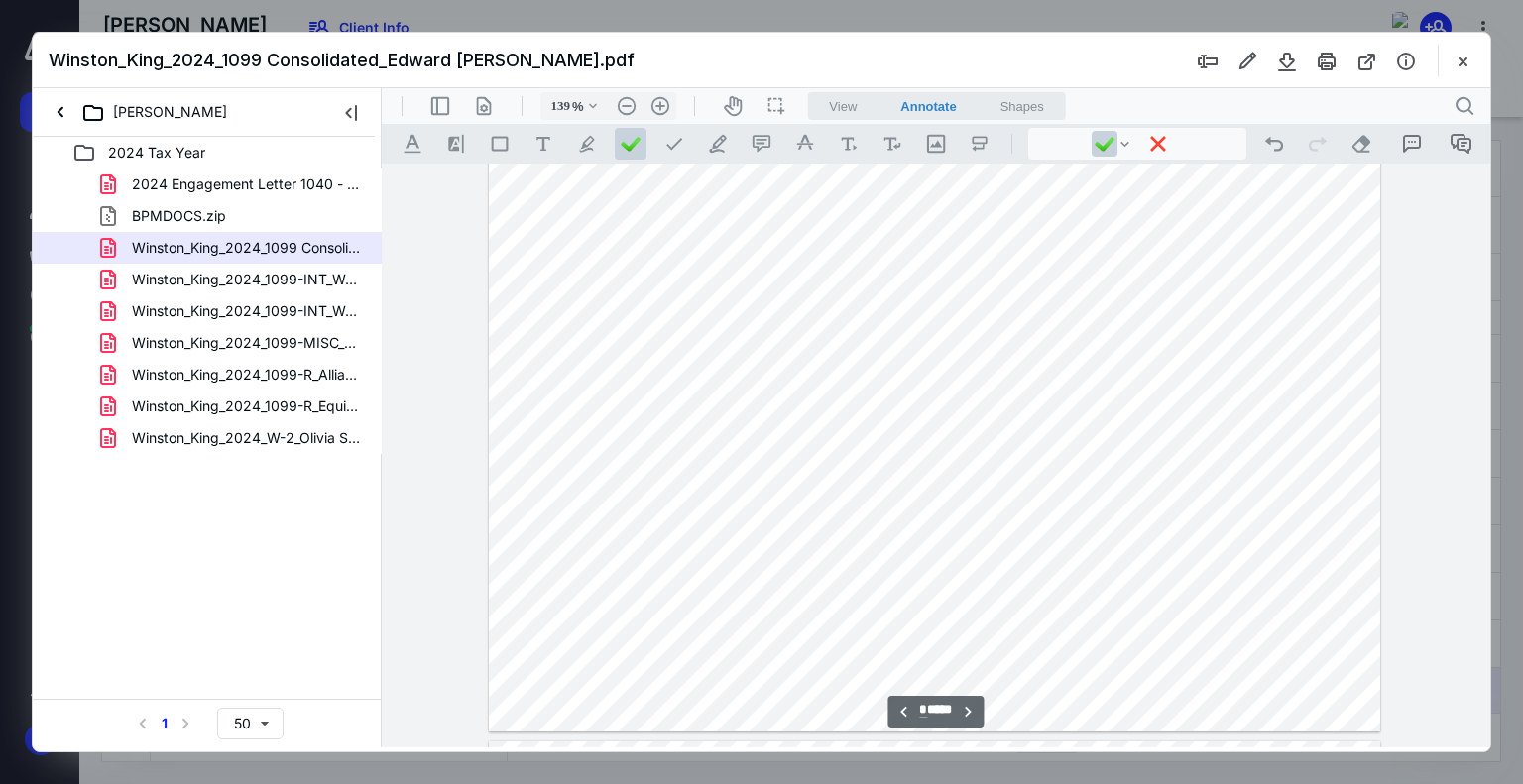 scroll, scrollTop: 2775, scrollLeft: 0, axis: vertical 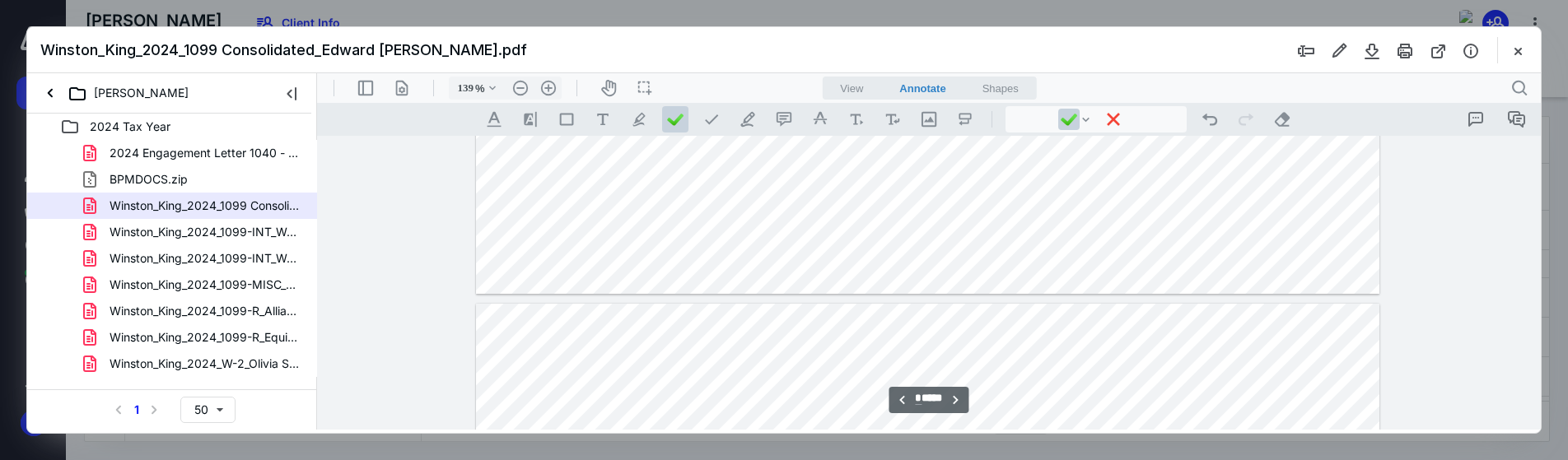type on "*" 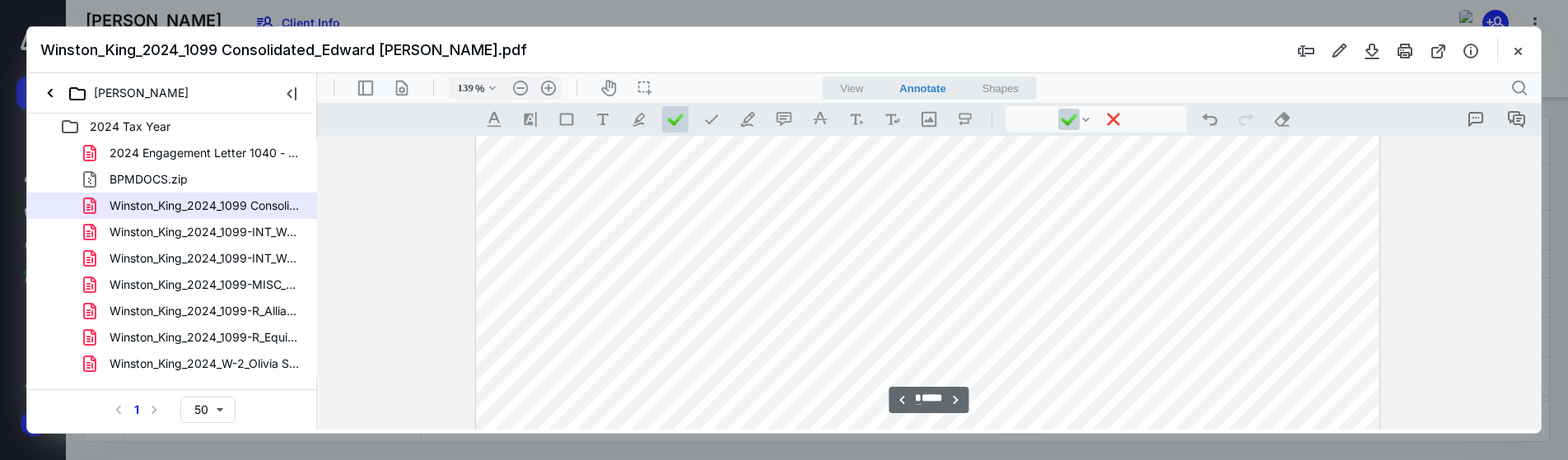 scroll, scrollTop: 2386, scrollLeft: 0, axis: vertical 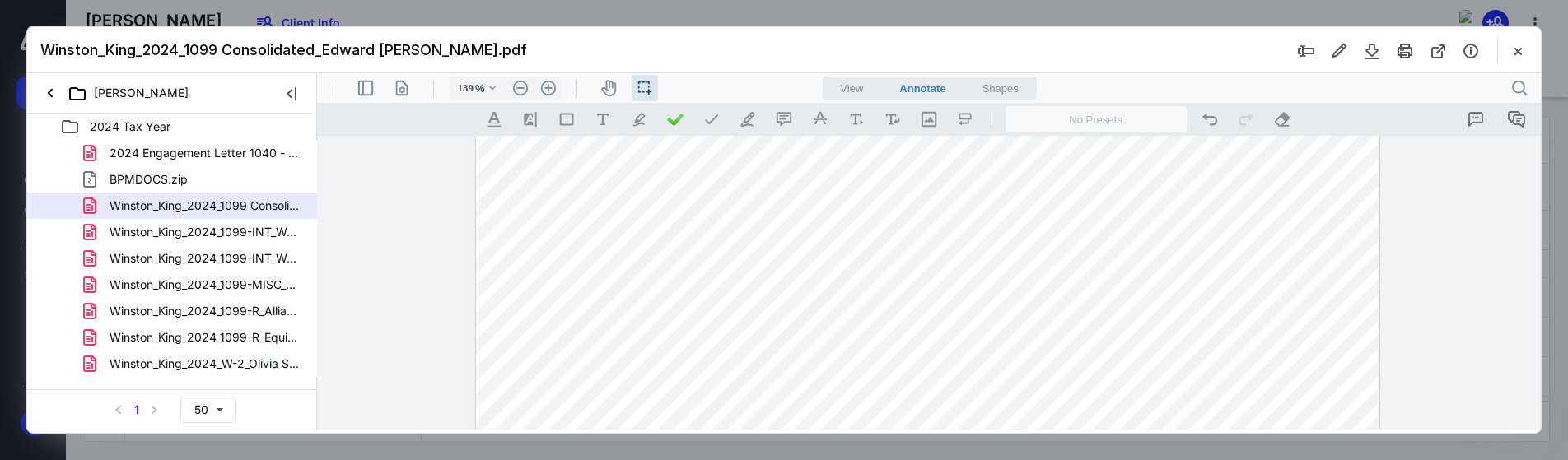 drag, startPoint x: 517, startPoint y: 284, endPoint x: 778, endPoint y: 284, distance: 261 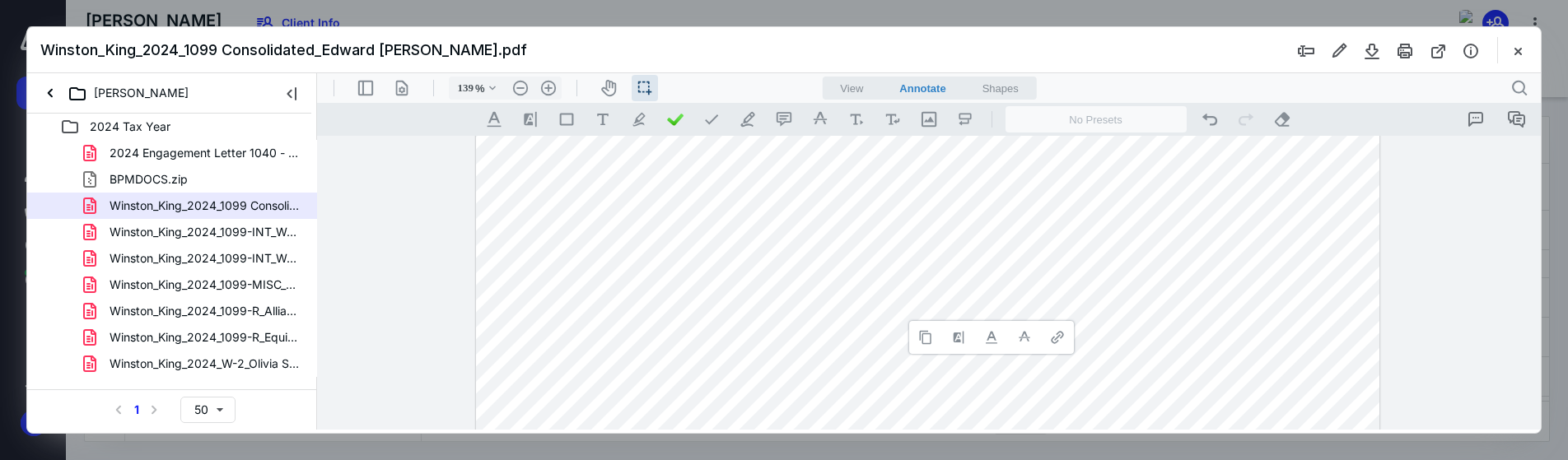 type 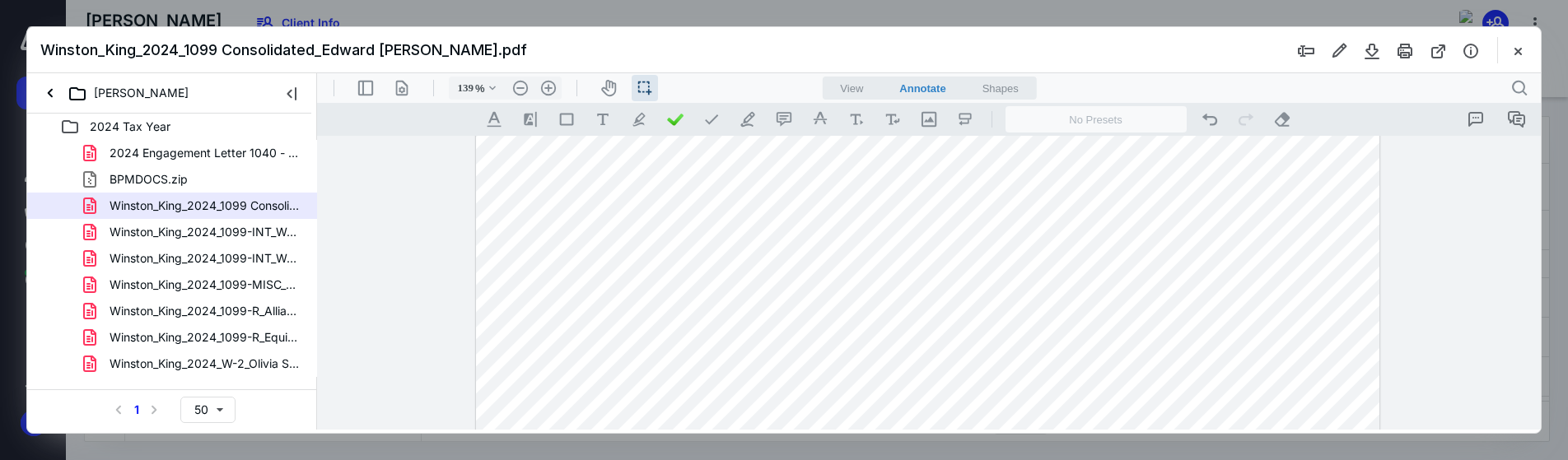 click at bounding box center [928, 226] 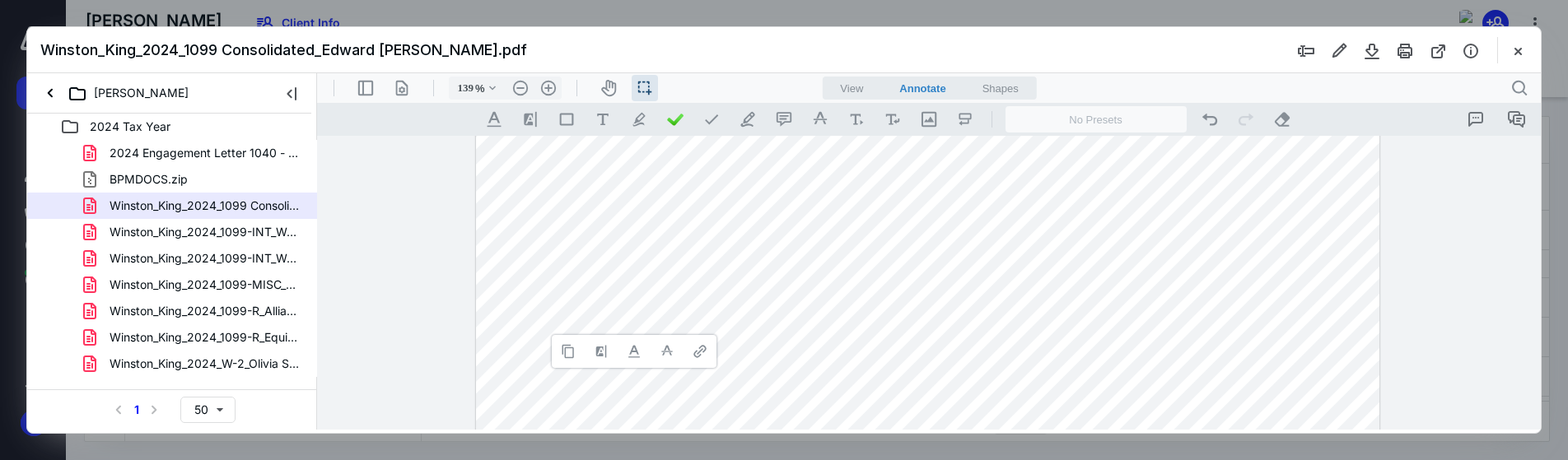 click at bounding box center [928, 226] 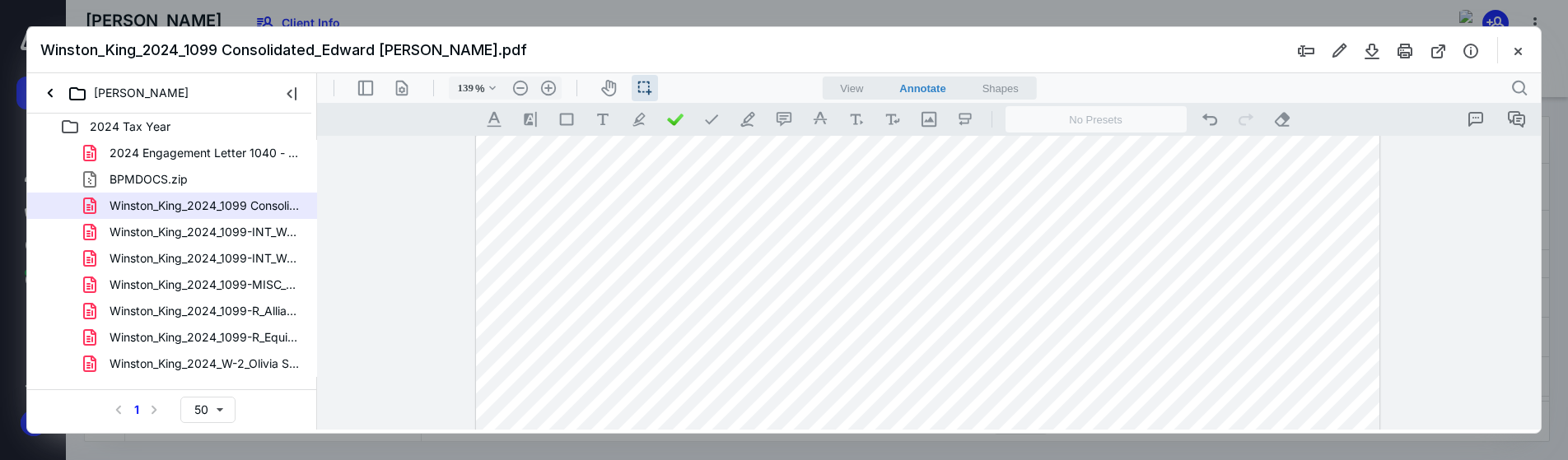 click at bounding box center [928, 226] 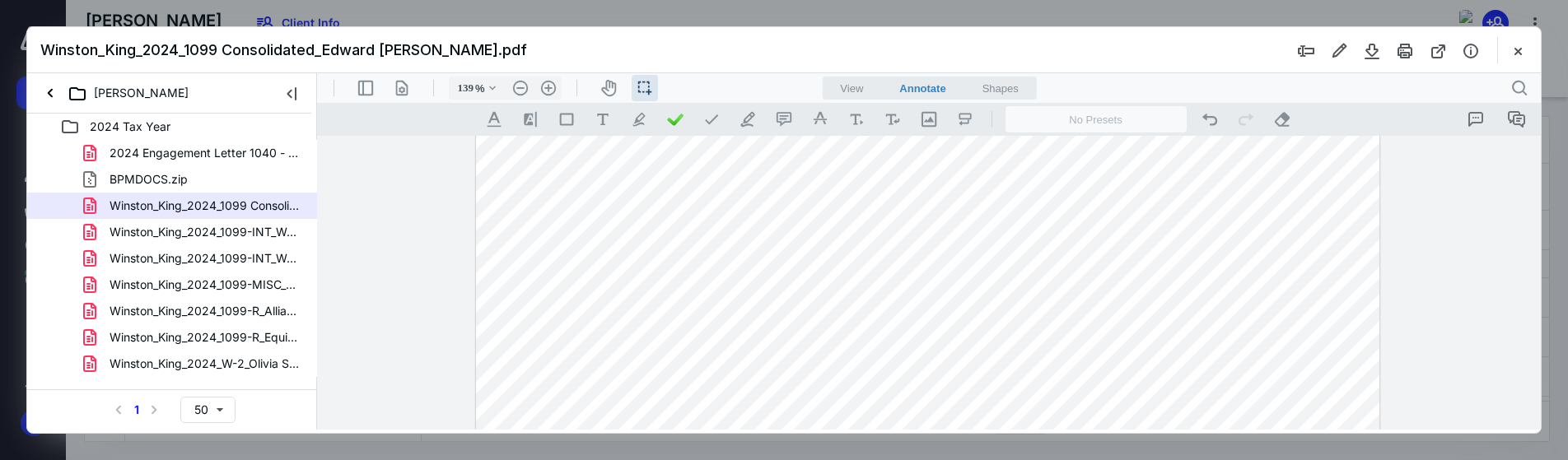 drag, startPoint x: 713, startPoint y: 311, endPoint x: 520, endPoint y: 309, distance: 193.01036 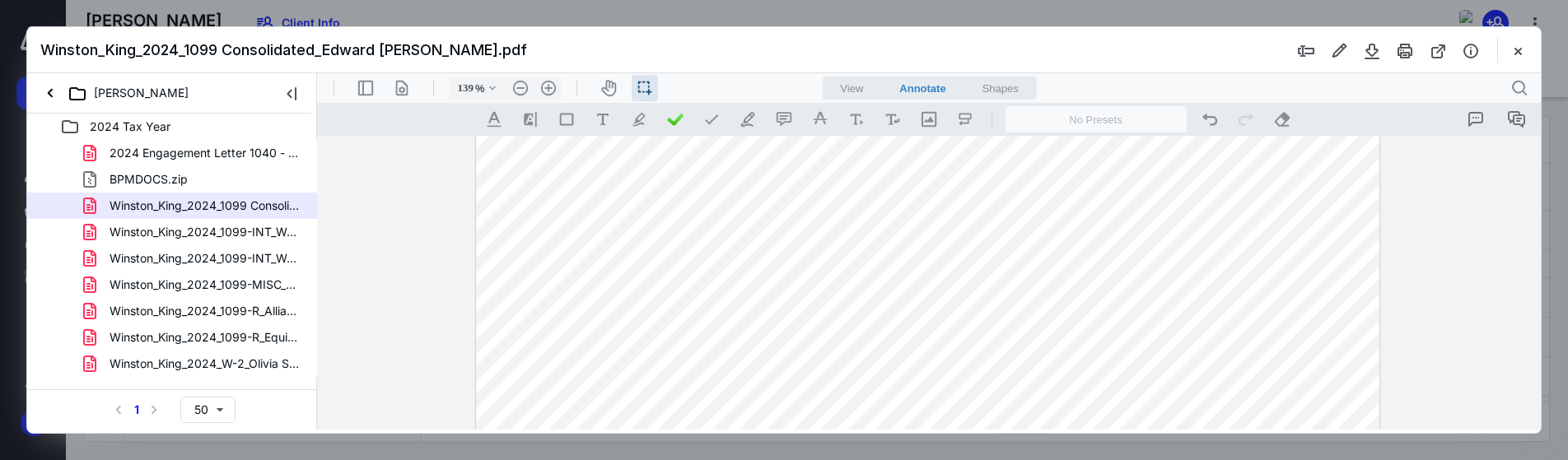 click at bounding box center (928, 226) 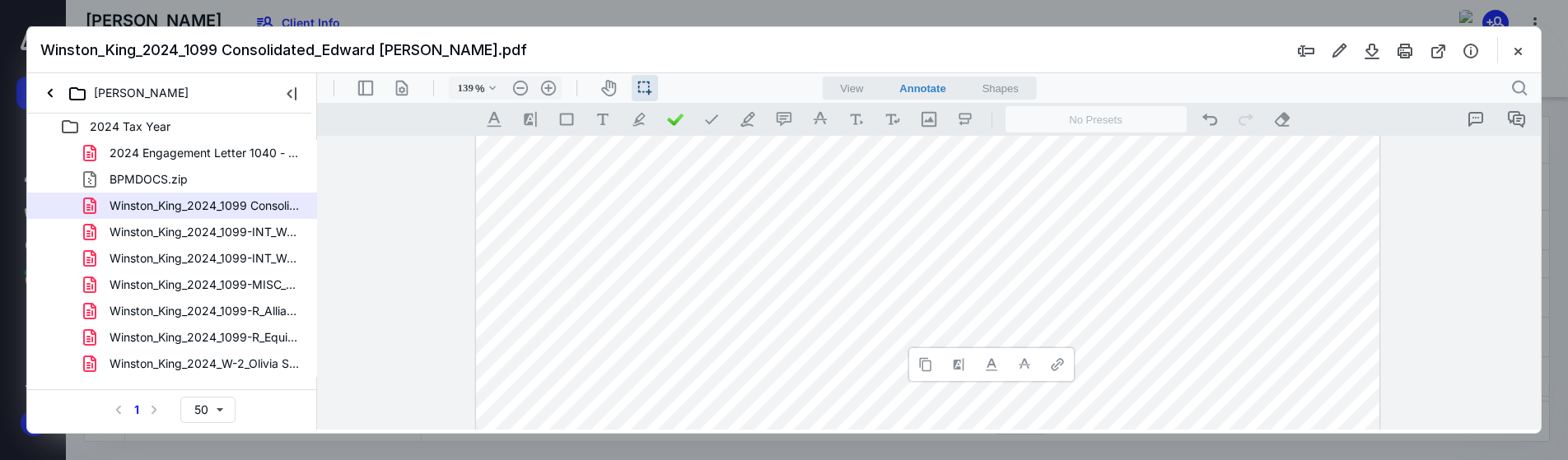 type 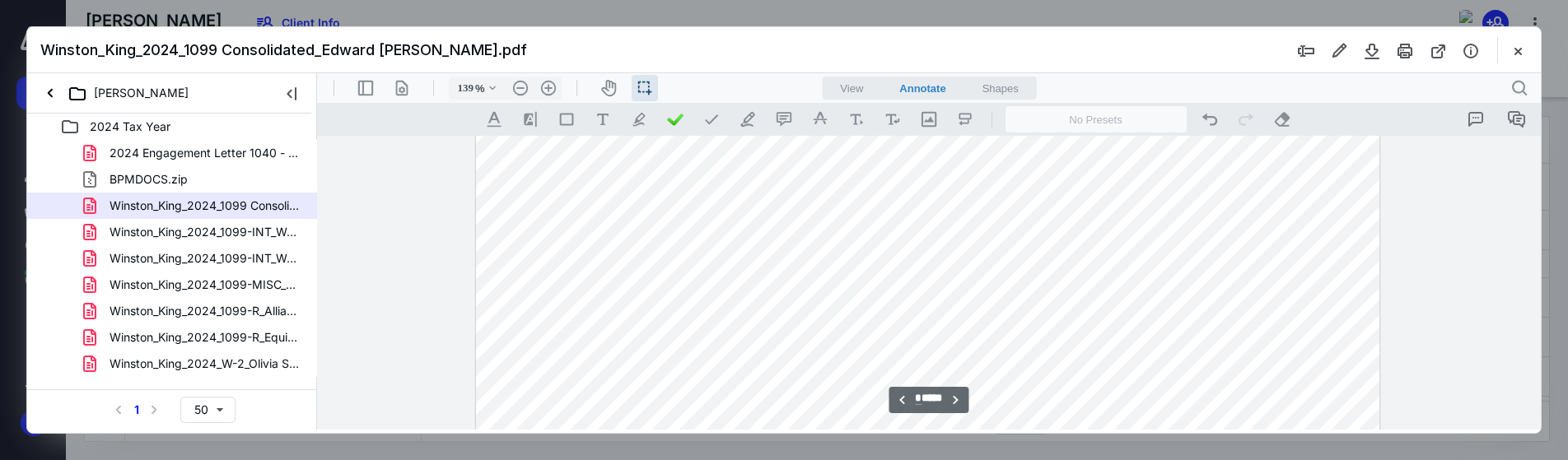 scroll, scrollTop: 3045, scrollLeft: 0, axis: vertical 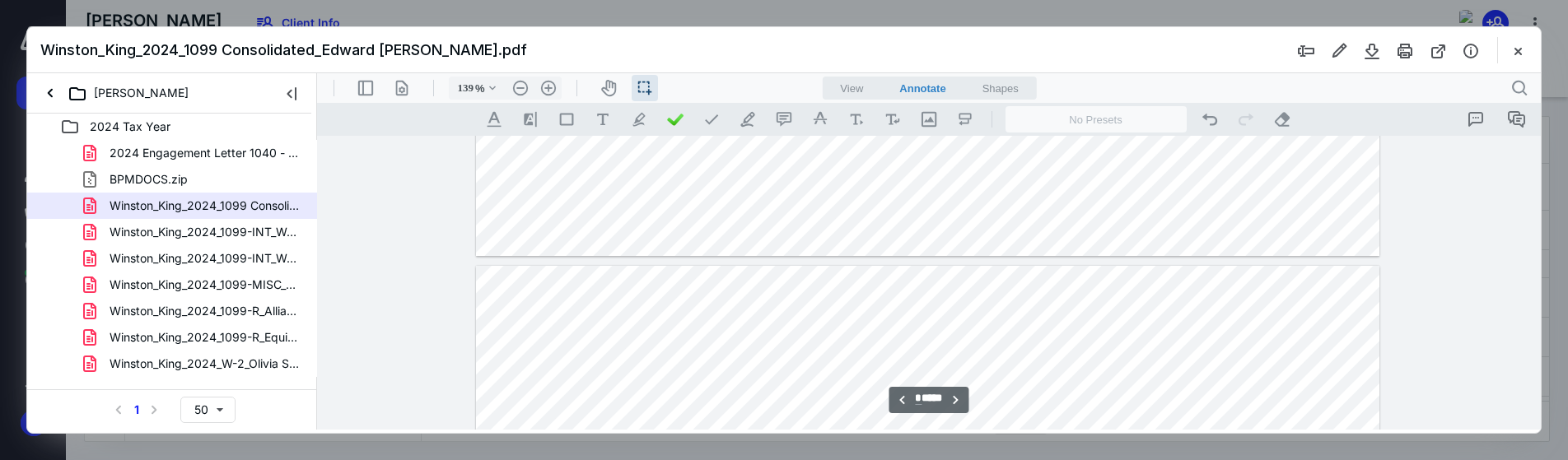 type on "*" 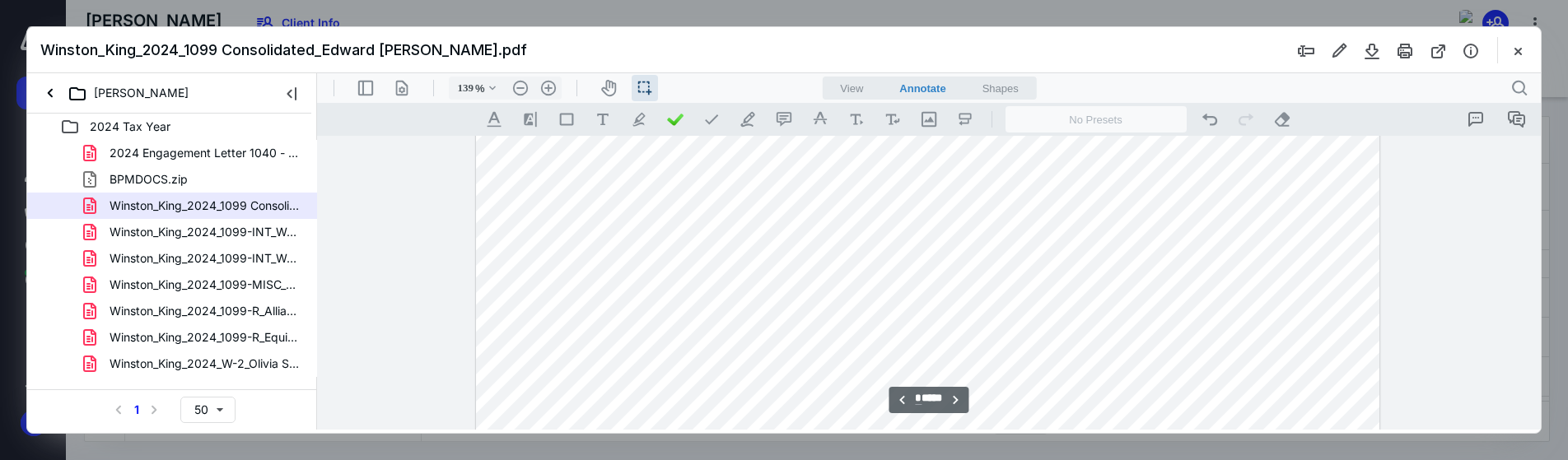 scroll, scrollTop: 3127, scrollLeft: 0, axis: vertical 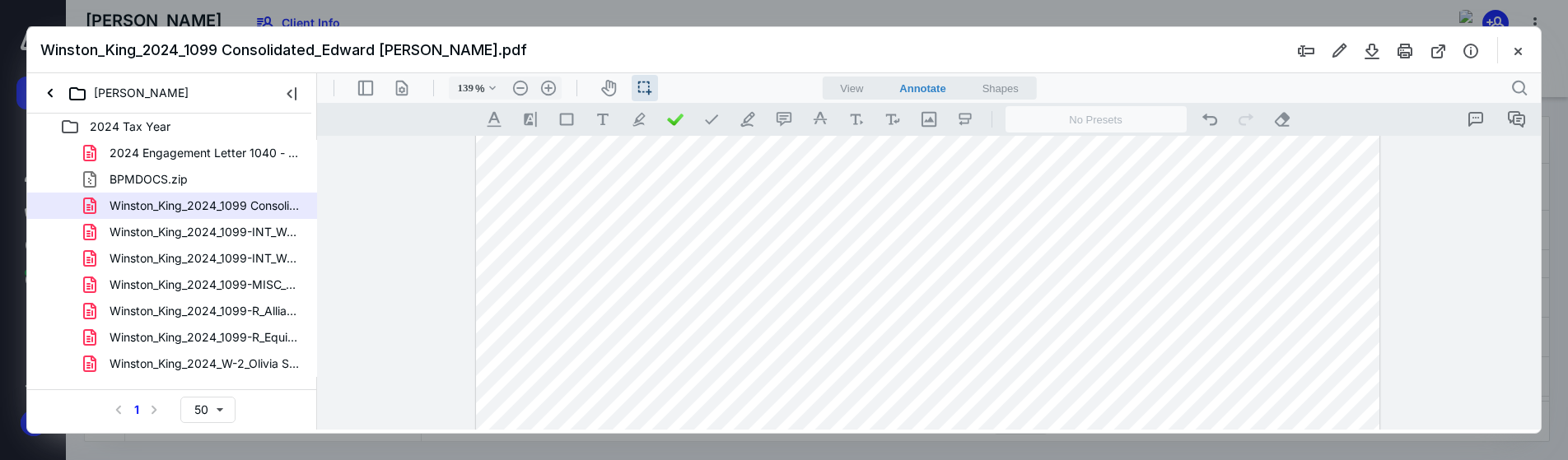 drag, startPoint x: 518, startPoint y: 253, endPoint x: 697, endPoint y: 261, distance: 179.17868 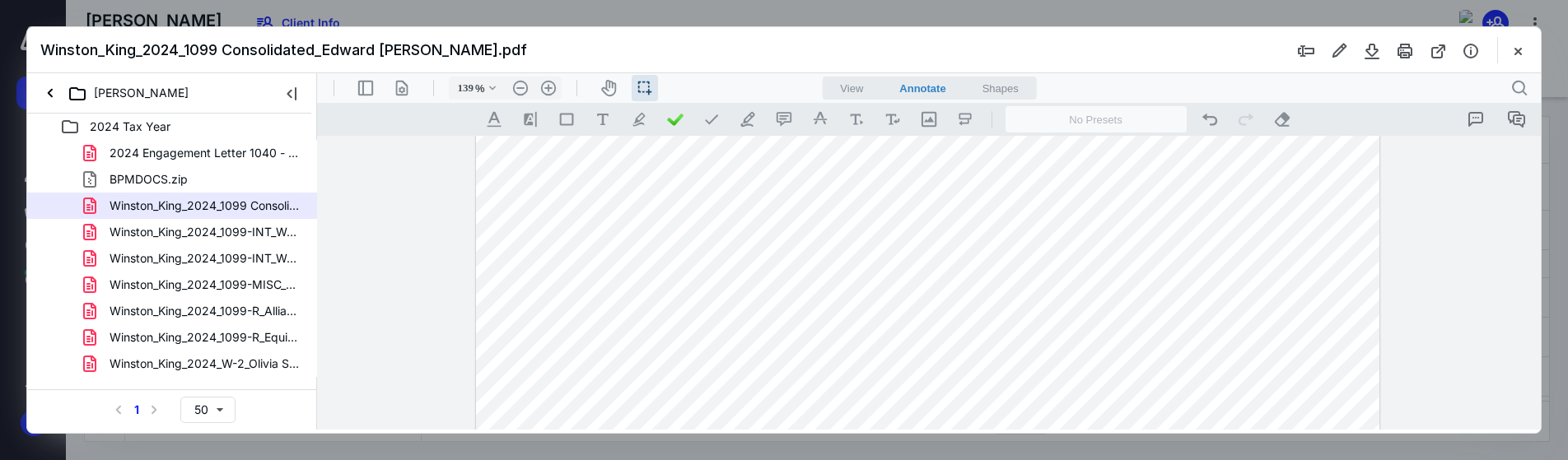 drag, startPoint x: 519, startPoint y: 335, endPoint x: 611, endPoint y: 333, distance: 92.02174 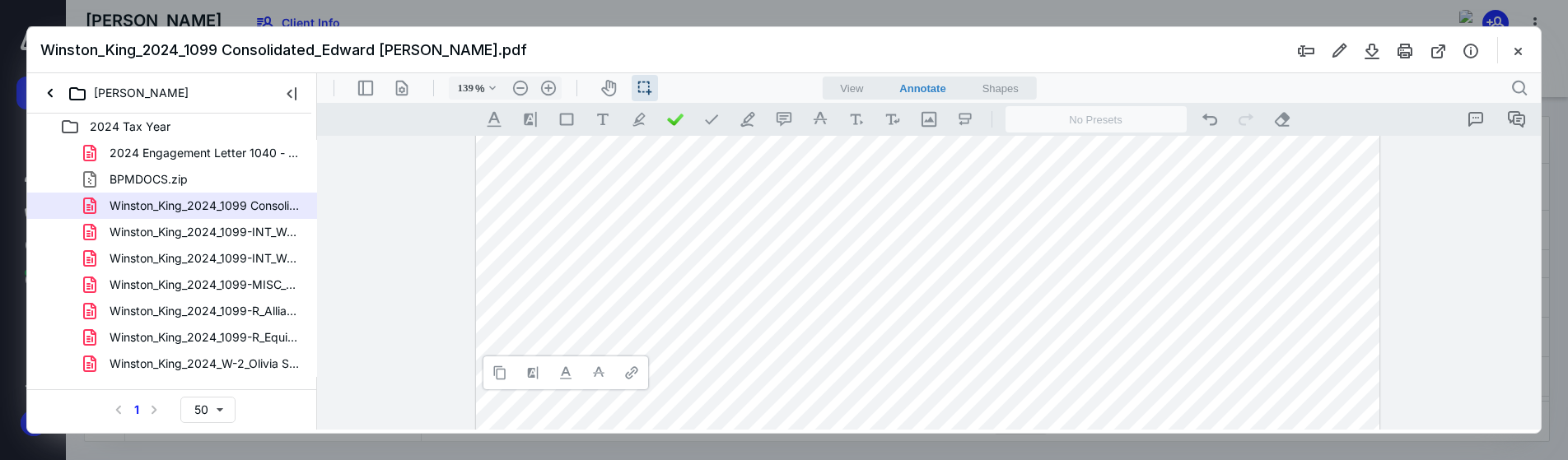 type 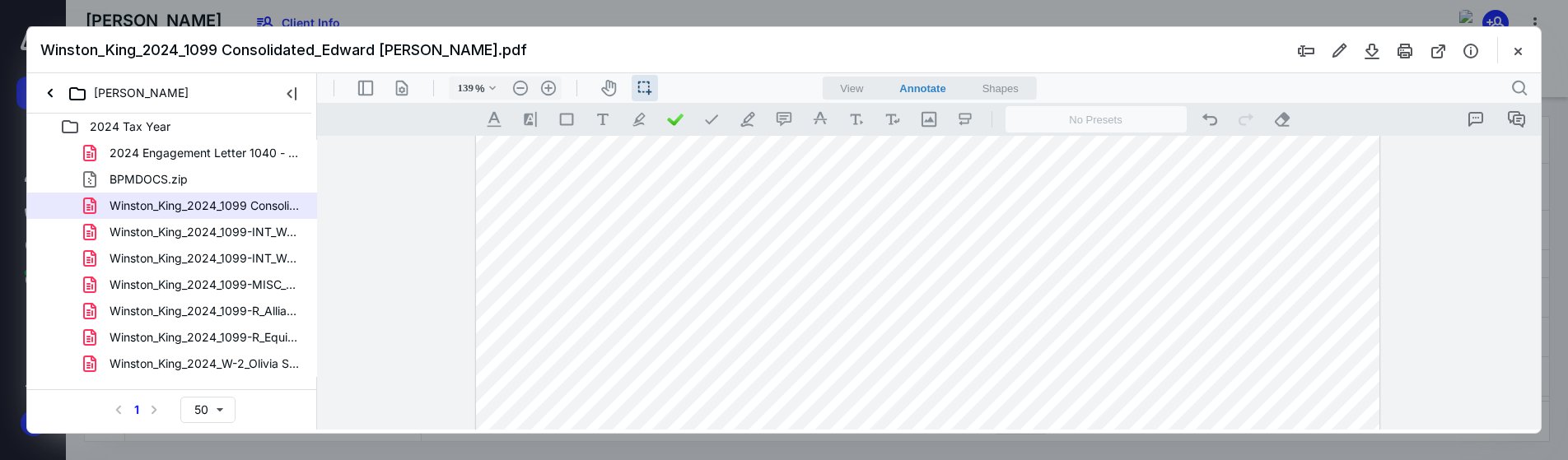 drag, startPoint x: 514, startPoint y: 365, endPoint x: 612, endPoint y: 365, distance: 98 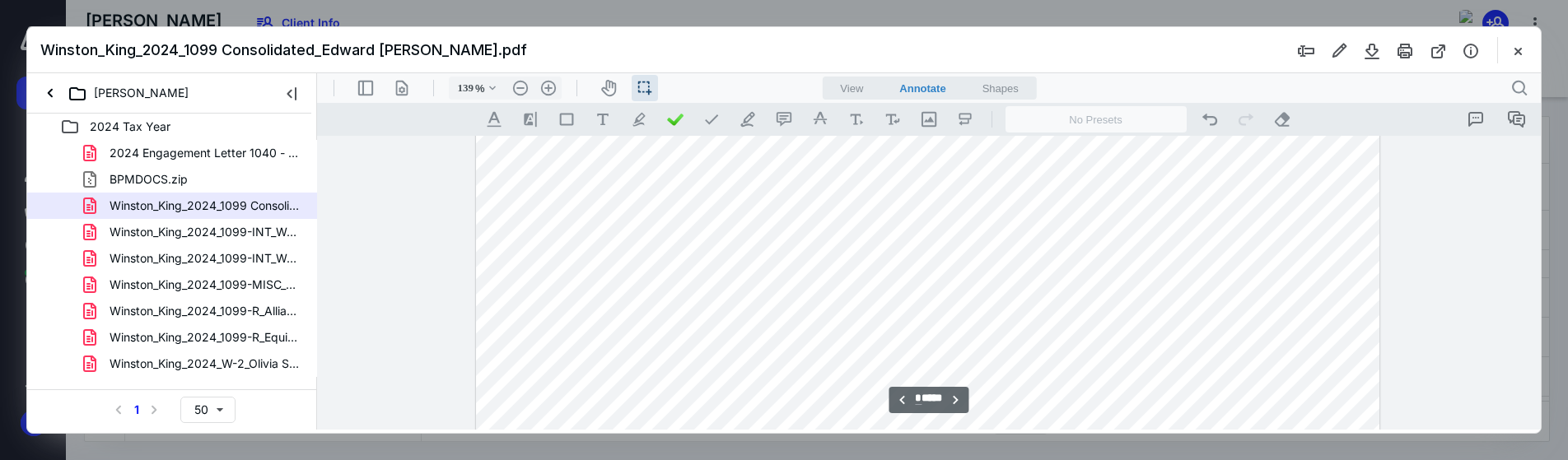 scroll, scrollTop: 3209, scrollLeft: 0, axis: vertical 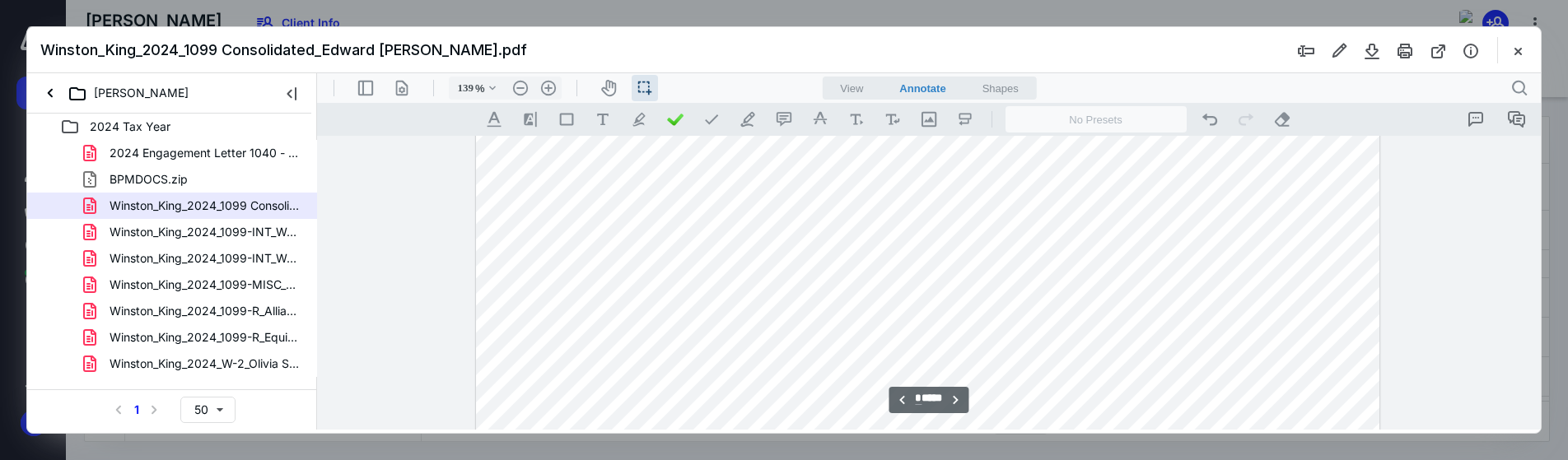 drag, startPoint x: 518, startPoint y: 308, endPoint x: 609, endPoint y: 308, distance: 91 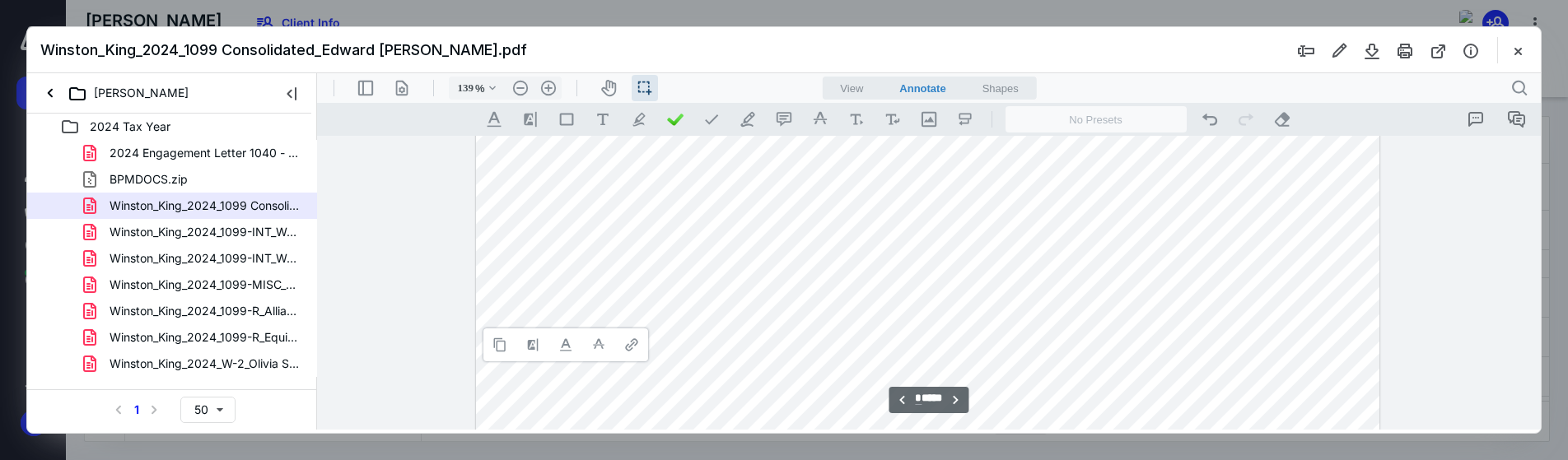 click at bounding box center (928, 111) 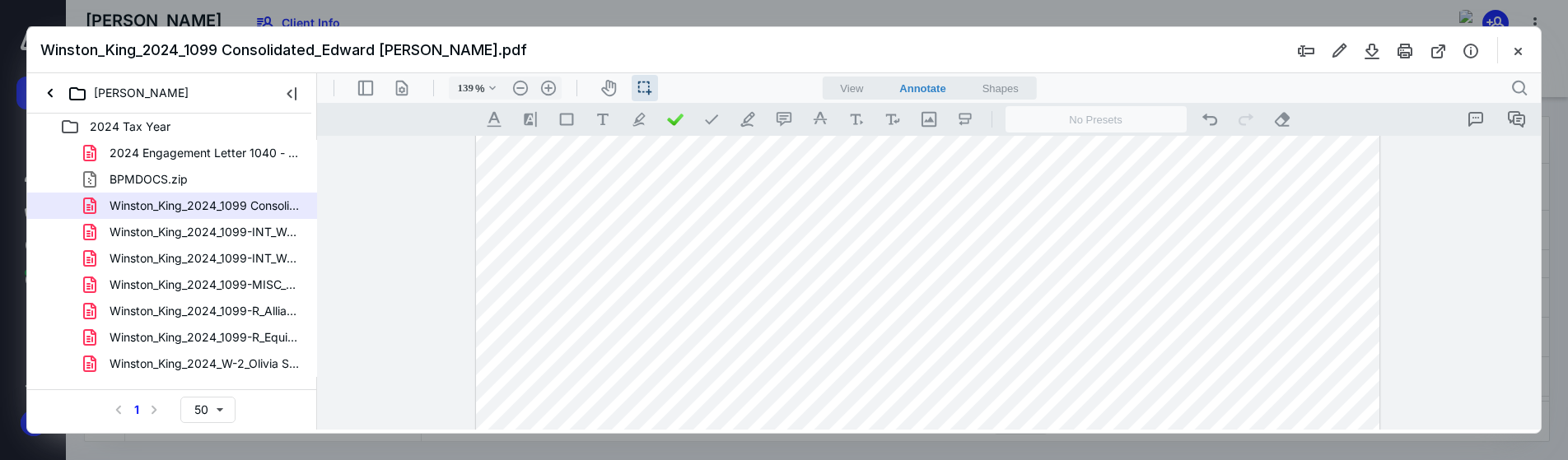 click at bounding box center (928, 111) 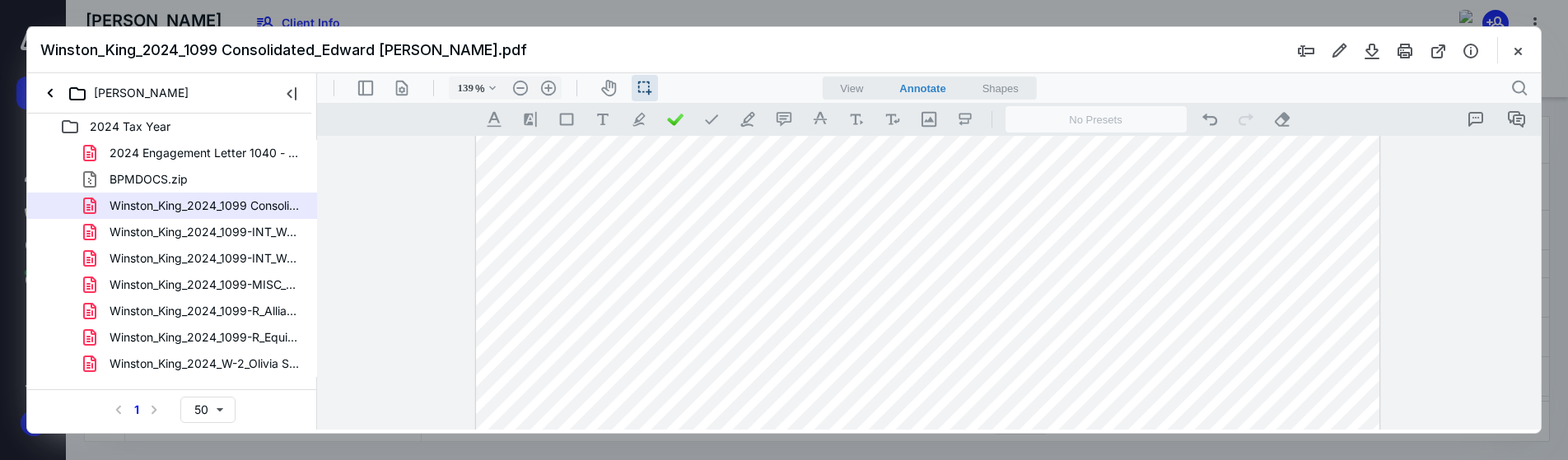 drag, startPoint x: 518, startPoint y: 309, endPoint x: 600, endPoint y: 302, distance: 82.29824 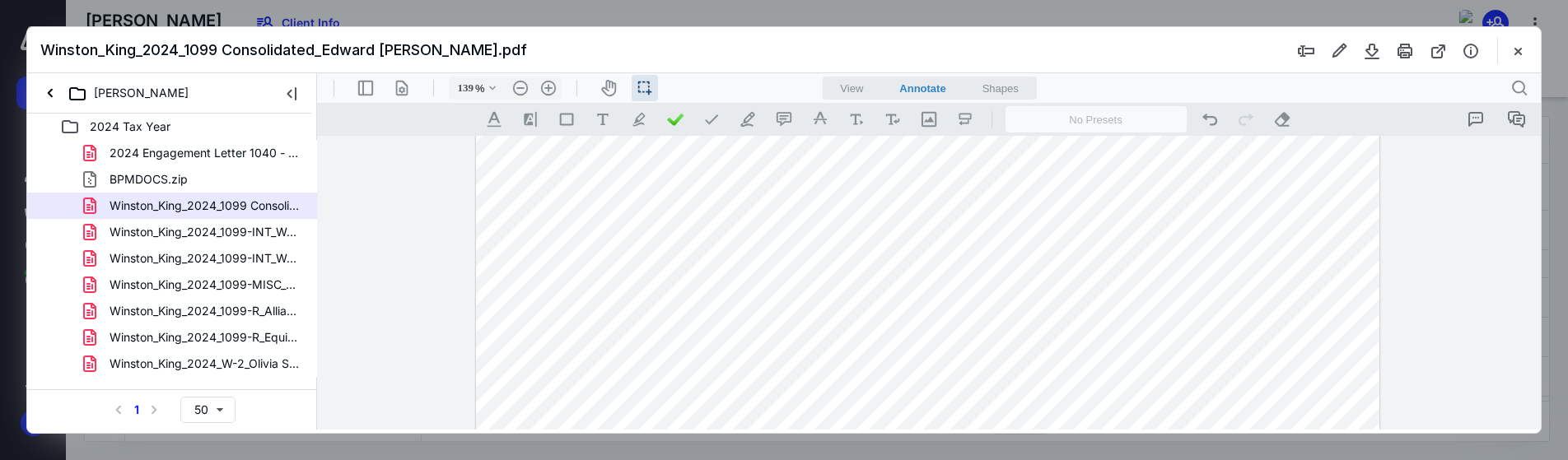 drag, startPoint x: 524, startPoint y: 339, endPoint x: 615, endPoint y: 337, distance: 91.021975 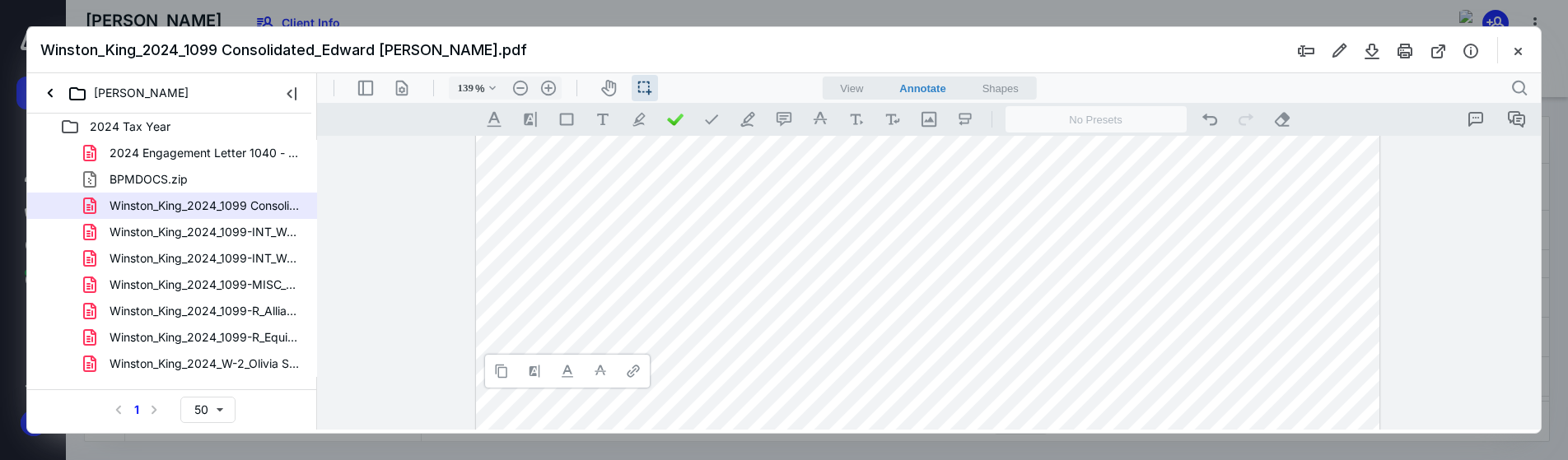 type 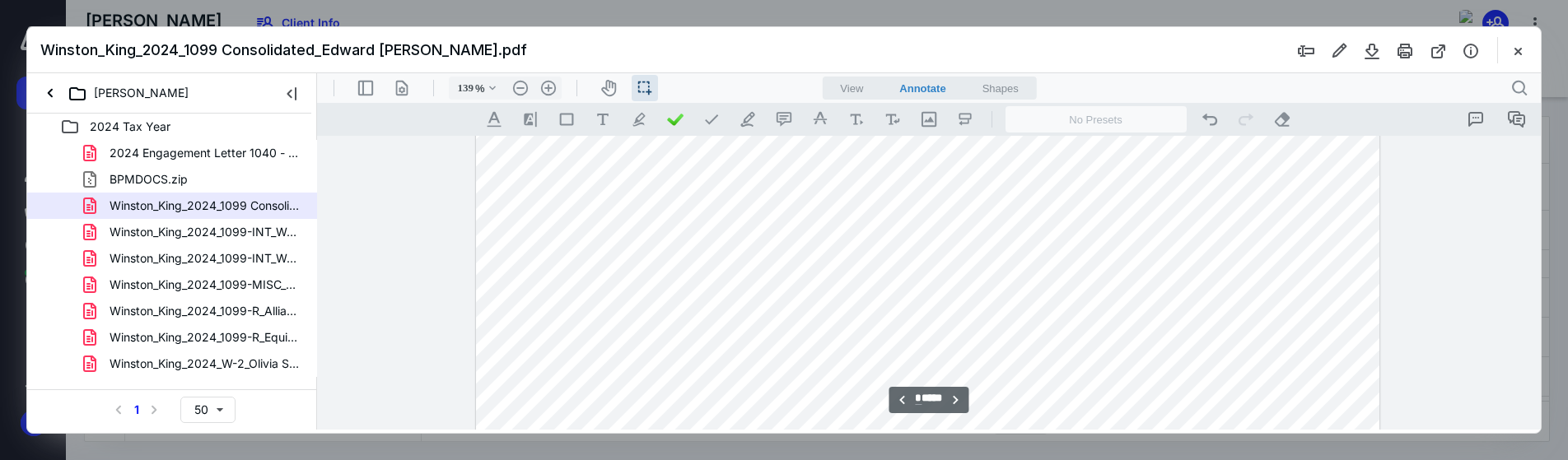 scroll, scrollTop: 3785, scrollLeft: 0, axis: vertical 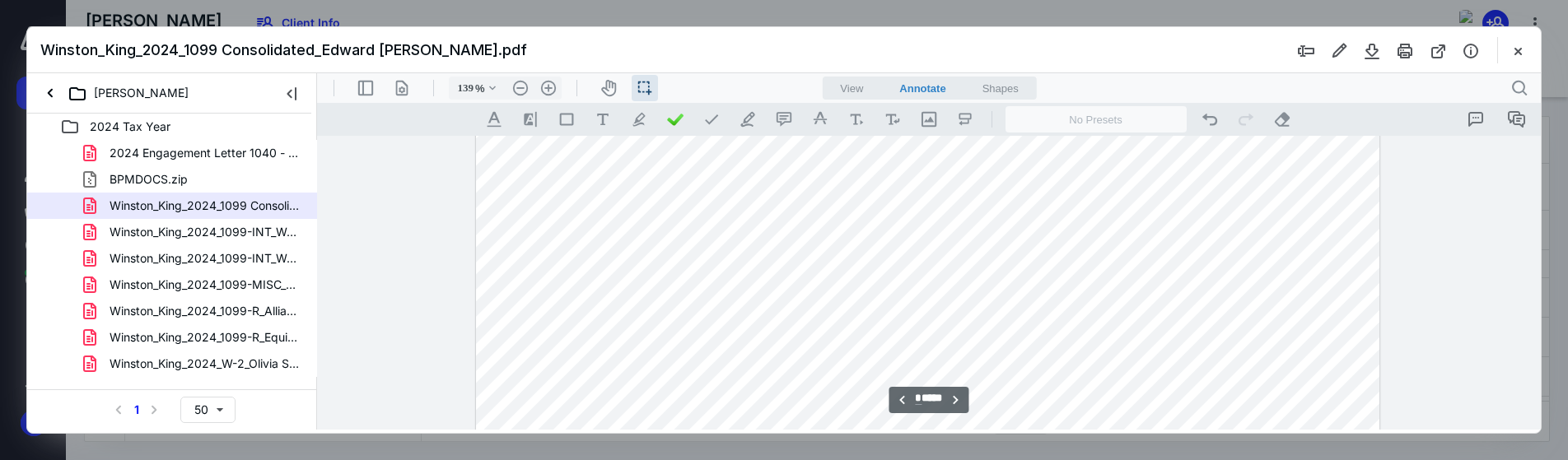 drag, startPoint x: 521, startPoint y: 299, endPoint x: 624, endPoint y: 300, distance: 103.005 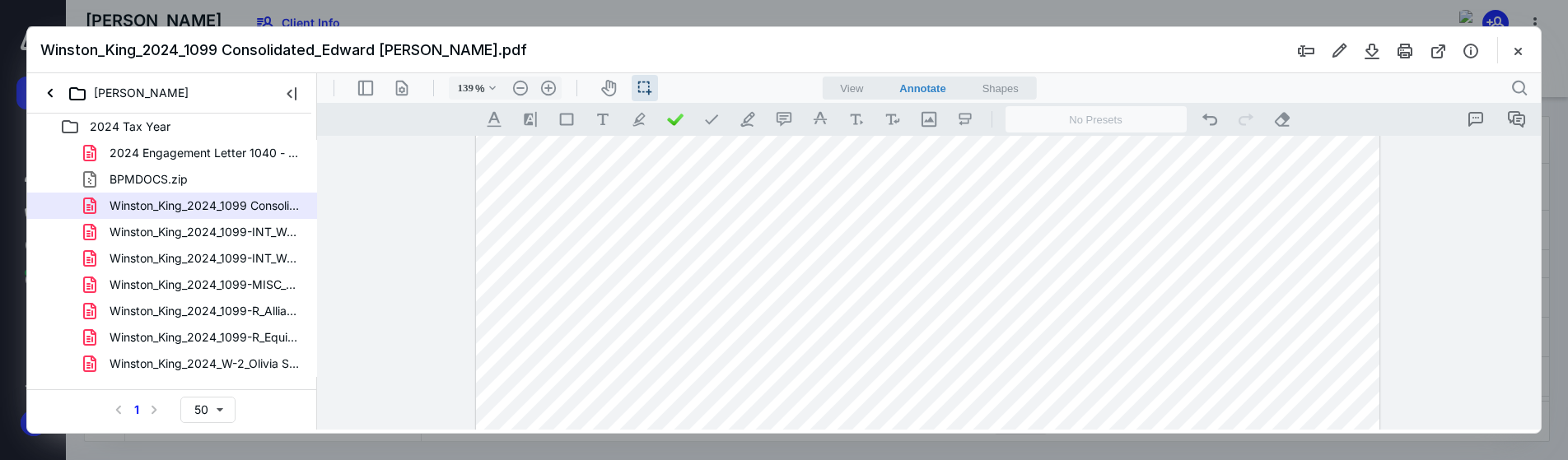 drag, startPoint x: 519, startPoint y: 329, endPoint x: 613, endPoint y: 326, distance: 94.04786 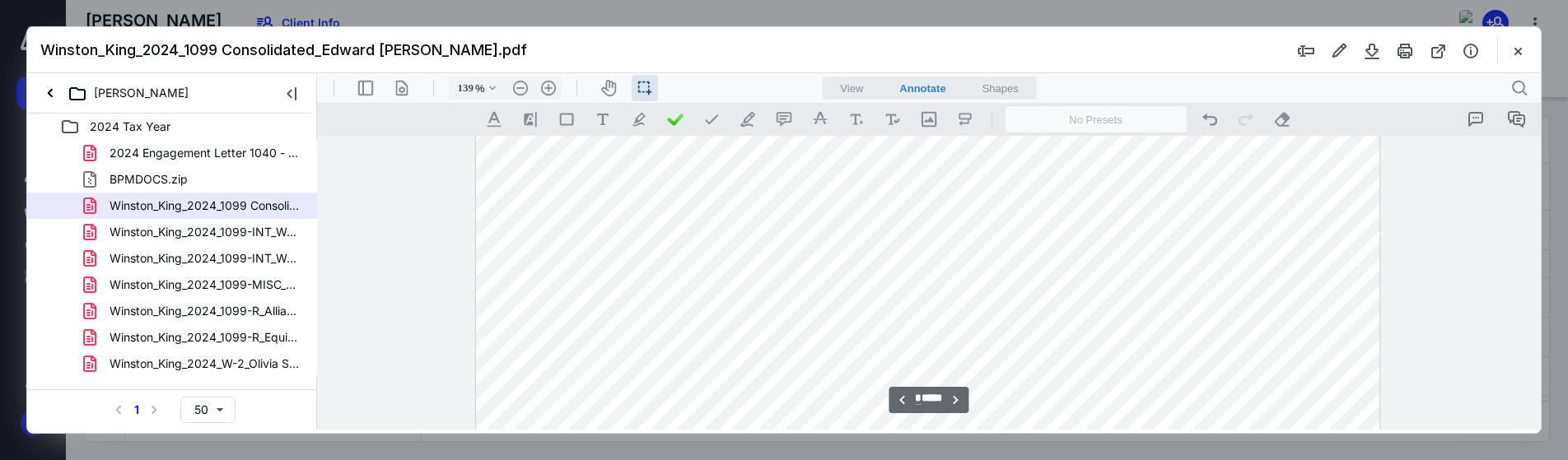 scroll, scrollTop: 3209, scrollLeft: 0, axis: vertical 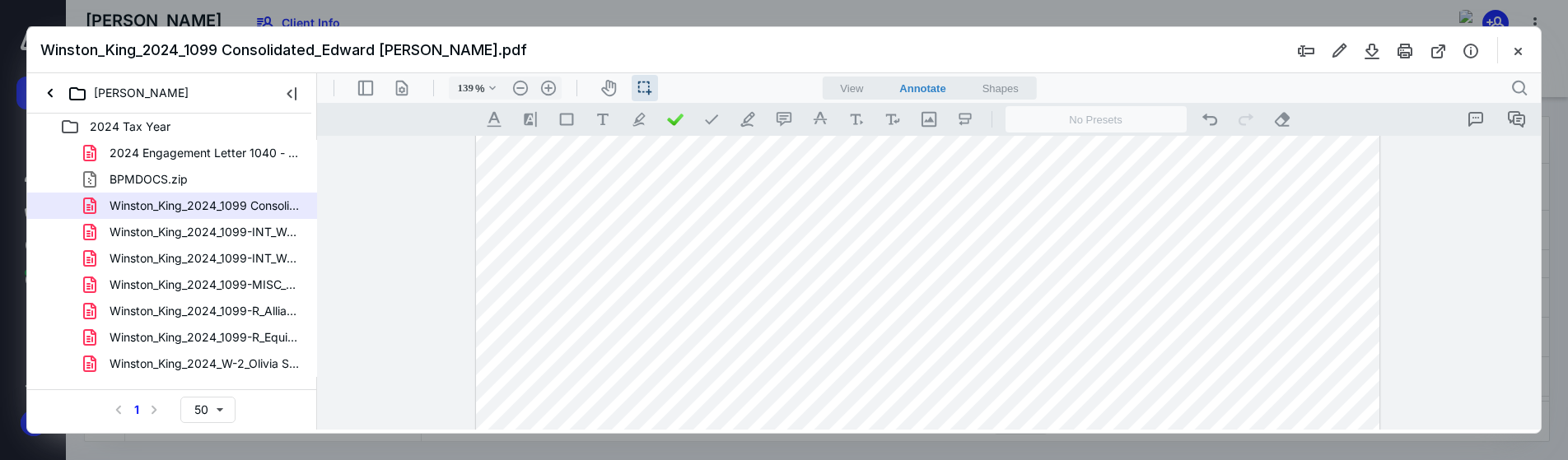 drag, startPoint x: 702, startPoint y: 187, endPoint x: 754, endPoint y: 188, distance: 52.009614 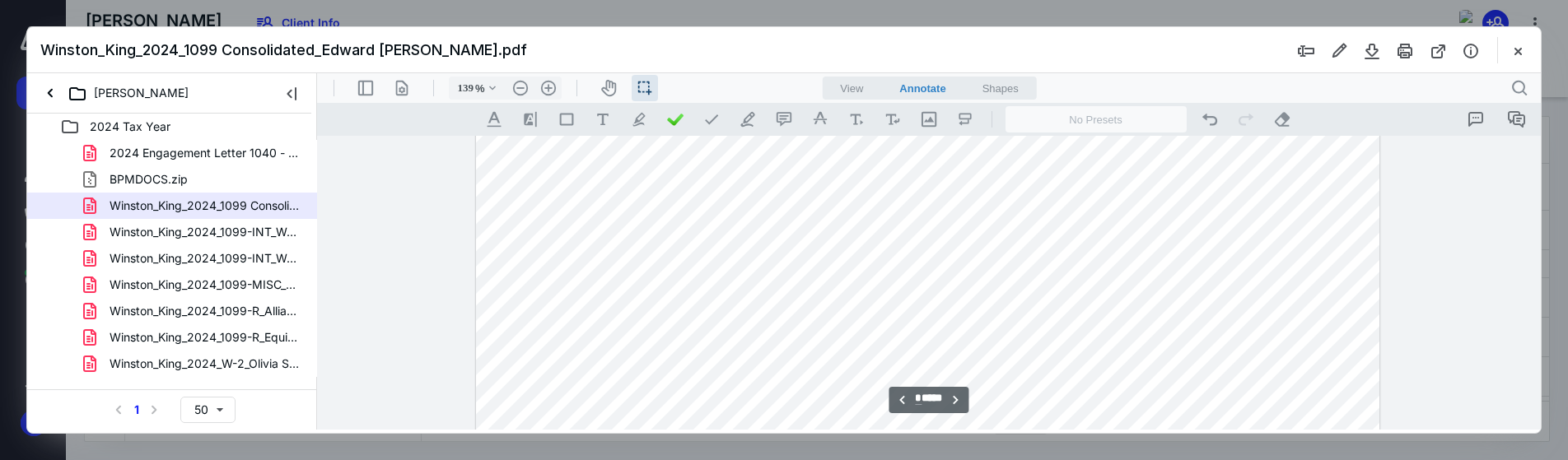 scroll, scrollTop: 3209, scrollLeft: 0, axis: vertical 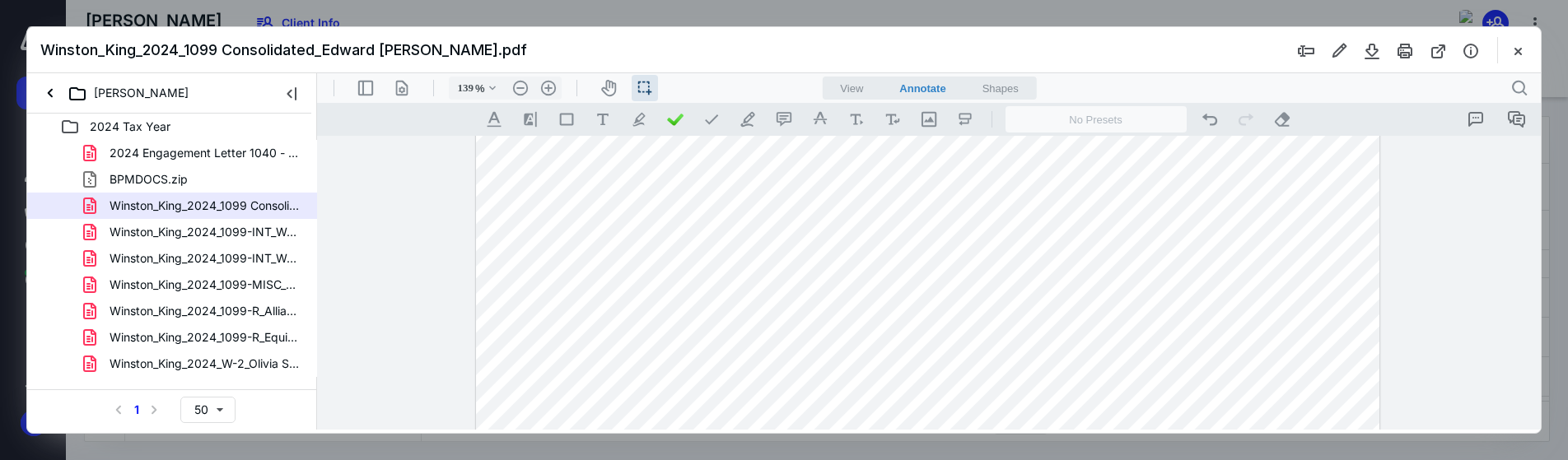 drag, startPoint x: 762, startPoint y: 213, endPoint x: 810, endPoint y: 211, distance: 48.041649 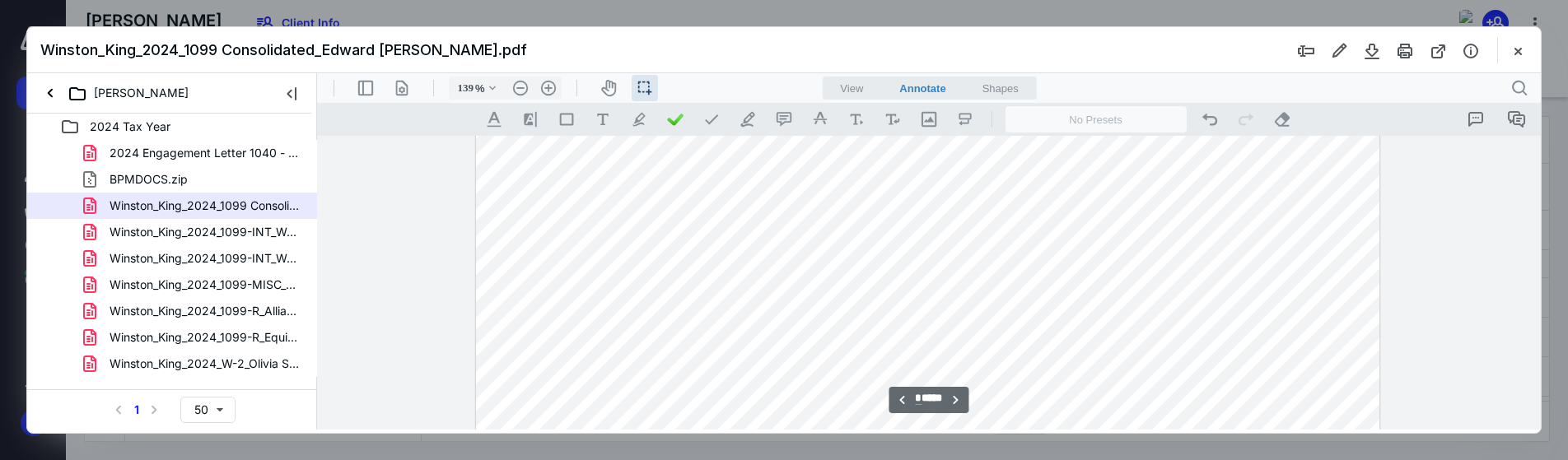 scroll, scrollTop: 3785, scrollLeft: 0, axis: vertical 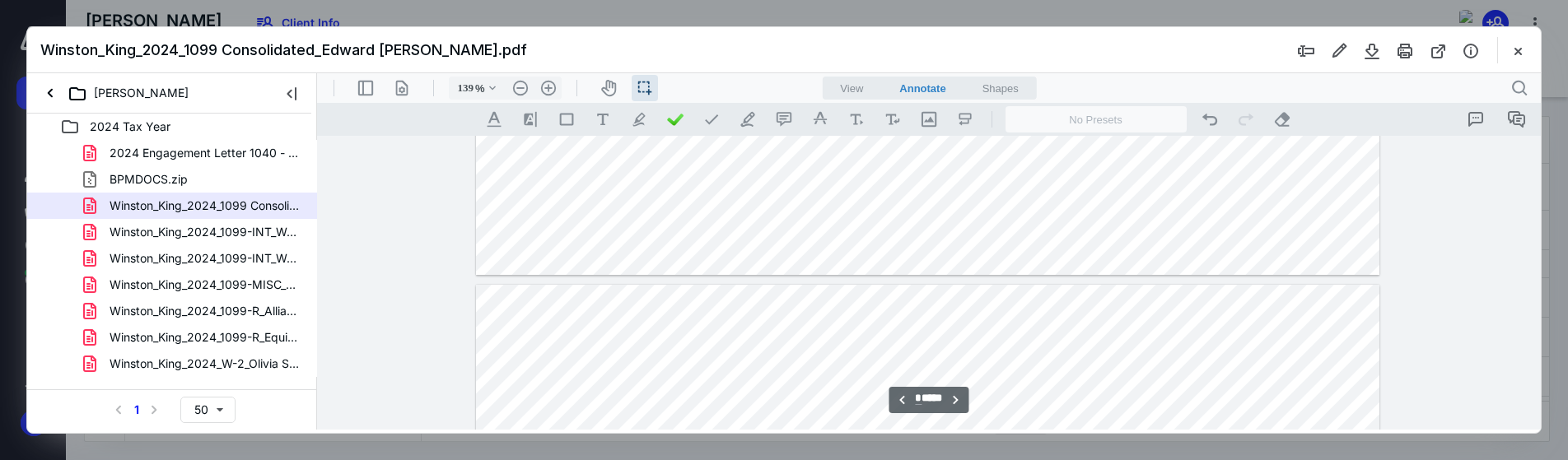 type on "*" 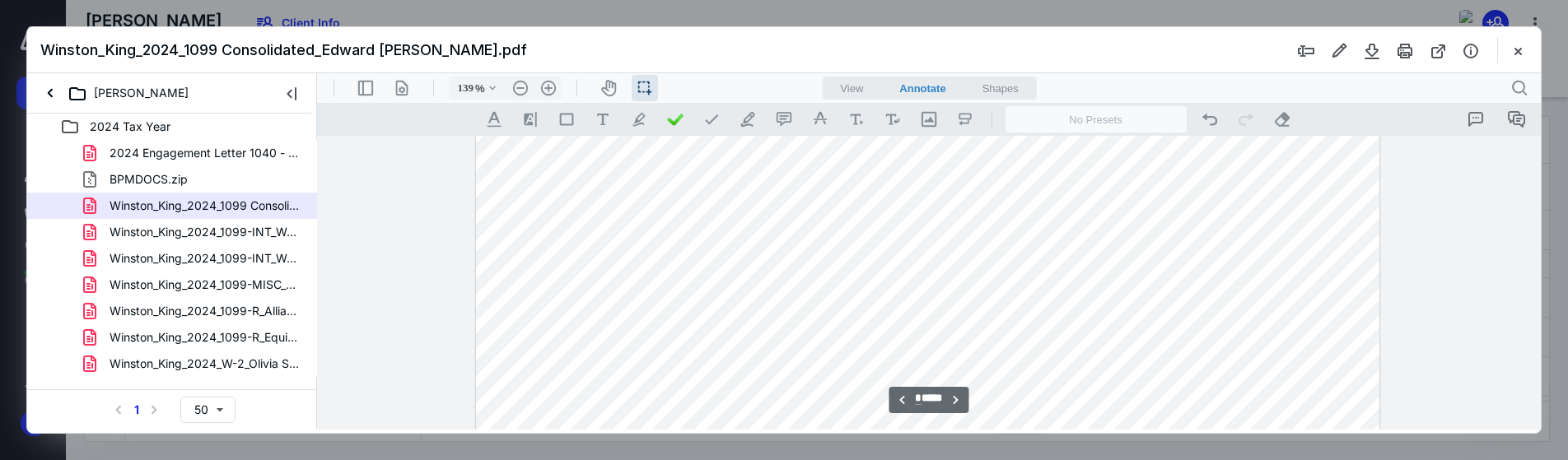 scroll, scrollTop: 3209, scrollLeft: 0, axis: vertical 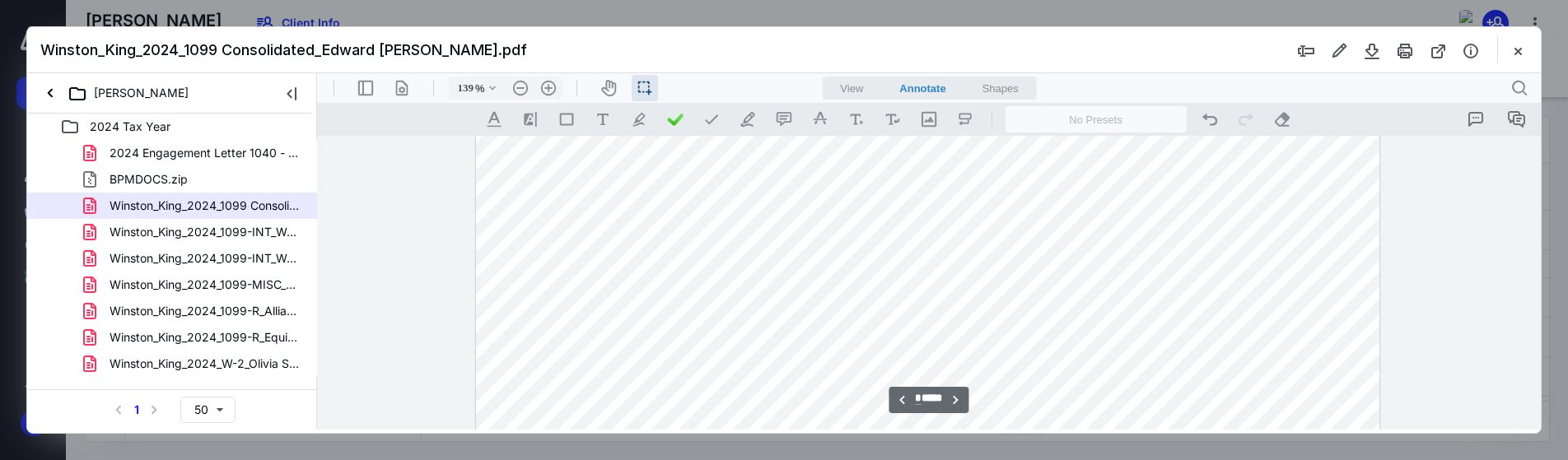 click at bounding box center (928, 111) 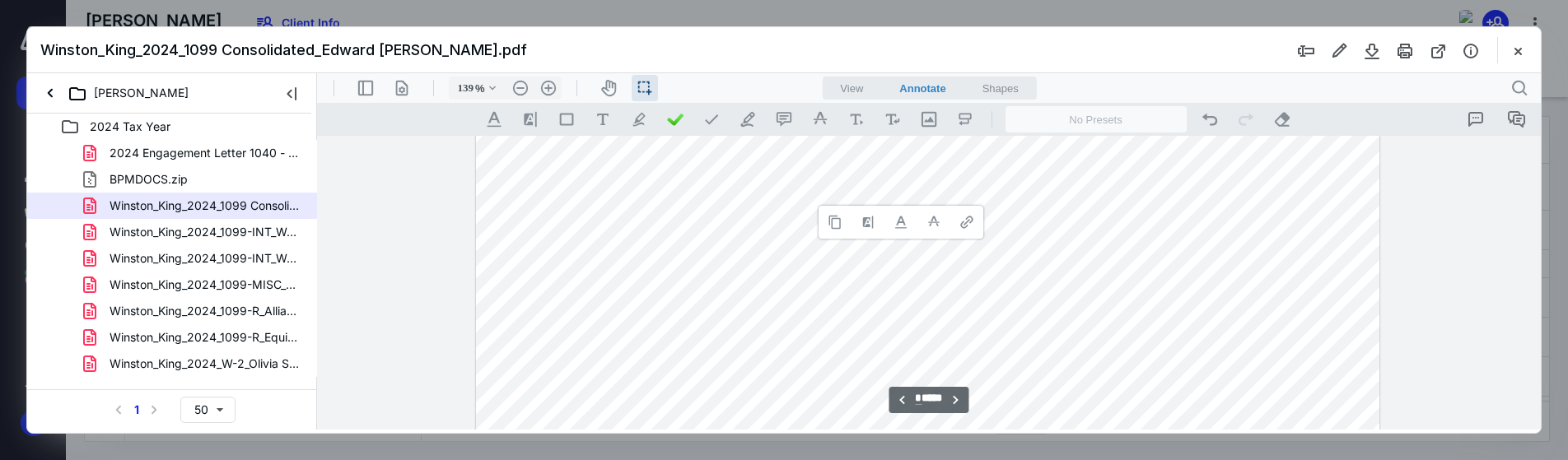 type 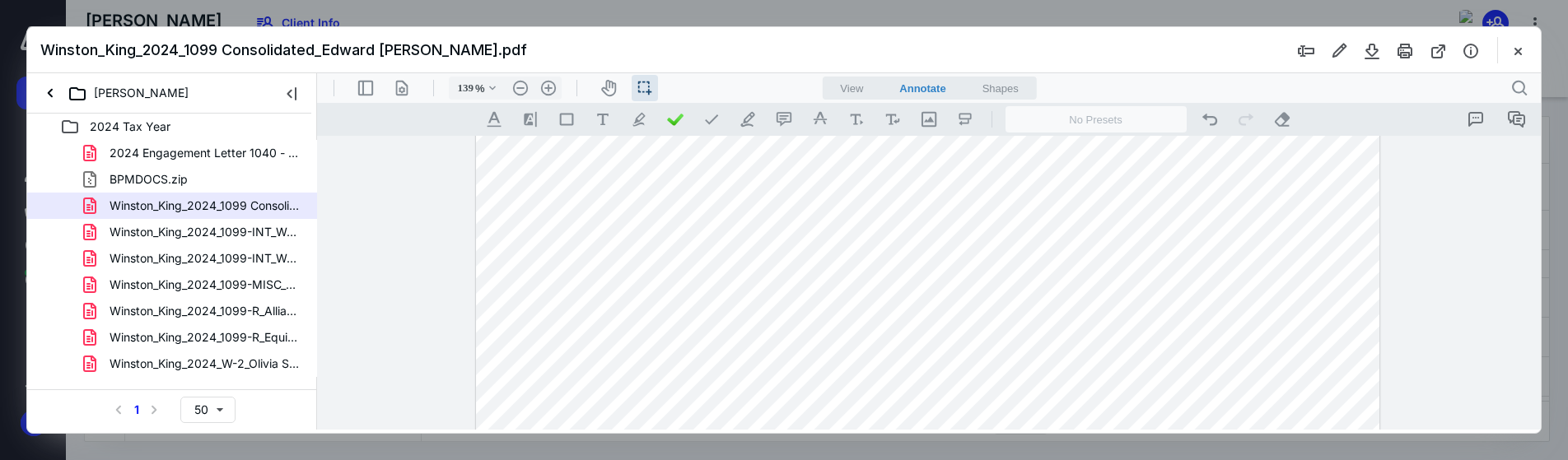 click at bounding box center (928, 111) 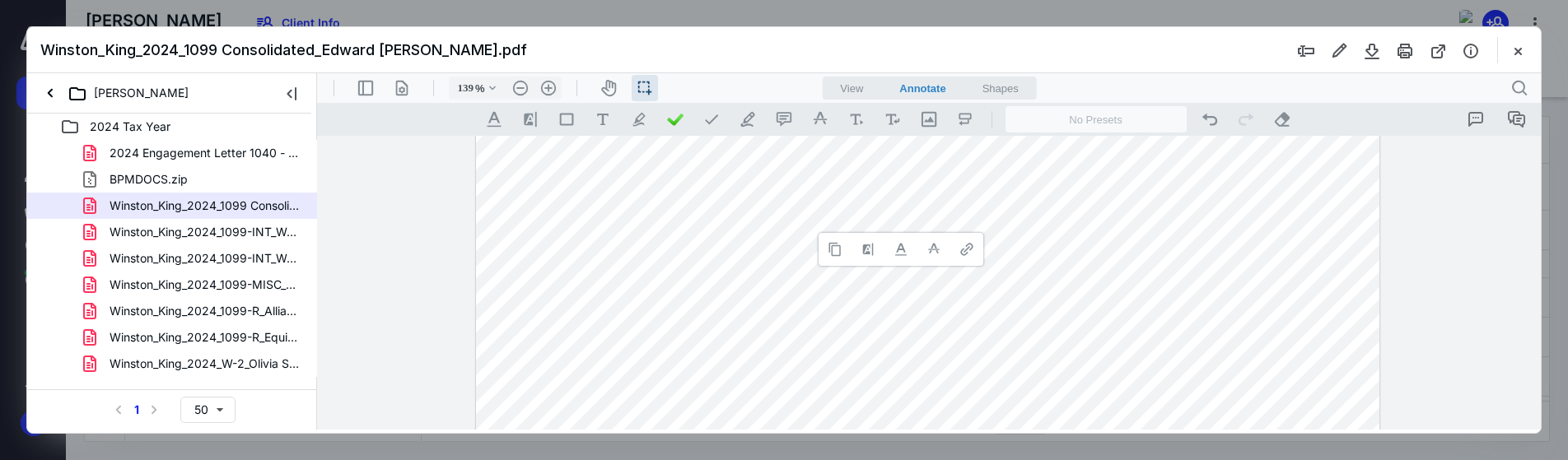 type 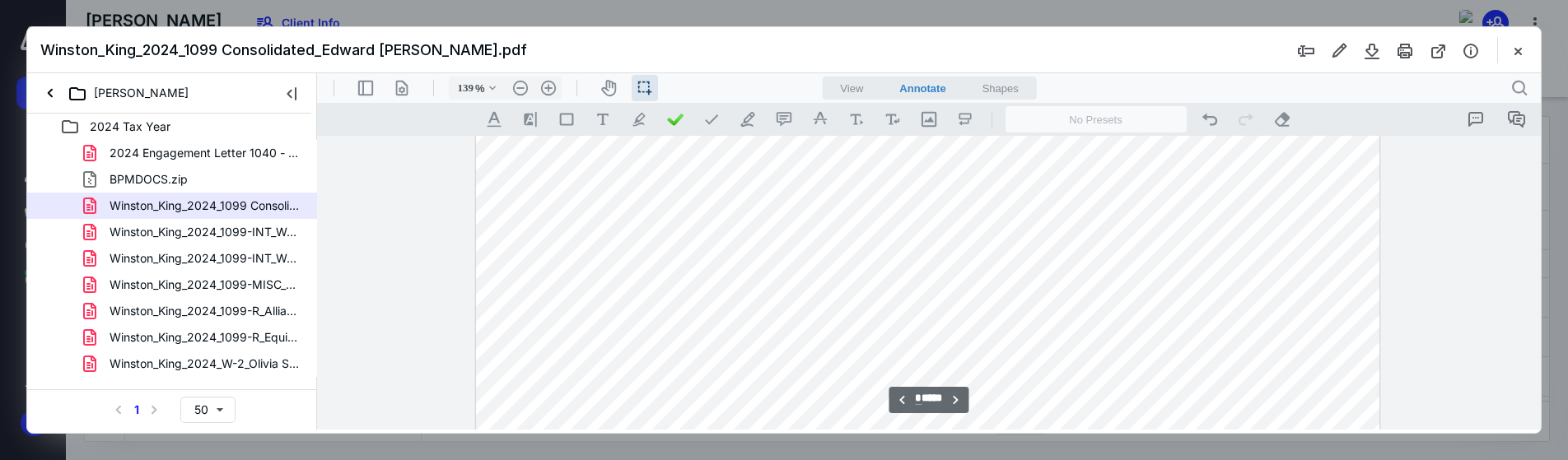 scroll, scrollTop: 3209, scrollLeft: 0, axis: vertical 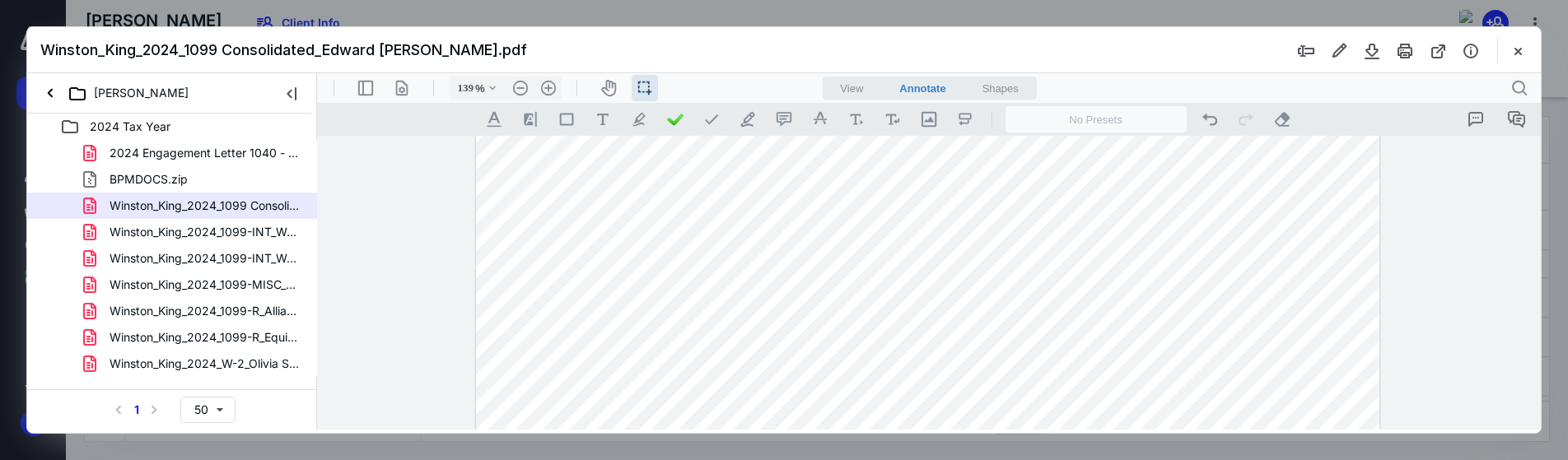 click at bounding box center [928, 111] 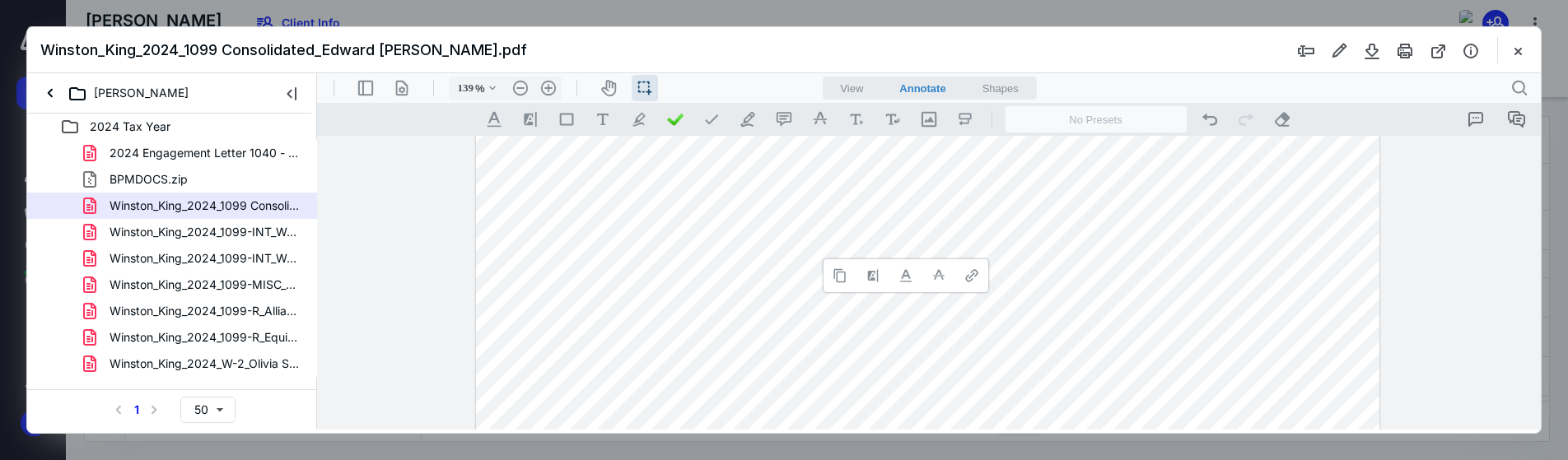 type 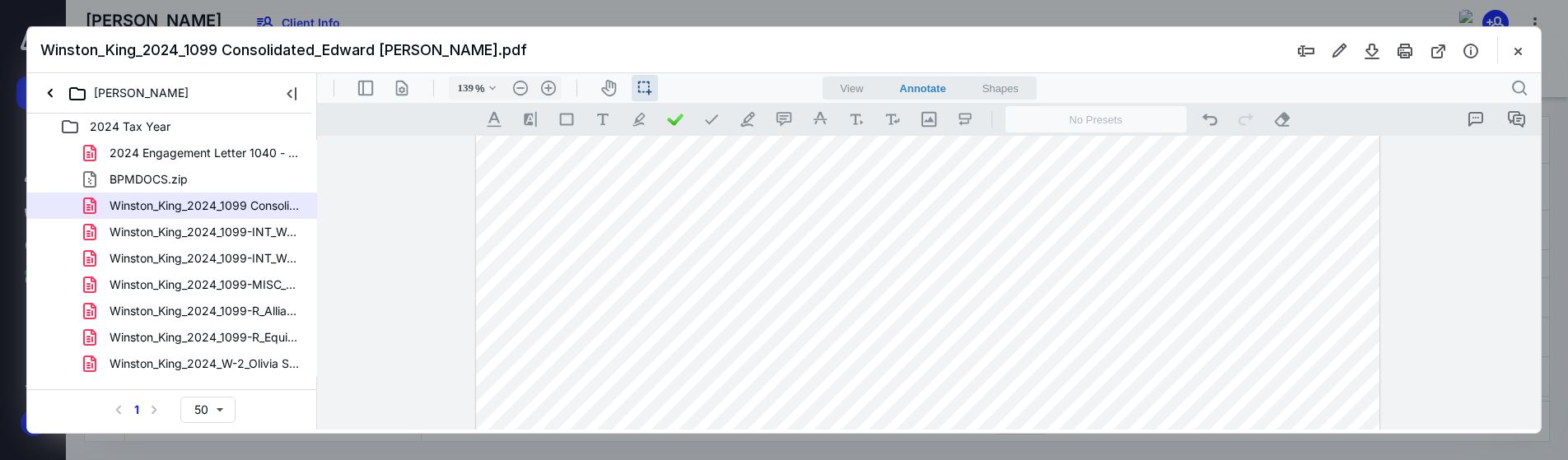 click at bounding box center (928, 111) 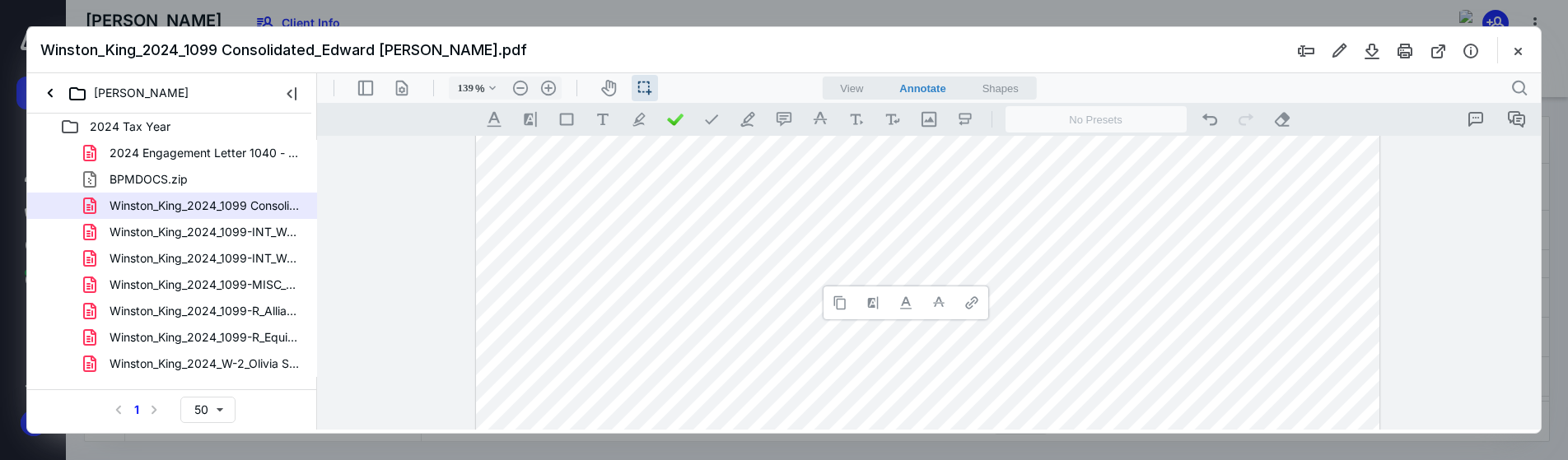 type 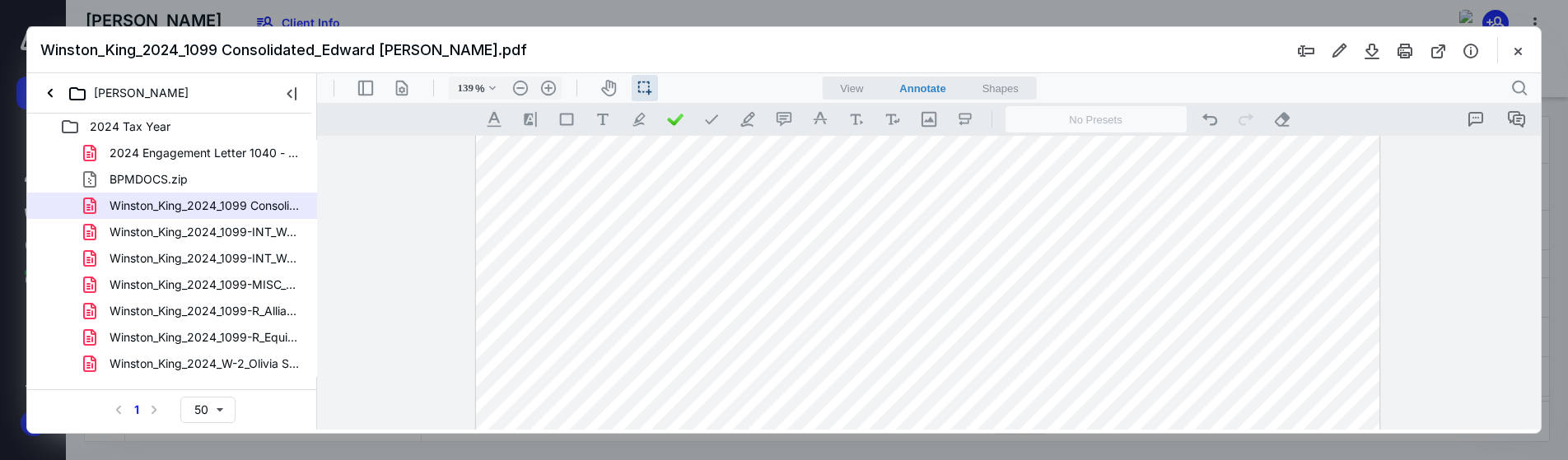 click at bounding box center [928, 111] 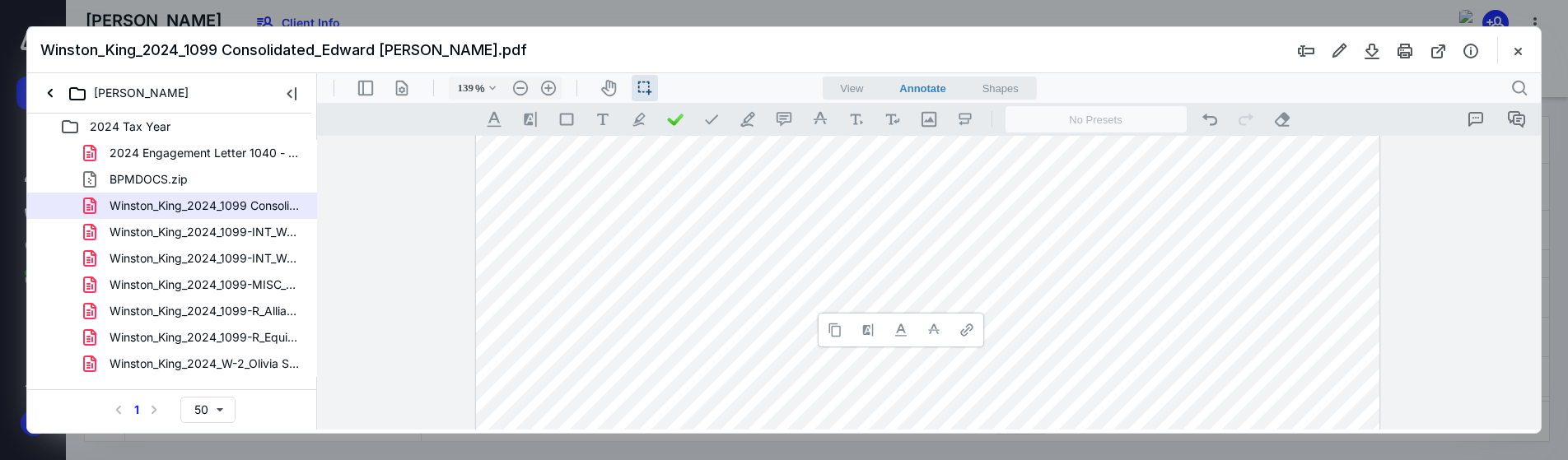 type 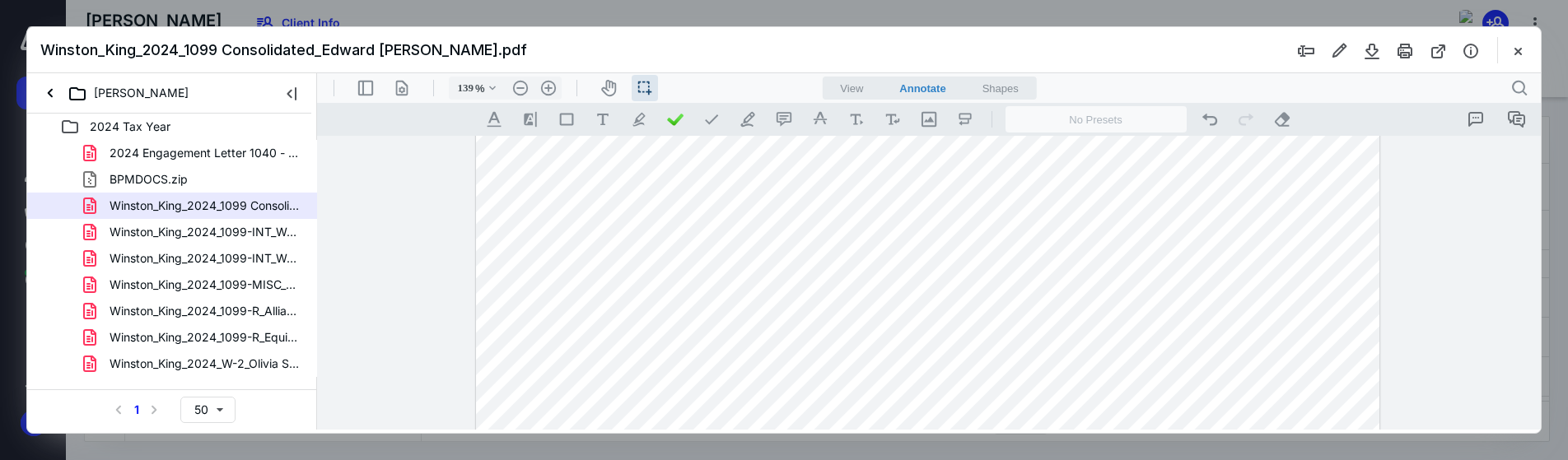 click at bounding box center [928, 111] 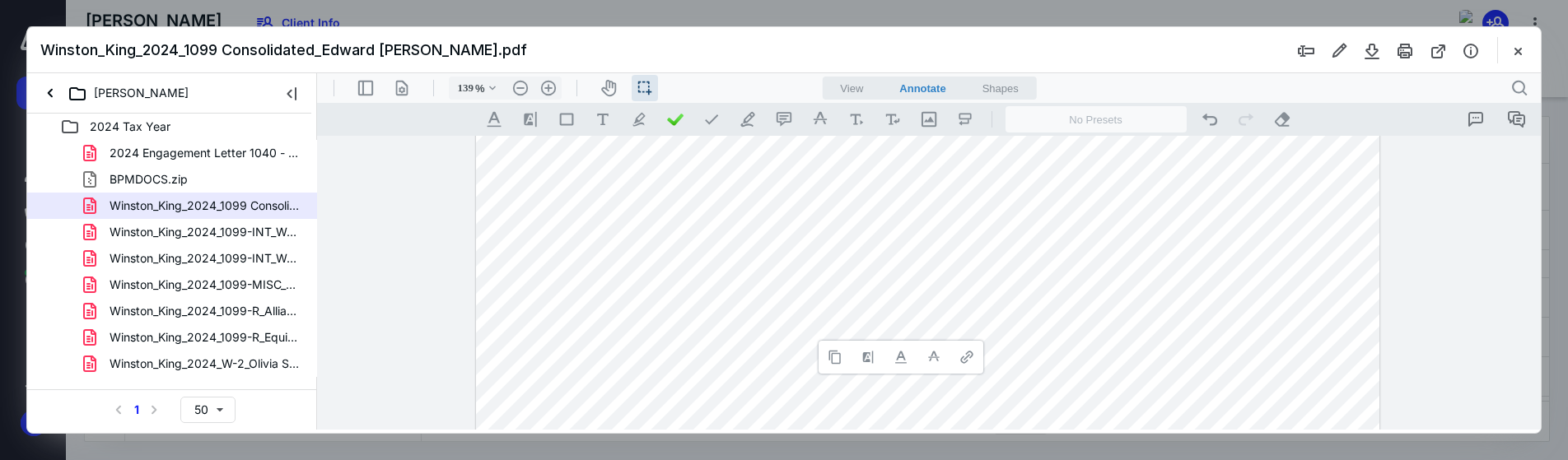 type 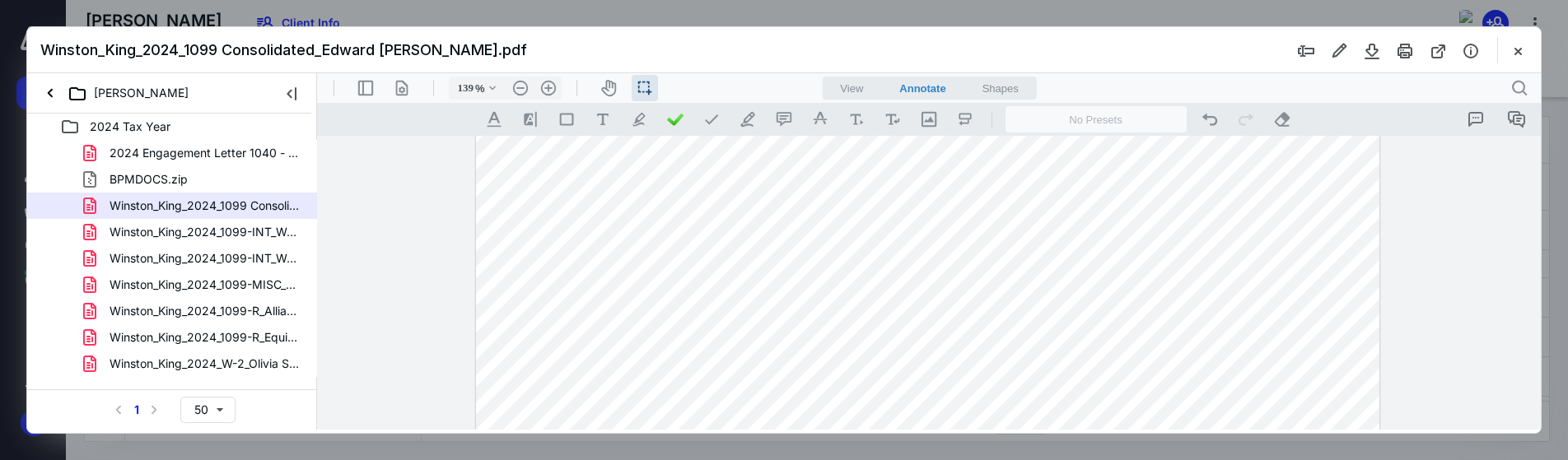 click at bounding box center [928, 111] 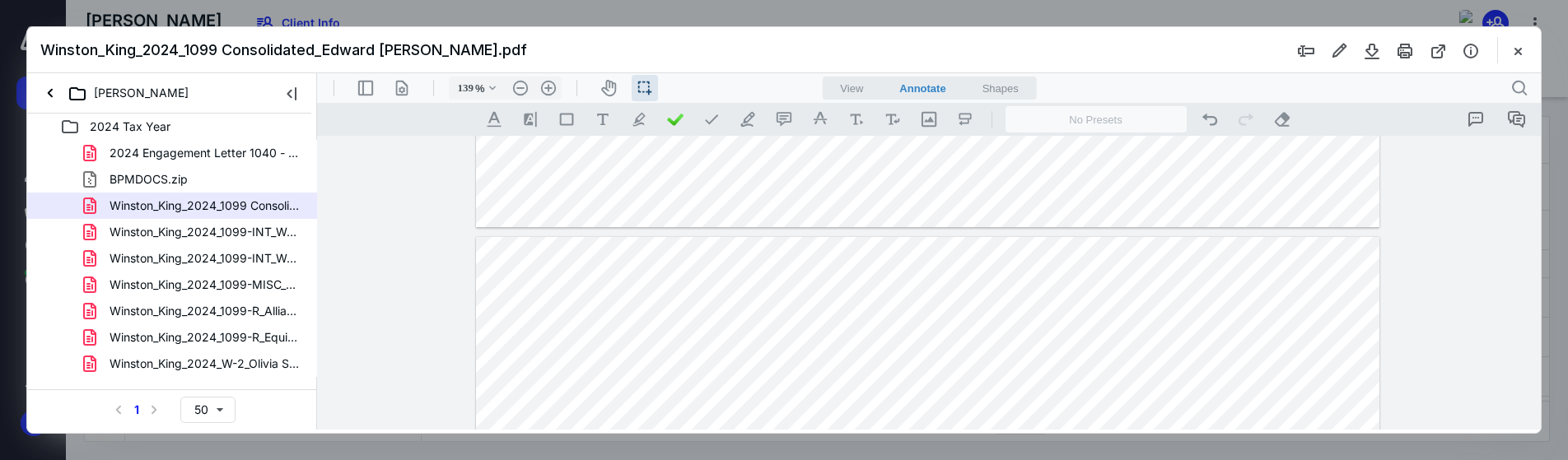 type on "*" 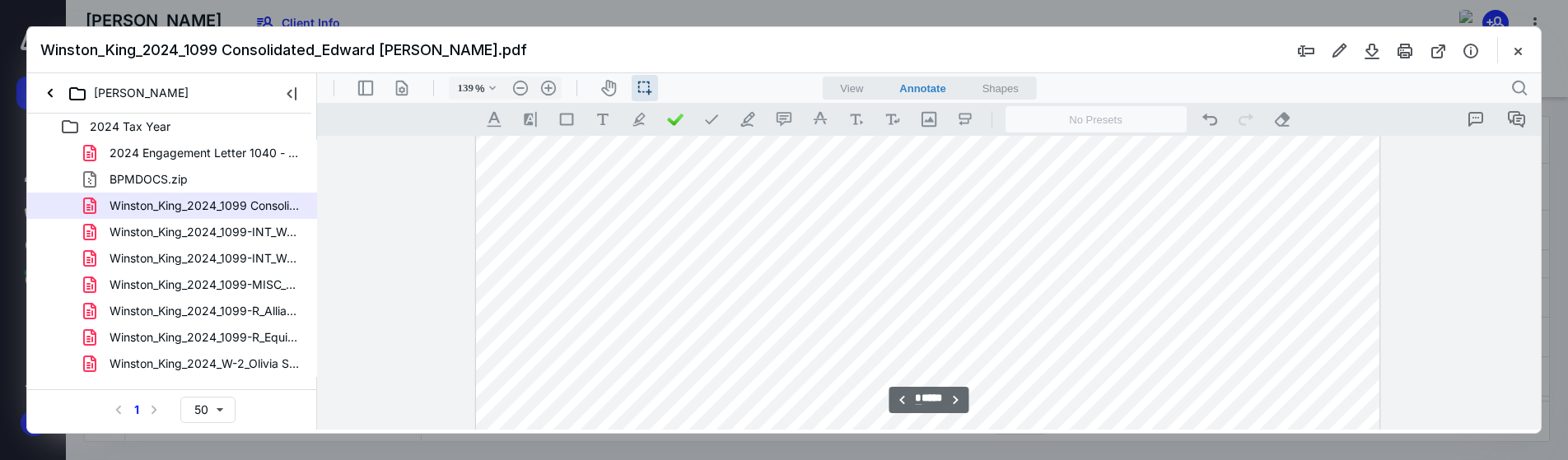 scroll, scrollTop: 3785, scrollLeft: 0, axis: vertical 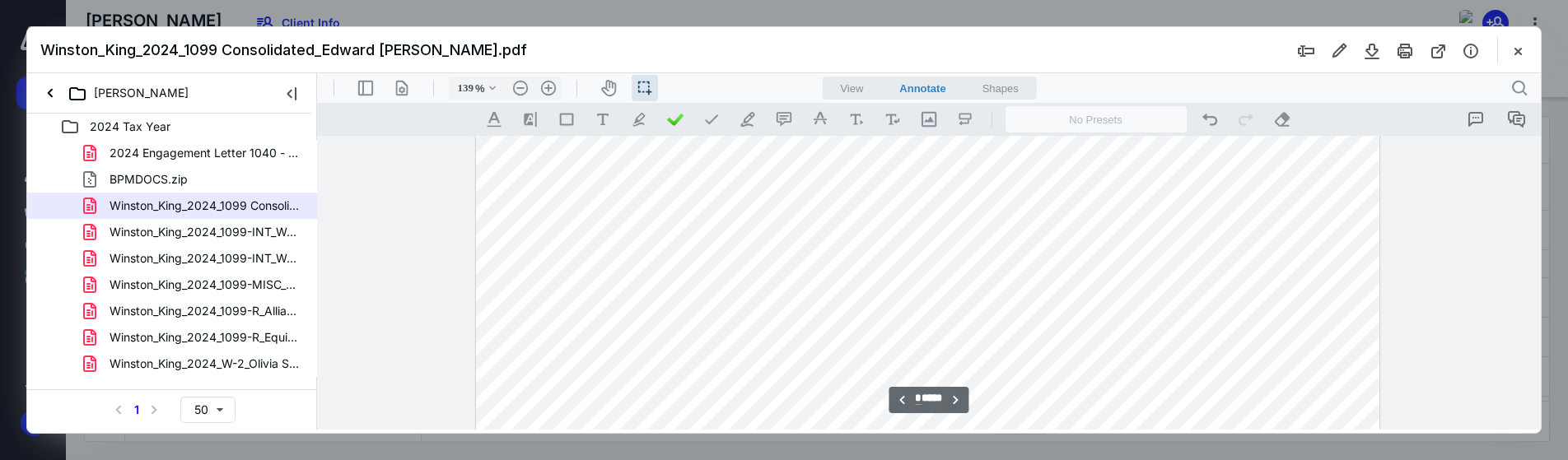 click at bounding box center (928, 243) 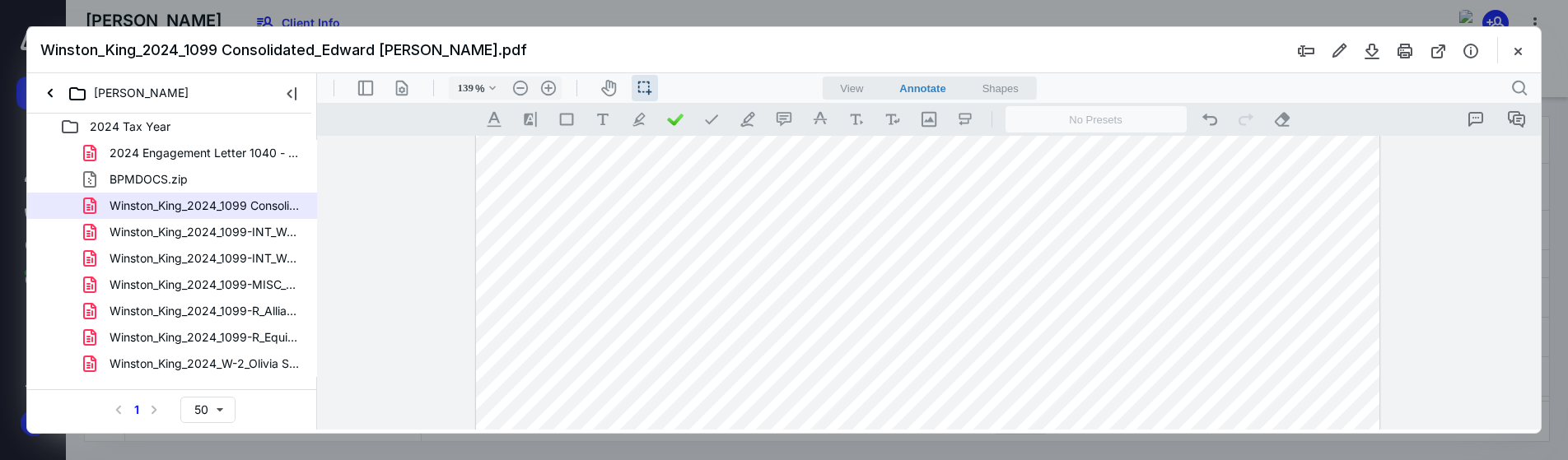click at bounding box center [928, 243] 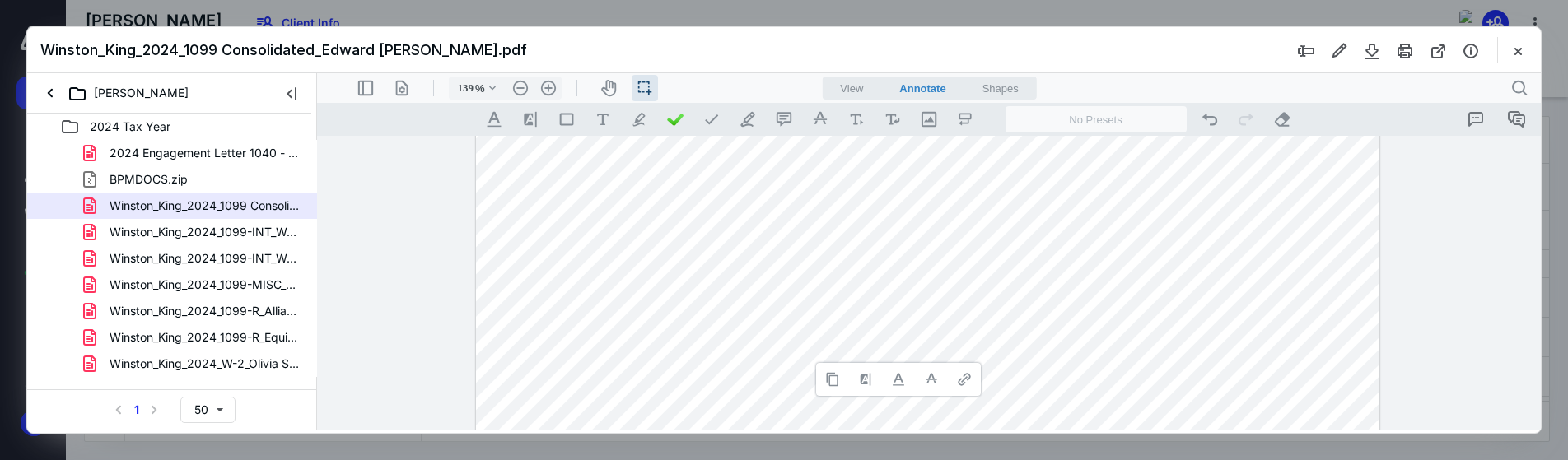 type 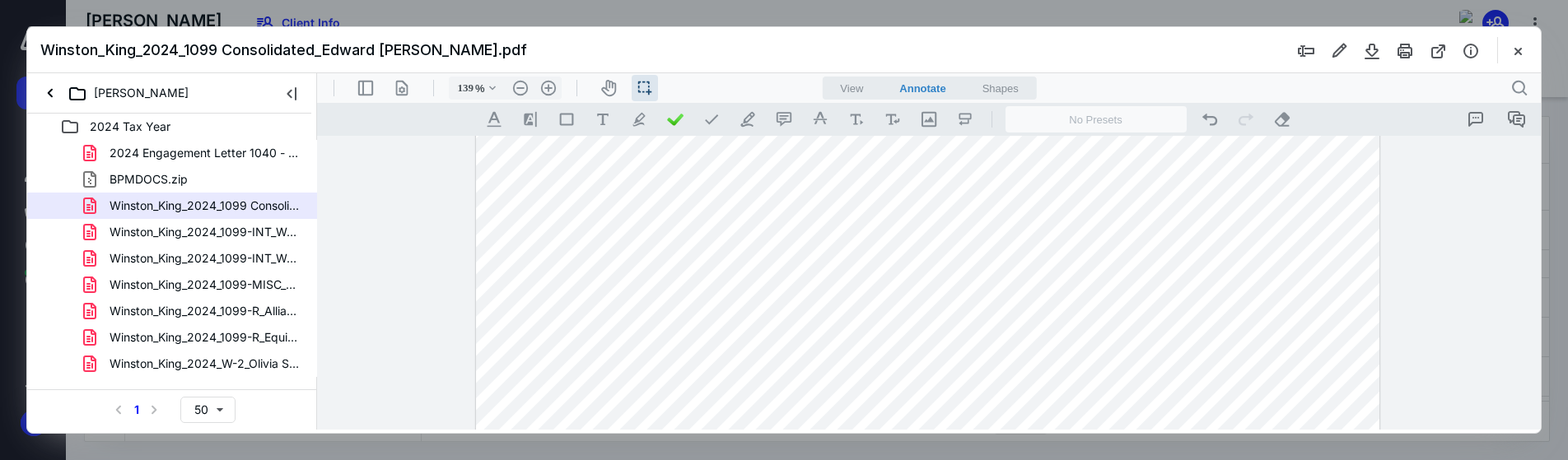 click at bounding box center (928, 243) 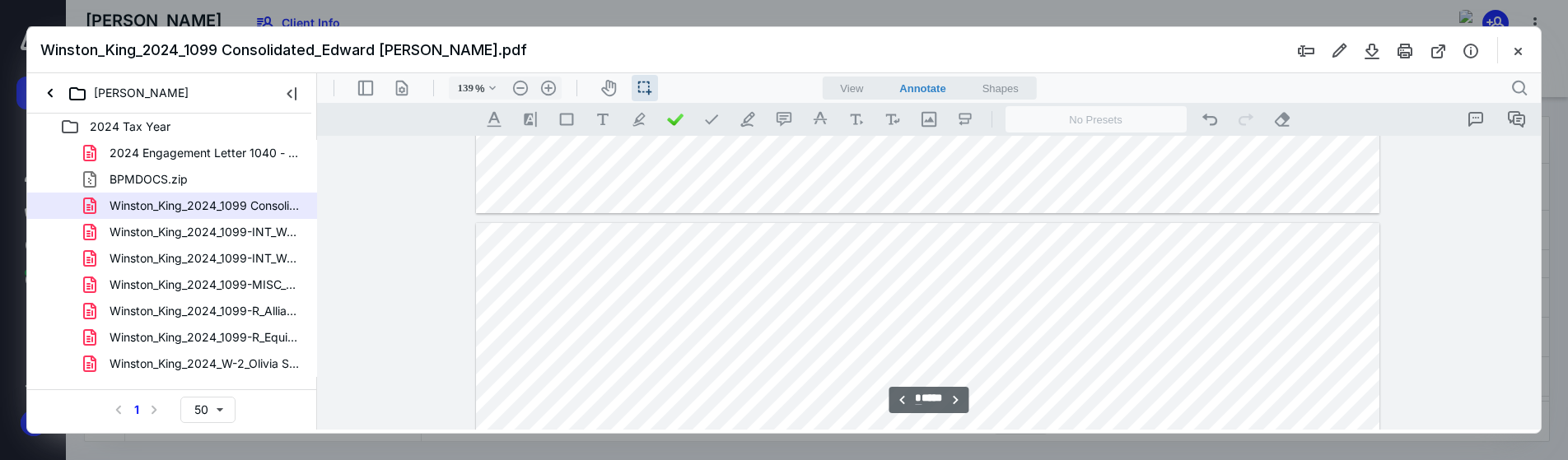 type on "*" 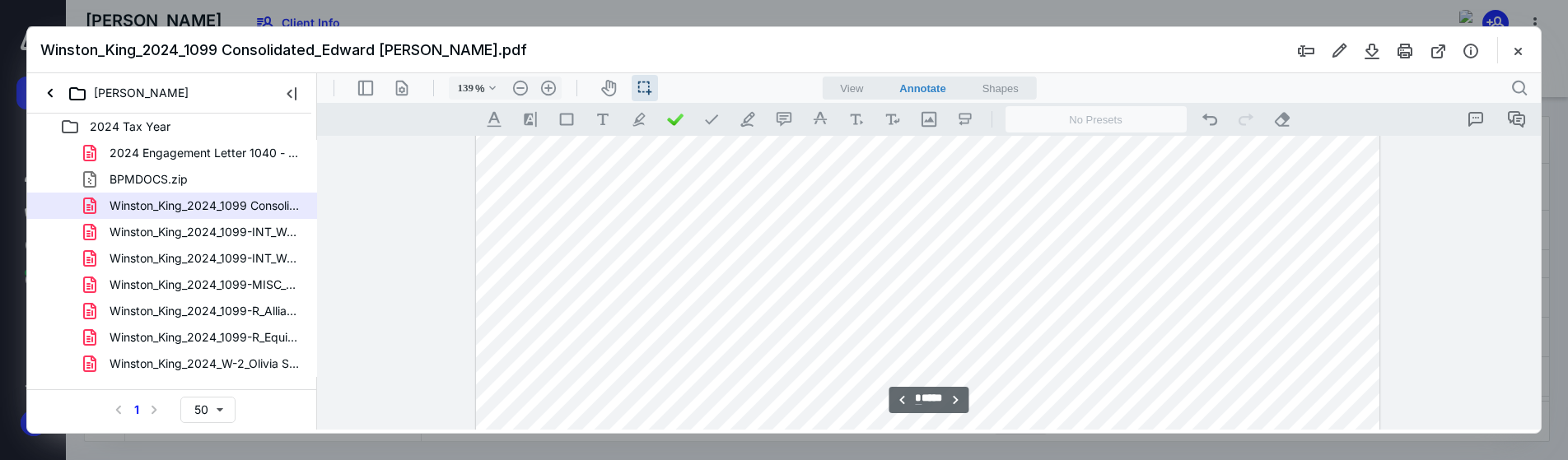 scroll, scrollTop: 3127, scrollLeft: 0, axis: vertical 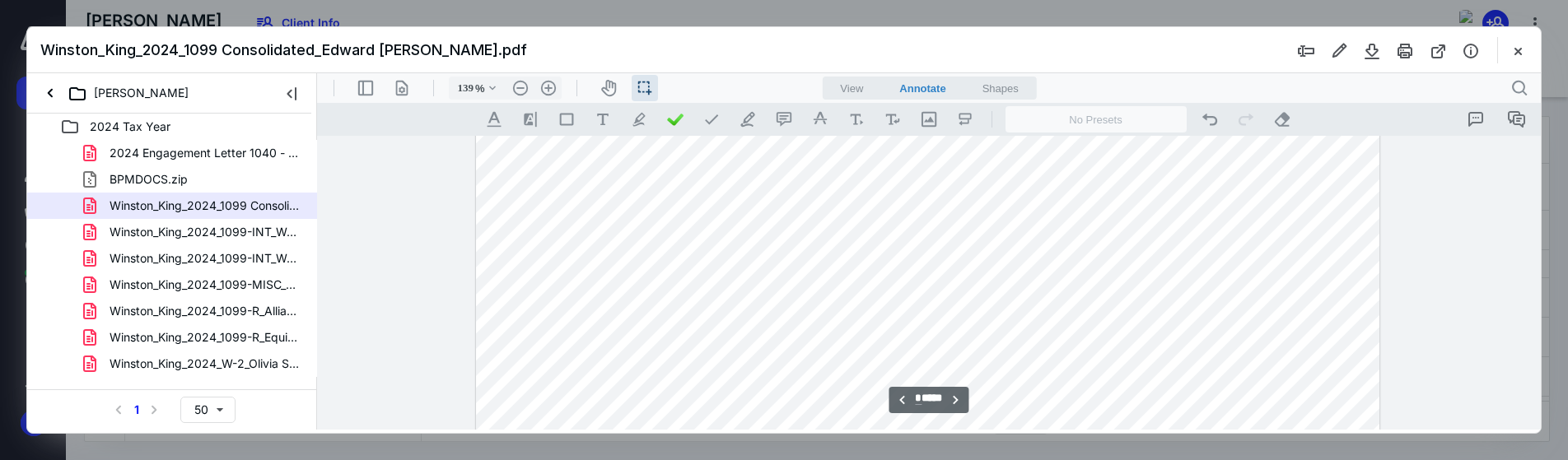 click at bounding box center [928, 193] 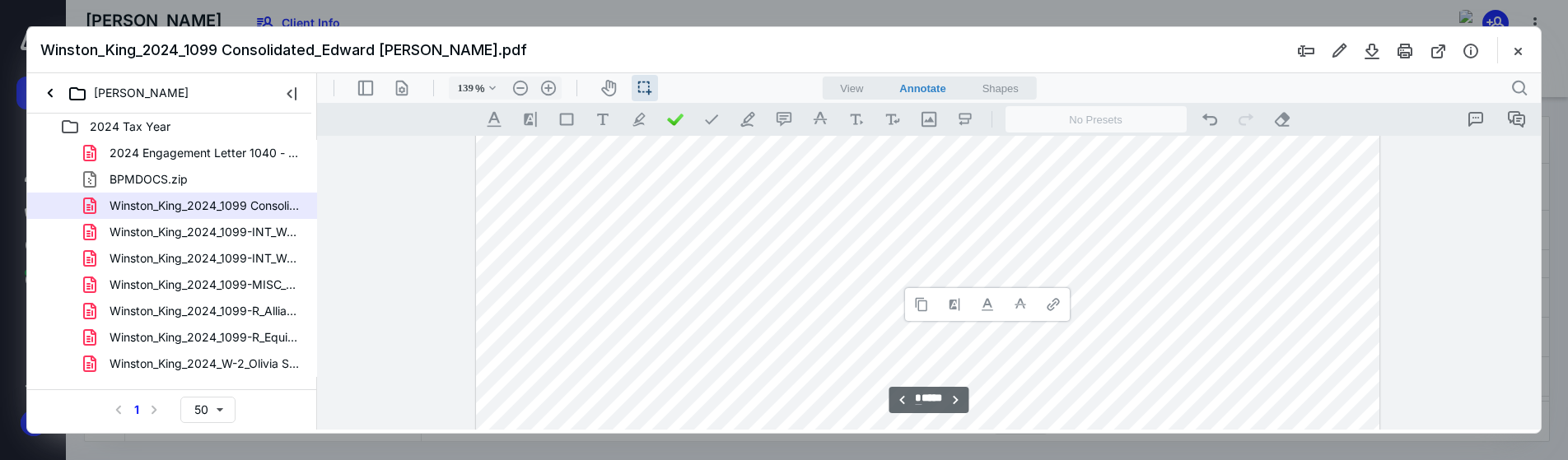 type 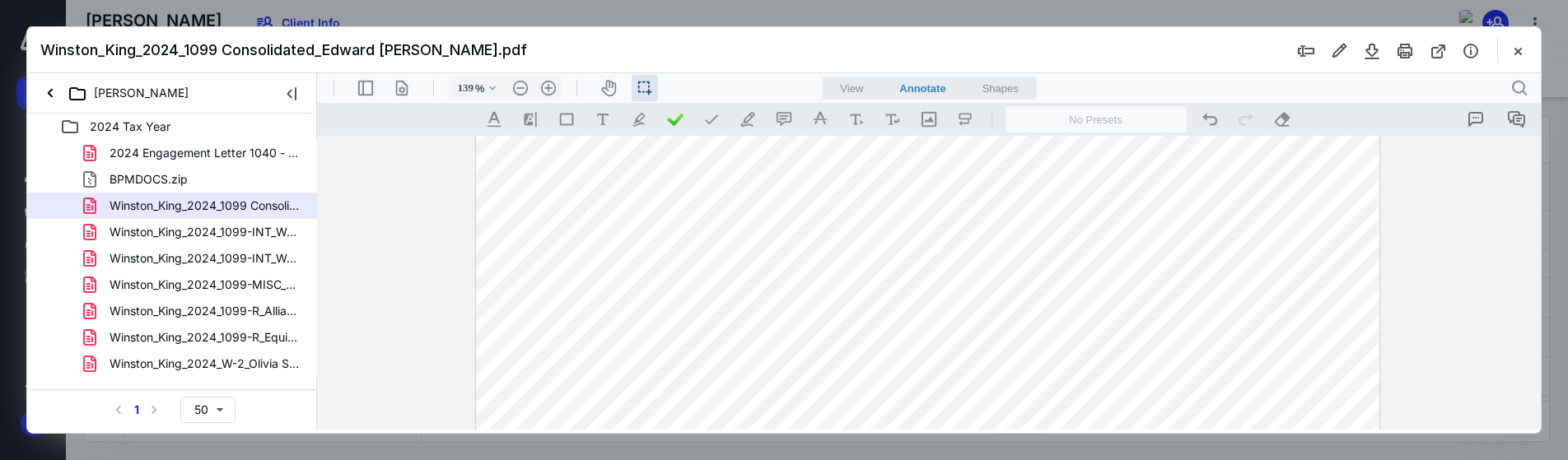 click at bounding box center [928, 193] 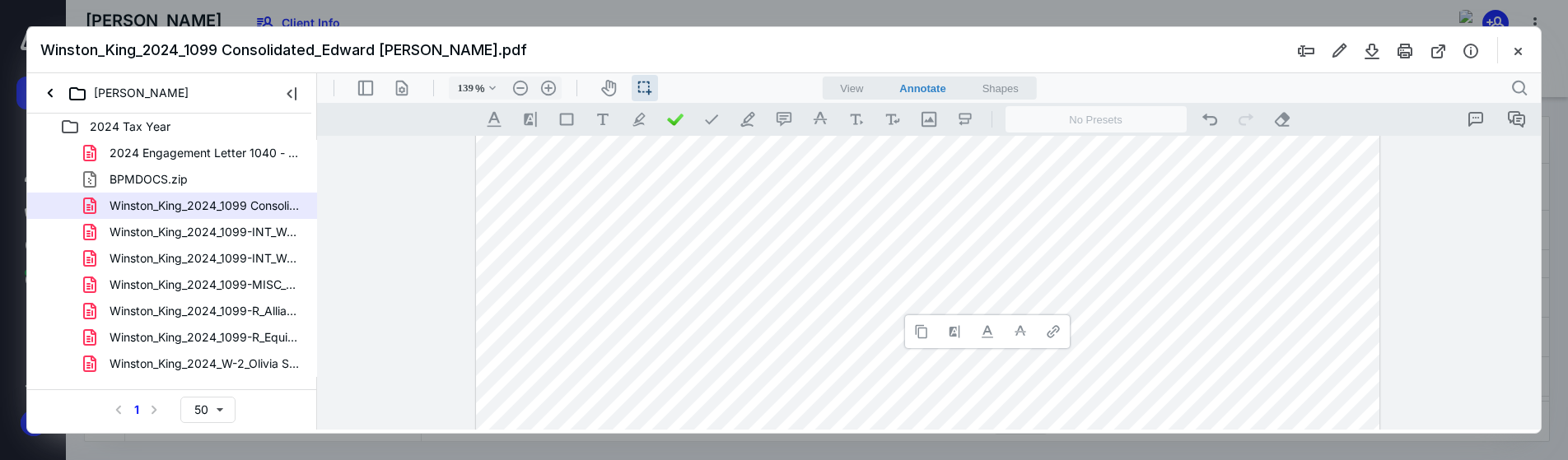 type 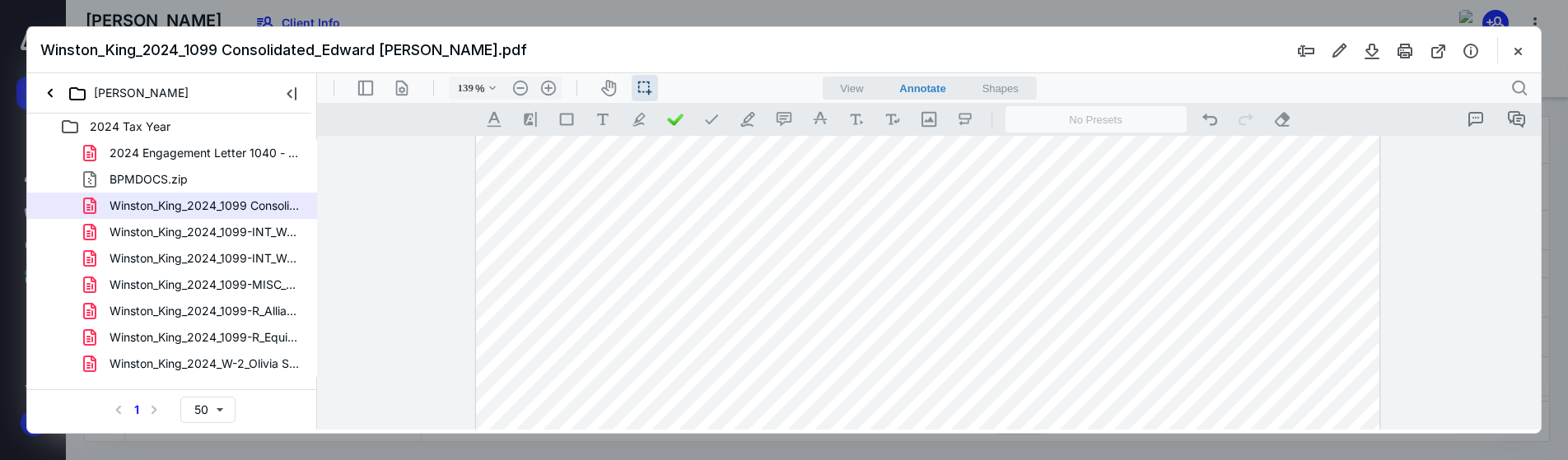 click at bounding box center (928, 193) 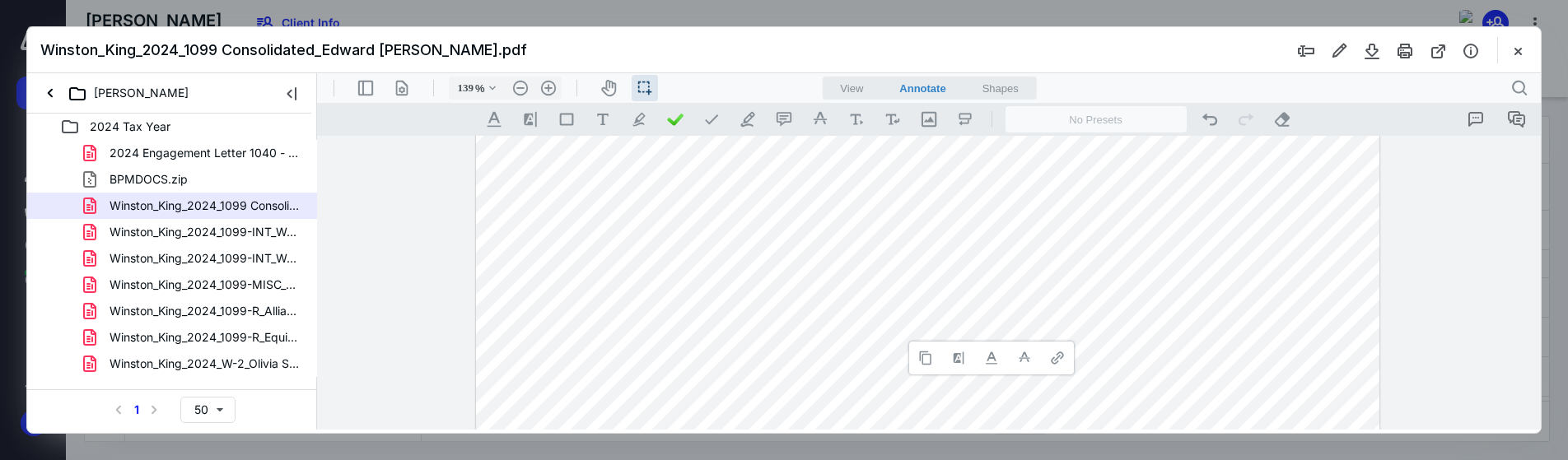 type 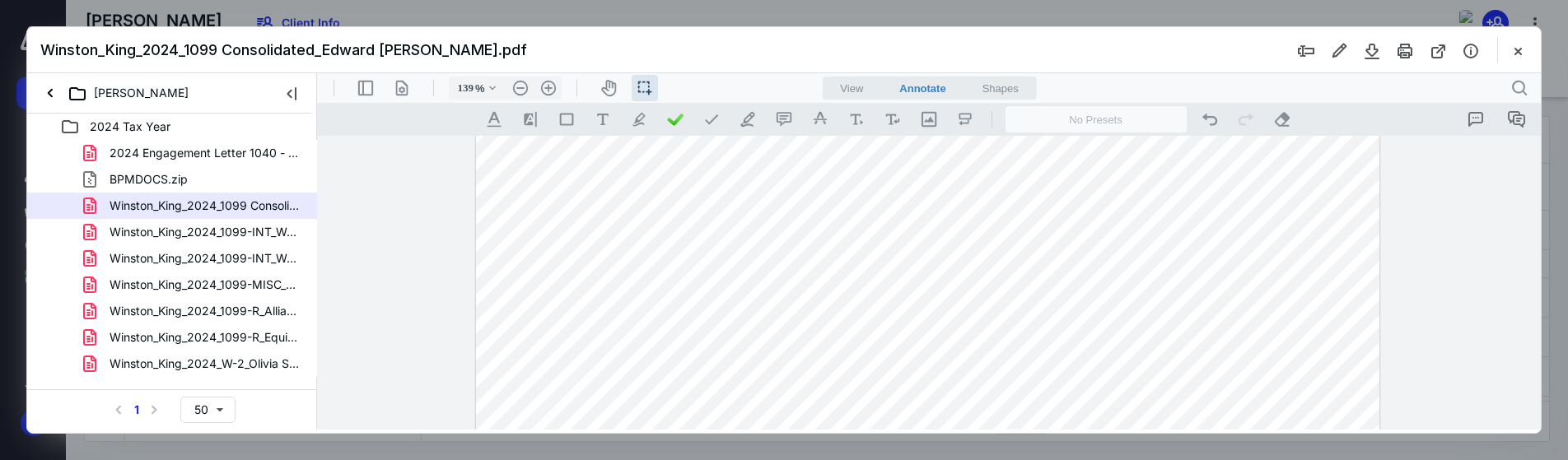 click at bounding box center [928, 193] 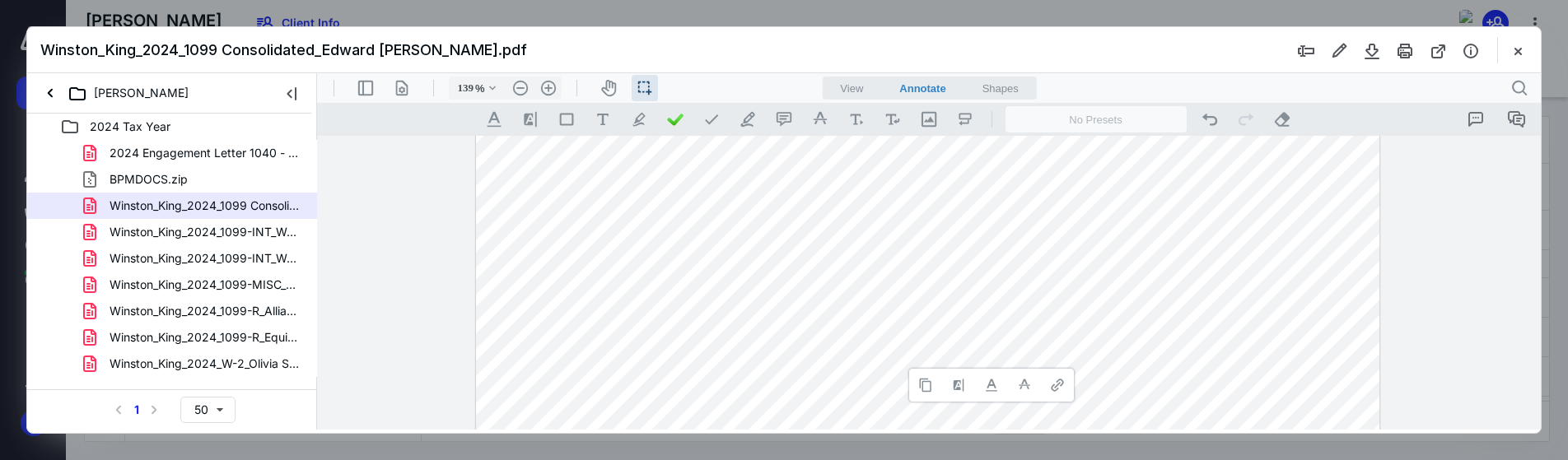 type 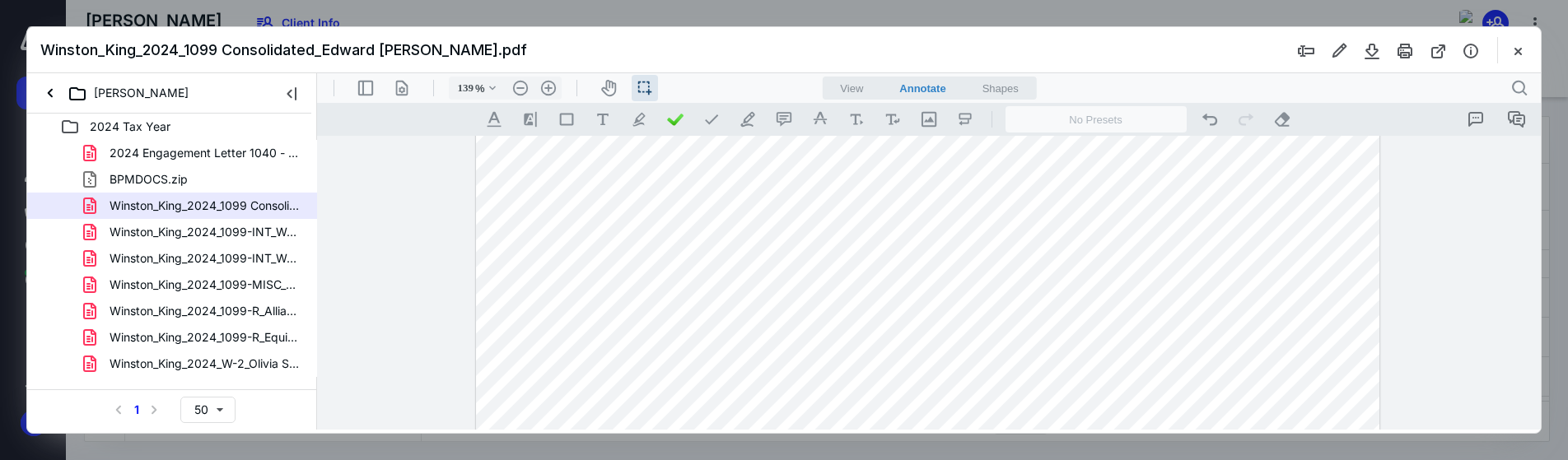 click at bounding box center [928, 193] 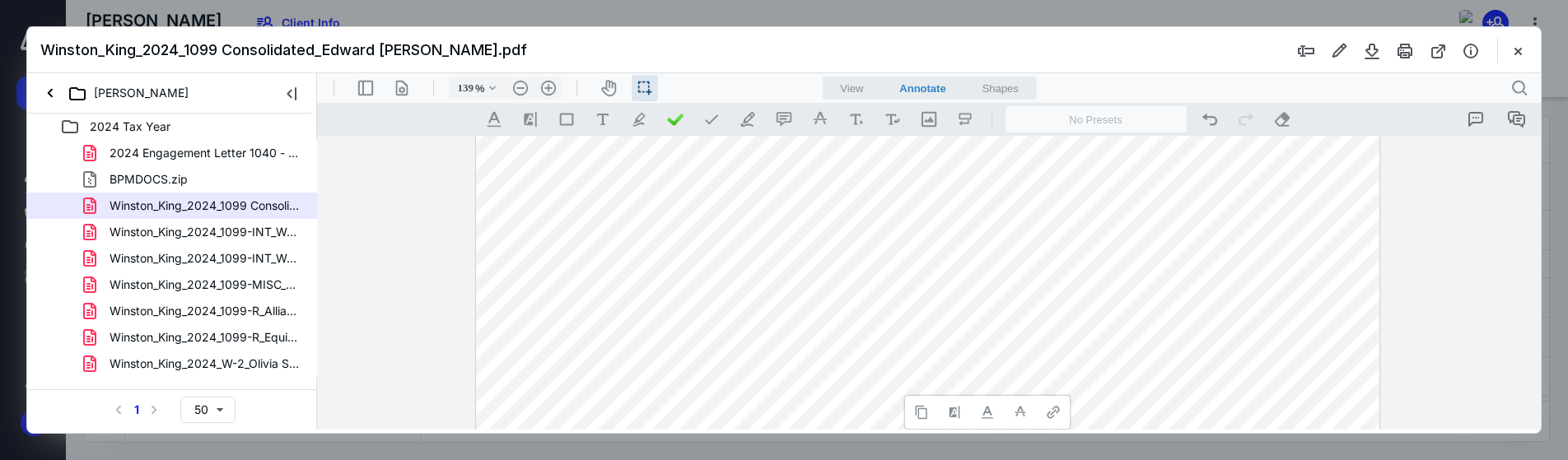 type 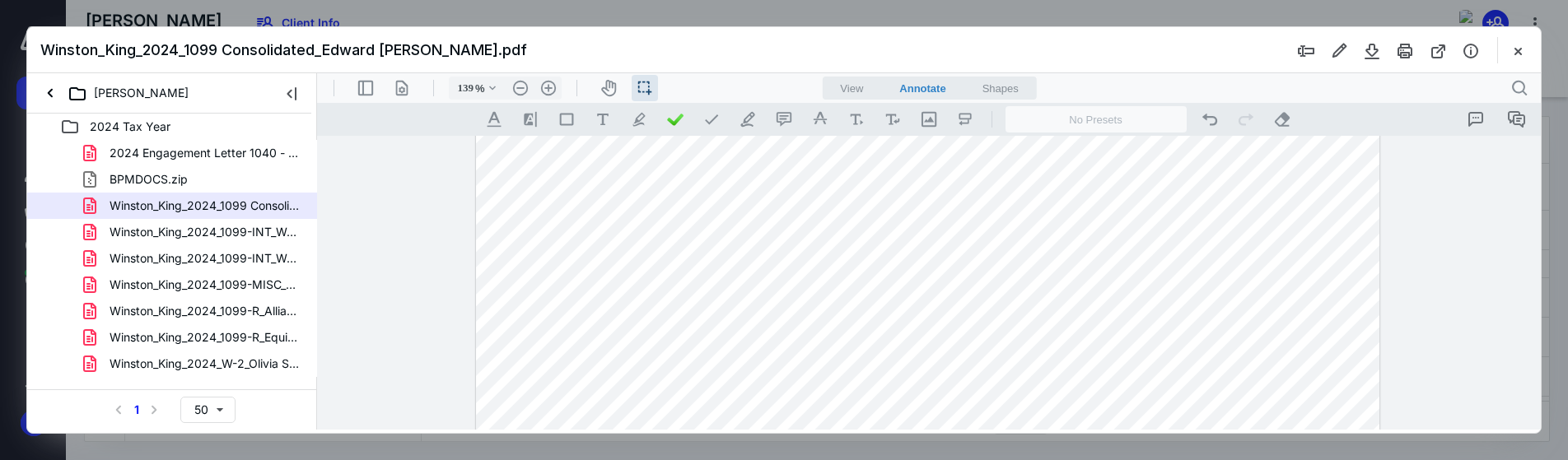 click at bounding box center (928, 193) 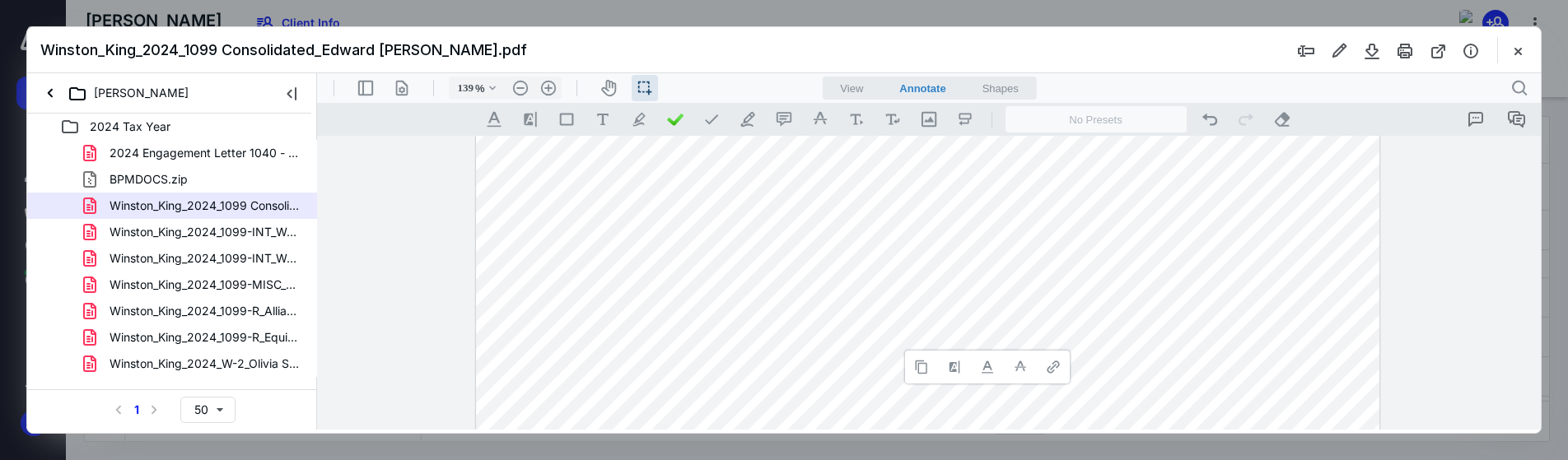 type 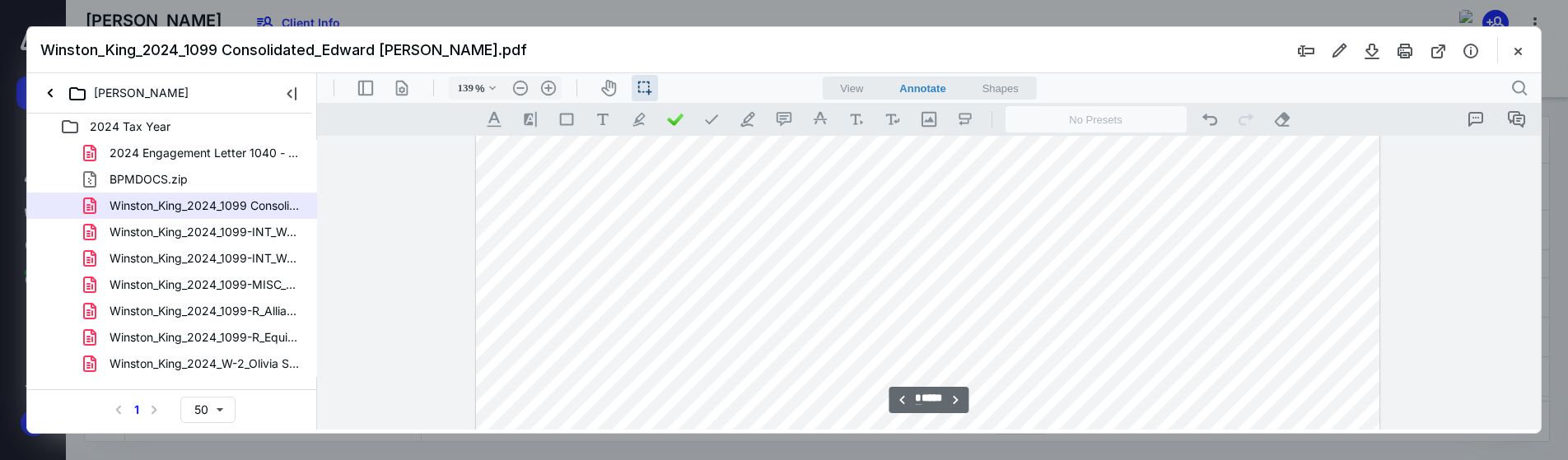 scroll, scrollTop: 3292, scrollLeft: 0, axis: vertical 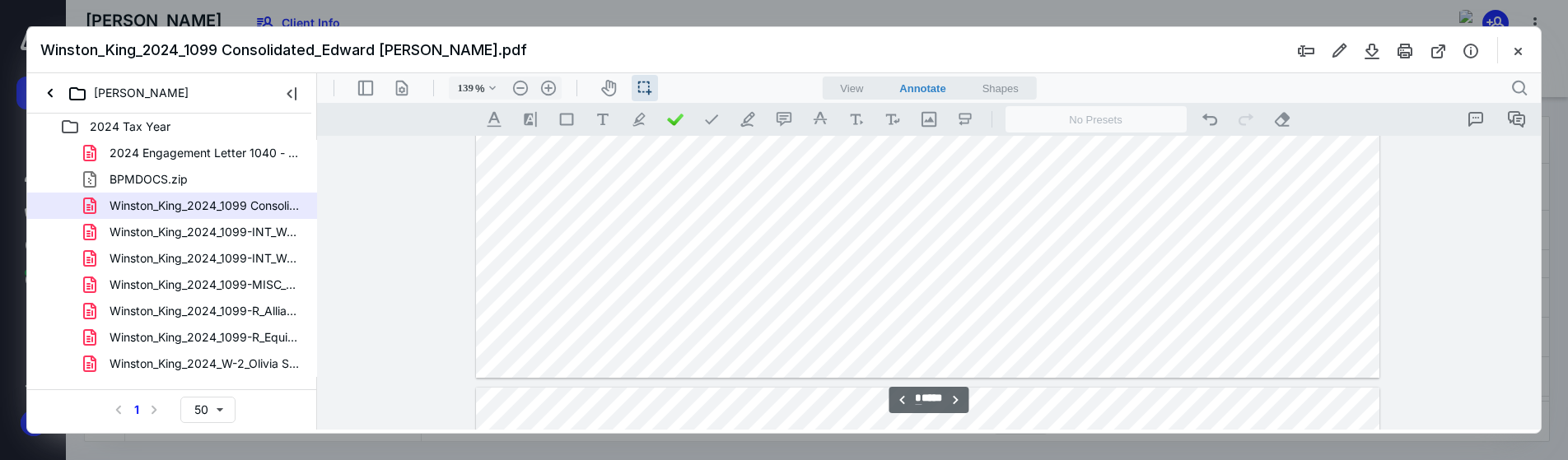 click at bounding box center (928, 29) 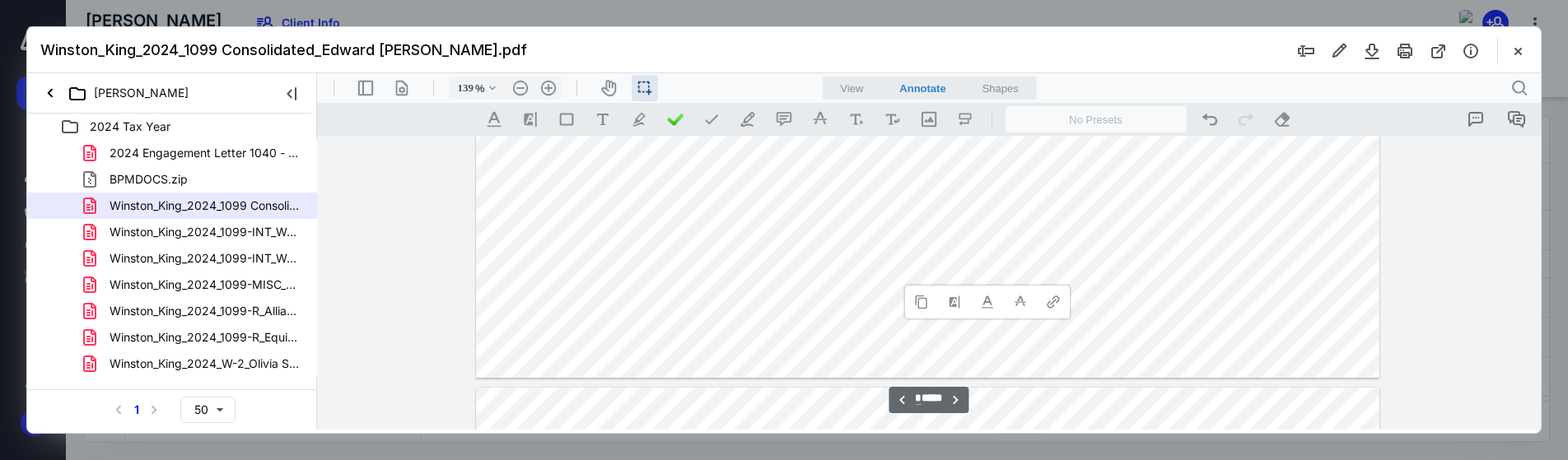 type 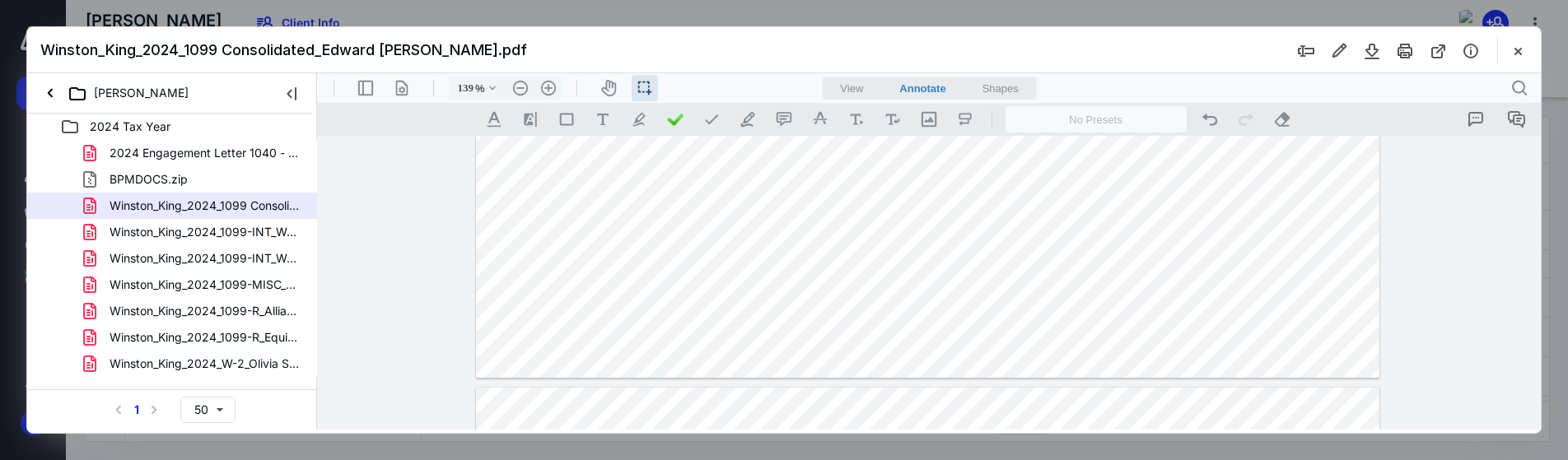 type on "*" 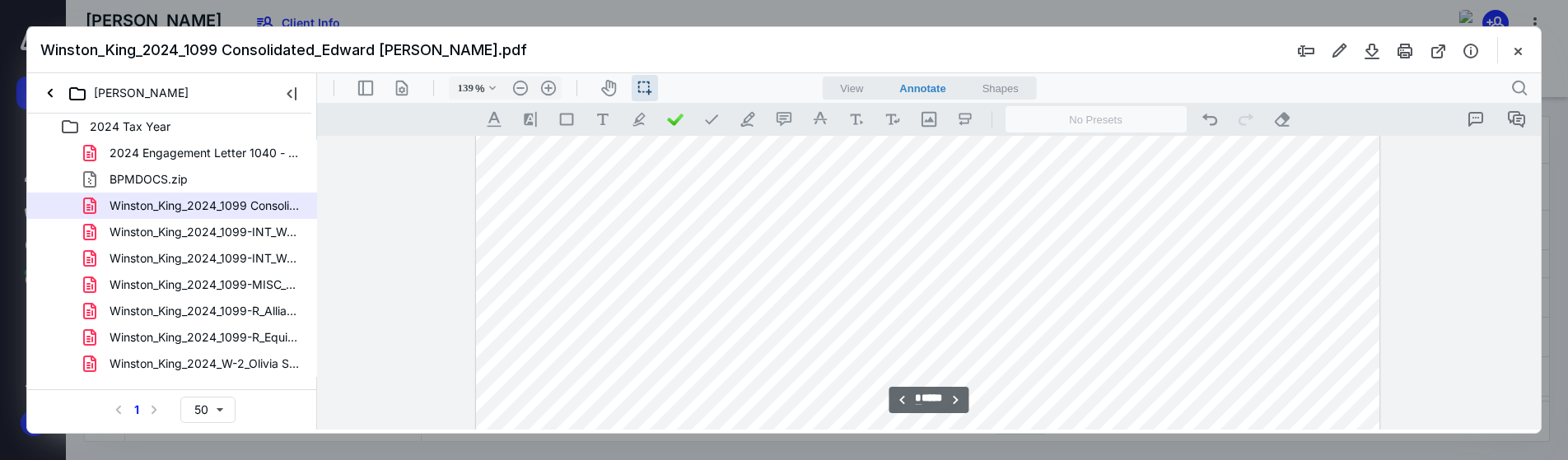 scroll, scrollTop: 3785, scrollLeft: 0, axis: vertical 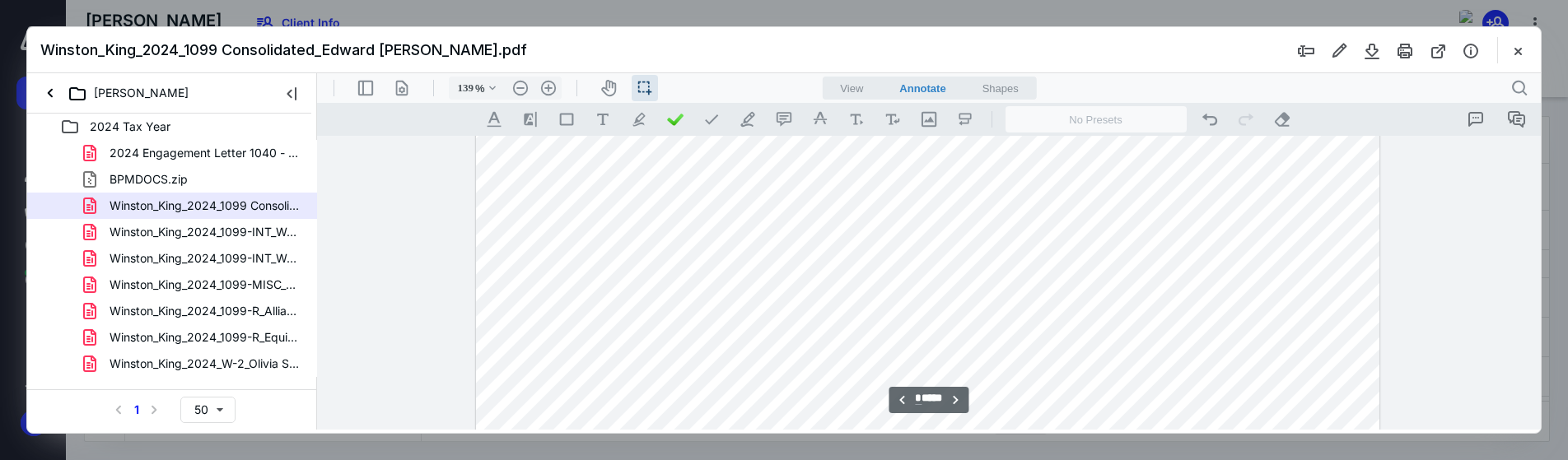 click at bounding box center [928, 243] 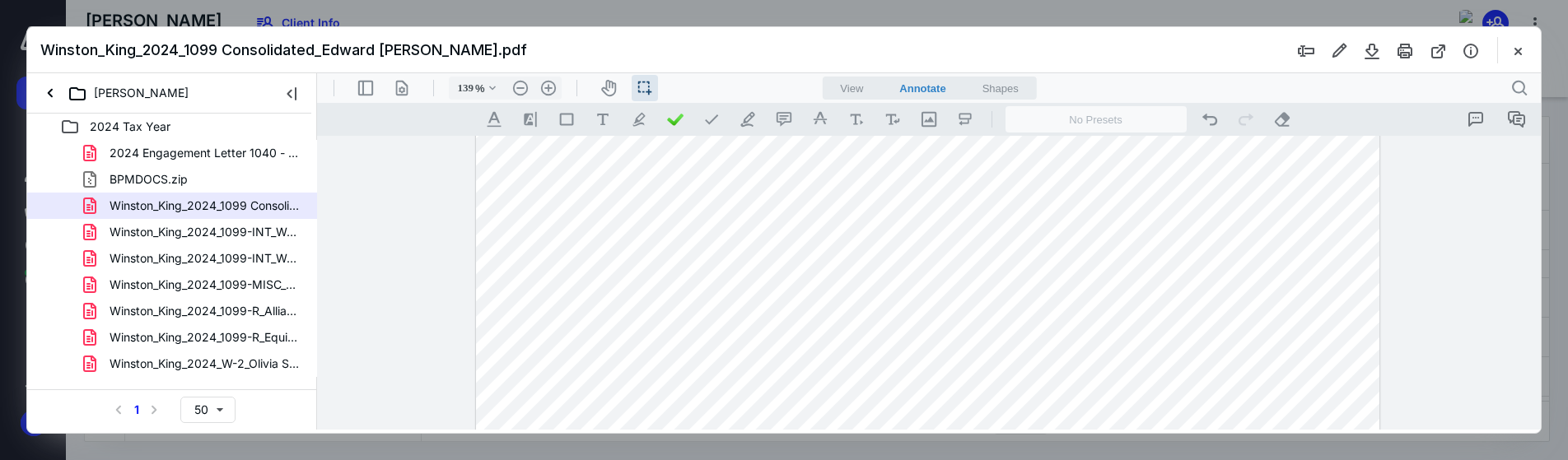 click at bounding box center (928, 243) 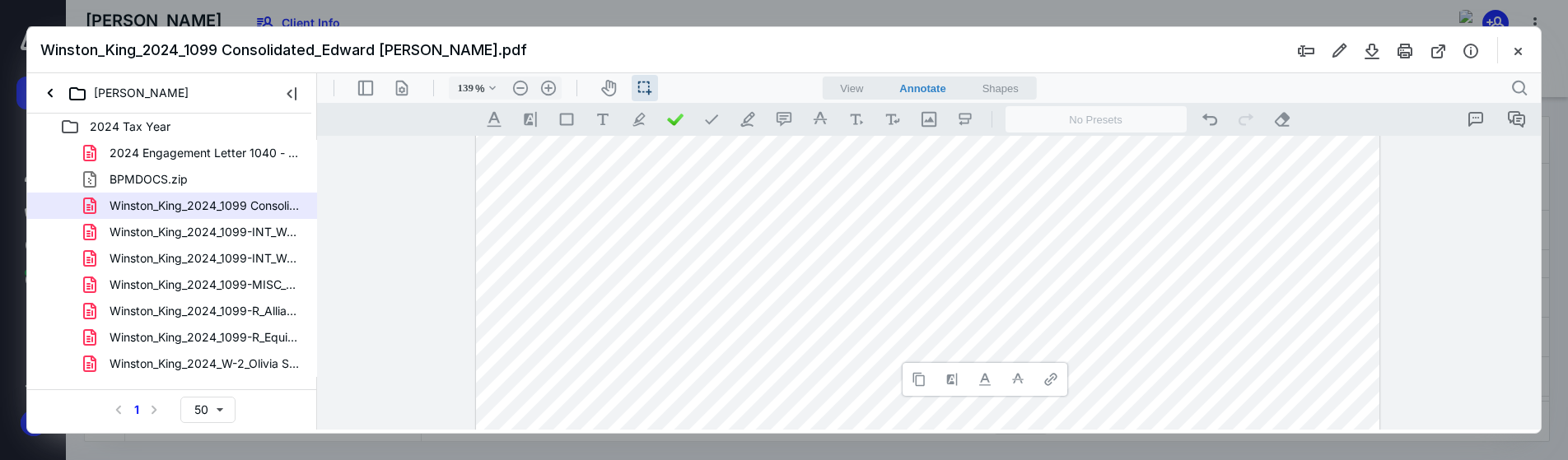 type 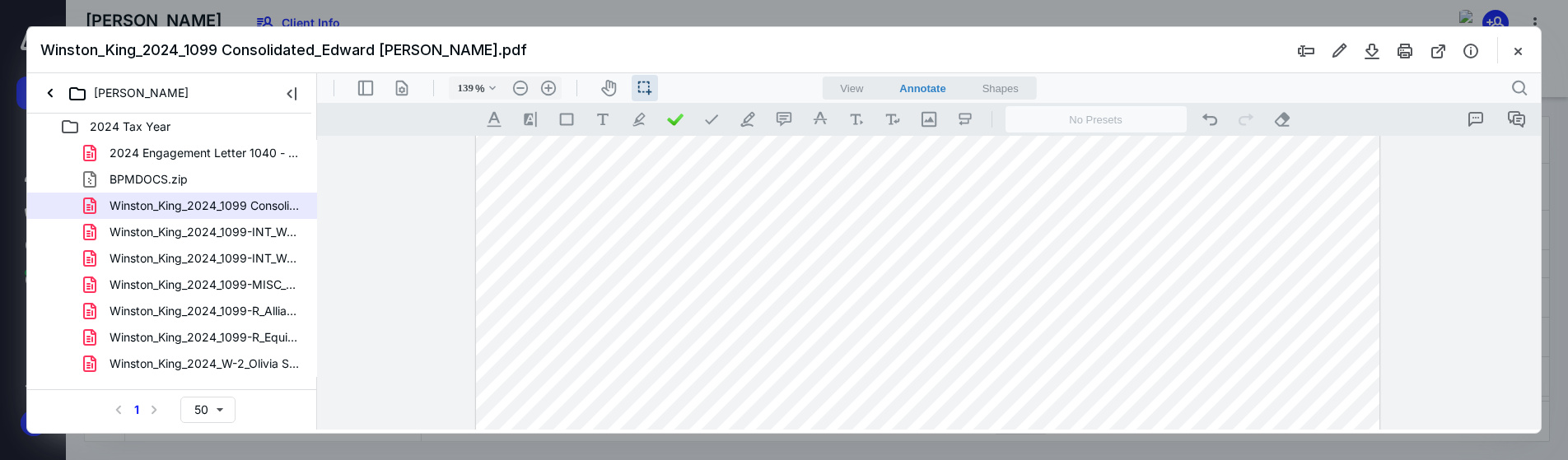 click at bounding box center (928, 243) 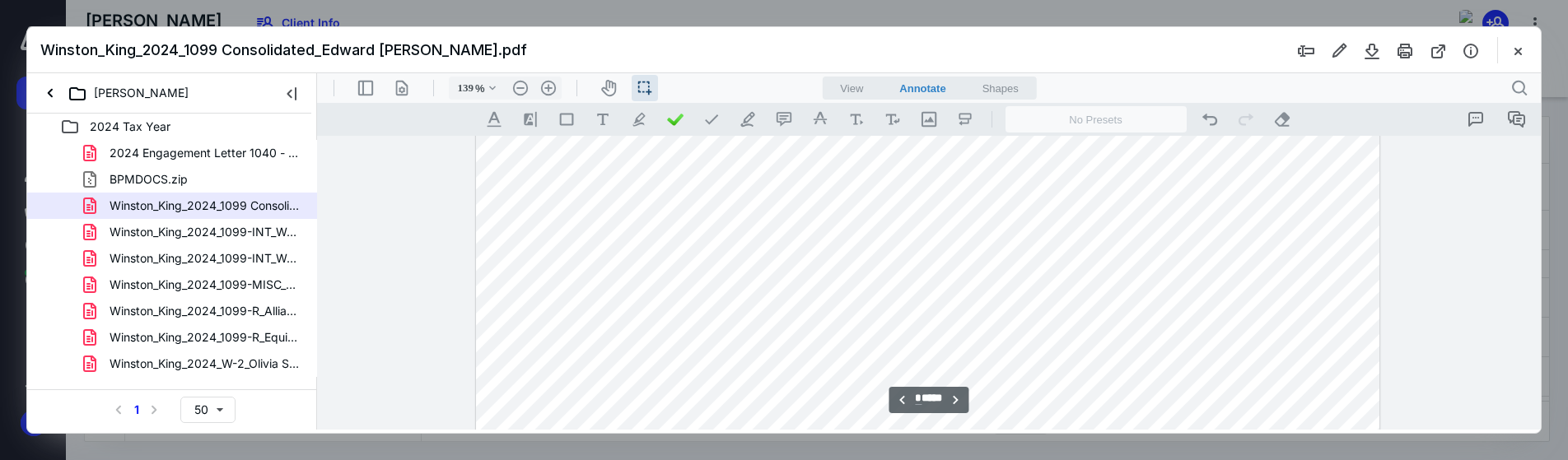 scroll, scrollTop: 3950, scrollLeft: 0, axis: vertical 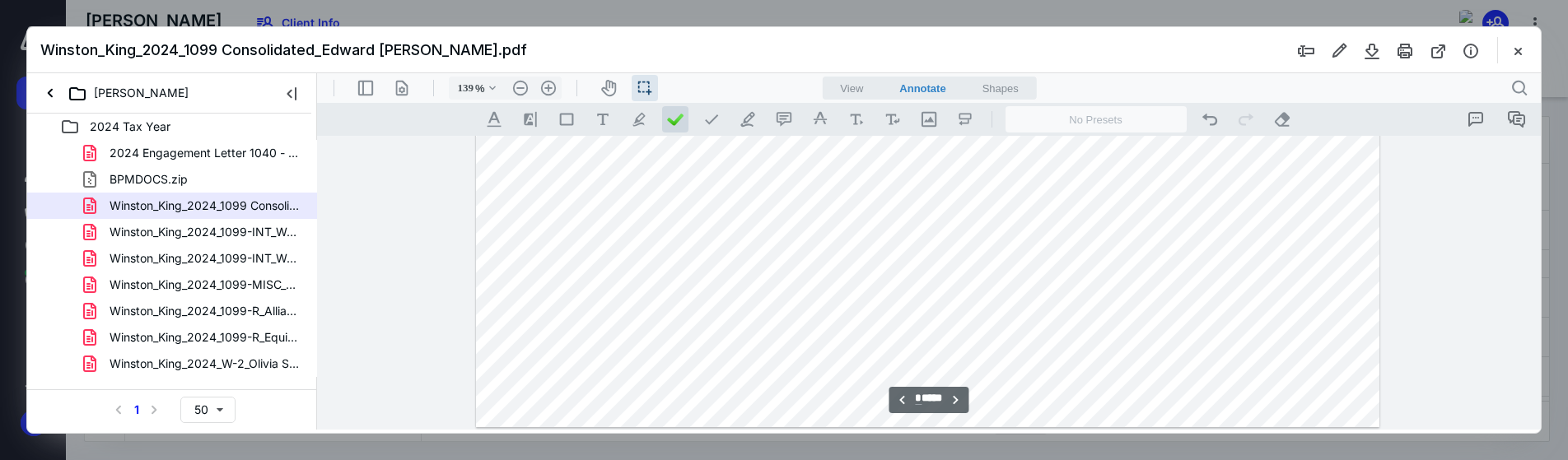 click at bounding box center (675, 119) 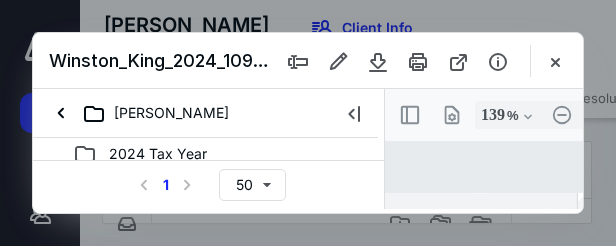 scroll, scrollTop: 3900, scrollLeft: 0, axis: vertical 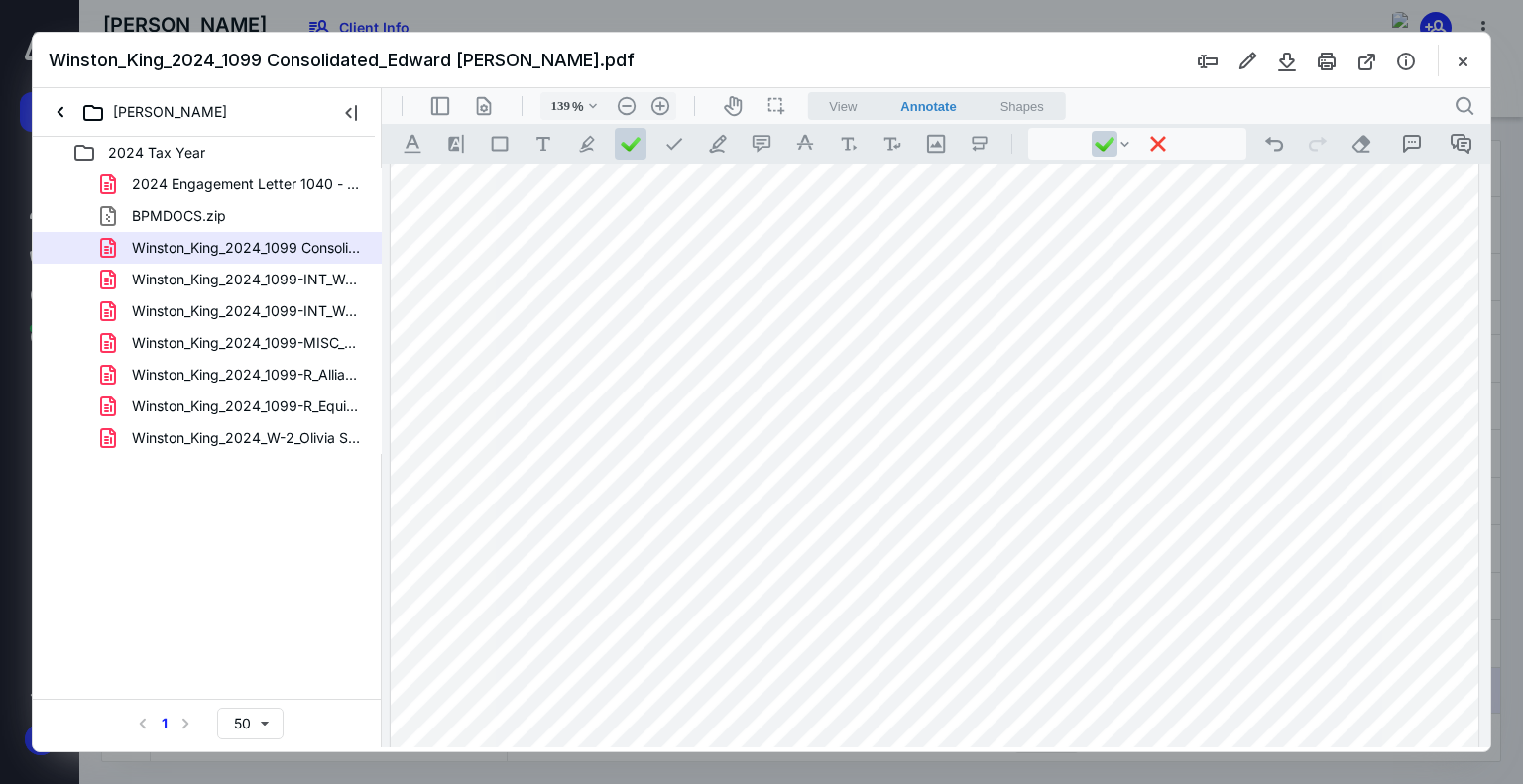 click at bounding box center [935, 471] 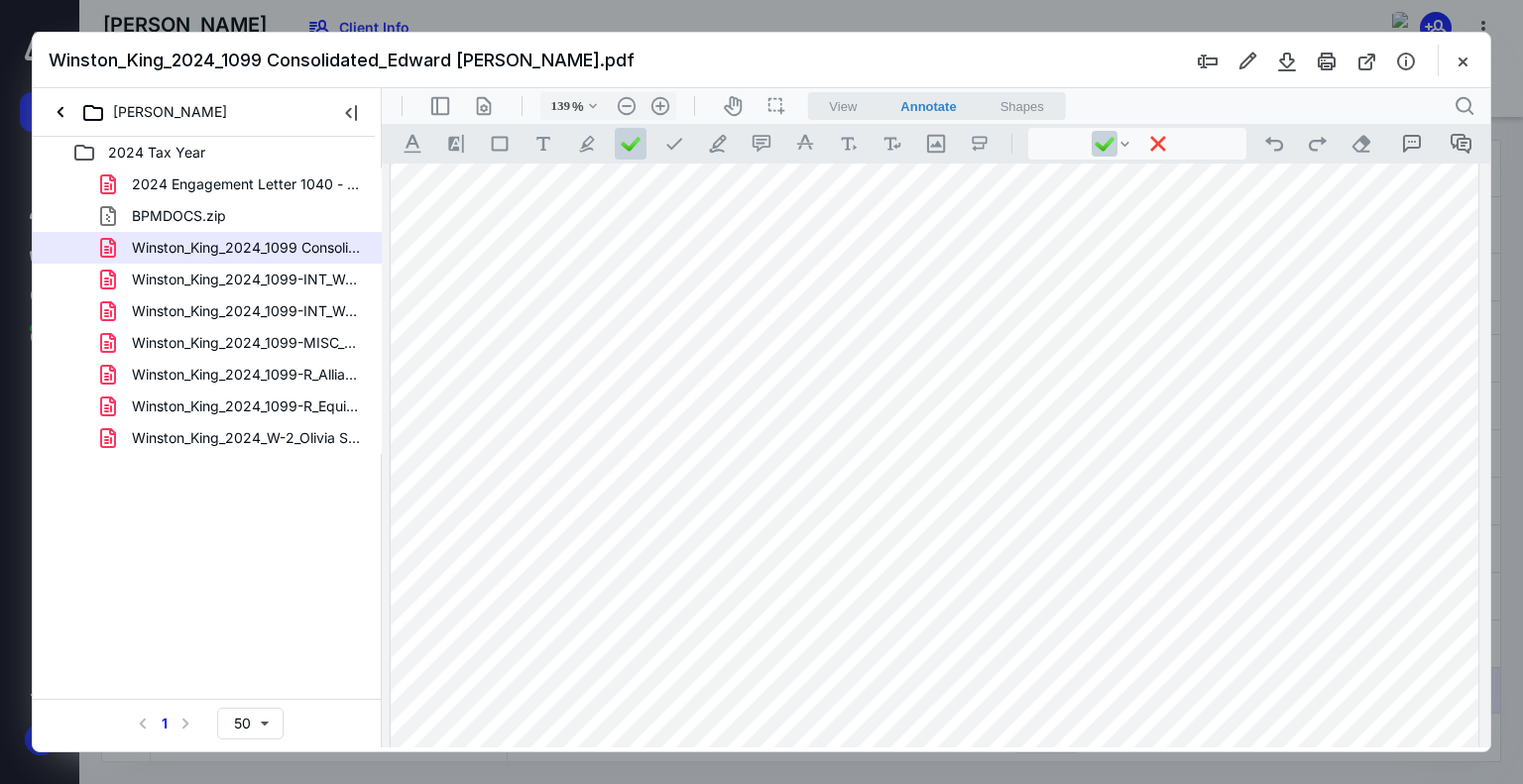 click at bounding box center [935, 471] 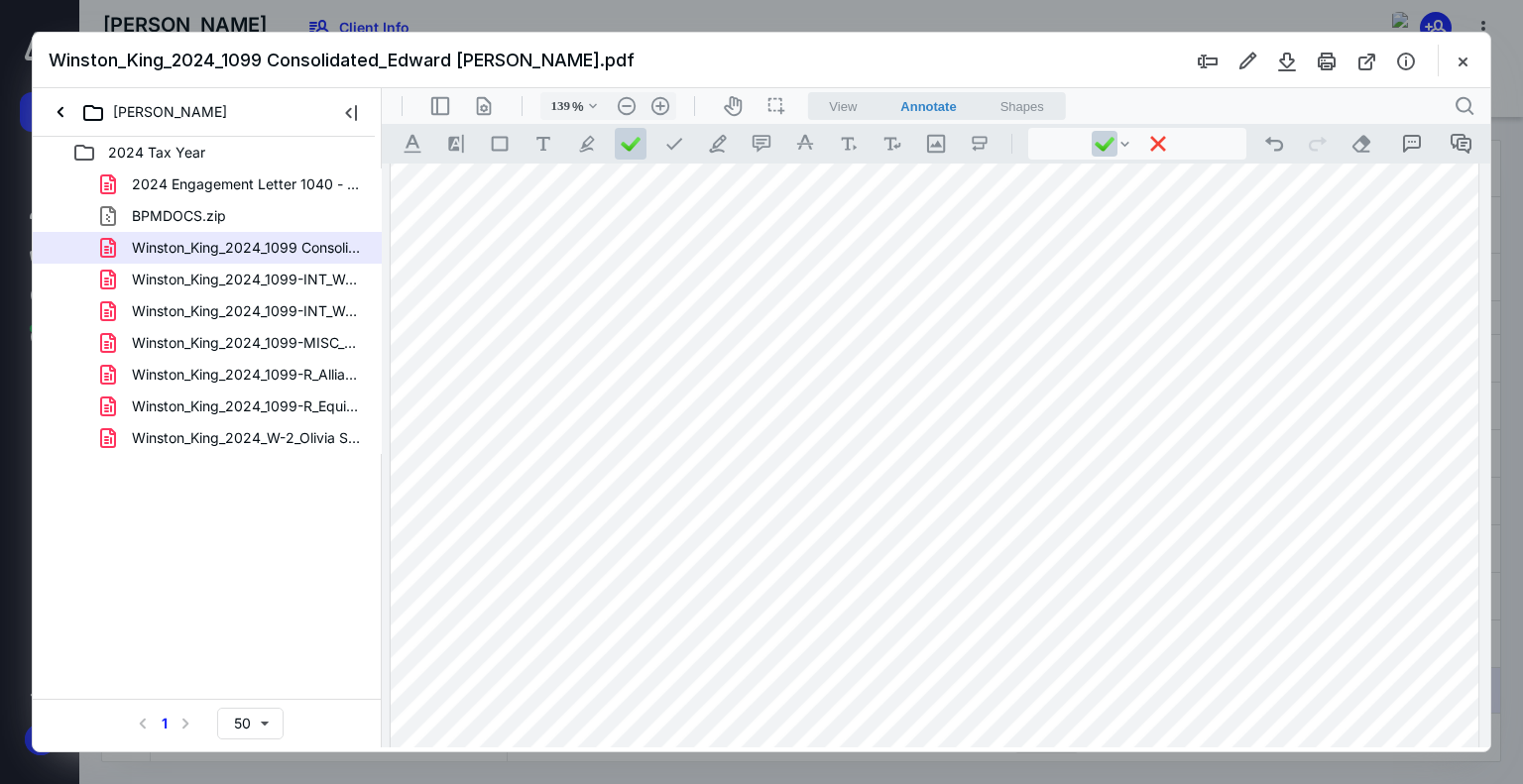 click at bounding box center (935, 471) 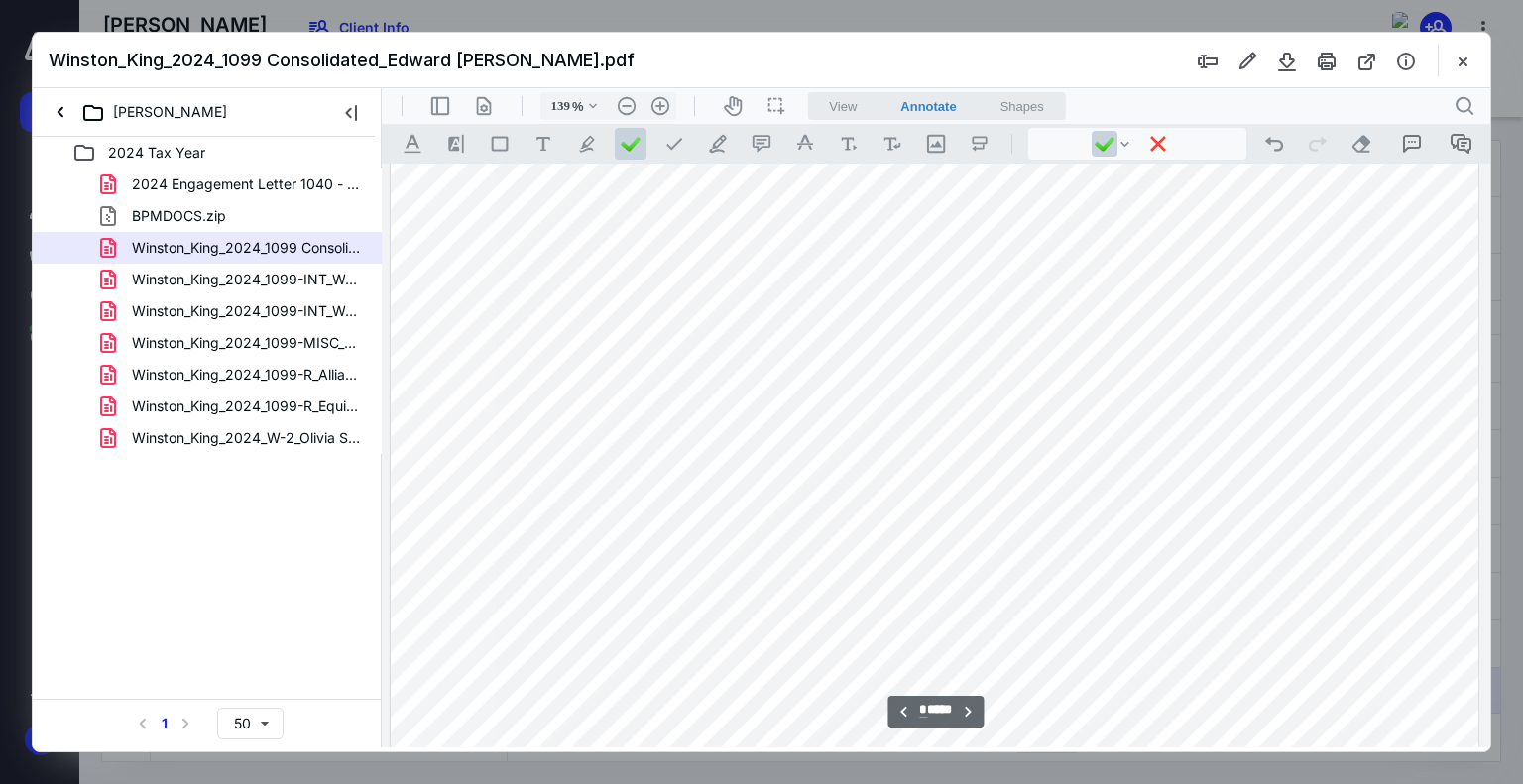 scroll, scrollTop: 3766, scrollLeft: 0, axis: vertical 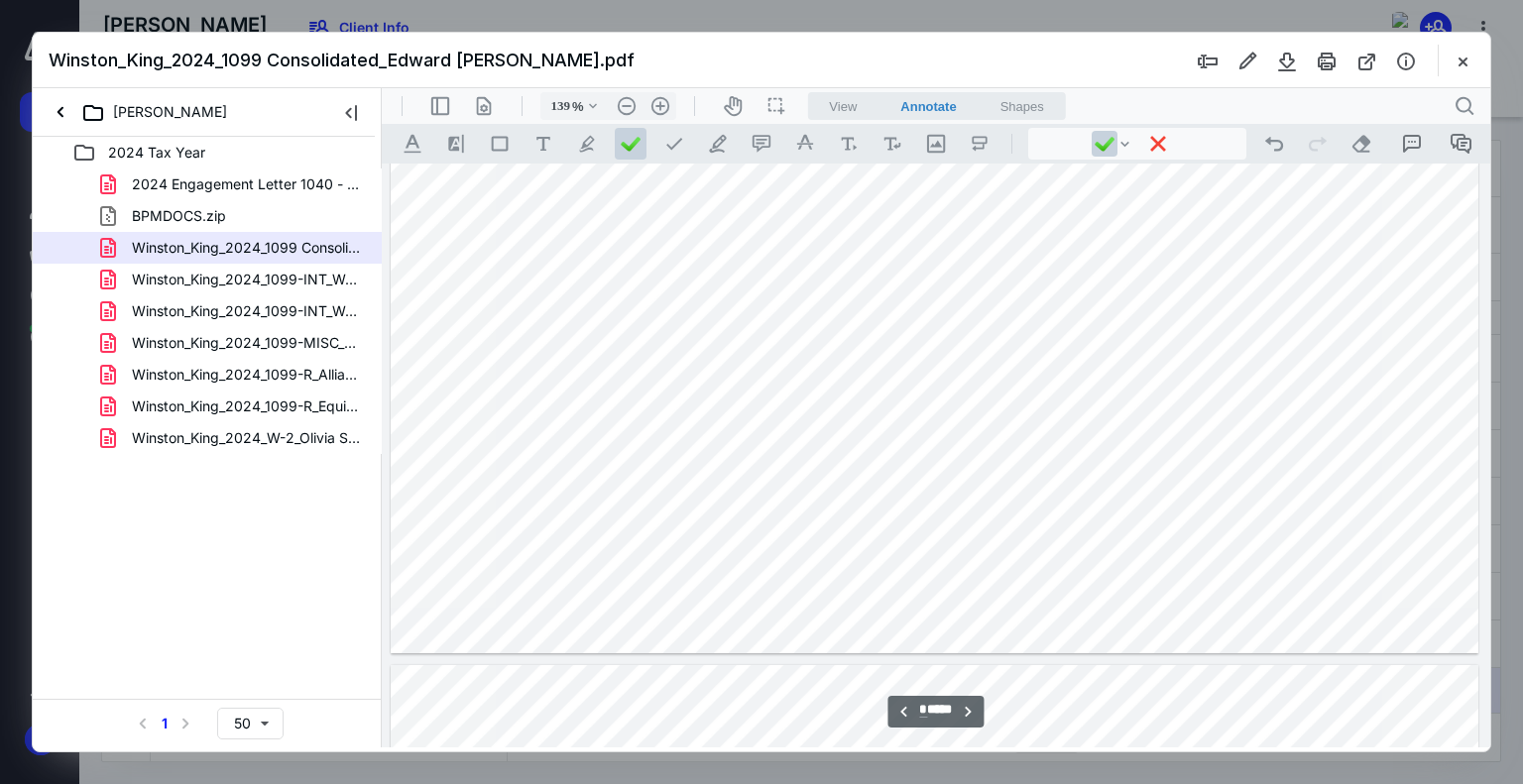 click at bounding box center (935, 233) 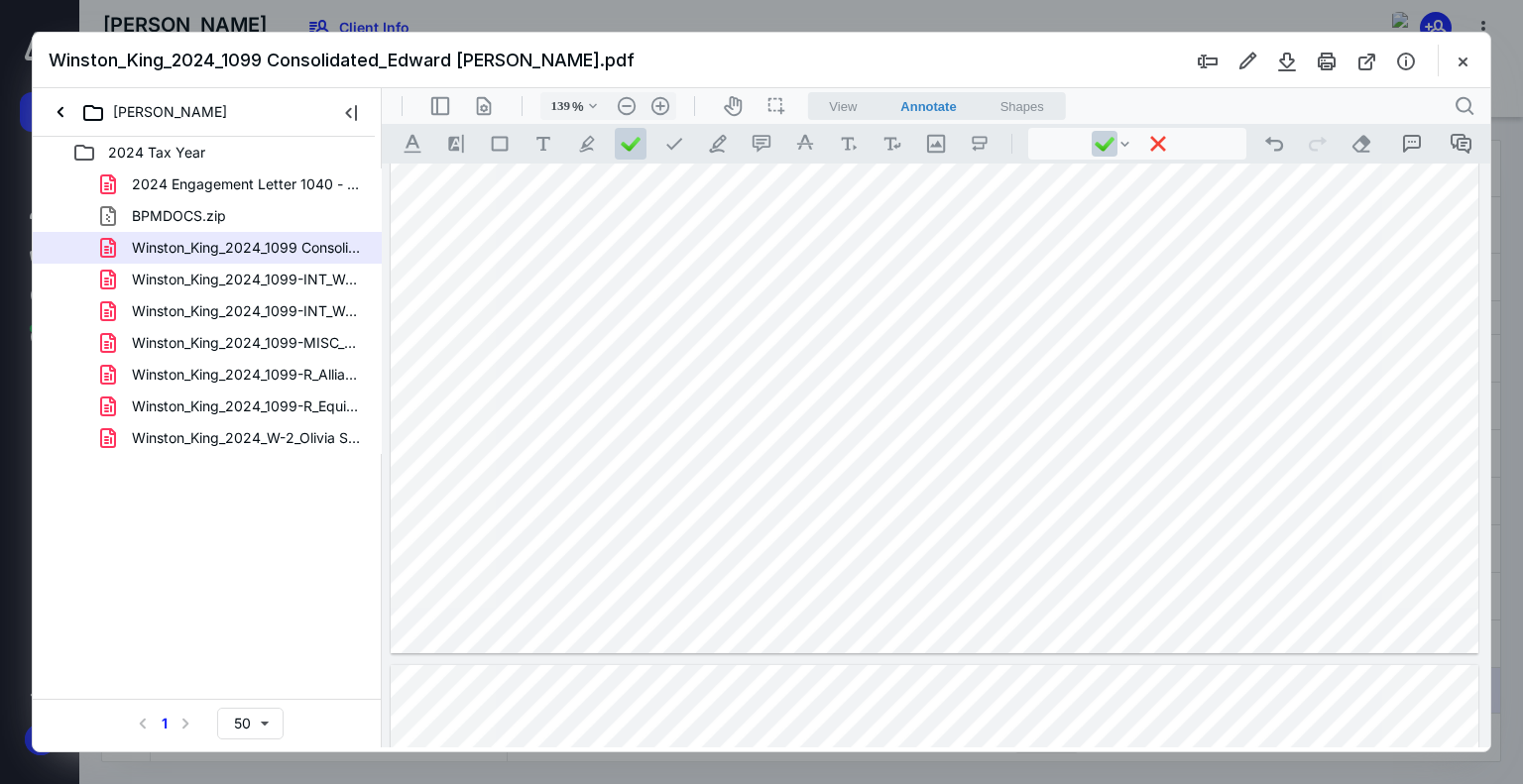 click at bounding box center (935, 233) 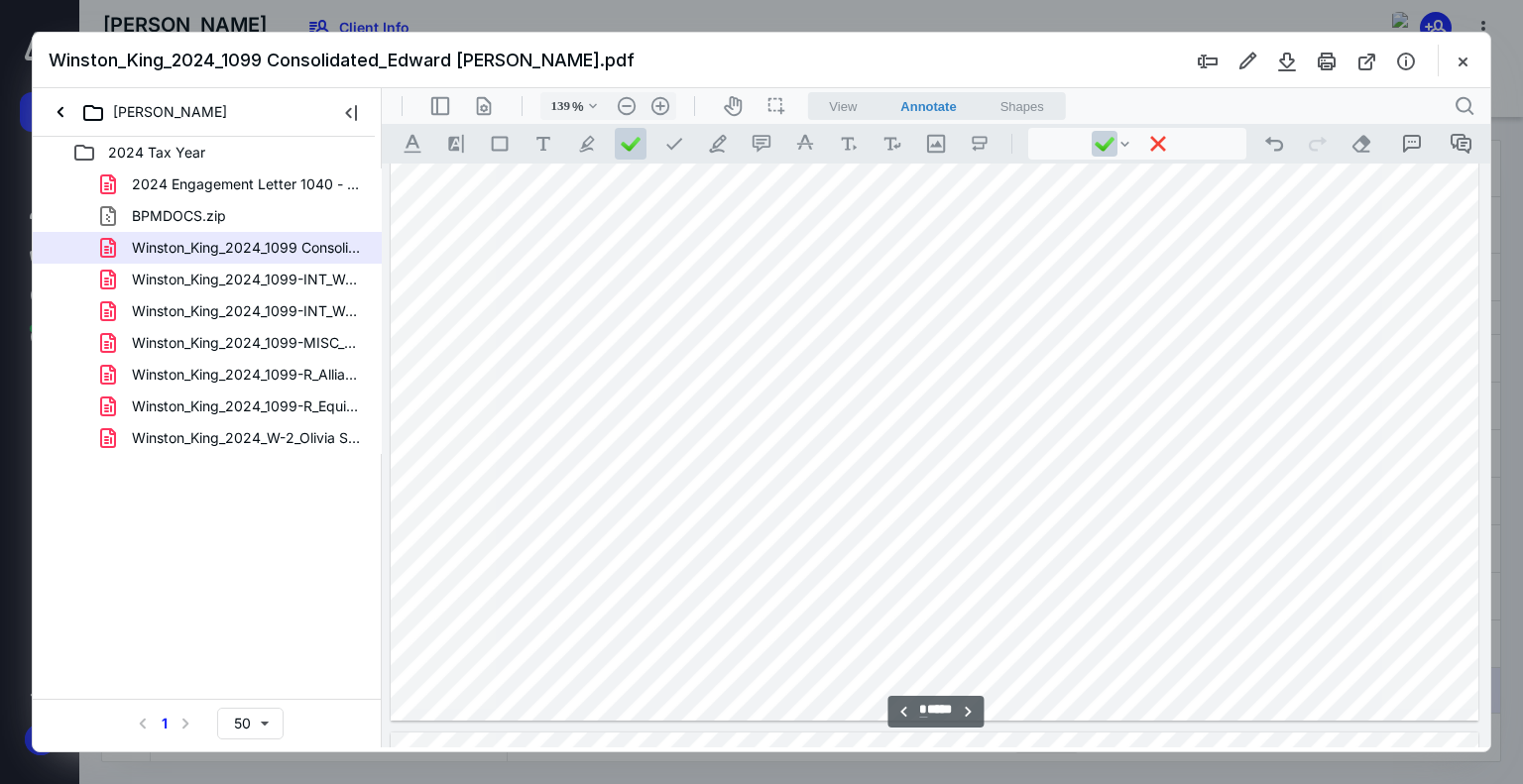 scroll, scrollTop: 4559, scrollLeft: 0, axis: vertical 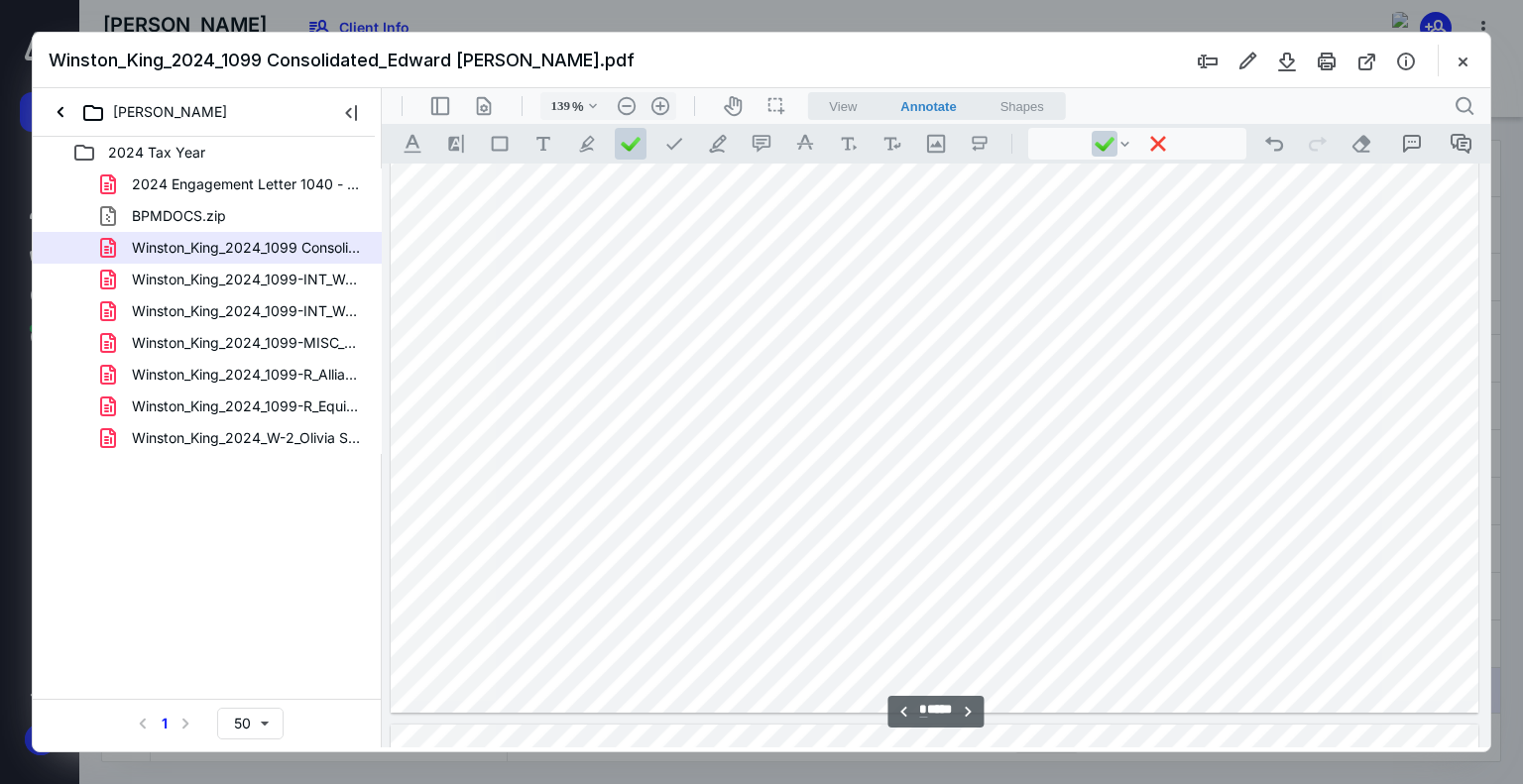 click at bounding box center [935, 292] 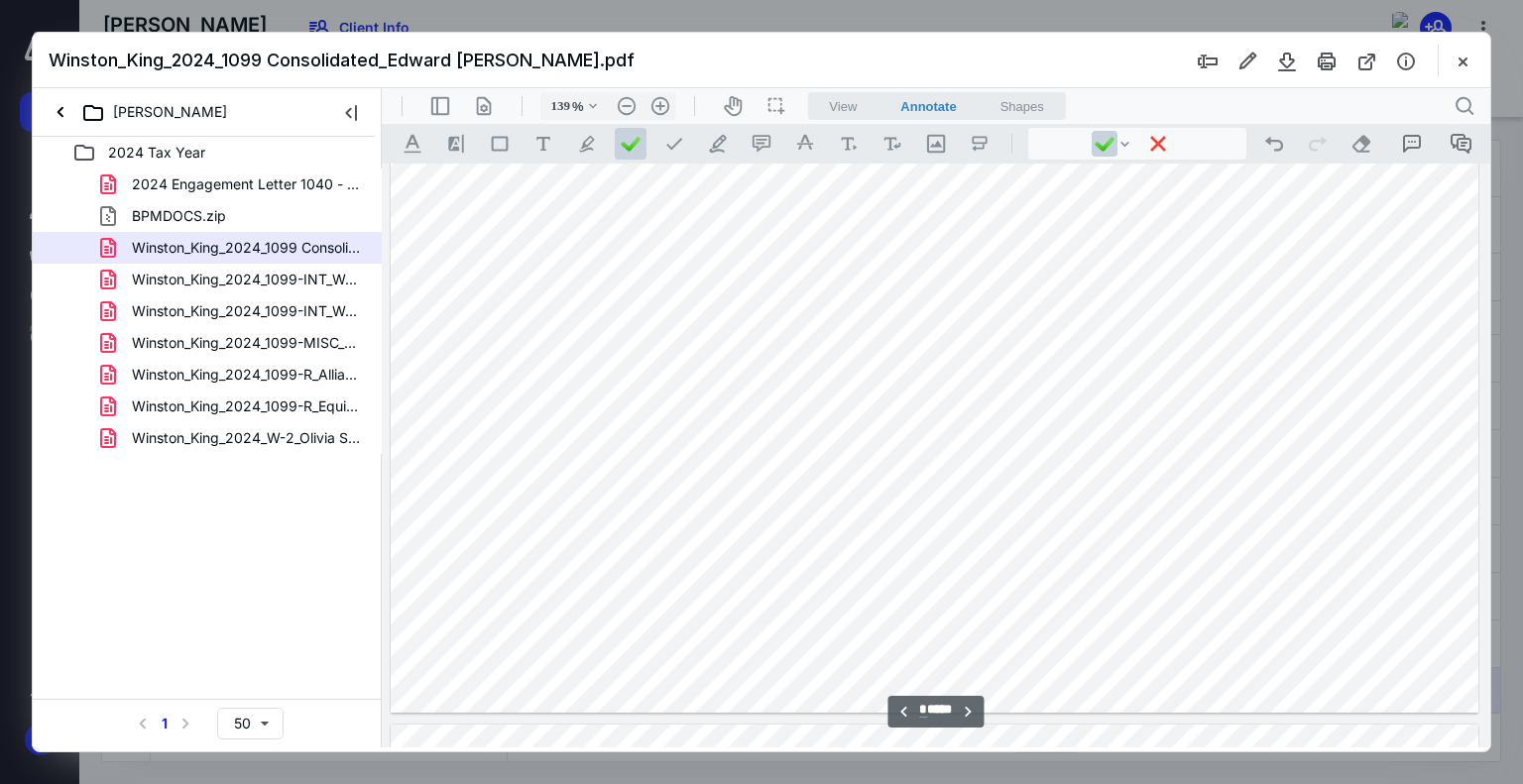 click at bounding box center (935, 292) 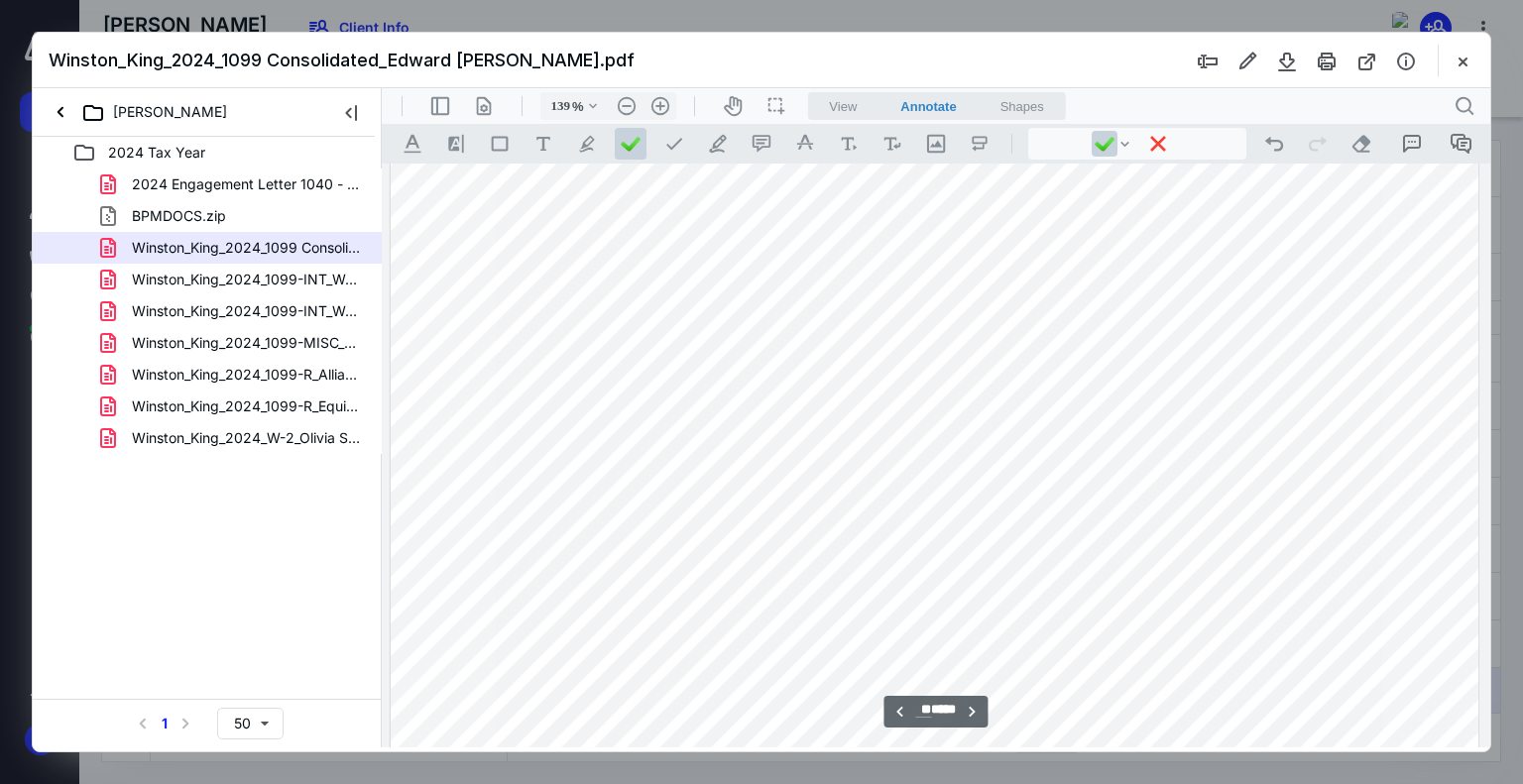 scroll, scrollTop: 7830, scrollLeft: 0, axis: vertical 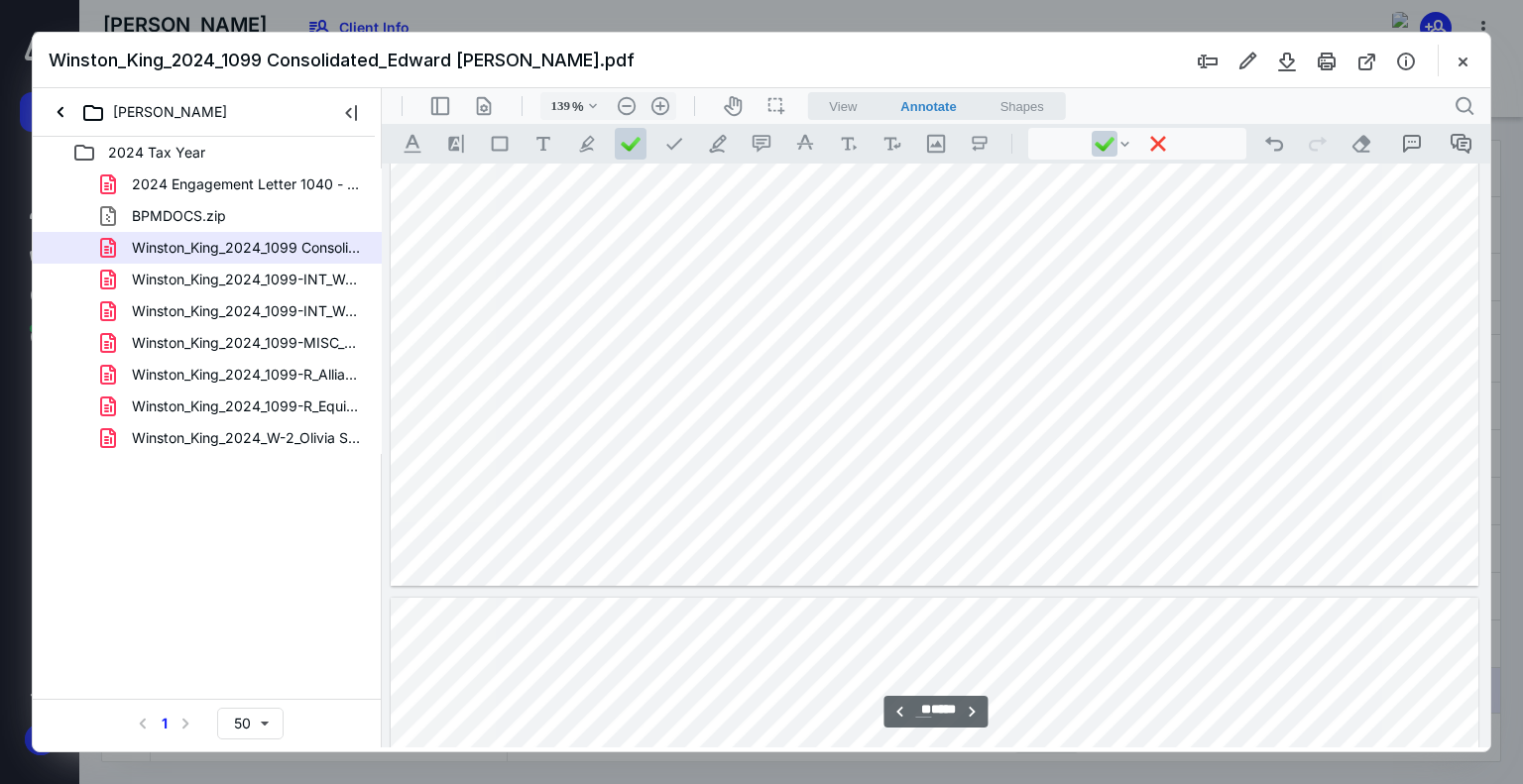 type on "**" 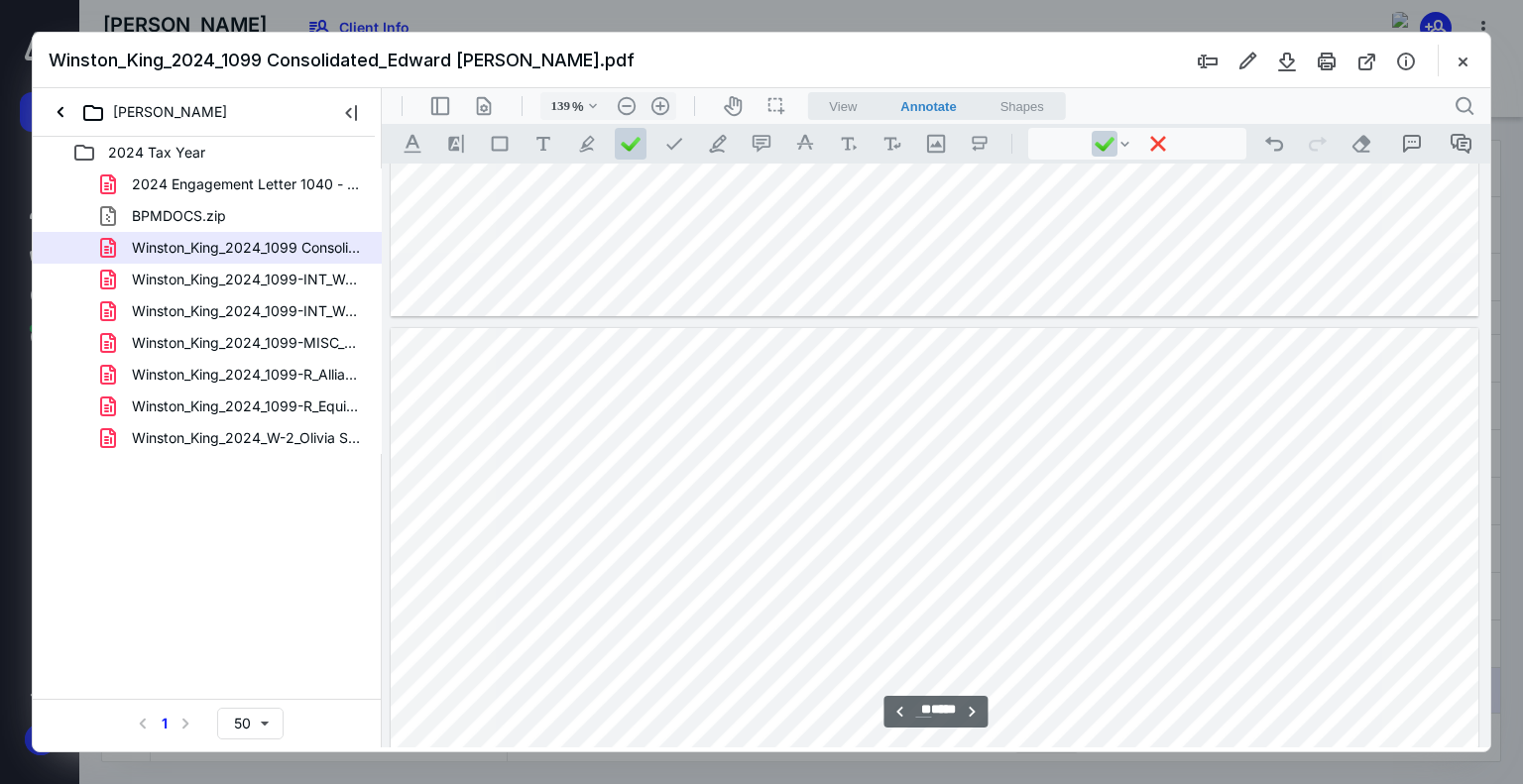 drag, startPoint x: 299, startPoint y: 282, endPoint x: 1, endPoint y: 281, distance: 298.00168 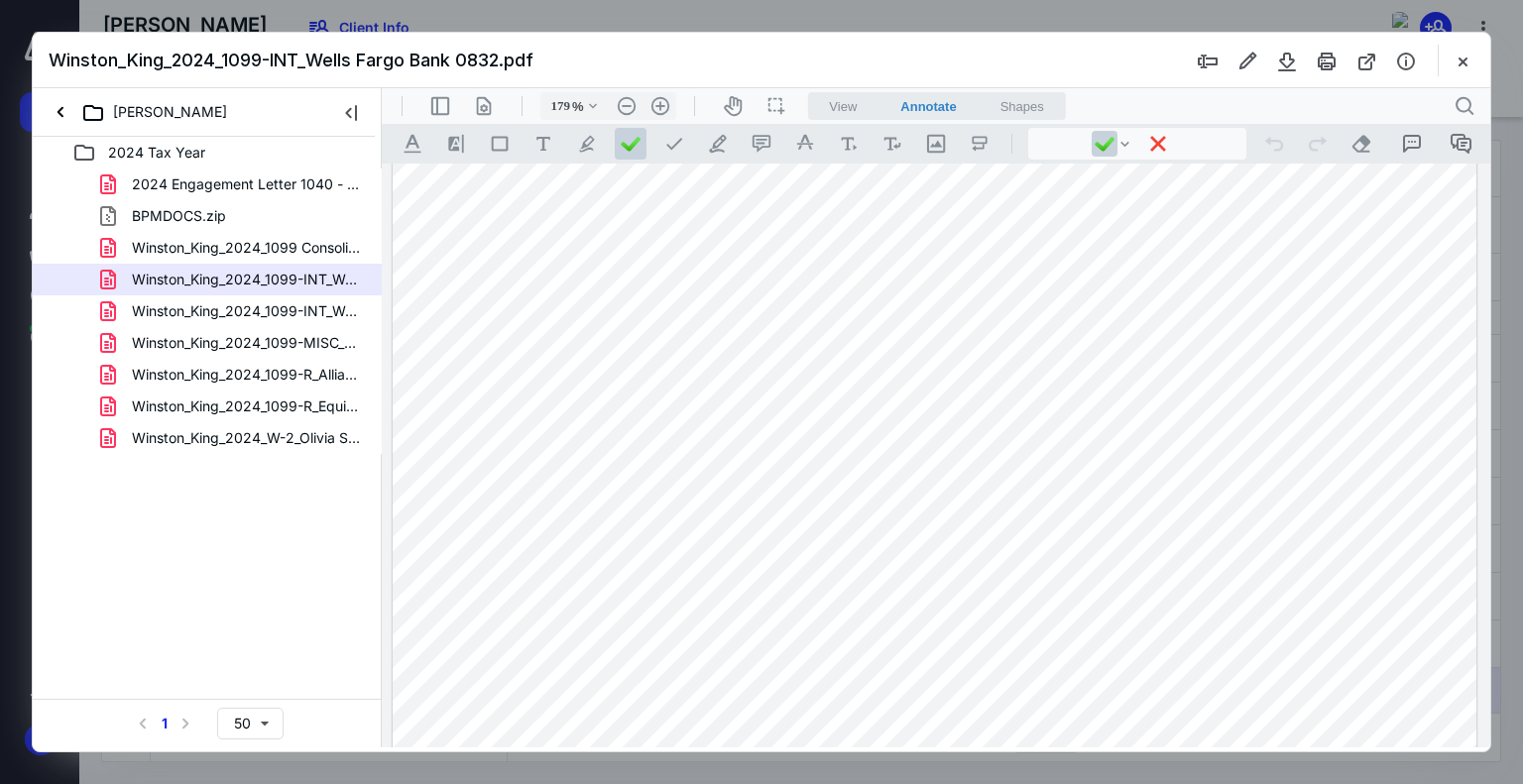 scroll, scrollTop: 732, scrollLeft: 0, axis: vertical 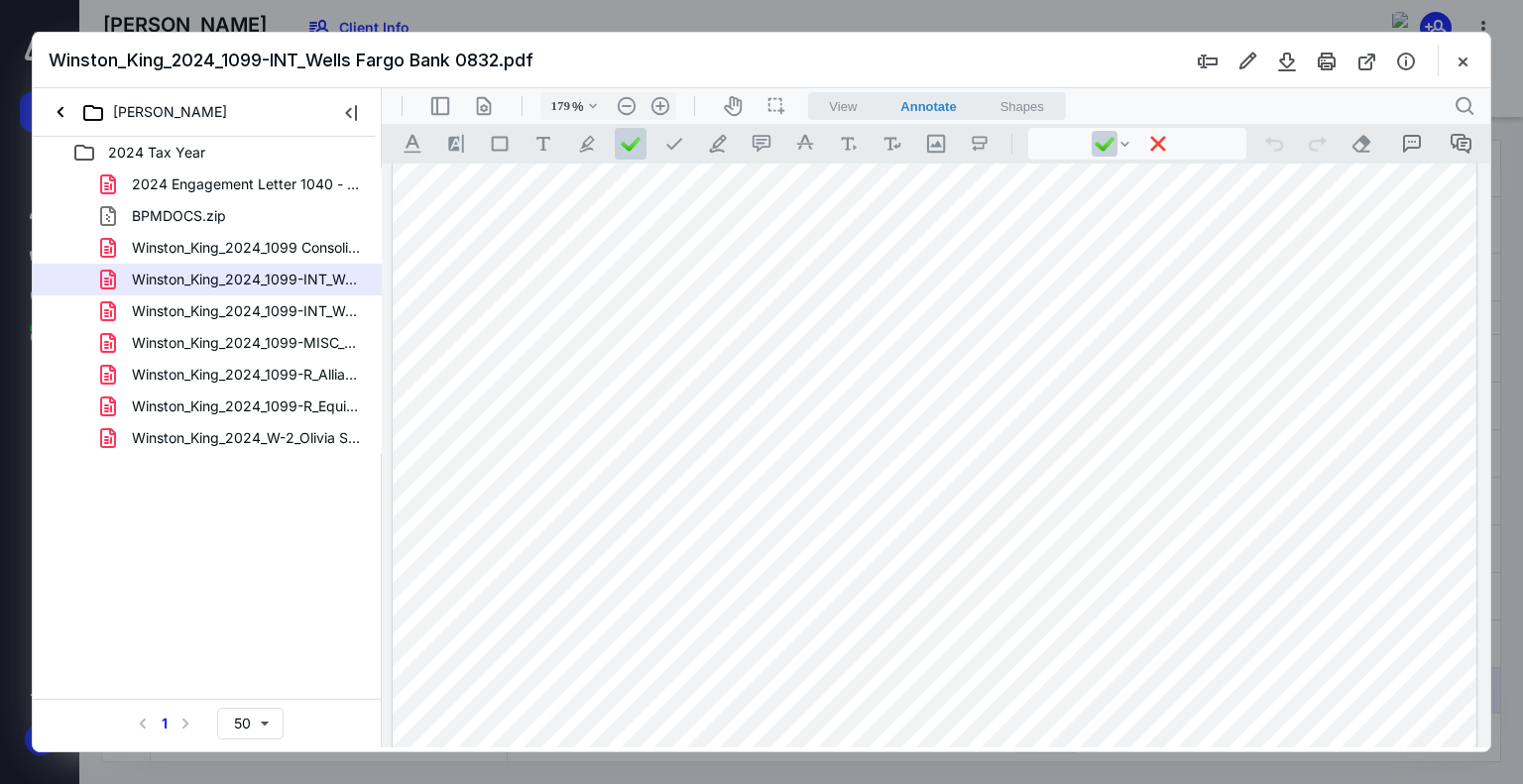 click at bounding box center (935, 140) 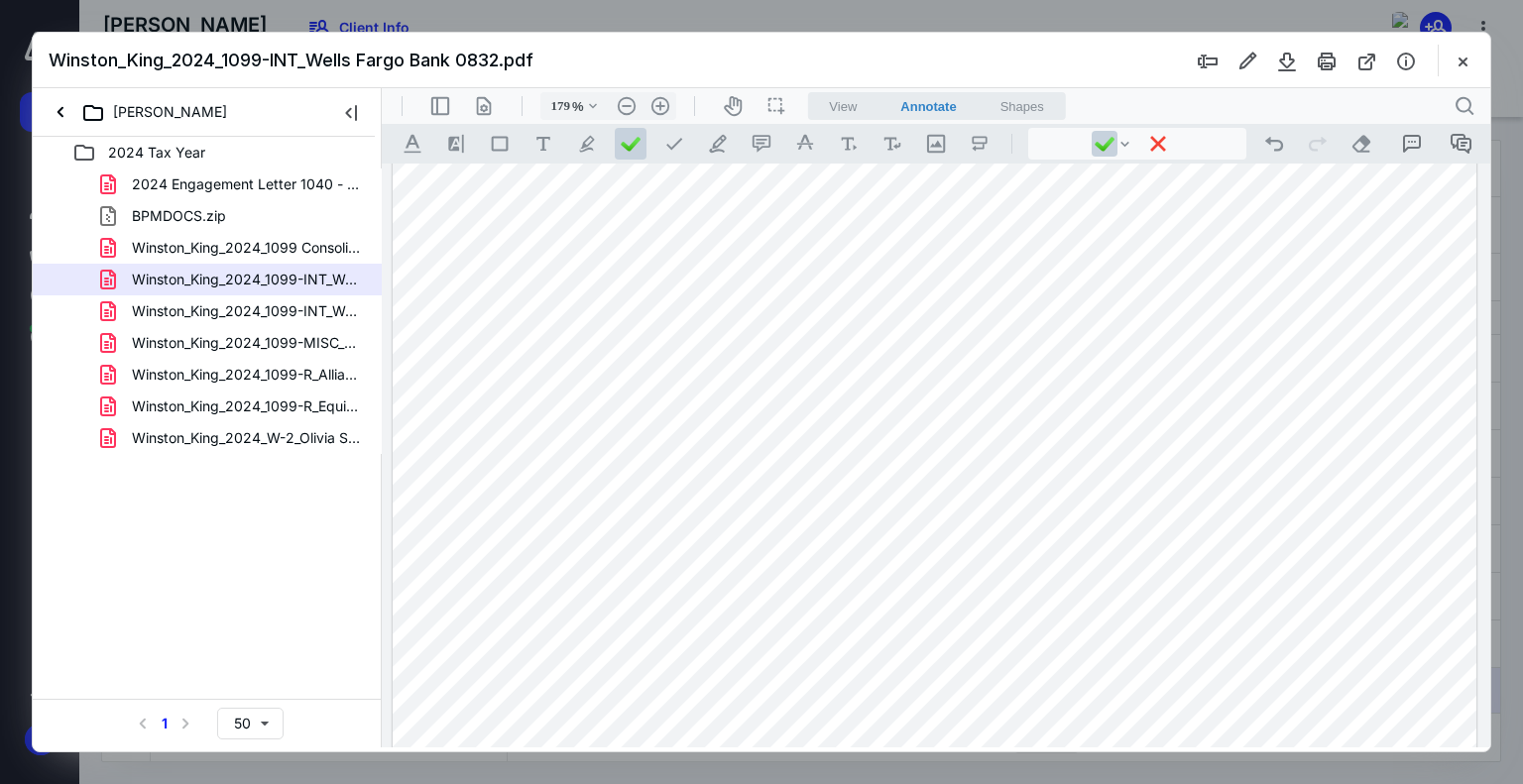 click at bounding box center [935, 140] 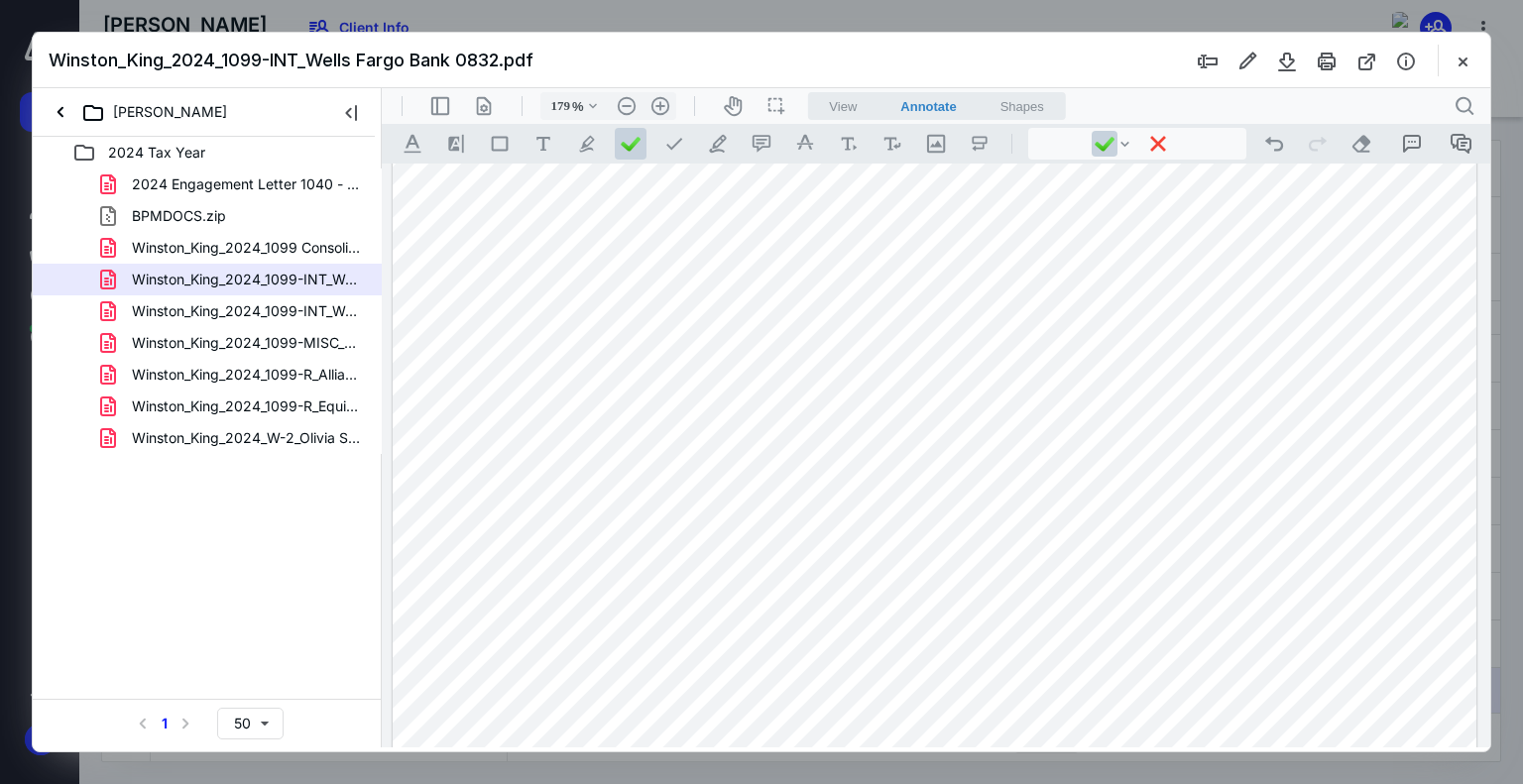 scroll, scrollTop: 832, scrollLeft: 0, axis: vertical 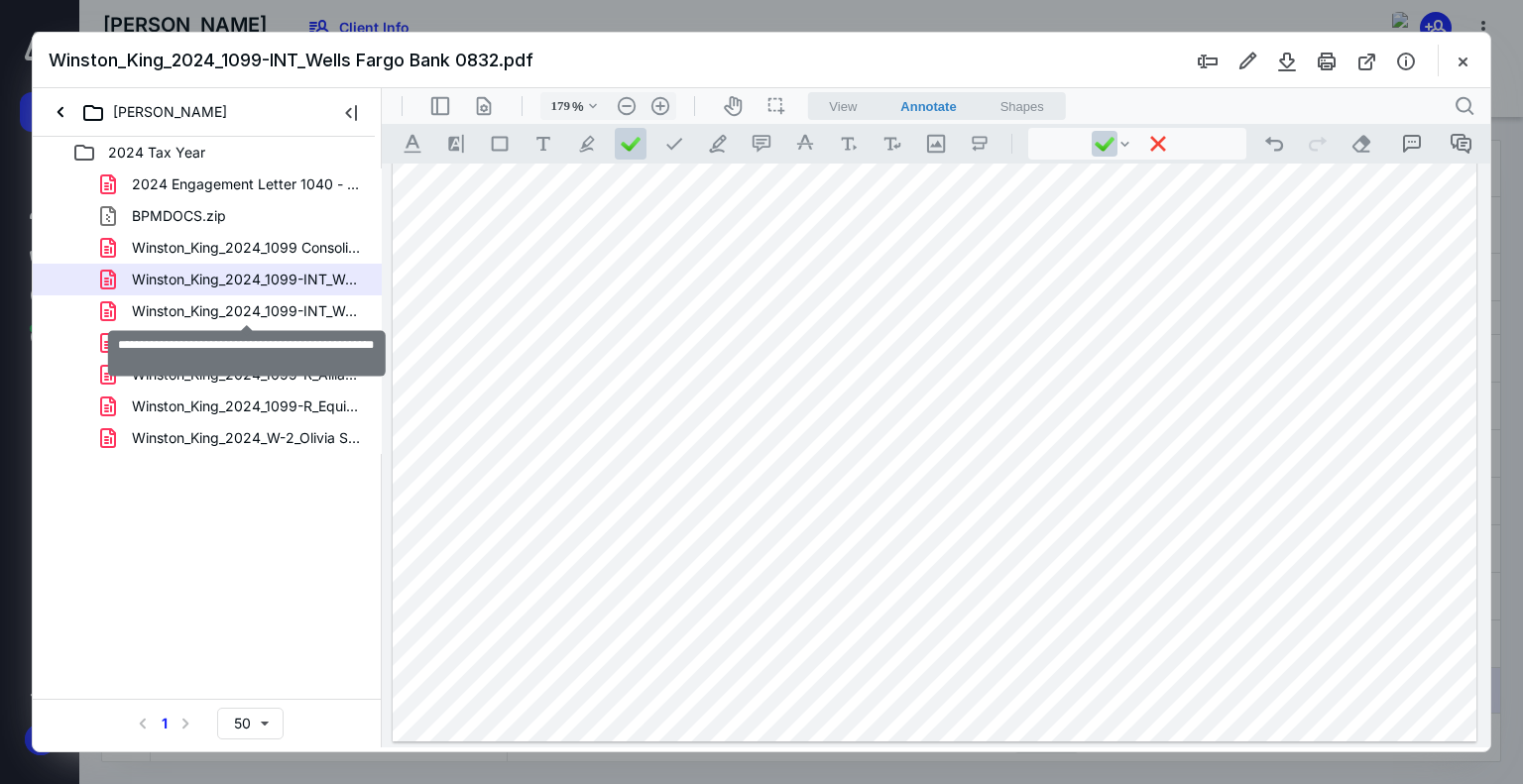 drag, startPoint x: 210, startPoint y: 301, endPoint x: 646, endPoint y: 361, distance: 440.10908 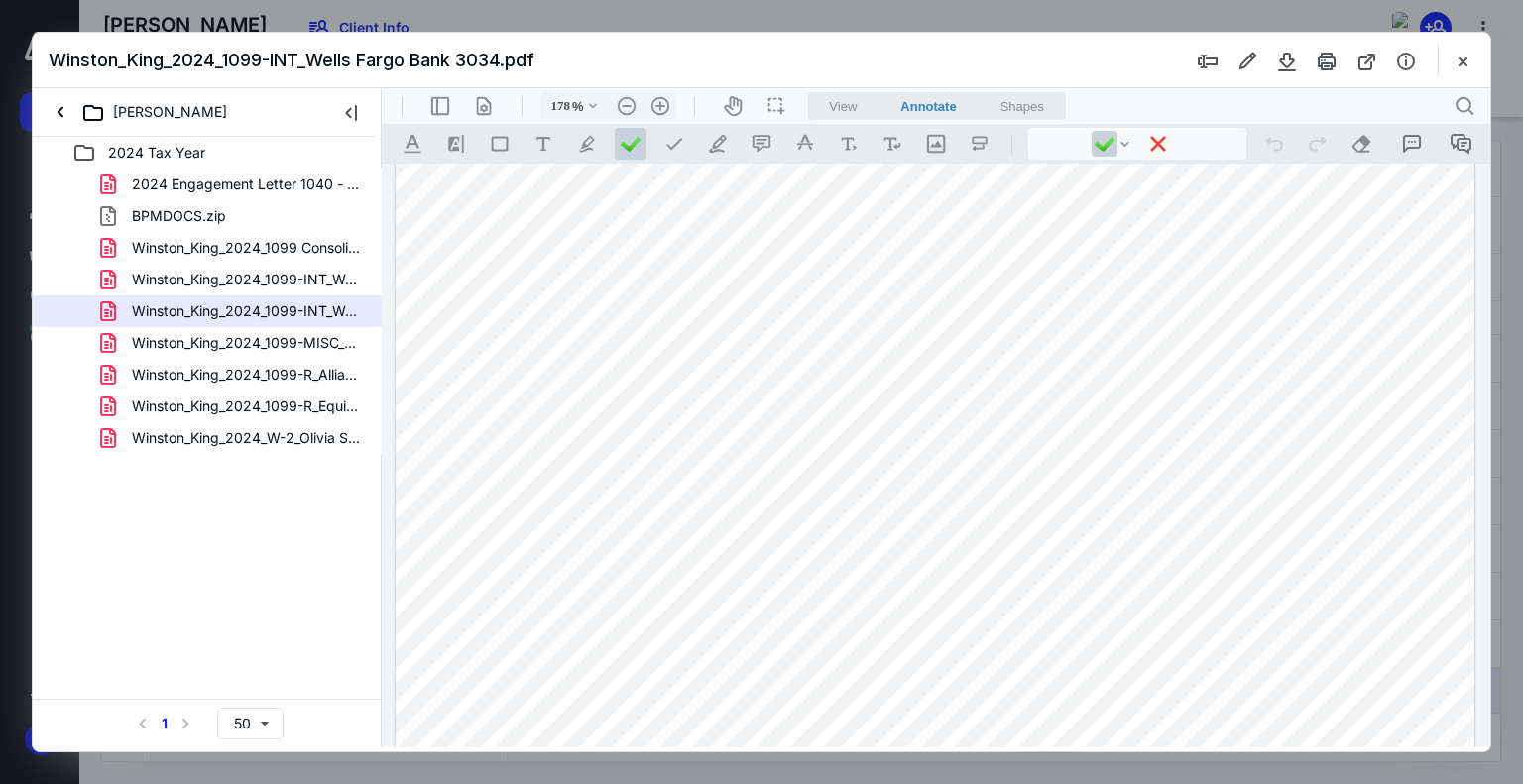 scroll, scrollTop: 793, scrollLeft: 0, axis: vertical 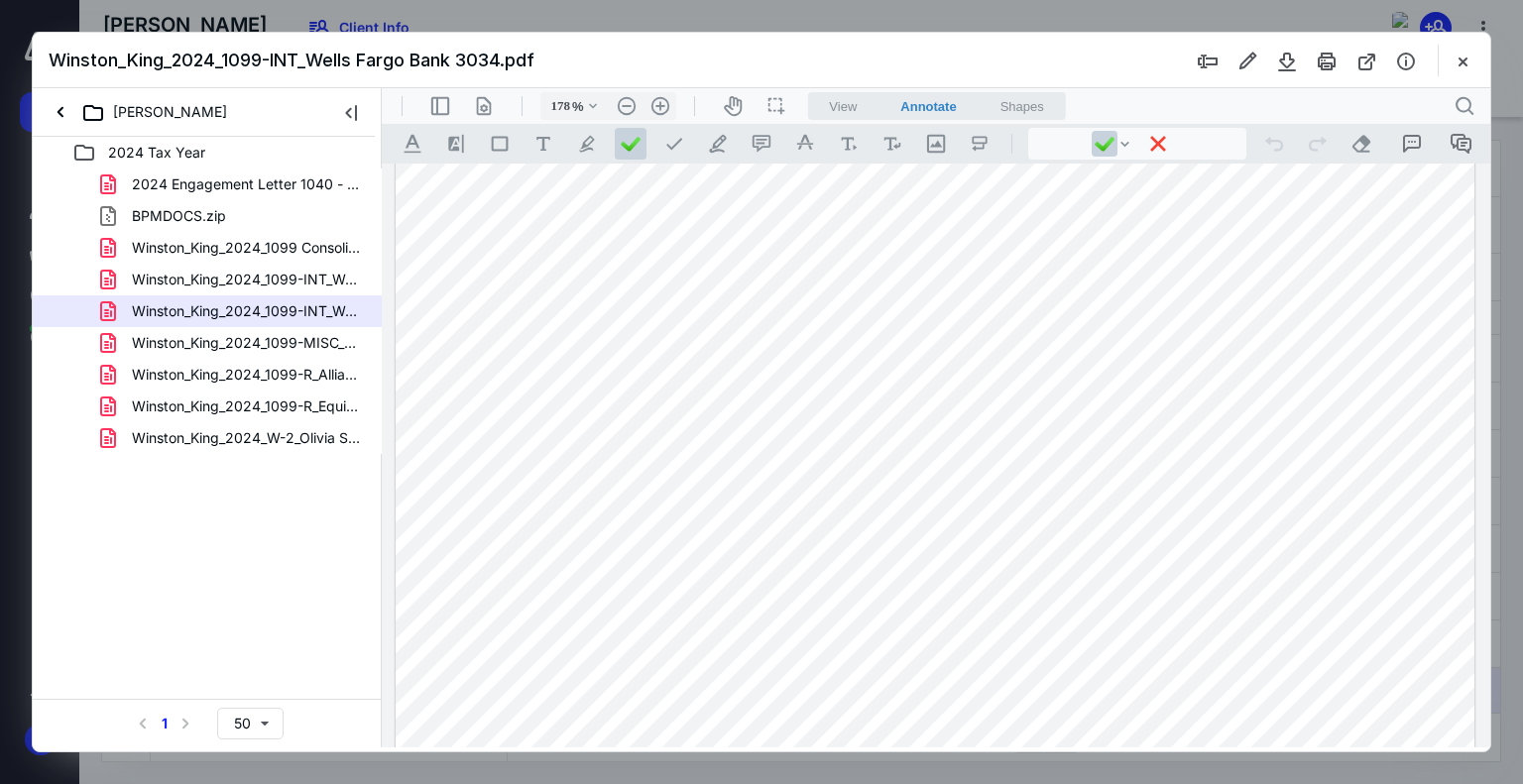 click at bounding box center [935, 75] 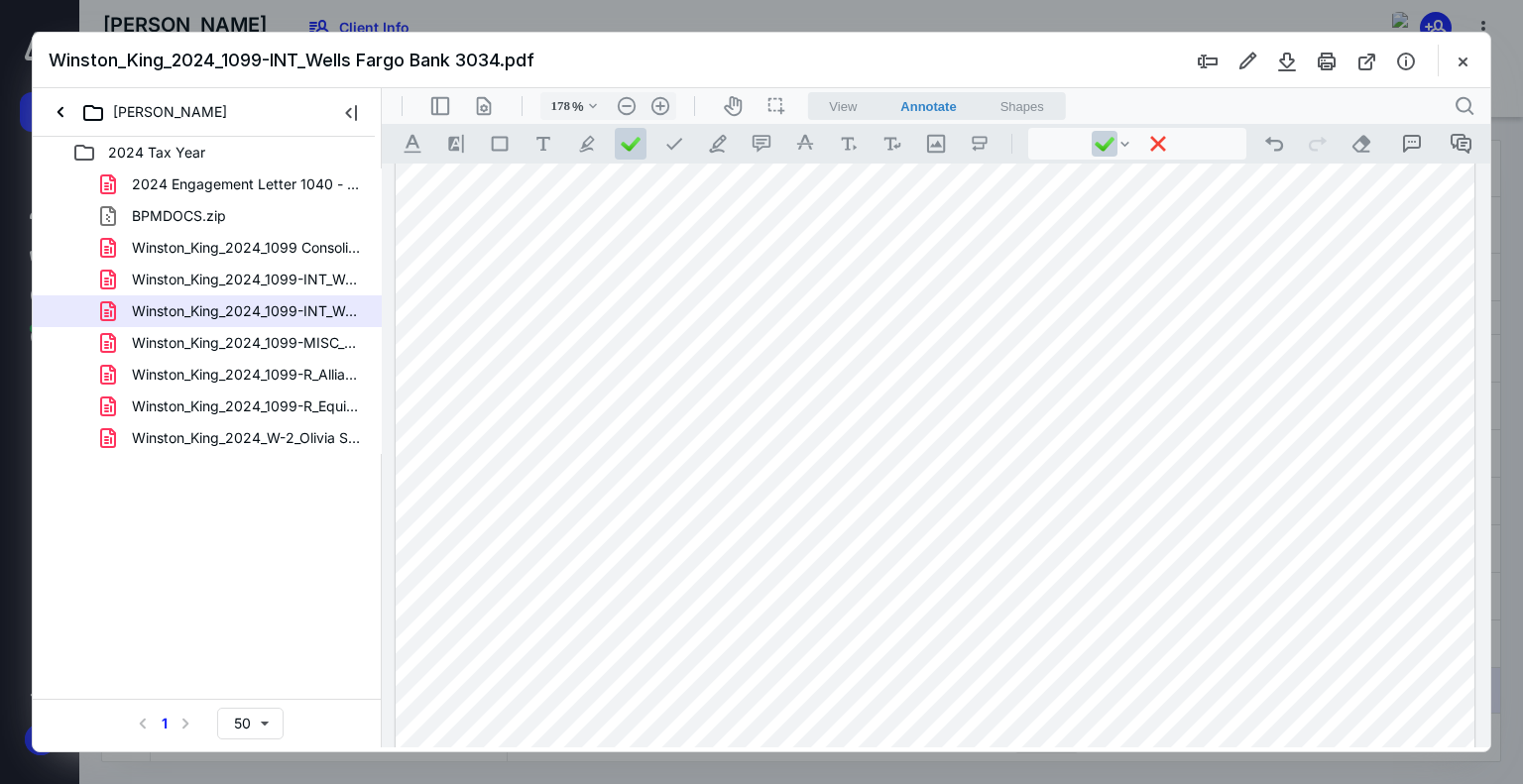 click at bounding box center (935, 75) 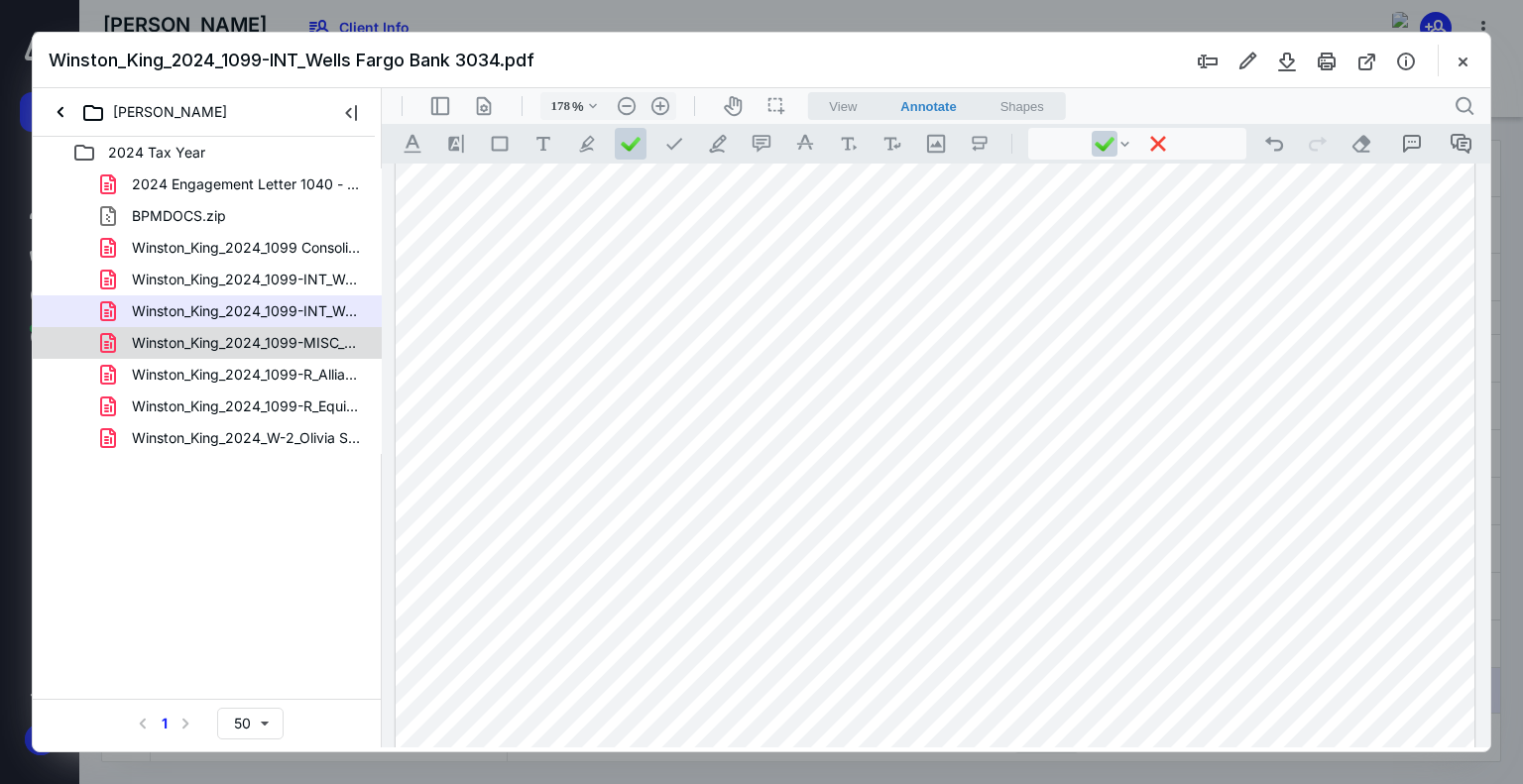 drag, startPoint x: 4, startPoint y: 261, endPoint x: 379, endPoint y: 348, distance: 384.95974 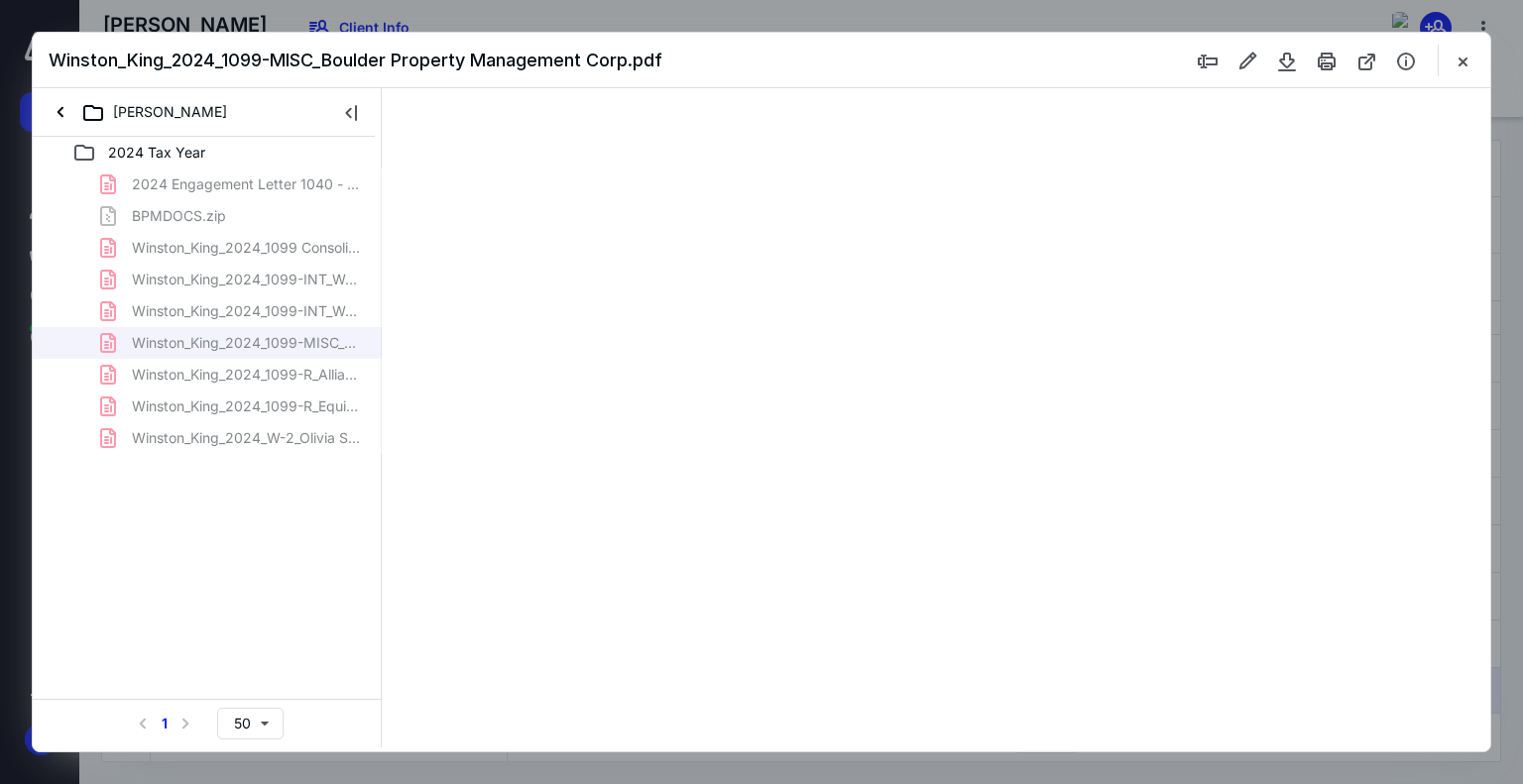 click on "2024 Tax Year 2024 Engagement Letter 1040 - 1-30-2025(signed_02-04-2025).pdf BPMDOCS.zip Winston_King_2024_1099 Consolidated_Edward Jones.pdf Winston_King_2024_1099-INT_Wells Fargo Bank 0832.pdf Winston_King_2024_1099-INT_Wells Fargo Bank 3034.pdf Winston_King_2024_1099-MISC_Boulder Property Management Corp.pdf Winston_King_2024_1099-R_Allianz Life Insurance Company.pdf Winston_King_2024_1099-R_Equitrust Life Insurance Company.pdf Winston_King_2024_W-2_Olivia Soul & Sea LLC.pdf Select a page number for more results 1 50" at bounding box center [207, 442] 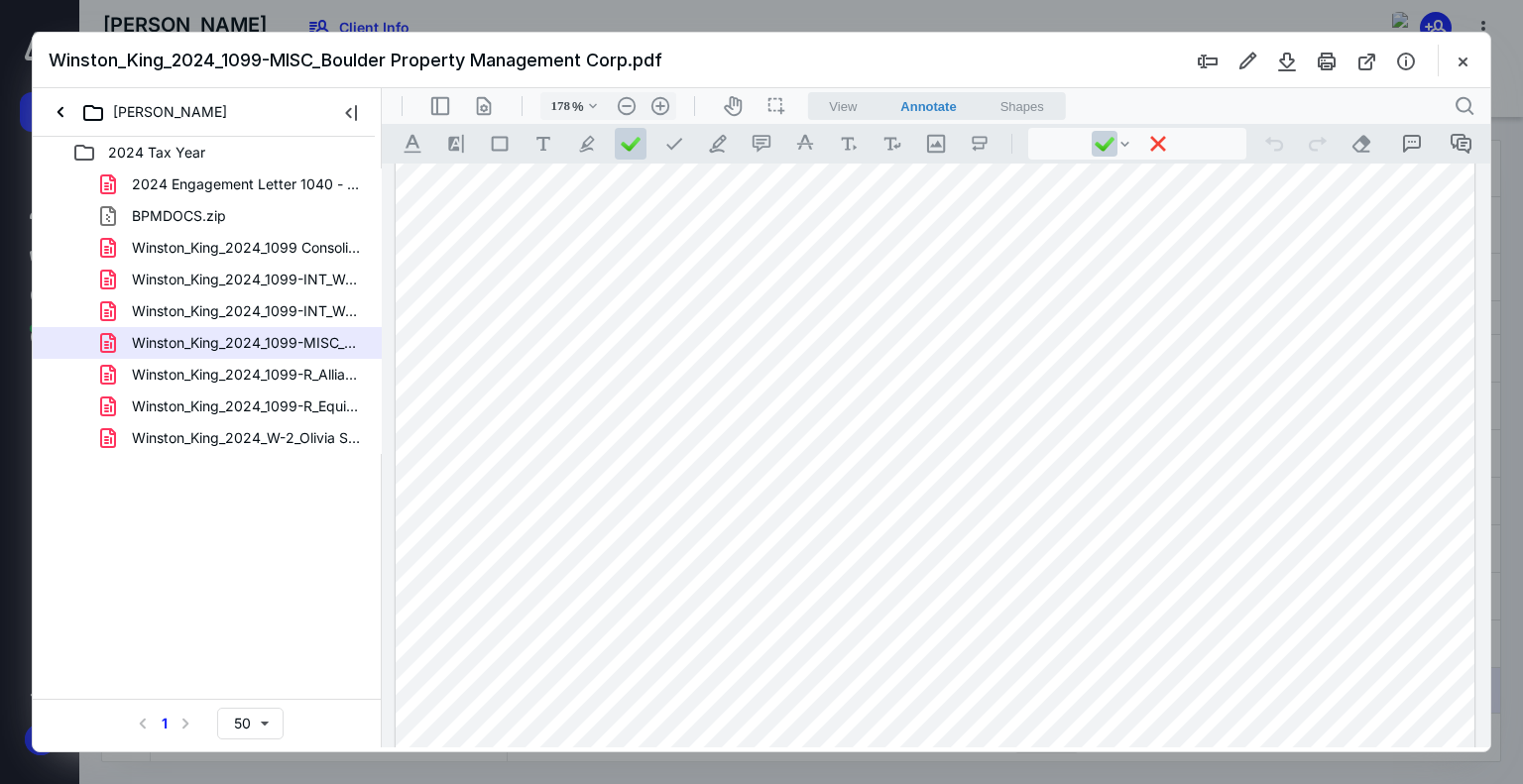 scroll, scrollTop: 0, scrollLeft: 0, axis: both 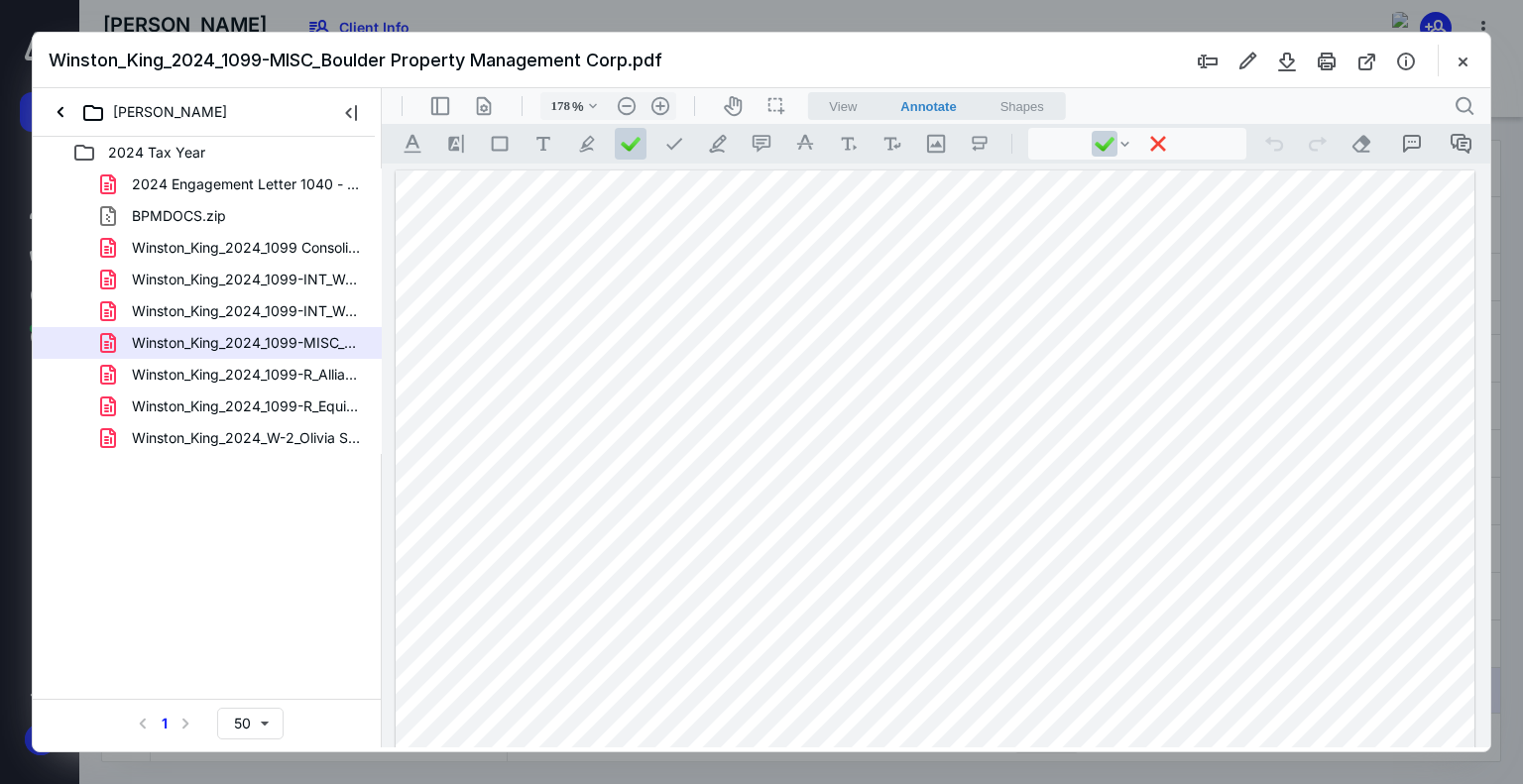 click on "2024 Tax Year 2024 Engagement Letter 1040 - 1-30-2025(signed_02-04-2025).pdf BPMDOCS.zip Winston_King_2024_1099 Consolidated_Edward Jones.pdf Winston_King_2024_1099-INT_Wells Fargo Bank 0832.pdf Winston_King_2024_1099-INT_Wells Fargo Bank 3034.pdf Winston_King_2024_1099-MISC_Boulder Property Management Corp.pdf Winston_King_2024_1099-R_Allianz Life Insurance Company.pdf Winston_King_2024_1099-R_Equitrust Life Insurance Company.pdf Winston_King_2024_W-2_Olivia Soul & Sea LLC.pdf Select a page number for more results 1 50" at bounding box center [207, 442] 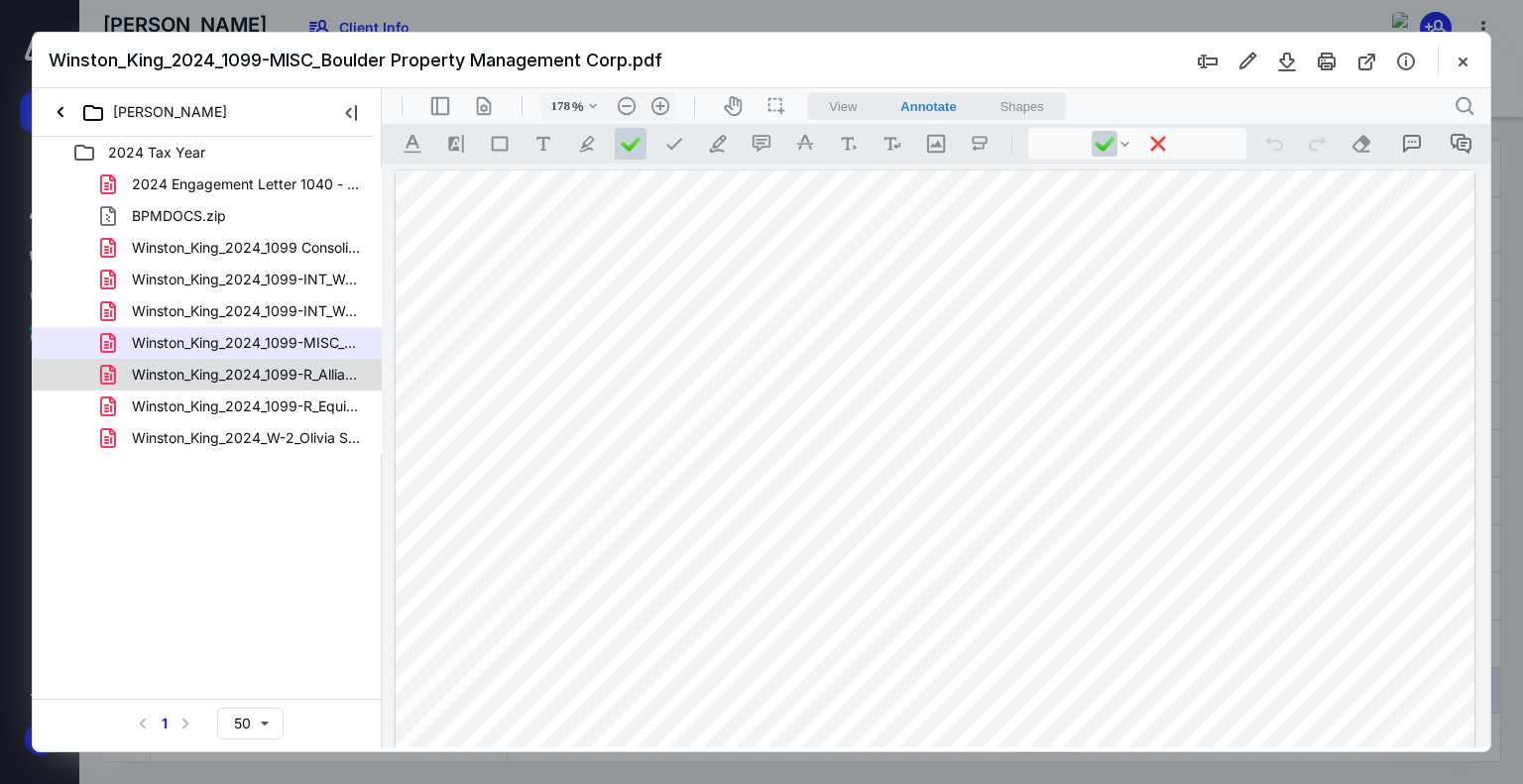 click on "Winston_King_2024_1099-R_Allianz Life Insurance Company.pdf" at bounding box center [247, 375] 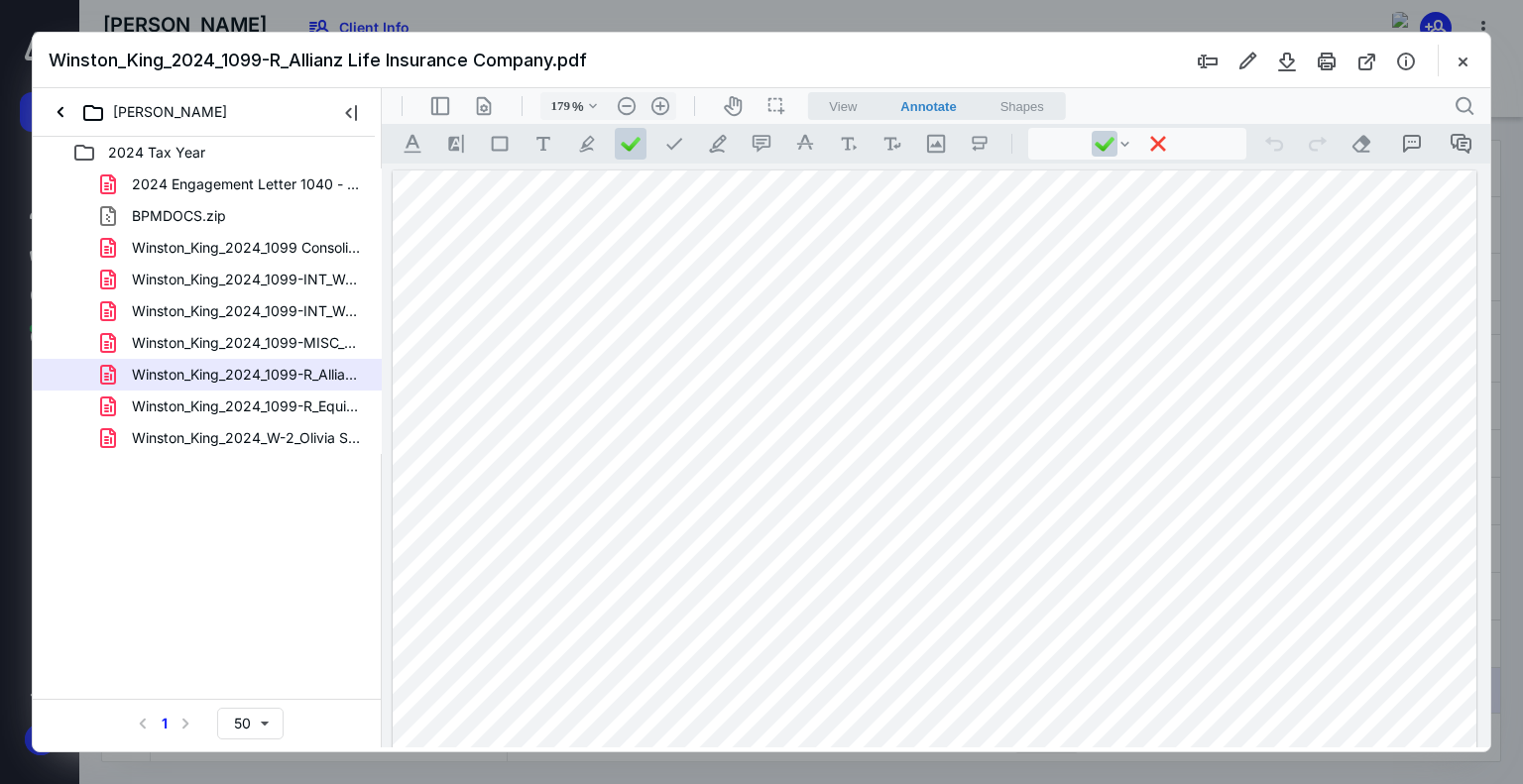 drag, startPoint x: 631, startPoint y: 360, endPoint x: 649, endPoint y: 344, distance: 24.083189 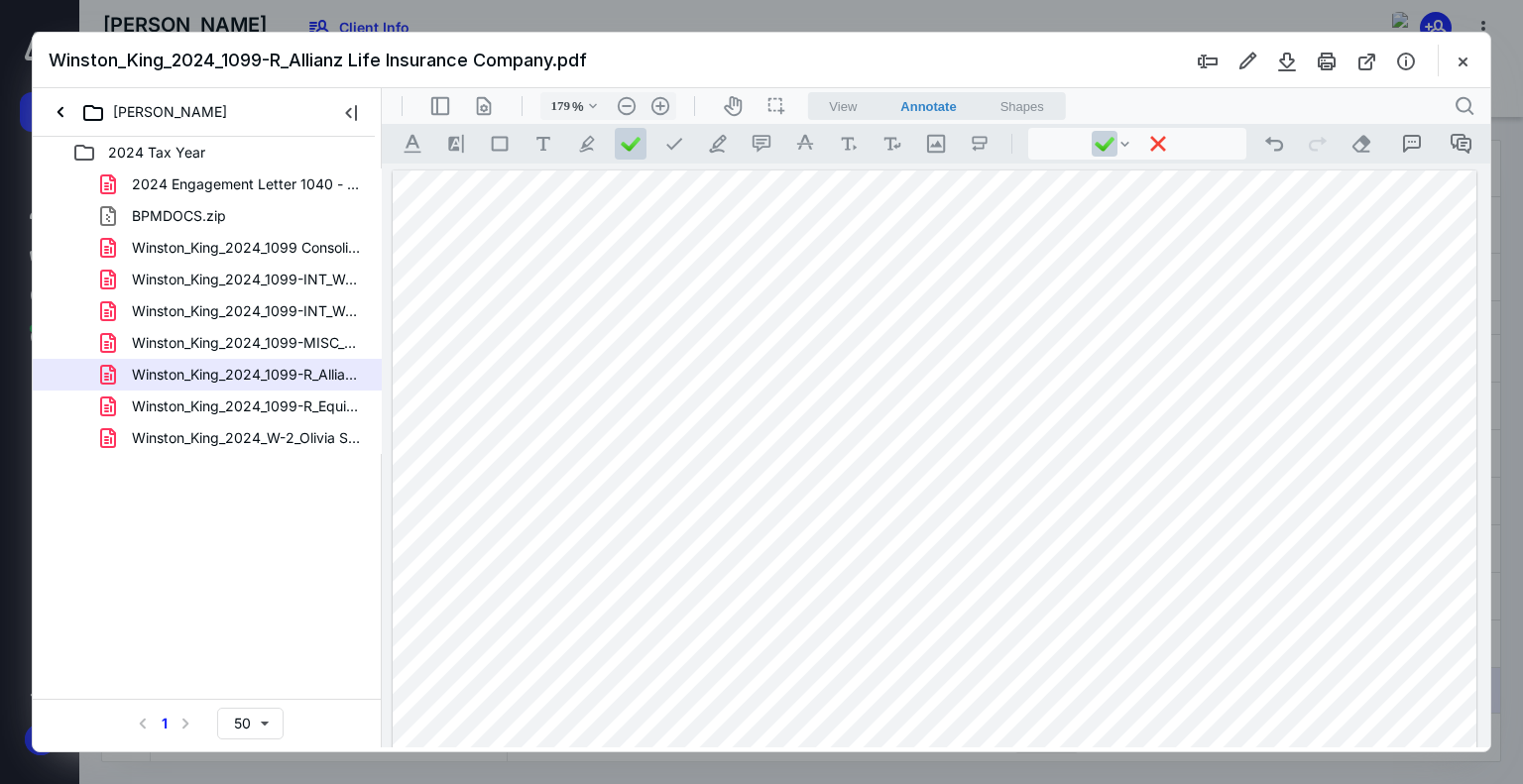 click at bounding box center [935, 872] 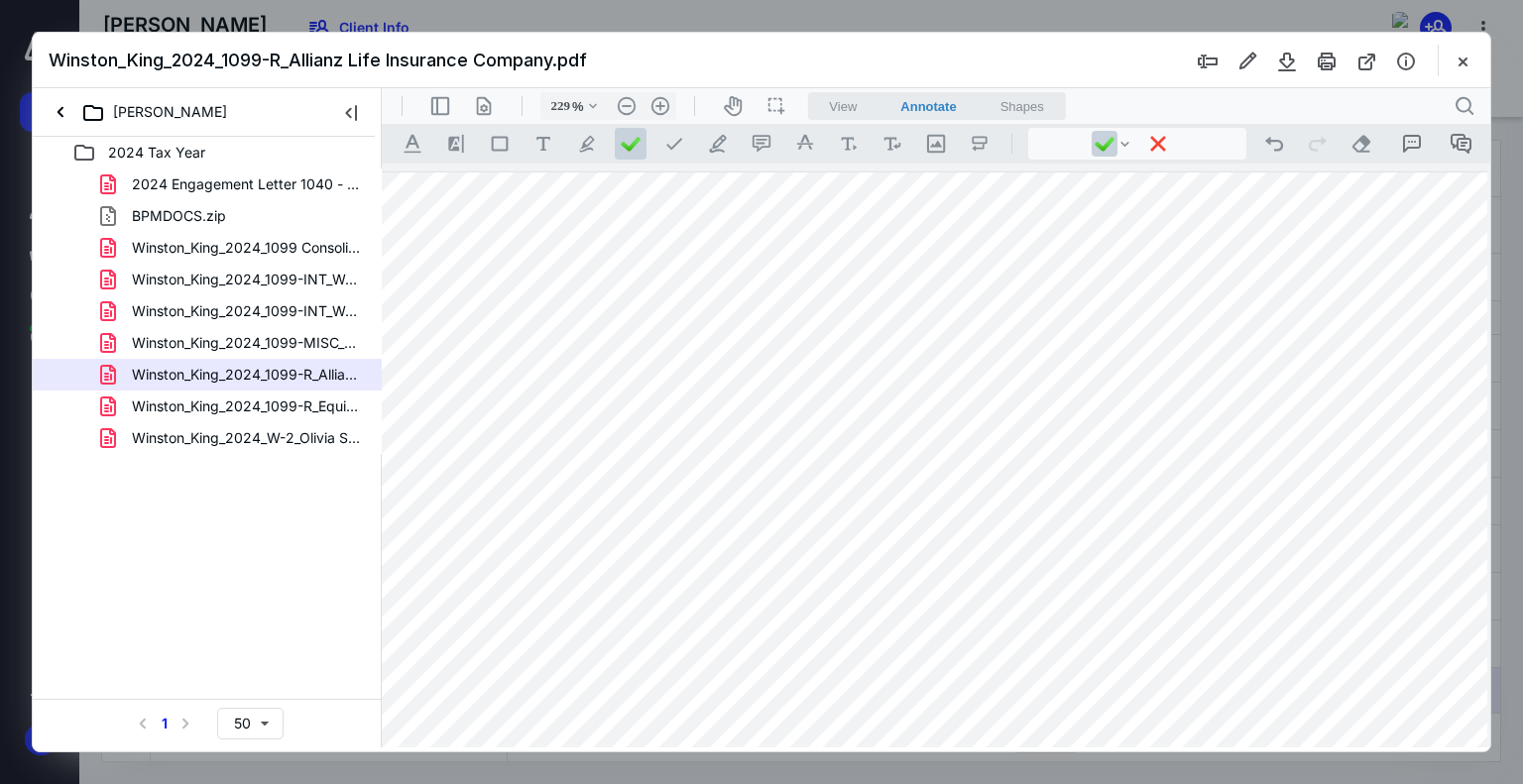 scroll, scrollTop: 0, scrollLeft: 139, axis: horizontal 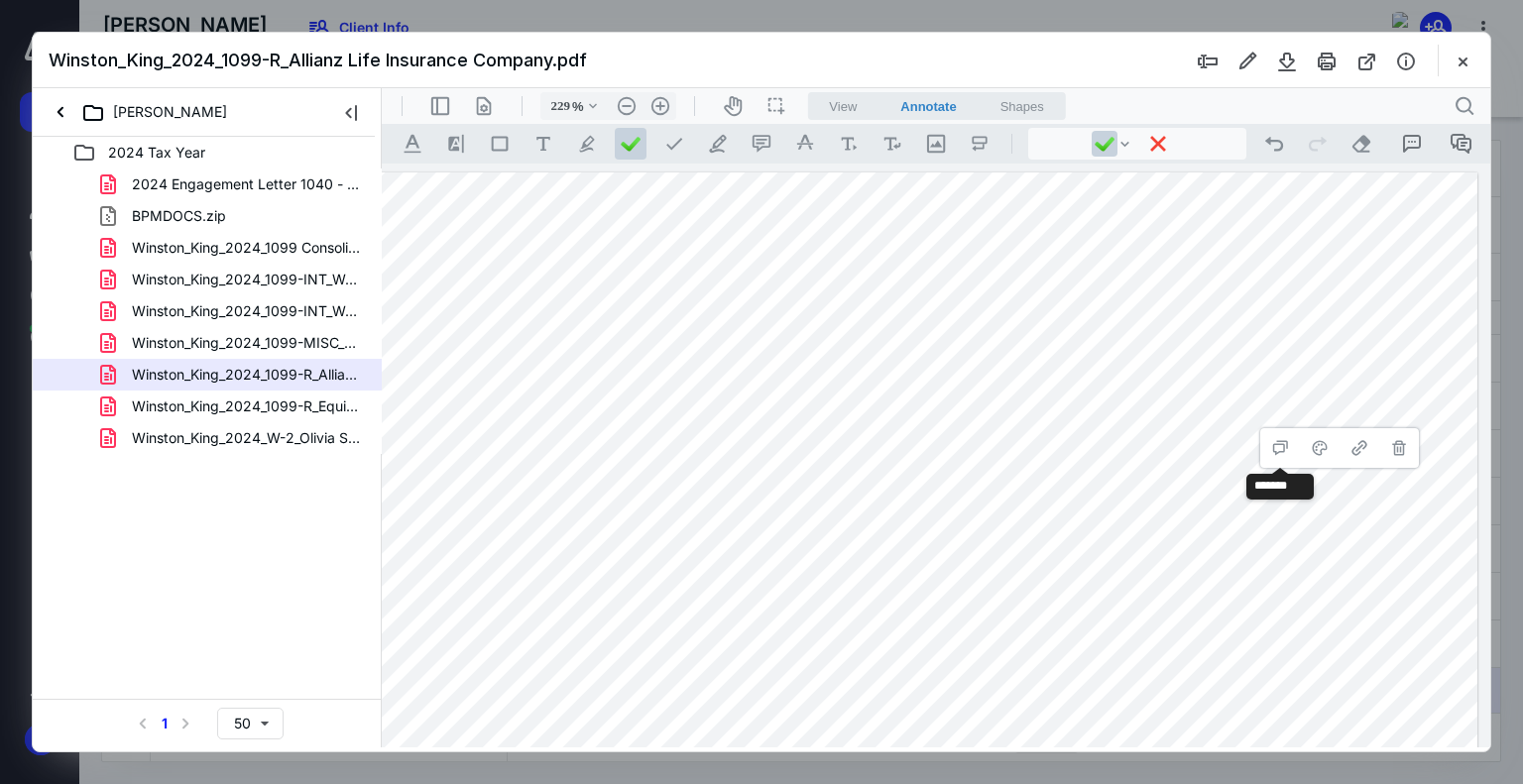 drag, startPoint x: 1393, startPoint y: 390, endPoint x: 1238, endPoint y: 391, distance: 155.0032 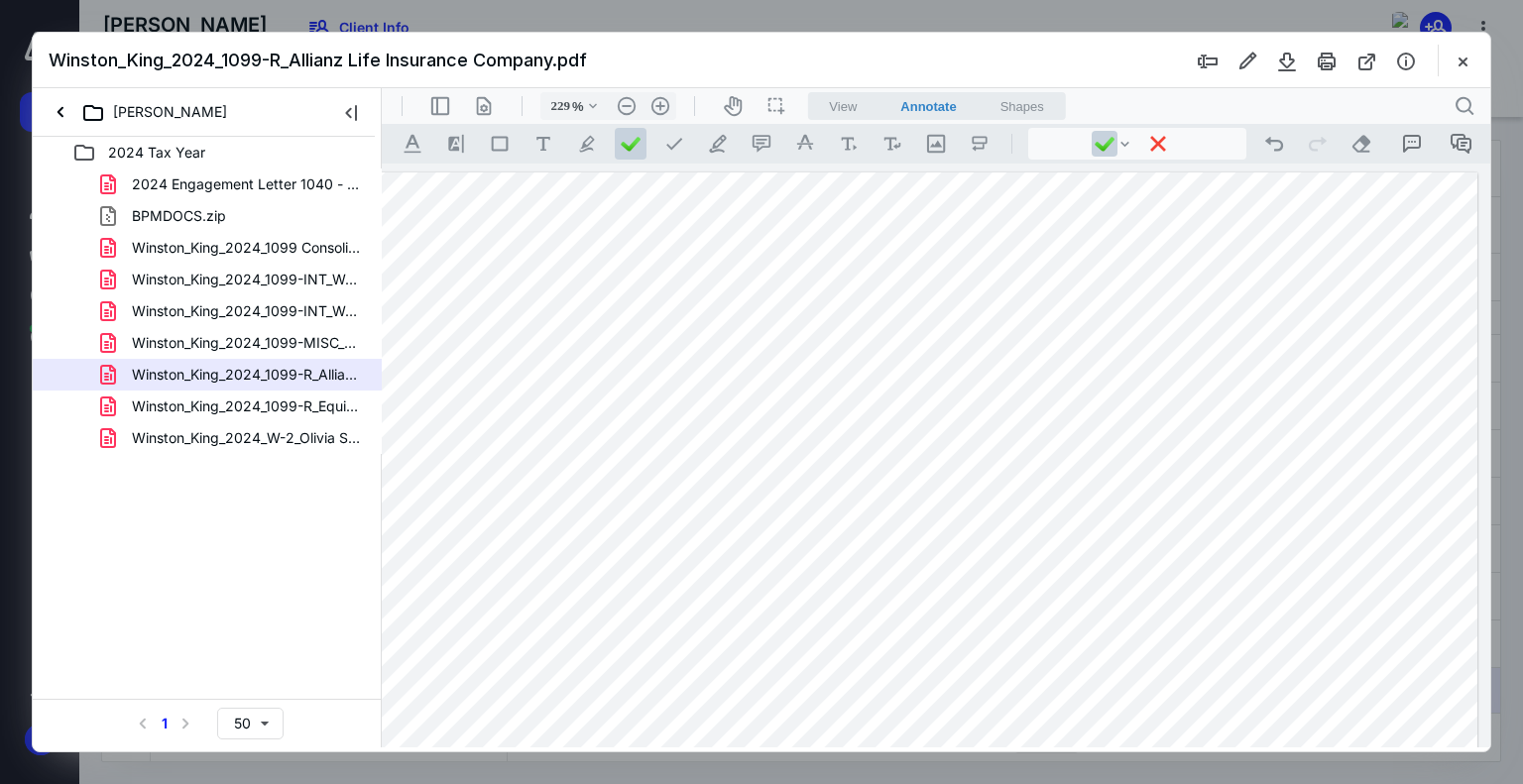 click at bounding box center (784, 1070) 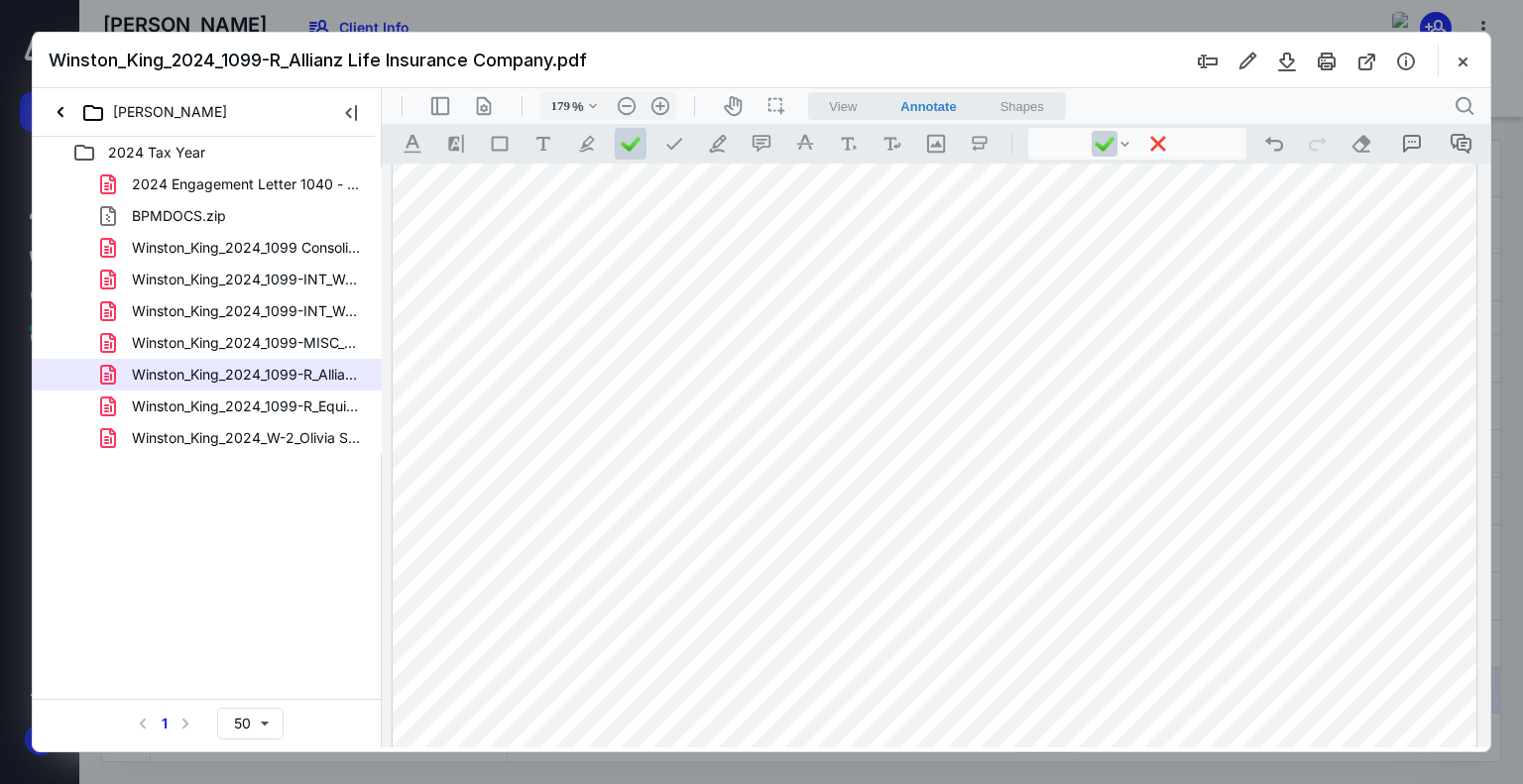 scroll, scrollTop: 832, scrollLeft: 0, axis: vertical 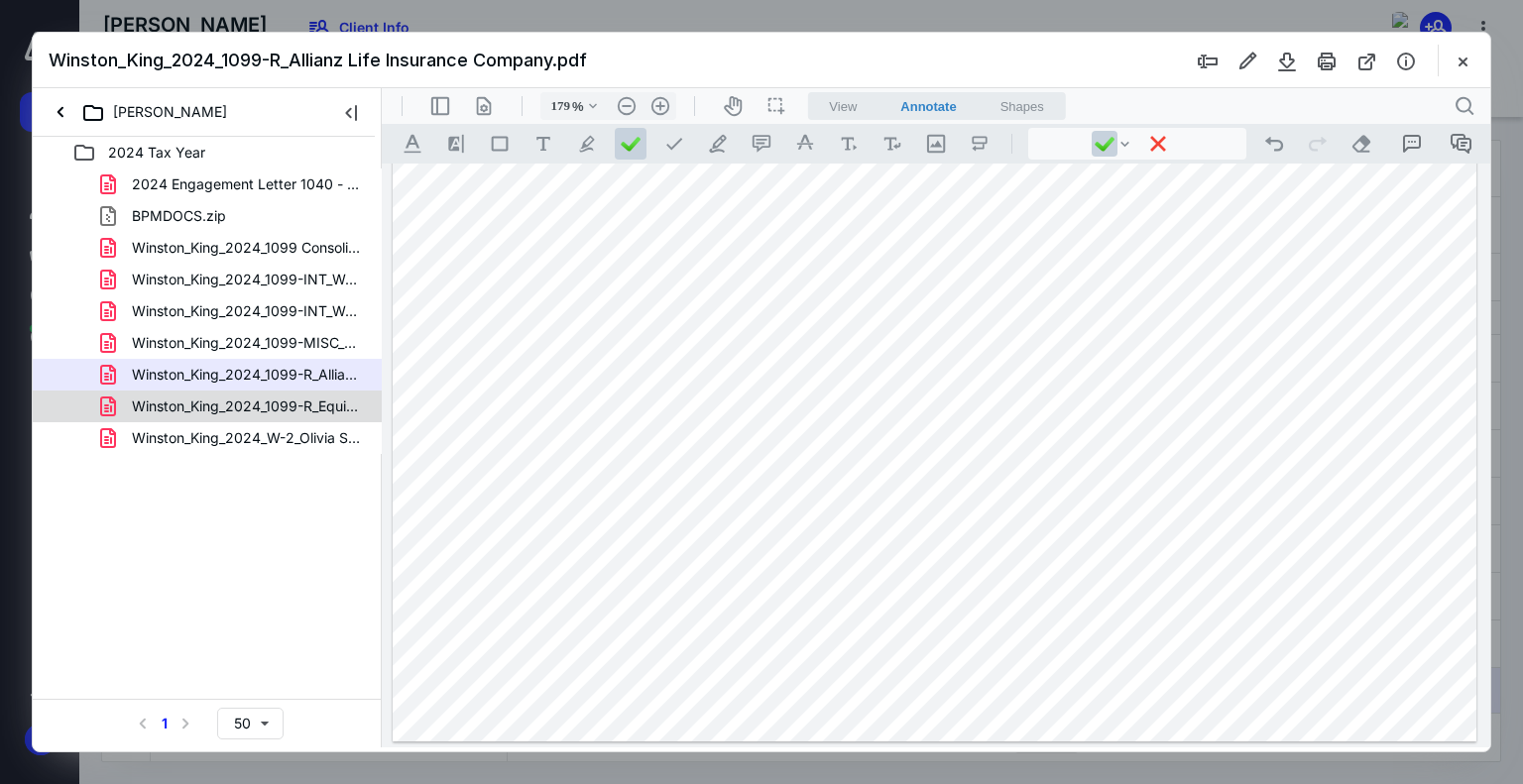 click on "Winston_King_2024_1099-R_Equitrust Life Insurance Company.pdf" at bounding box center [247, 406] 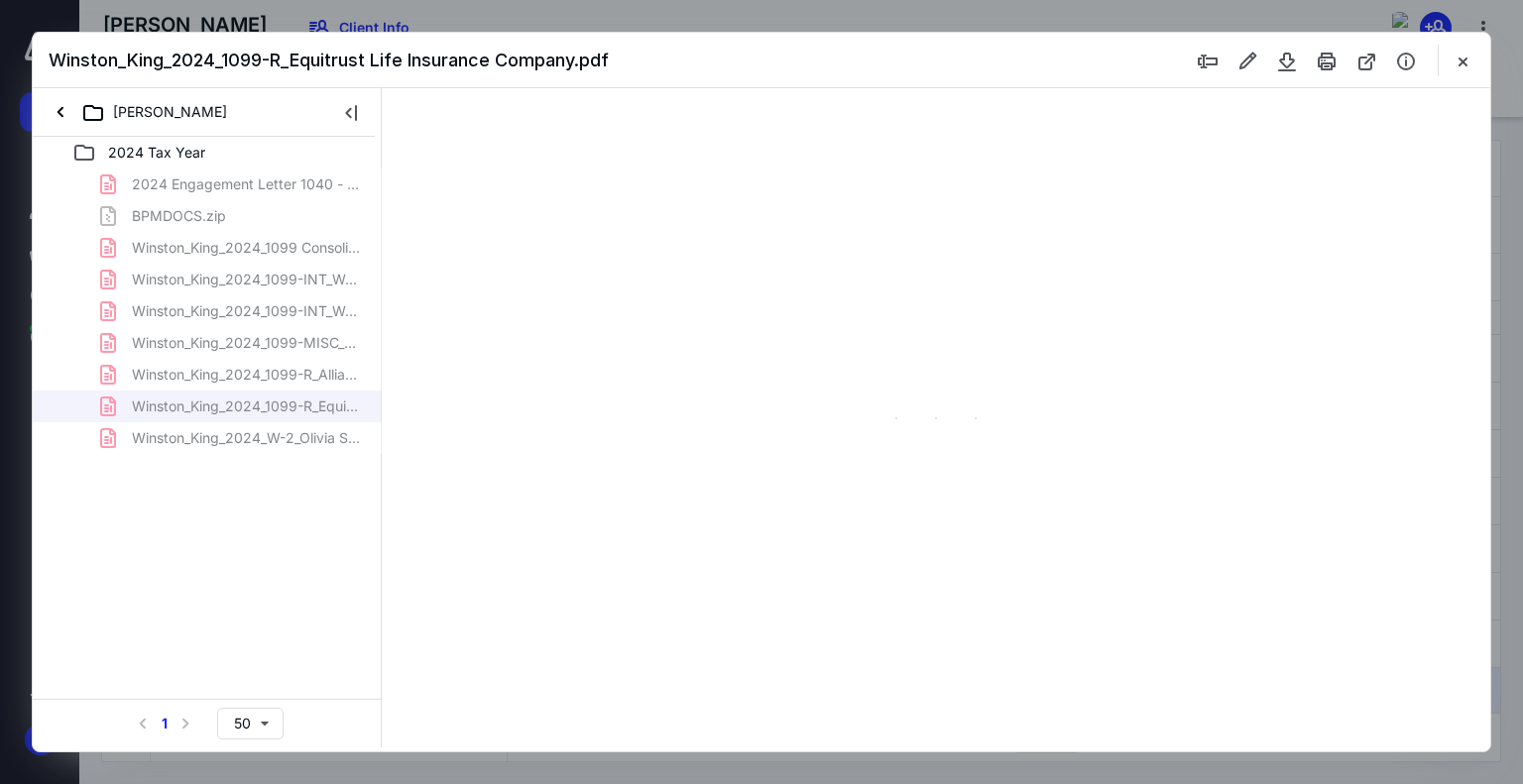 scroll, scrollTop: 0, scrollLeft: 0, axis: both 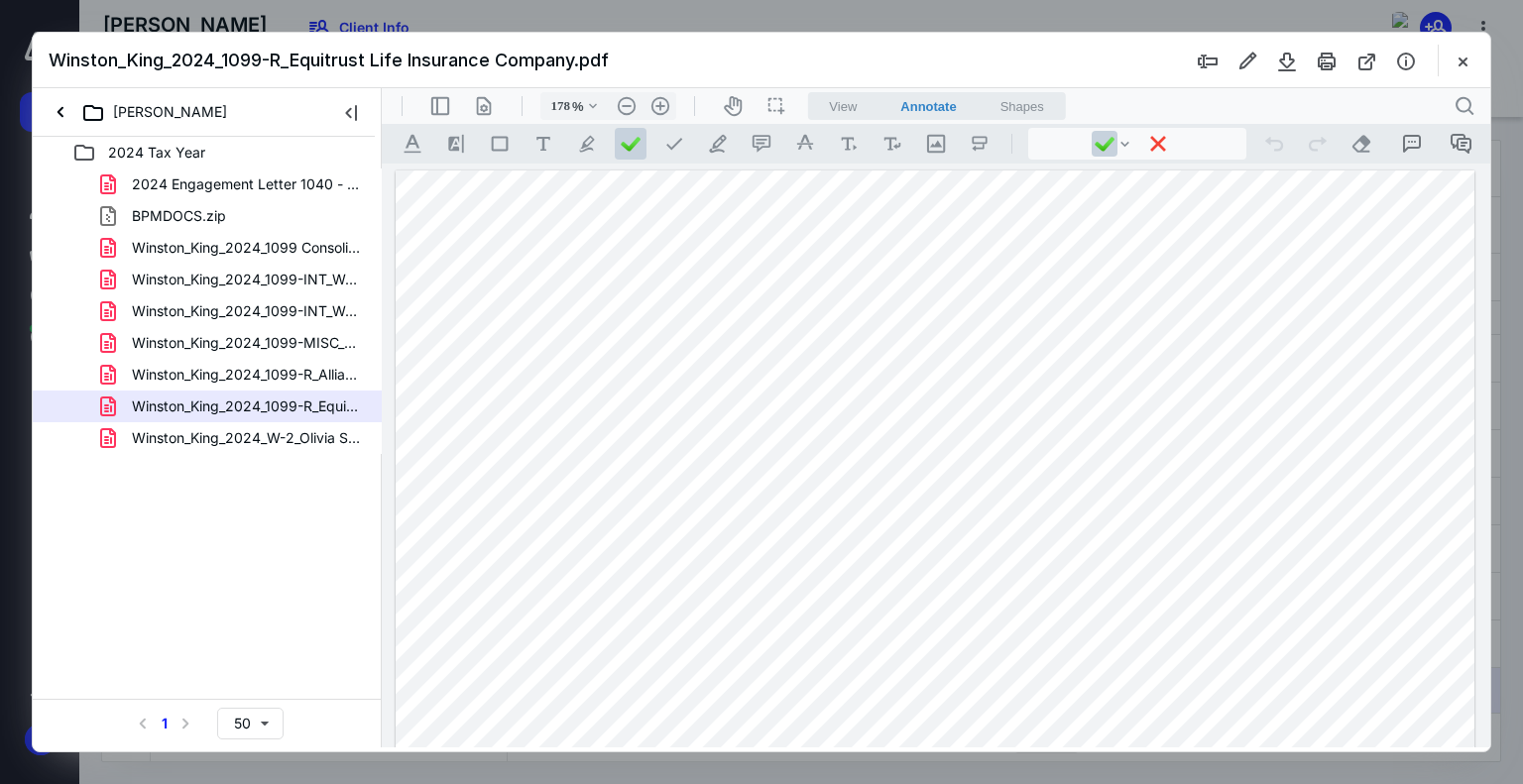 drag, startPoint x: 743, startPoint y: 240, endPoint x: 786, endPoint y: 284, distance: 61.522354 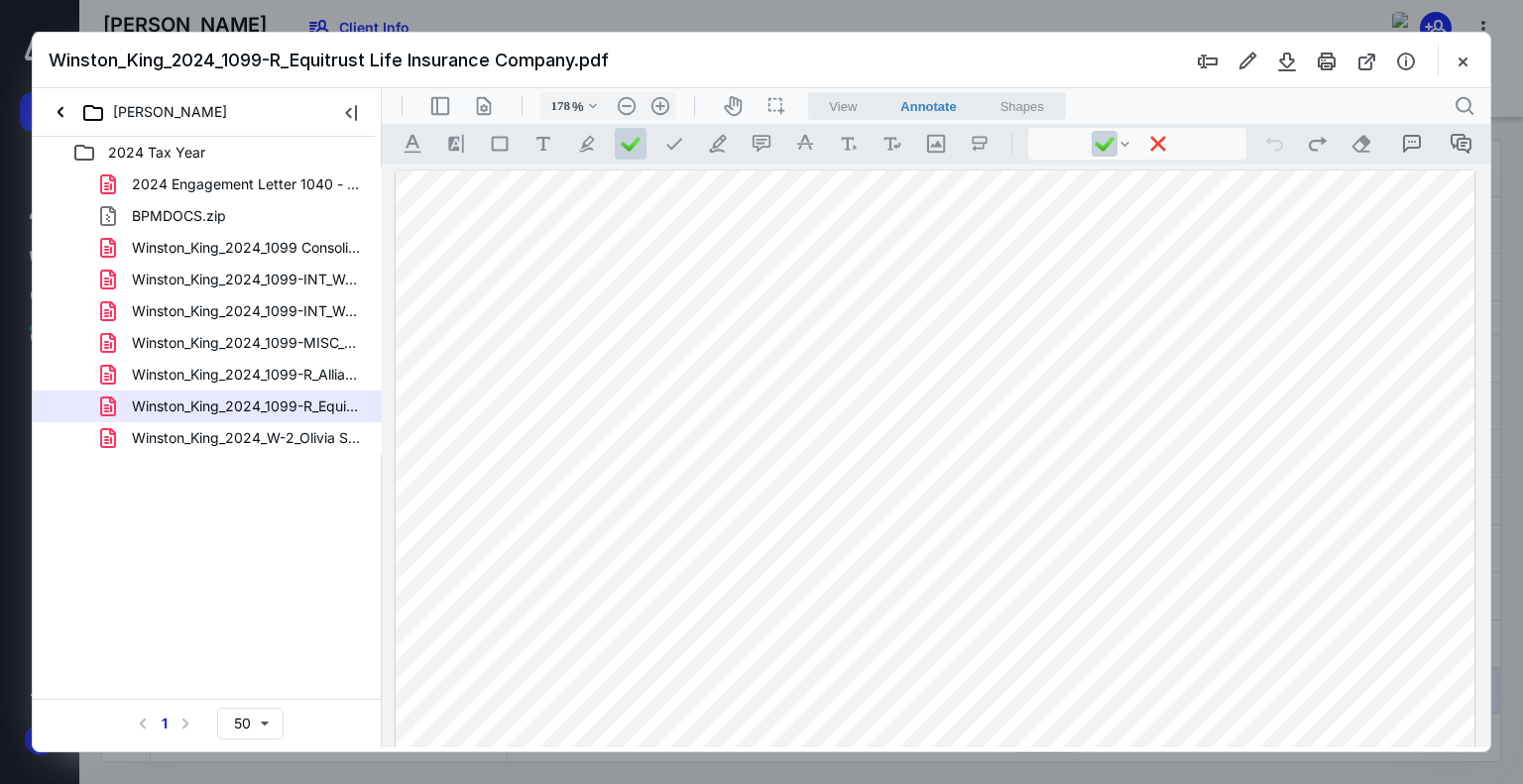 click at bounding box center (935, 868) 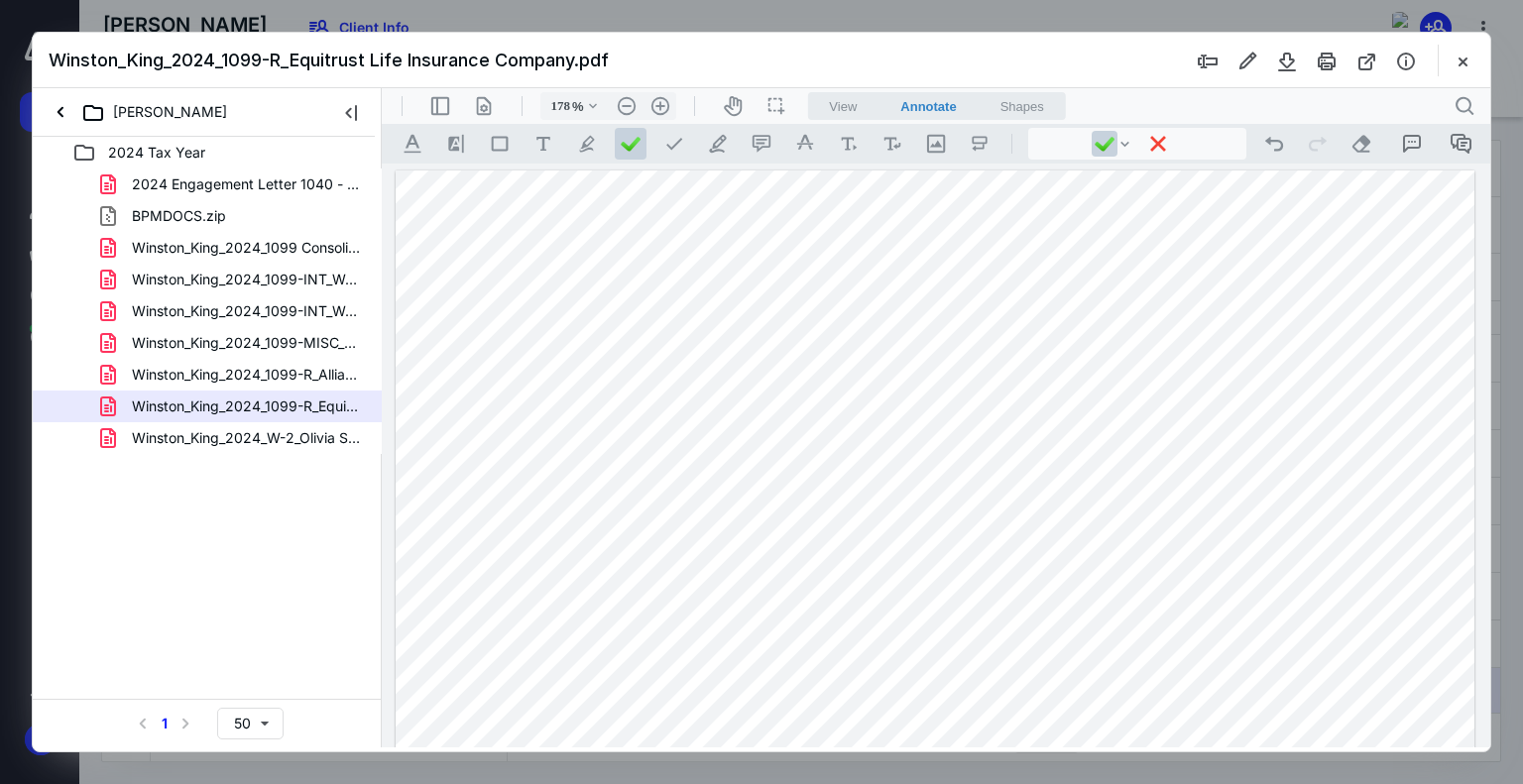 click at bounding box center [935, 868] 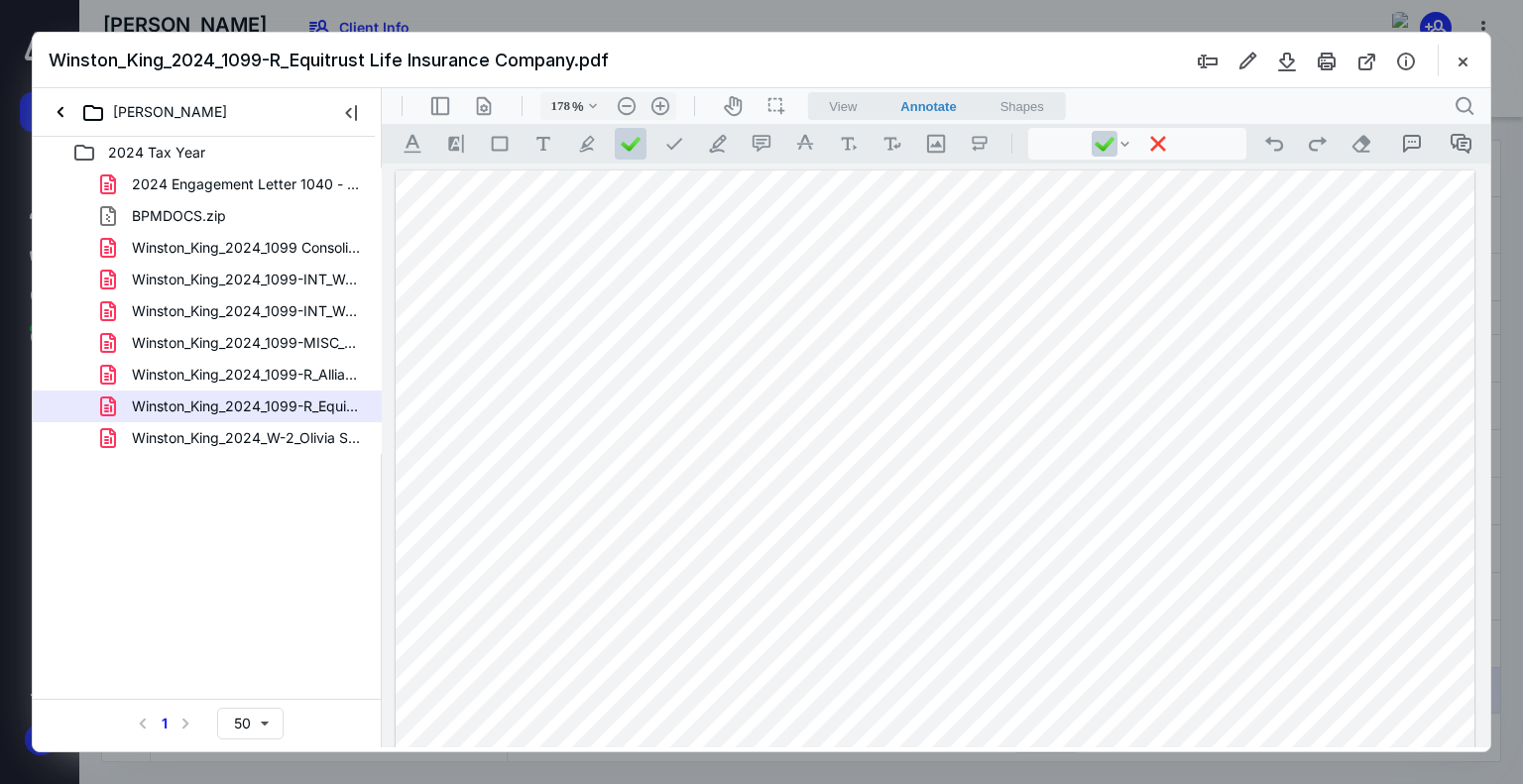 click at bounding box center (935, 868) 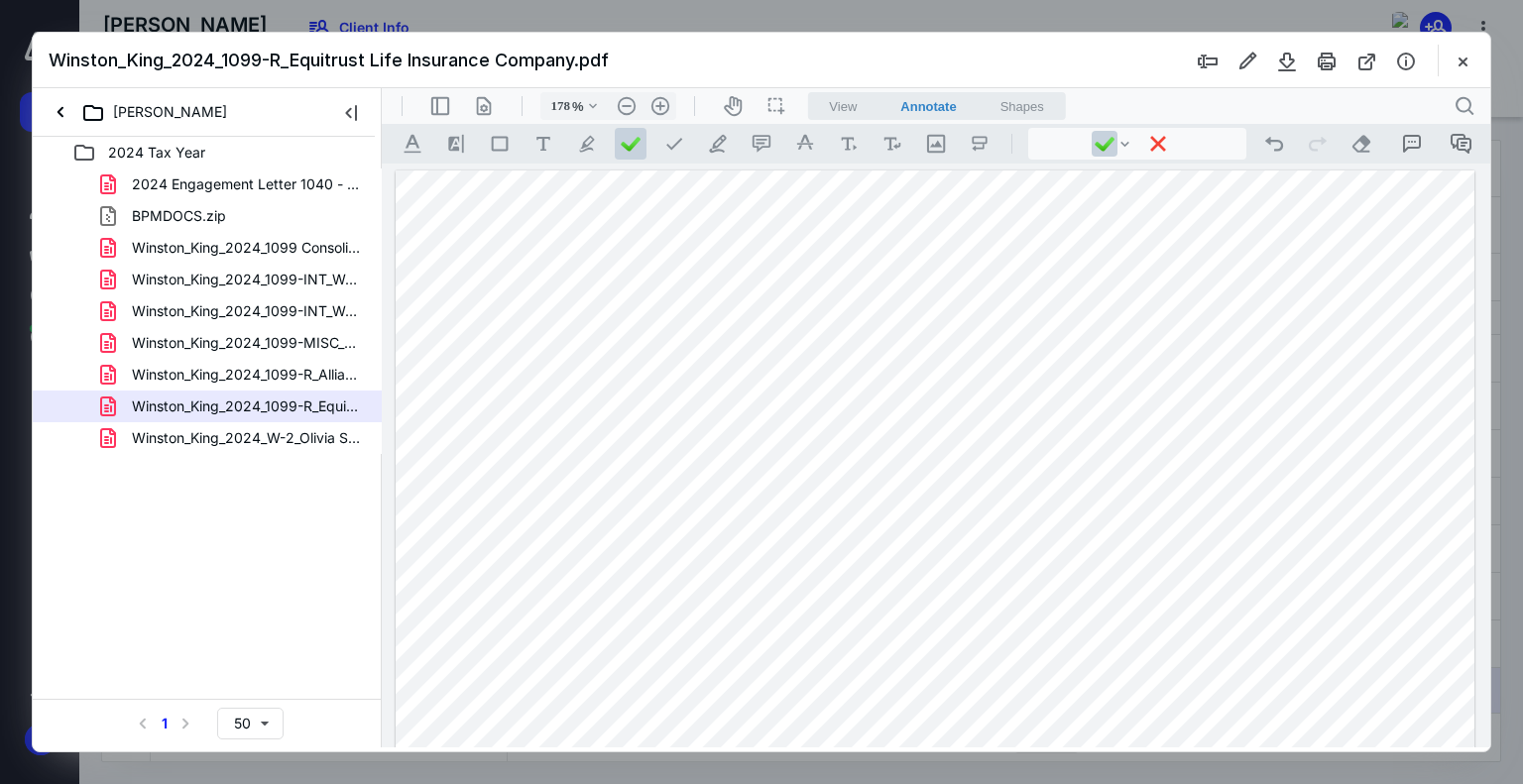 click at bounding box center (935, 868) 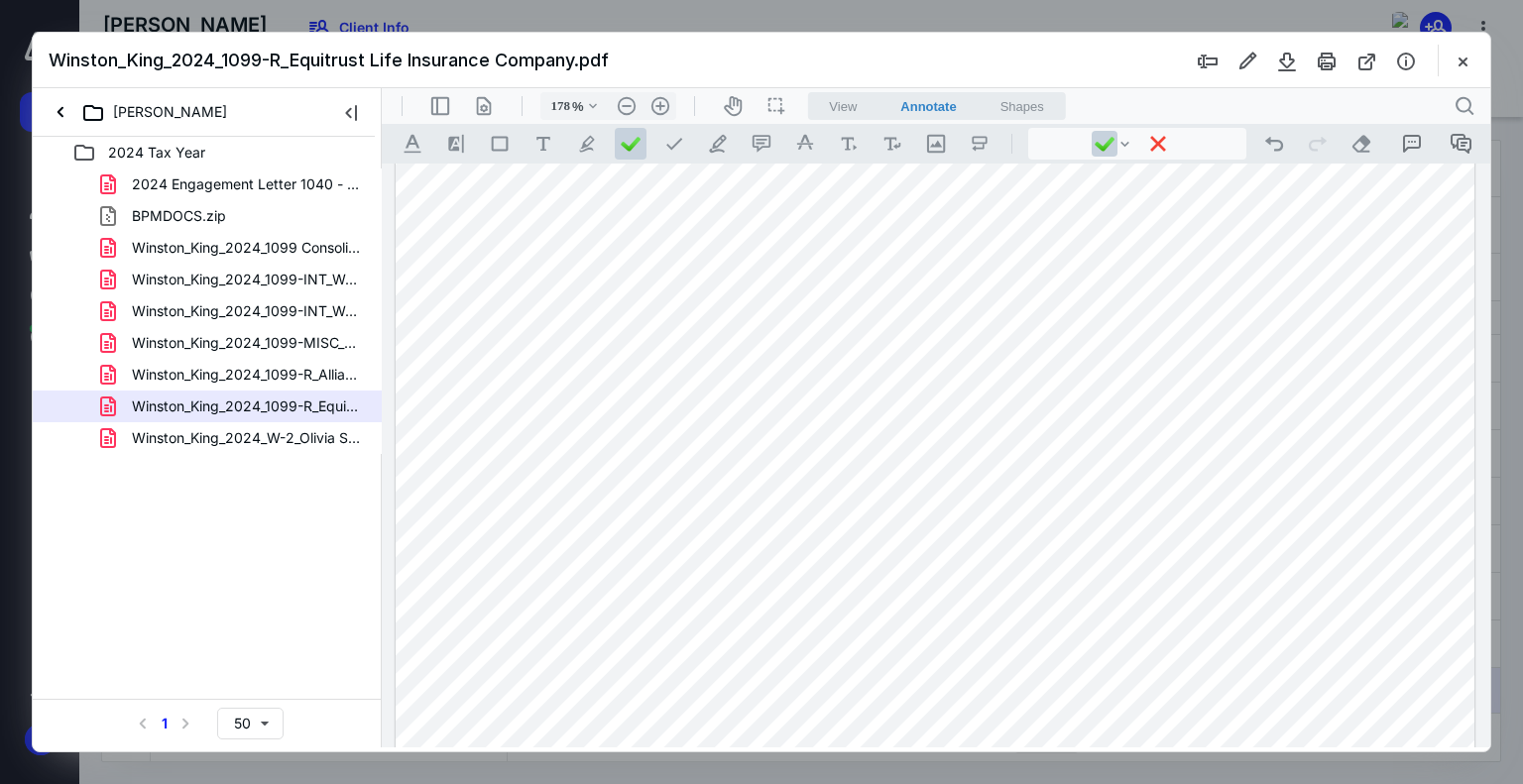 scroll, scrollTop: 825, scrollLeft: 0, axis: vertical 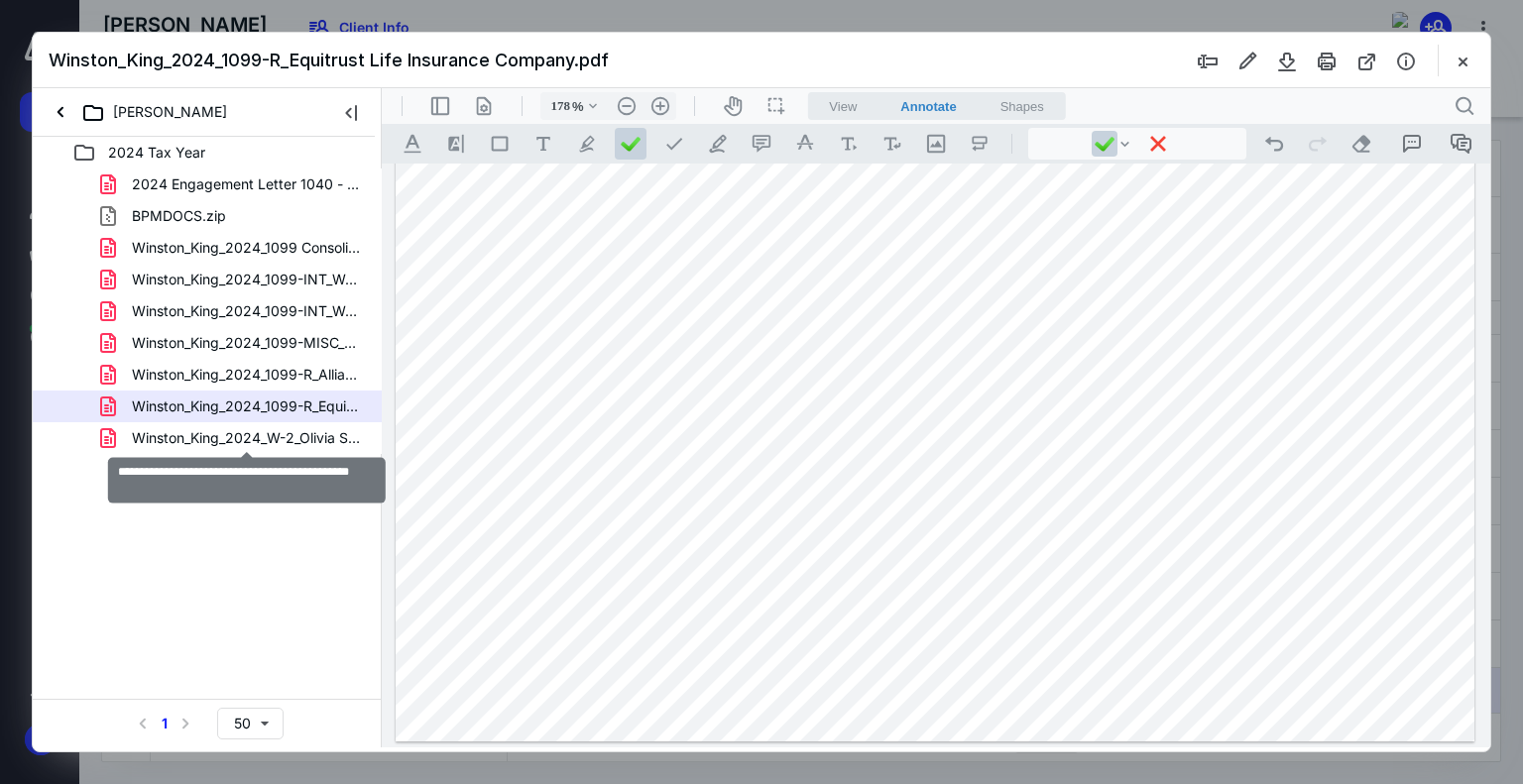 drag, startPoint x: 165, startPoint y: 444, endPoint x: 655, endPoint y: 500, distance: 493.1896 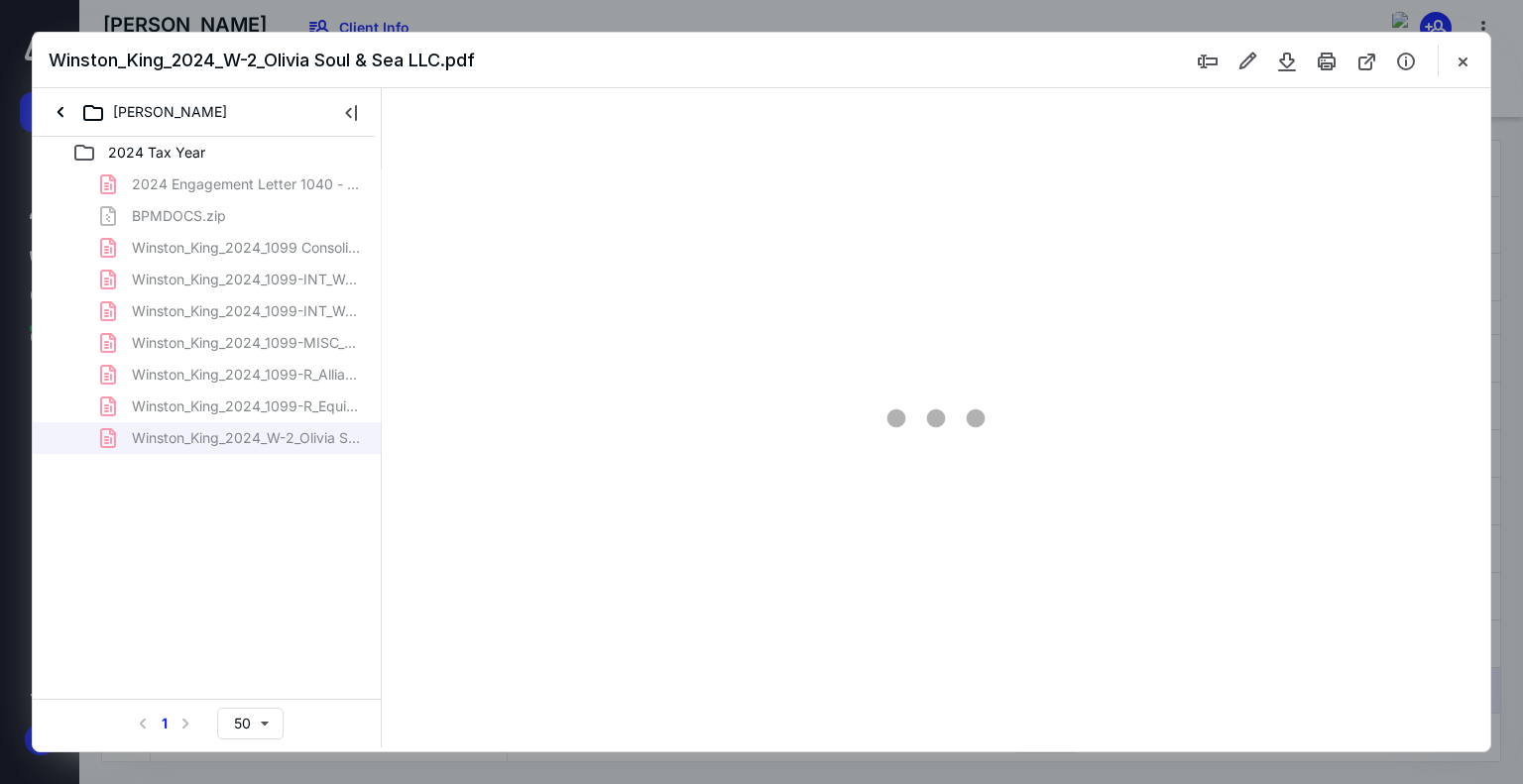 click on "2024 Tax Year 2024 Engagement Letter 1040 - 1-30-2025(signed_02-04-2025).pdf BPMDOCS.zip Winston_King_2024_1099 Consolidated_Edward Jones.pdf Winston_King_2024_1099-INT_Wells Fargo Bank 0832.pdf Winston_King_2024_1099-INT_Wells Fargo Bank 3034.pdf Winston_King_2024_1099-MISC_Boulder Property Management Corp.pdf Winston_King_2024_1099-R_Allianz Life Insurance Company.pdf Winston_King_2024_1099-R_Equitrust Life Insurance Company.pdf Winston_King_2024_W-2_Olivia Soul & Sea LLC.pdf Select a page number for more results 1 50" at bounding box center [207, 442] 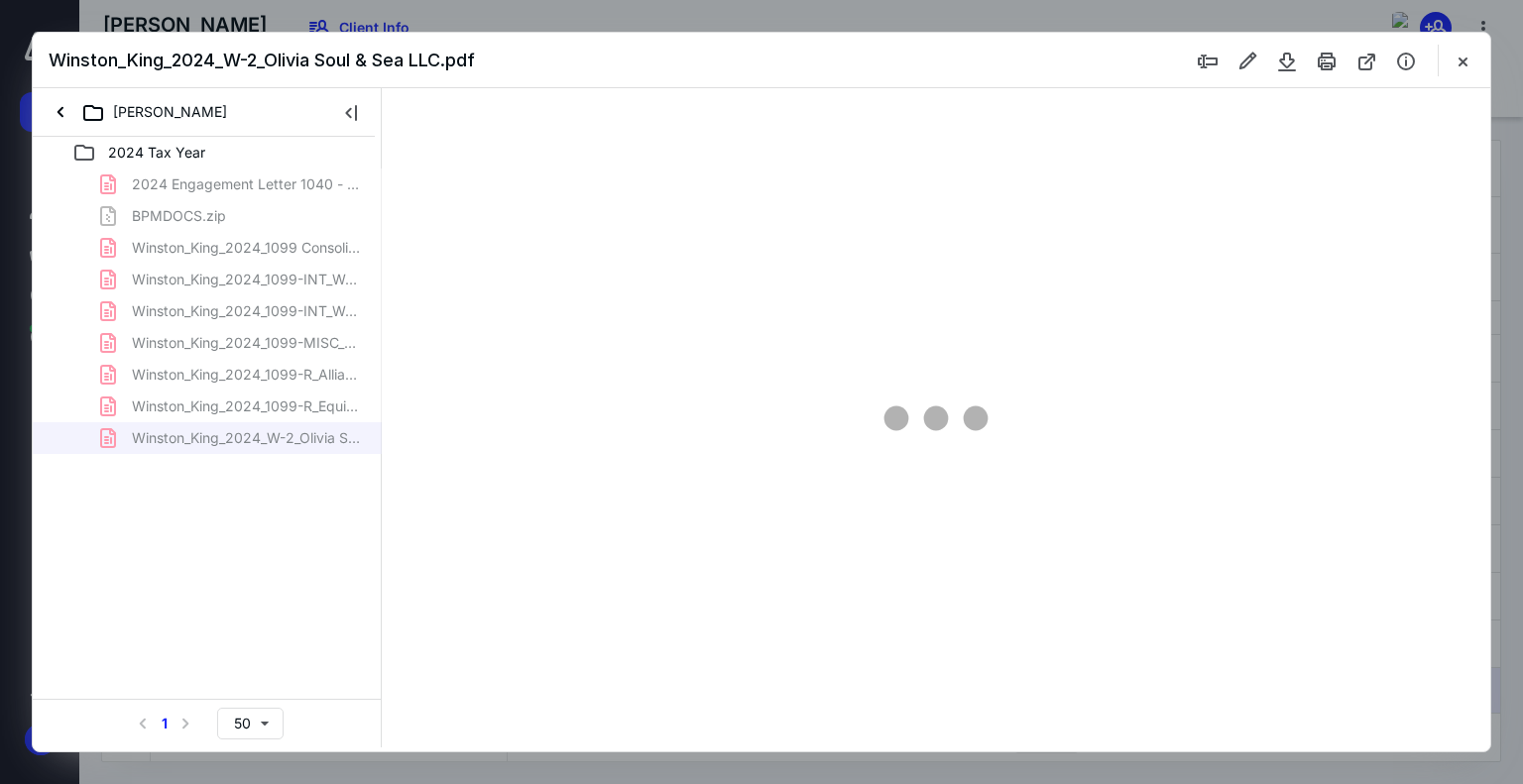 type on "184" 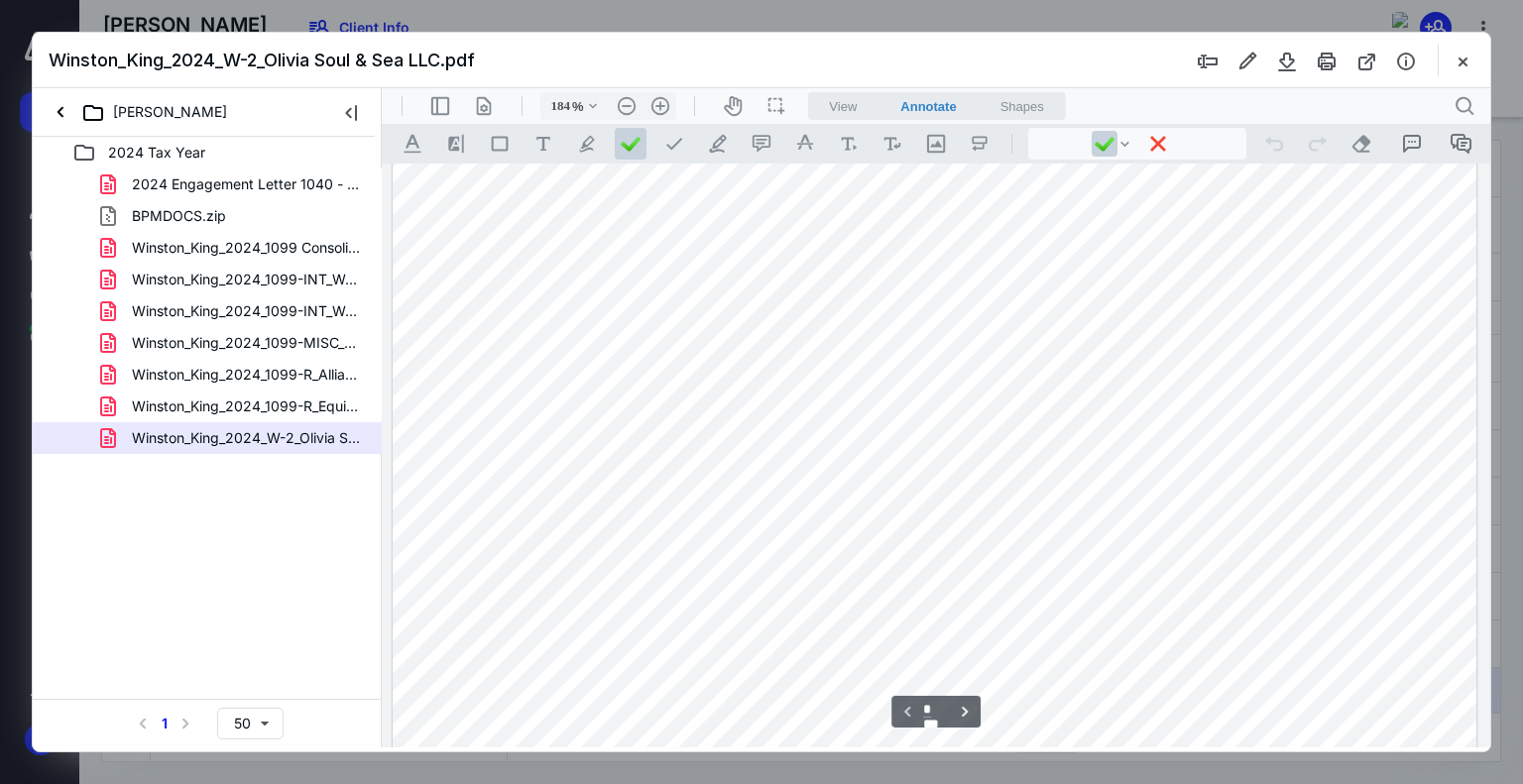 scroll, scrollTop: 0, scrollLeft: 0, axis: both 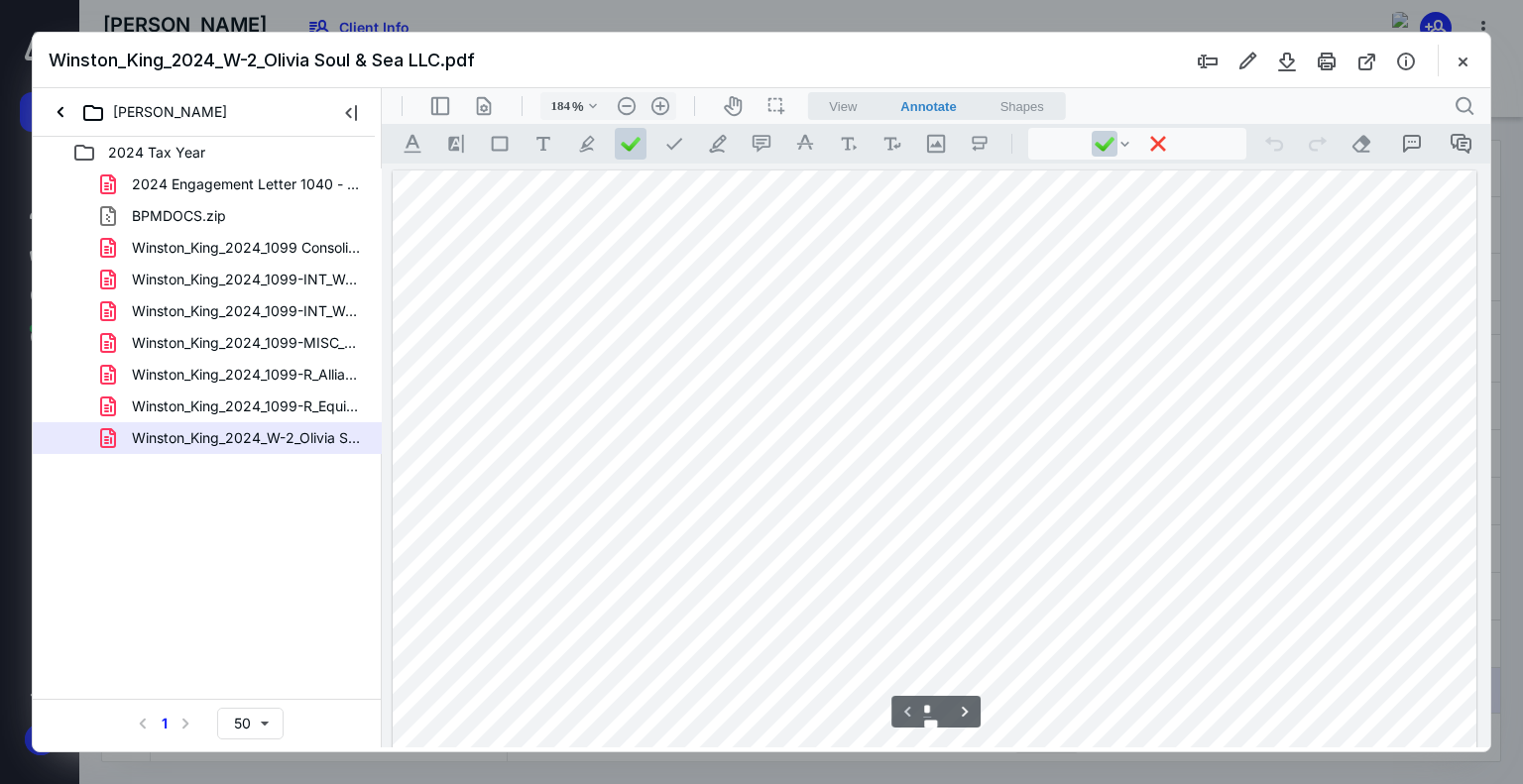 drag, startPoint x: 544, startPoint y: 282, endPoint x: 577, endPoint y: 292, distance: 34.48188 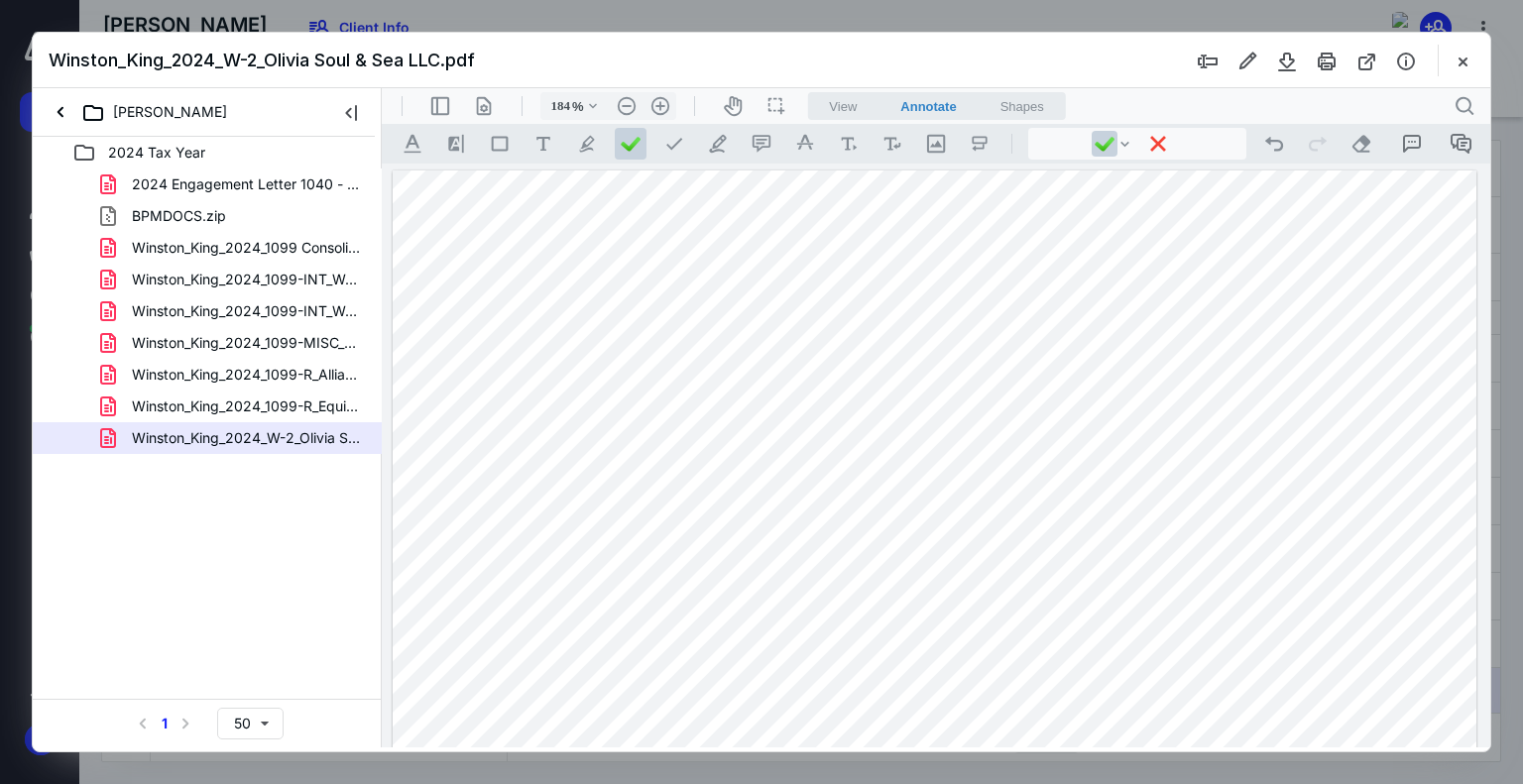click at bounding box center [934, 937] 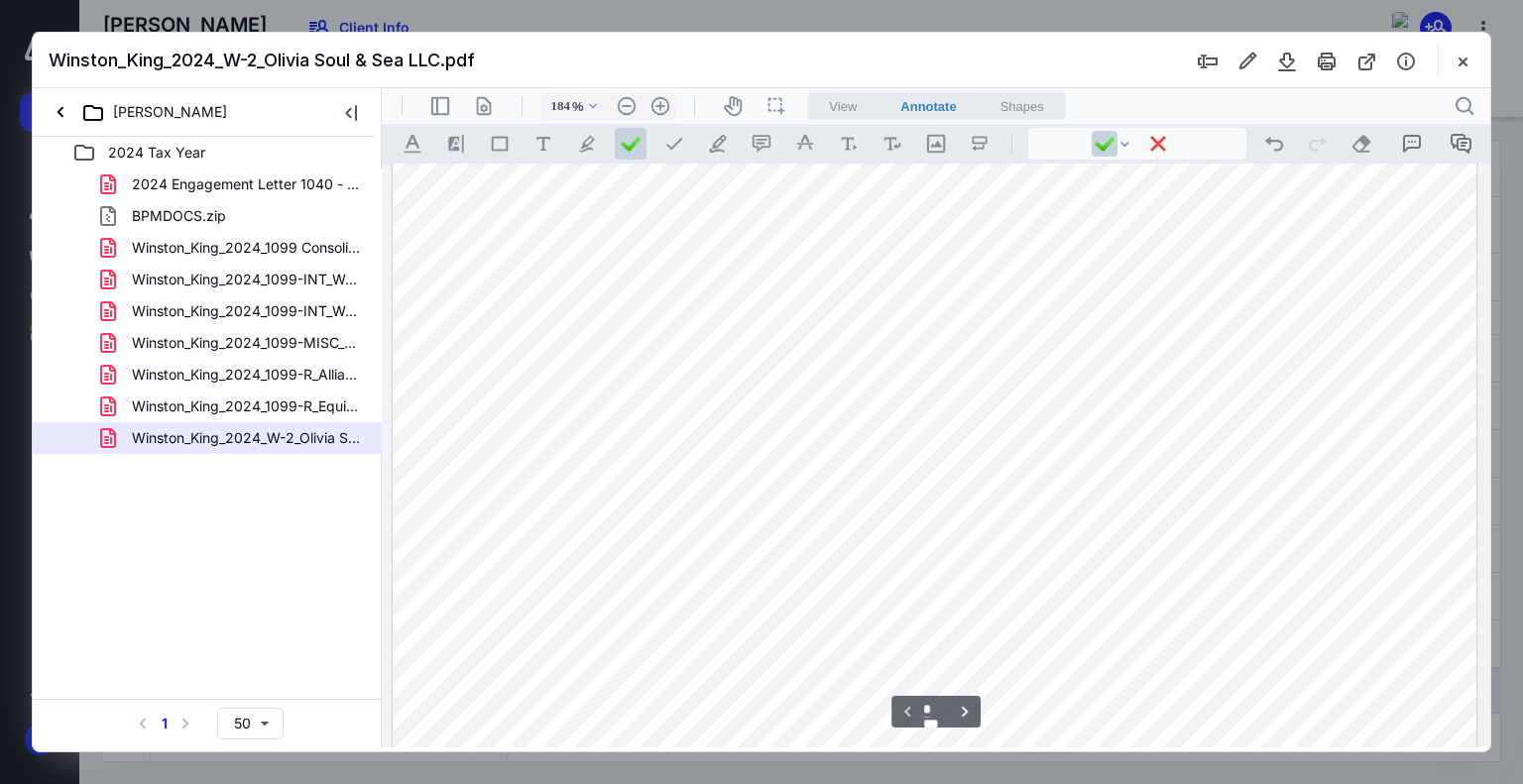 scroll, scrollTop: 198, scrollLeft: 0, axis: vertical 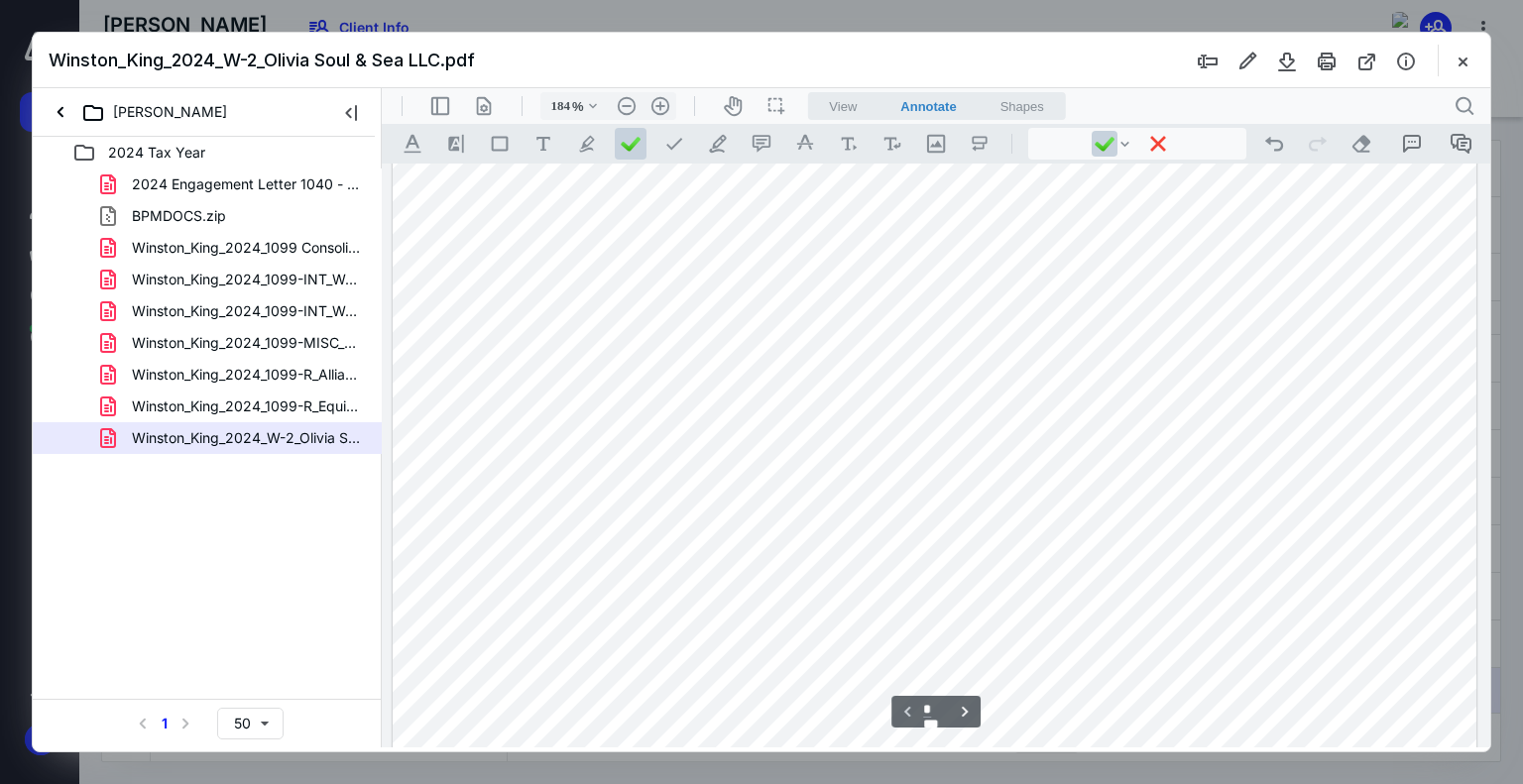 click at bounding box center (934, 738) 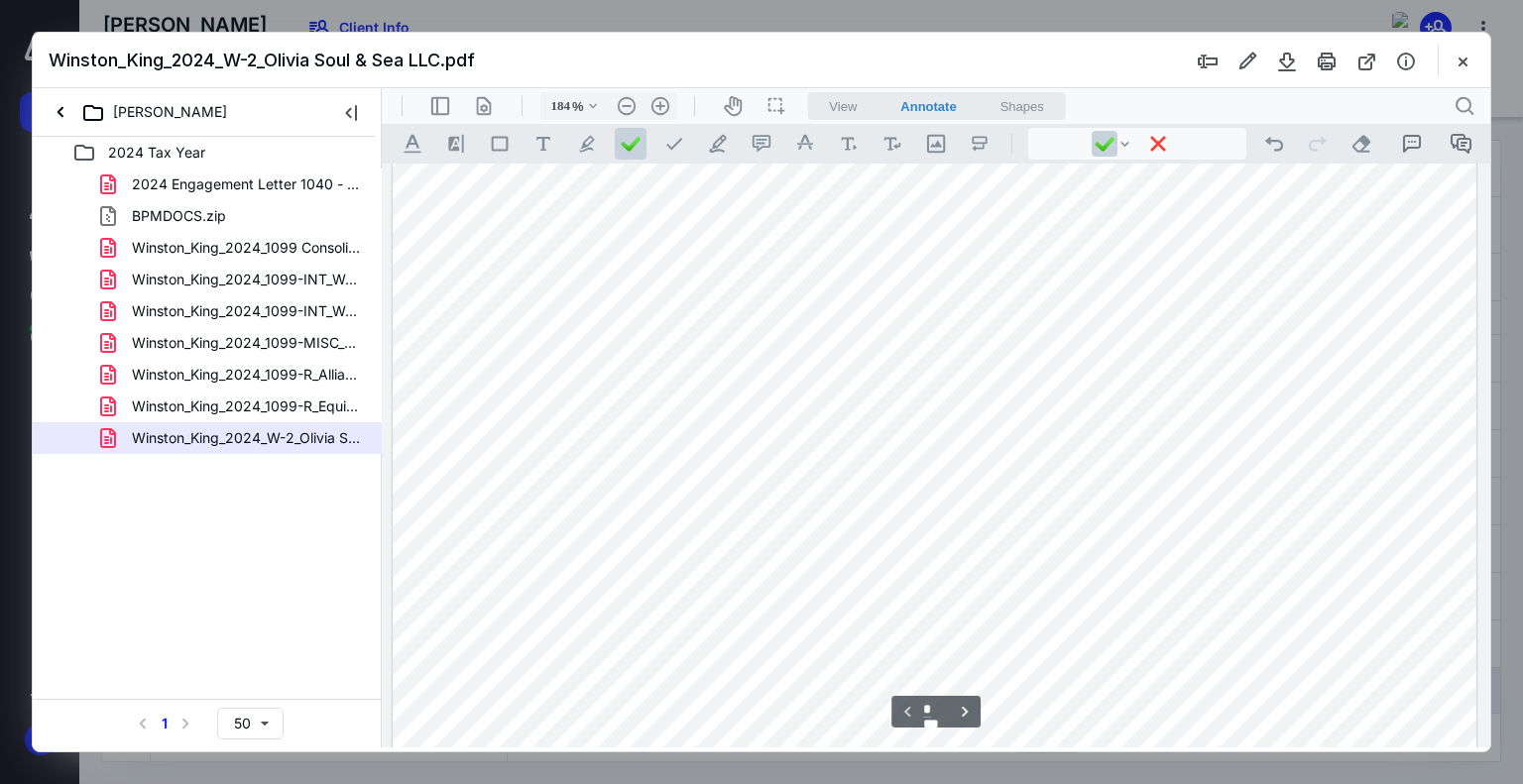 scroll, scrollTop: 297, scrollLeft: 0, axis: vertical 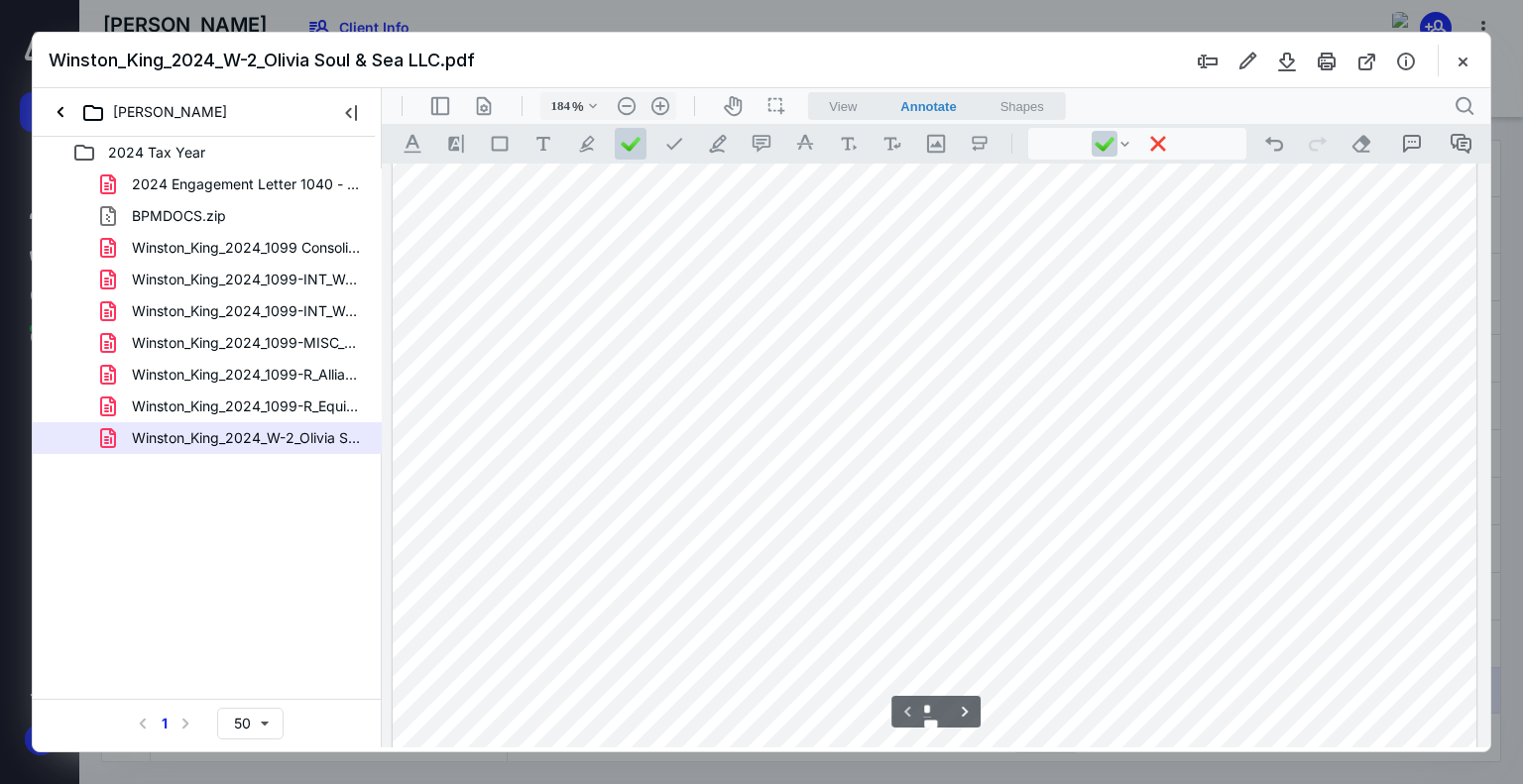 drag, startPoint x: 1191, startPoint y: 444, endPoint x: 1205, endPoint y: 451, distance: 15.652476 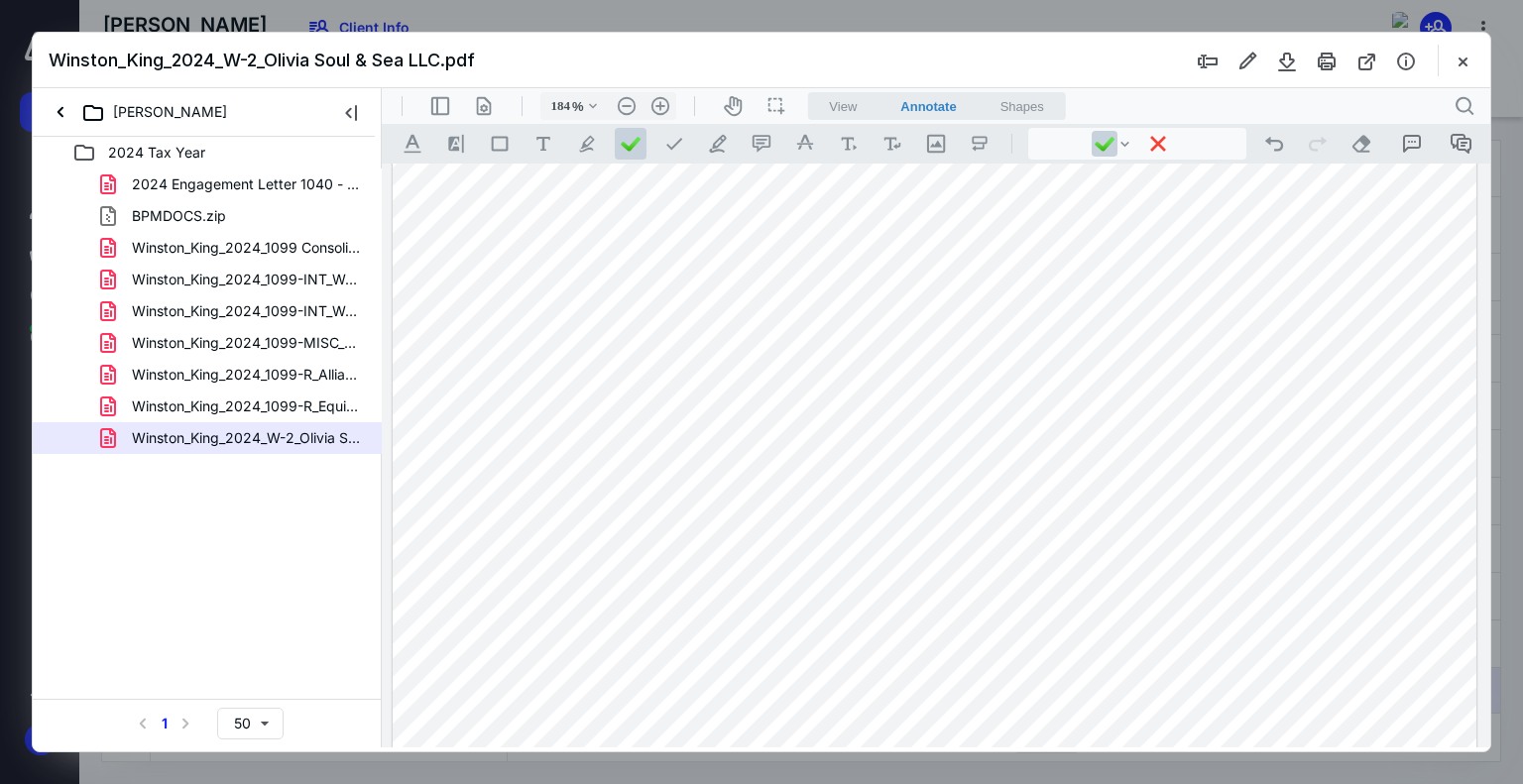 click at bounding box center [934, 639] 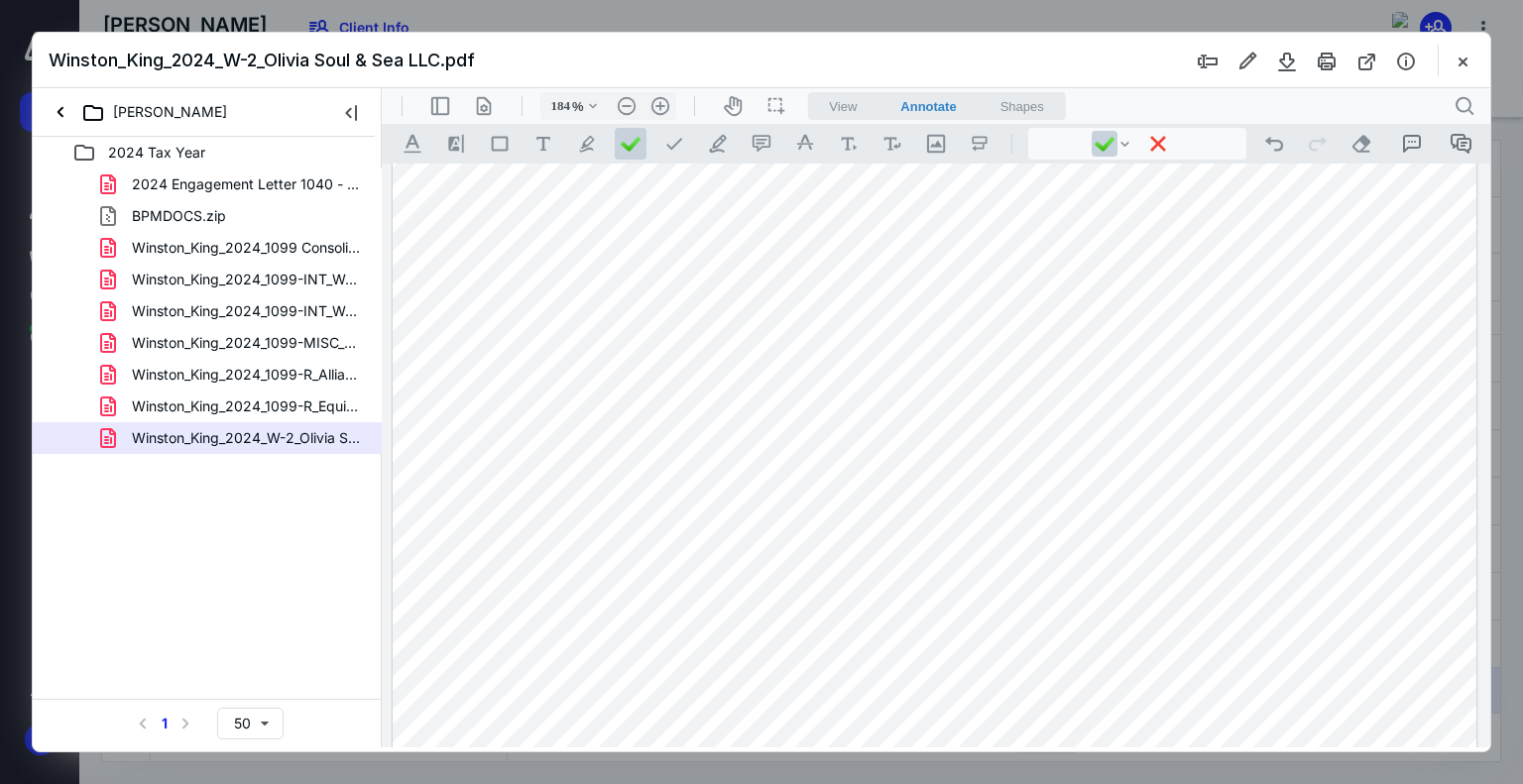 click at bounding box center (934, 639) 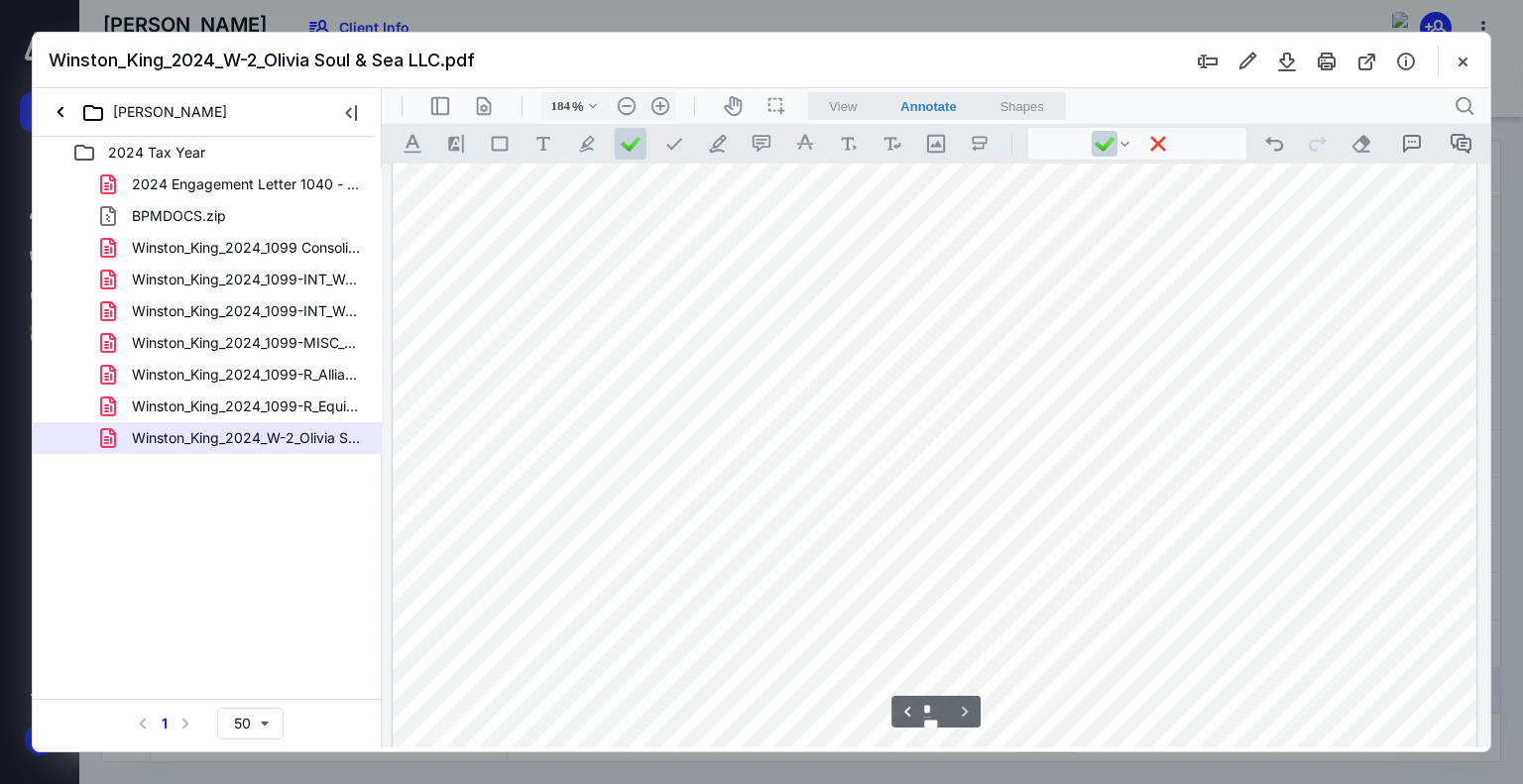 scroll, scrollTop: 5604, scrollLeft: 0, axis: vertical 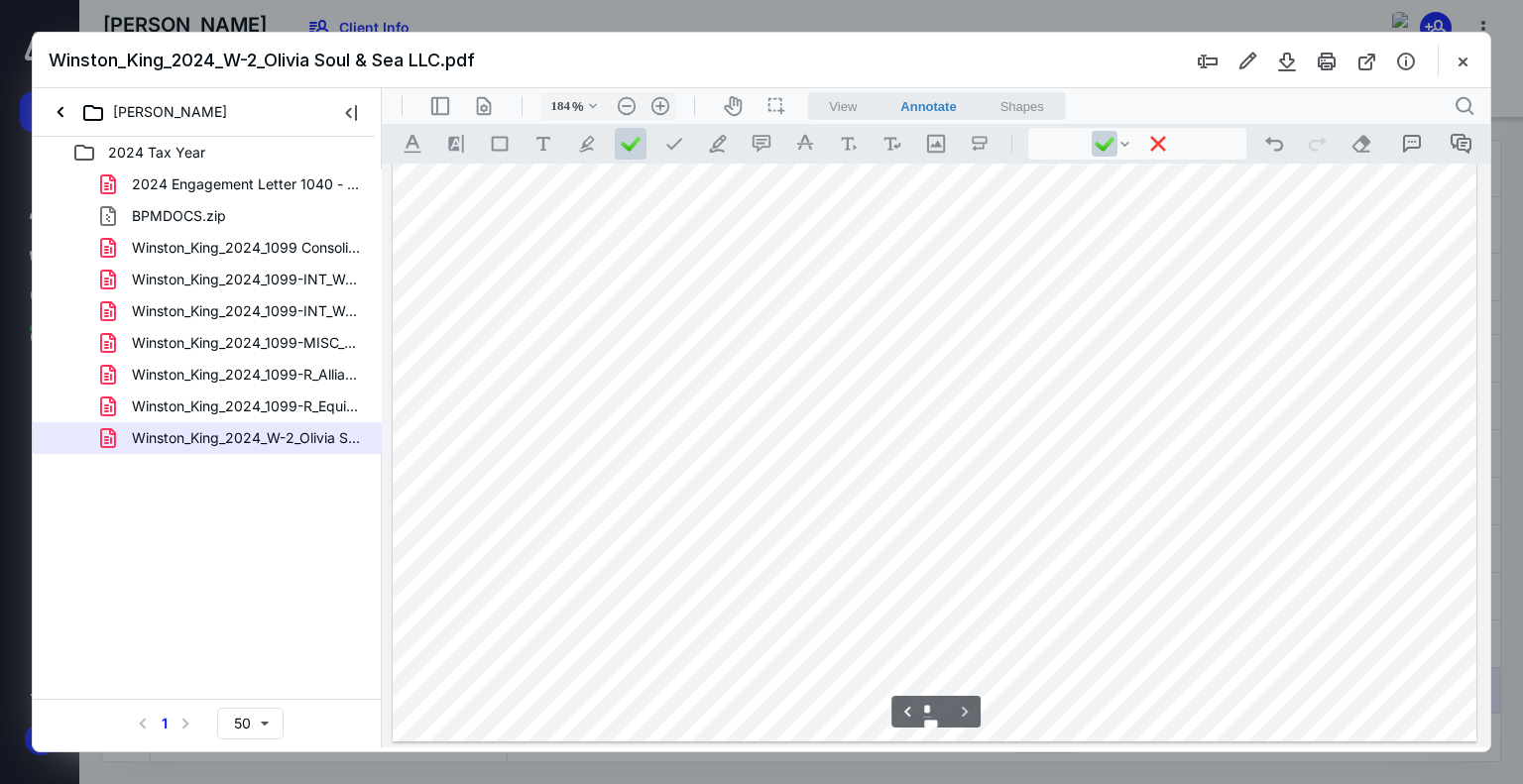 click on "2024 Tax Year 2024 Engagement Letter 1040 - 1-30-2025(signed_02-04-2025).pdf BPMDOCS.zip Winston_King_2024_1099 Consolidated_Edward Jones.pdf Winston_King_2024_1099-INT_Wells Fargo Bank 0832.pdf Winston_King_2024_1099-INT_Wells Fargo Bank 3034.pdf Winston_King_2024_1099-MISC_Boulder Property Management Corp.pdf Winston_King_2024_1099-R_Allianz Life Insurance Company.pdf Winston_King_2024_1099-R_Equitrust Life Insurance Company.pdf Winston_King_2024_W-2_Olivia Soul & Sea LLC.pdf Select a page number for more results 1 50" at bounding box center [207, 442] 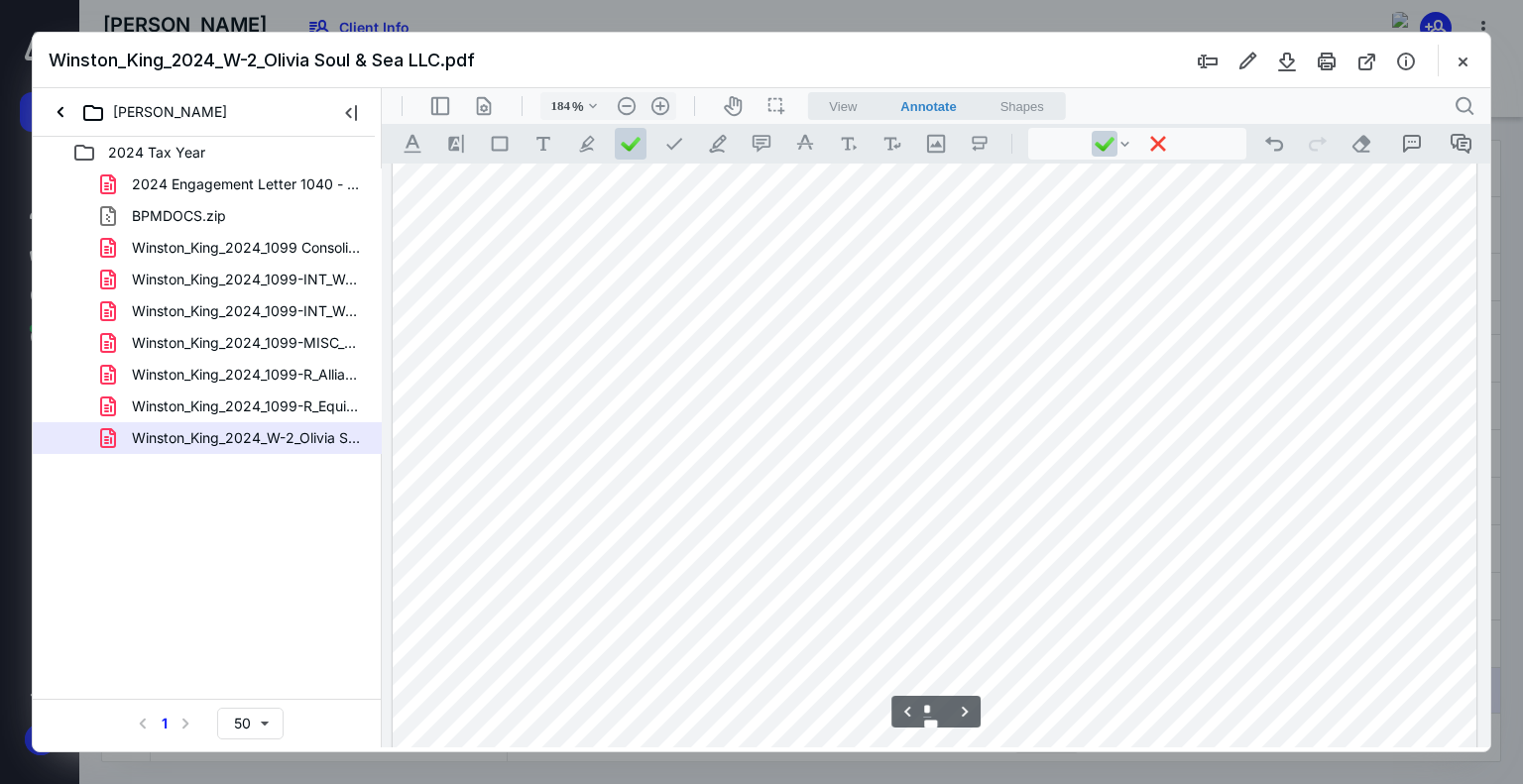 scroll, scrollTop: 3126, scrollLeft: 0, axis: vertical 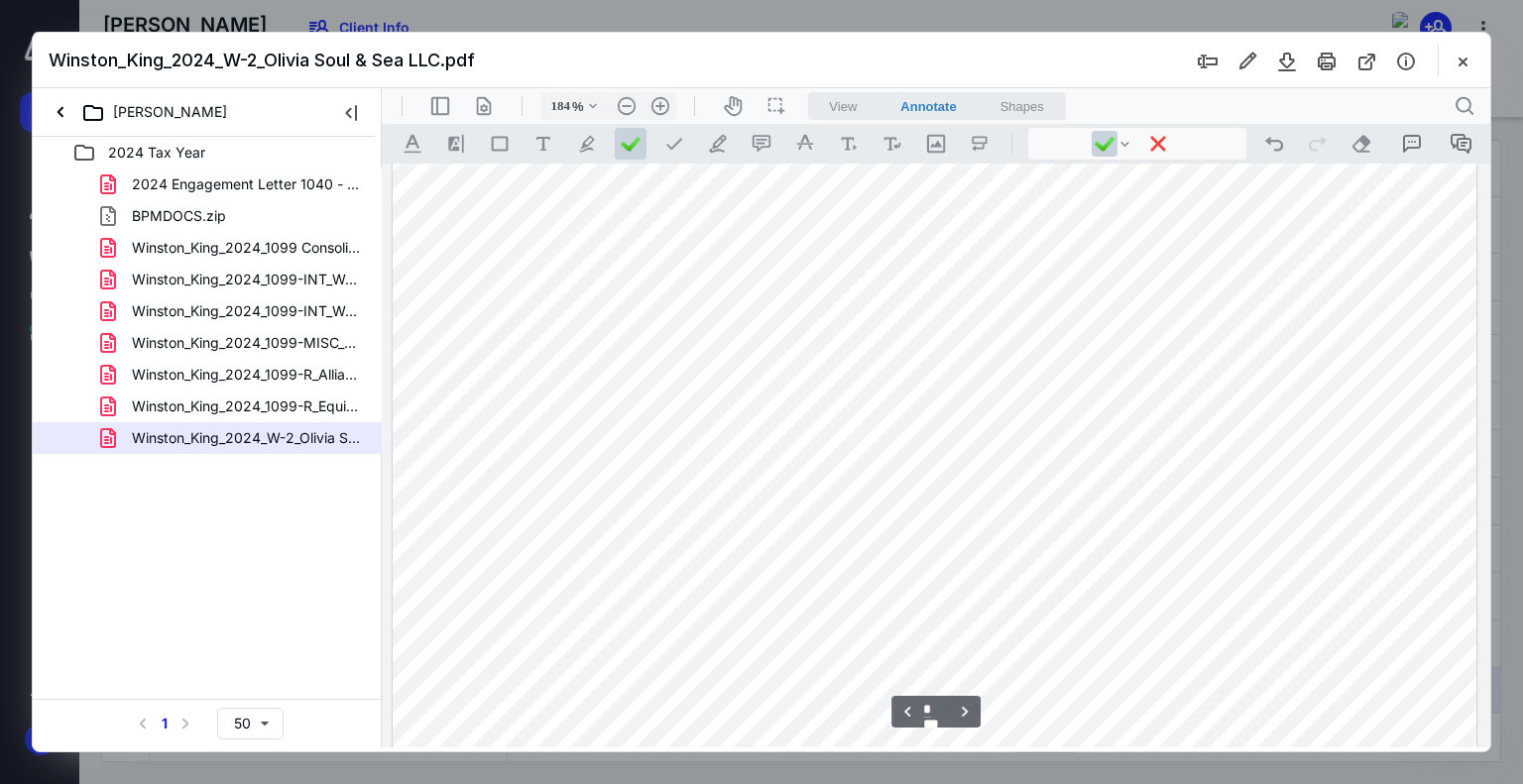 type on "*" 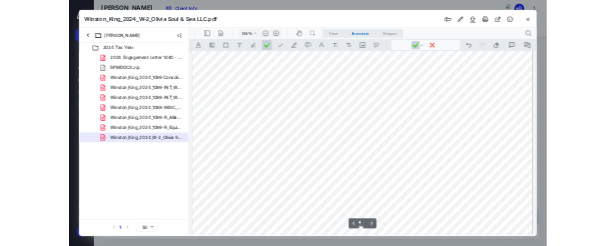 scroll, scrollTop: 1554, scrollLeft: 0, axis: vertical 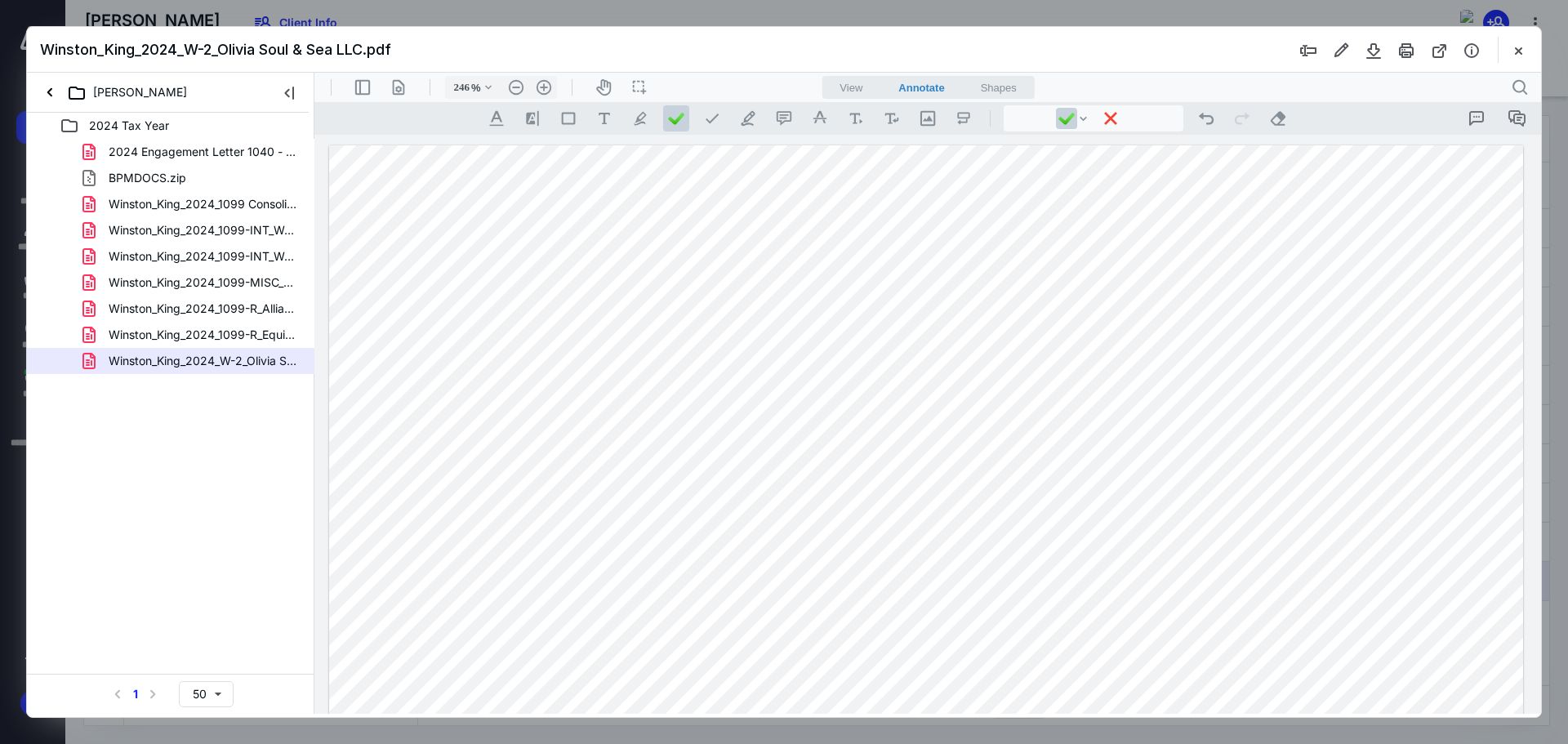 click on "2024 Tax Year 2024 Engagement Letter 1040 - 1-30-2025(signed_02-04-2025).pdf BPMDOCS.zip Winston_King_2024_1099 Consolidated_Edward Jones.pdf Winston_King_2024_1099-INT_Wells Fargo Bank 0832.pdf Winston_King_2024_1099-INT_Wells Fargo Bank 3034.pdf Winston_King_2024_1099-MISC_Boulder Property Management Corp.pdf Winston_King_2024_1099-R_Allianz Life Insurance Company.pdf Winston_King_2024_1099-R_Equitrust Life Insurance Company.pdf Winston_King_2024_W-2_Olivia Soul & Sea LLC.pdf Select a page number for more results 1 50" at bounding box center [171, 413] 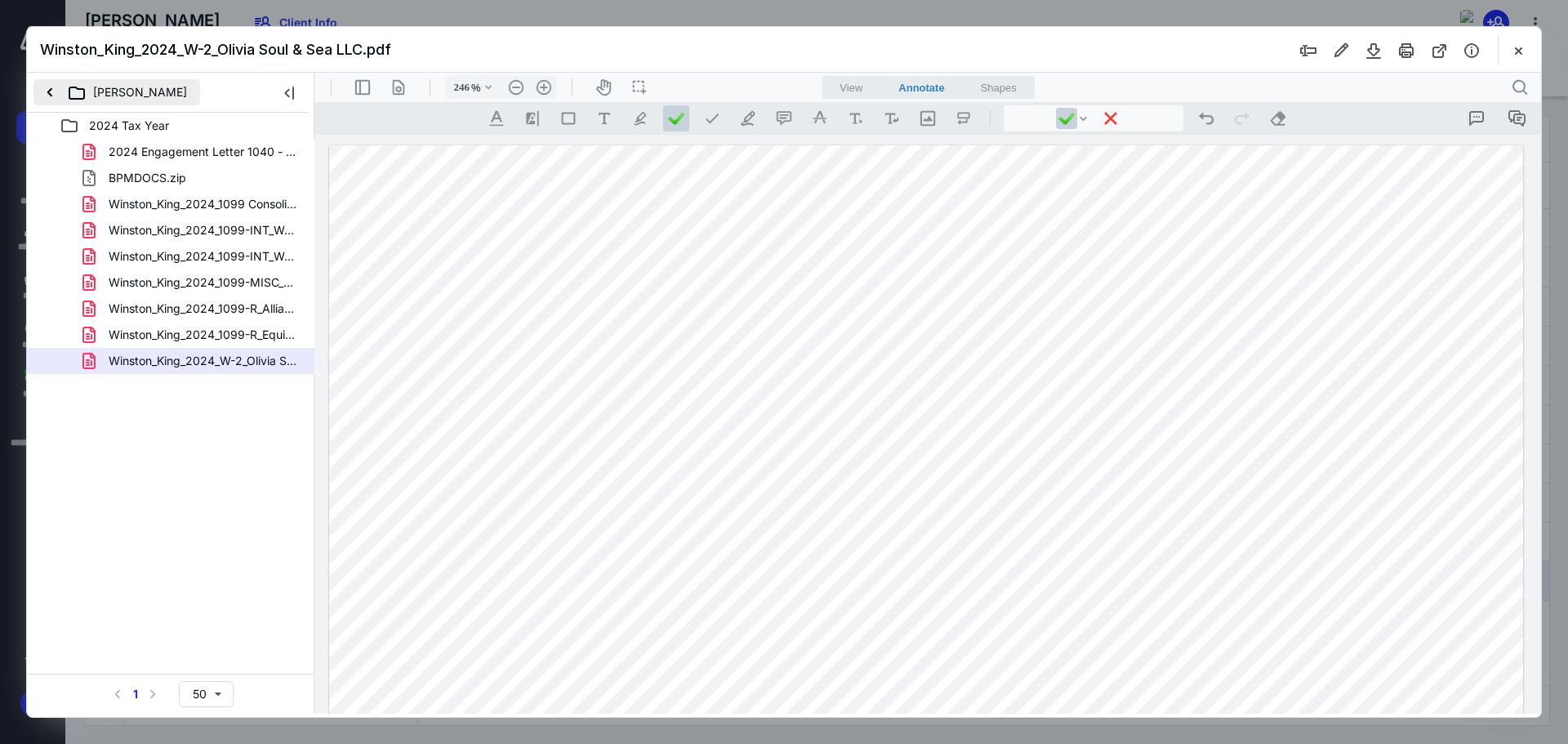 click on "Winston King" at bounding box center (117, 92) 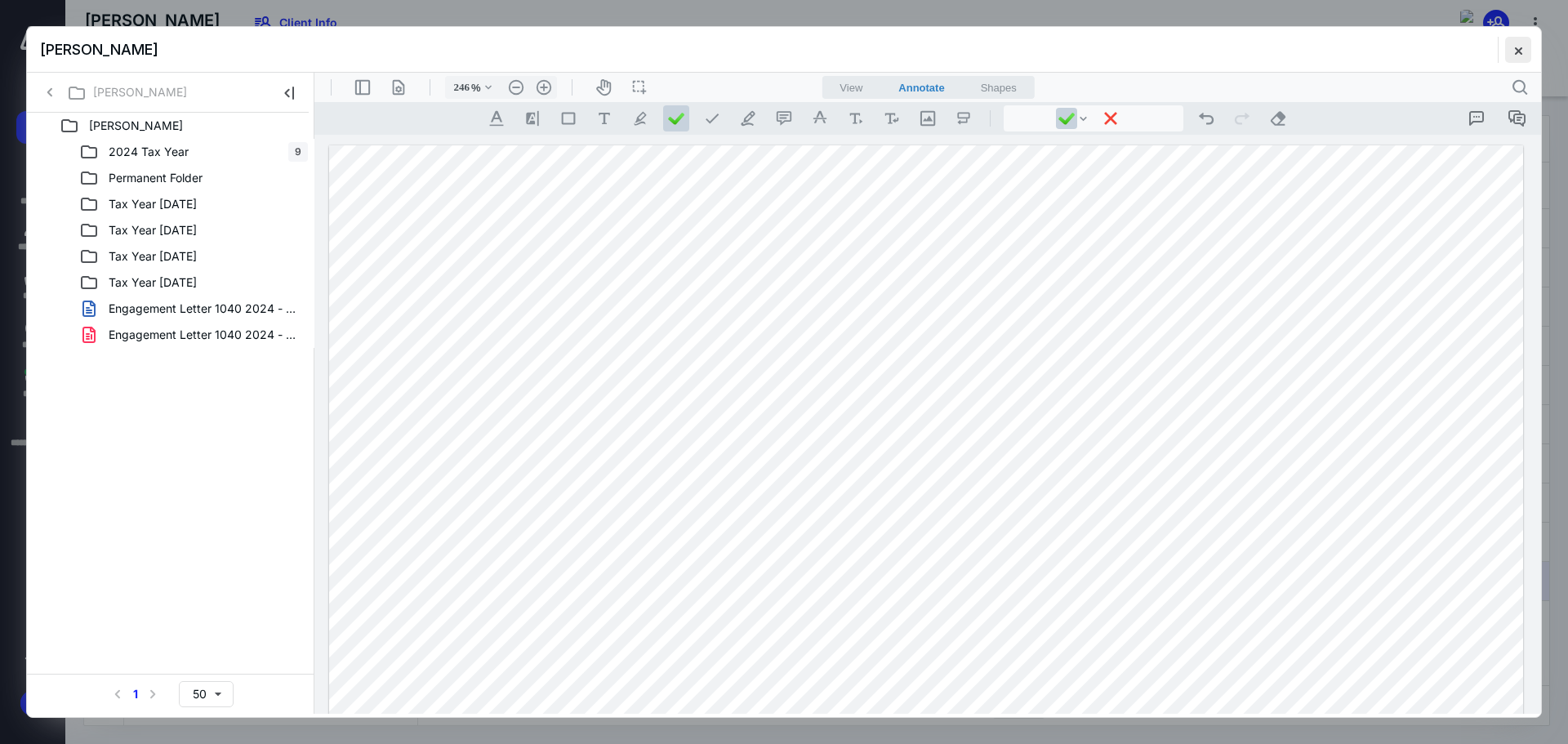 click at bounding box center [1518, 50] 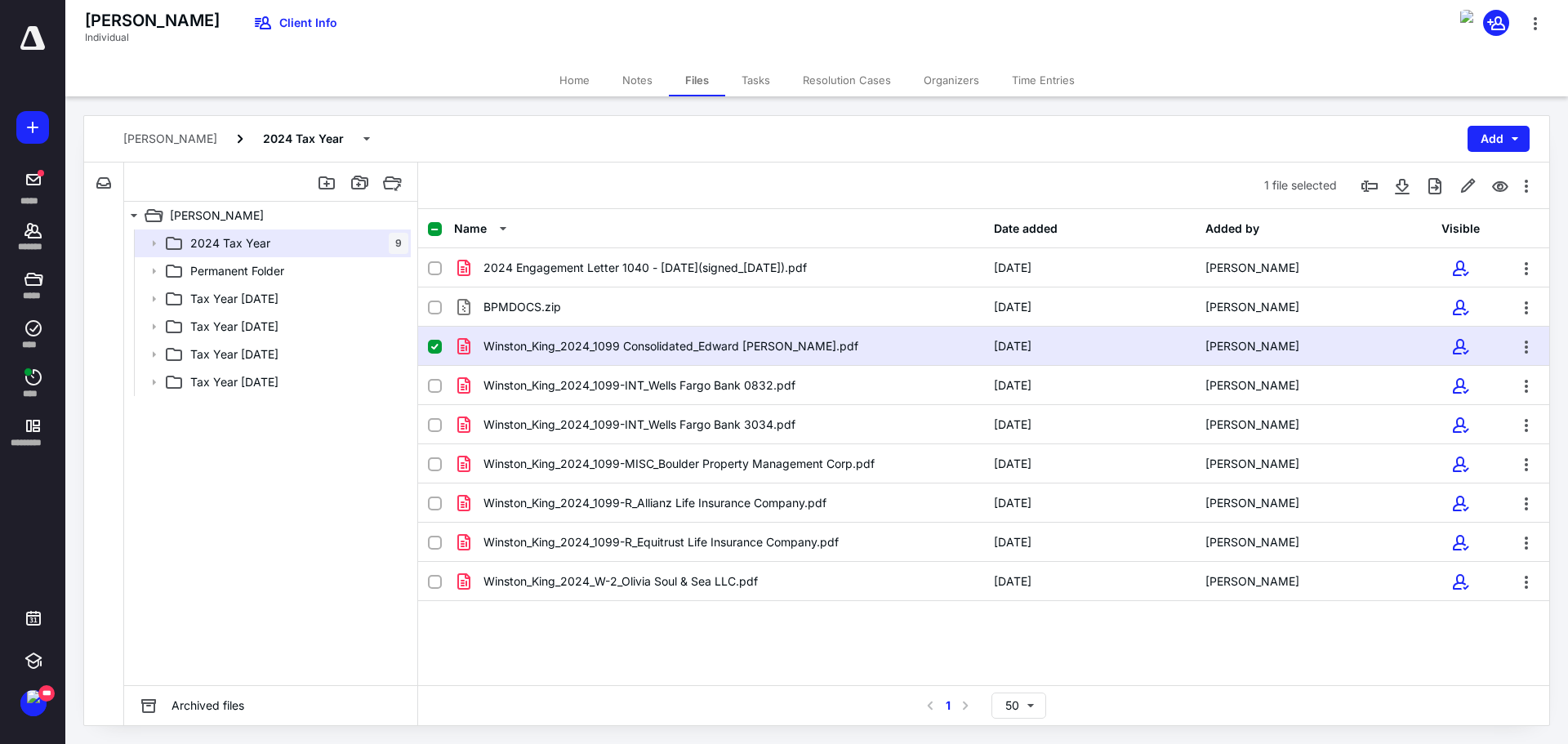 click on "Name Date added Added by Visible 2024 Engagement Letter 1040 - 1-30-2025(signed_02-04-2025).pdf 2/4/2025 Dylan Bain BPMDOCS.zip 2/23/2025 Winston King Winston_King_2024_1099 Consolidated_Edward Jones.pdf 2/23/2025 Winston King Winston_King_2024_1099-INT_Wells Fargo Bank 0832.pdf 2/23/2025 Winston King Winston_King_2024_1099-INT_Wells Fargo Bank 3034.pdf 2/23/2025 Winston King Winston_King_2024_1099-MISC_Boulder Property Management Corp.pdf 2/23/2025 Winston King Winston_King_2024_1099-R_Allianz Life Insurance Company.pdf 2/23/2025 Winston King Winston_King_2024_1099-R_Equitrust Life Insurance Company.pdf 2/23/2025 Winston King Winston_King_2024_W-2_Olivia Soul & Sea LLC.pdf 2/23/2025 Winston King" at bounding box center [983, 447] 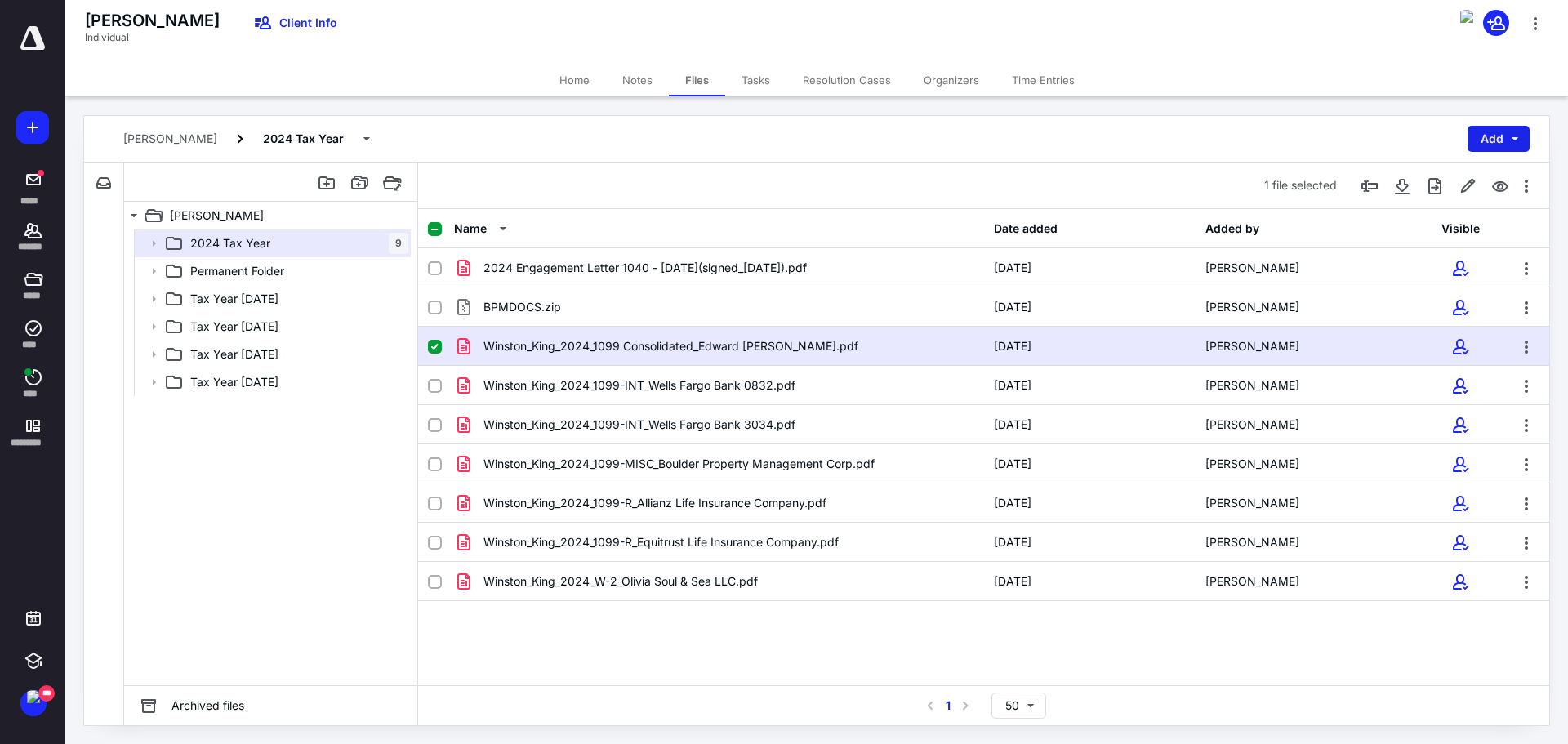 click on "Add" at bounding box center (1499, 139) 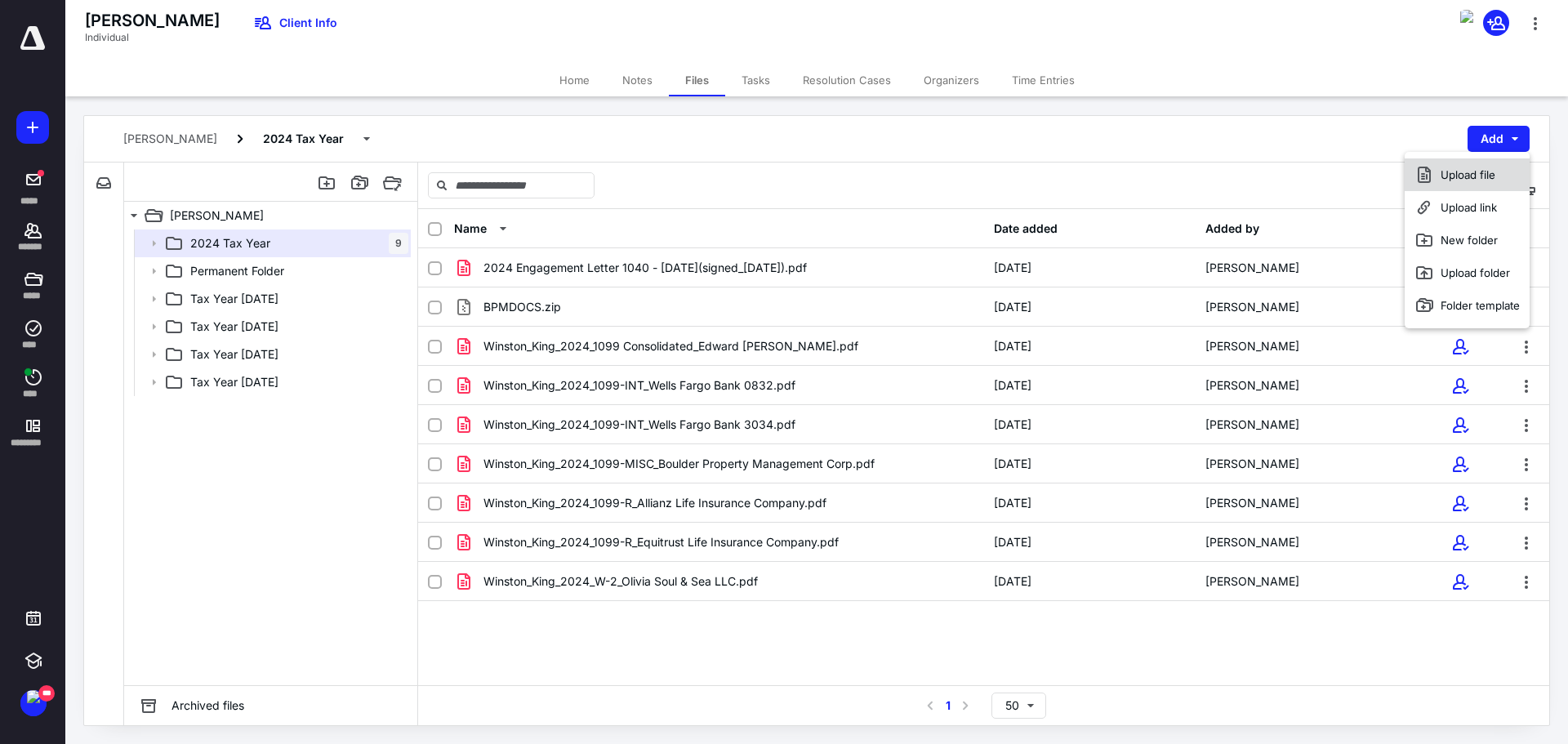 click on "Upload file" at bounding box center [1467, 175] 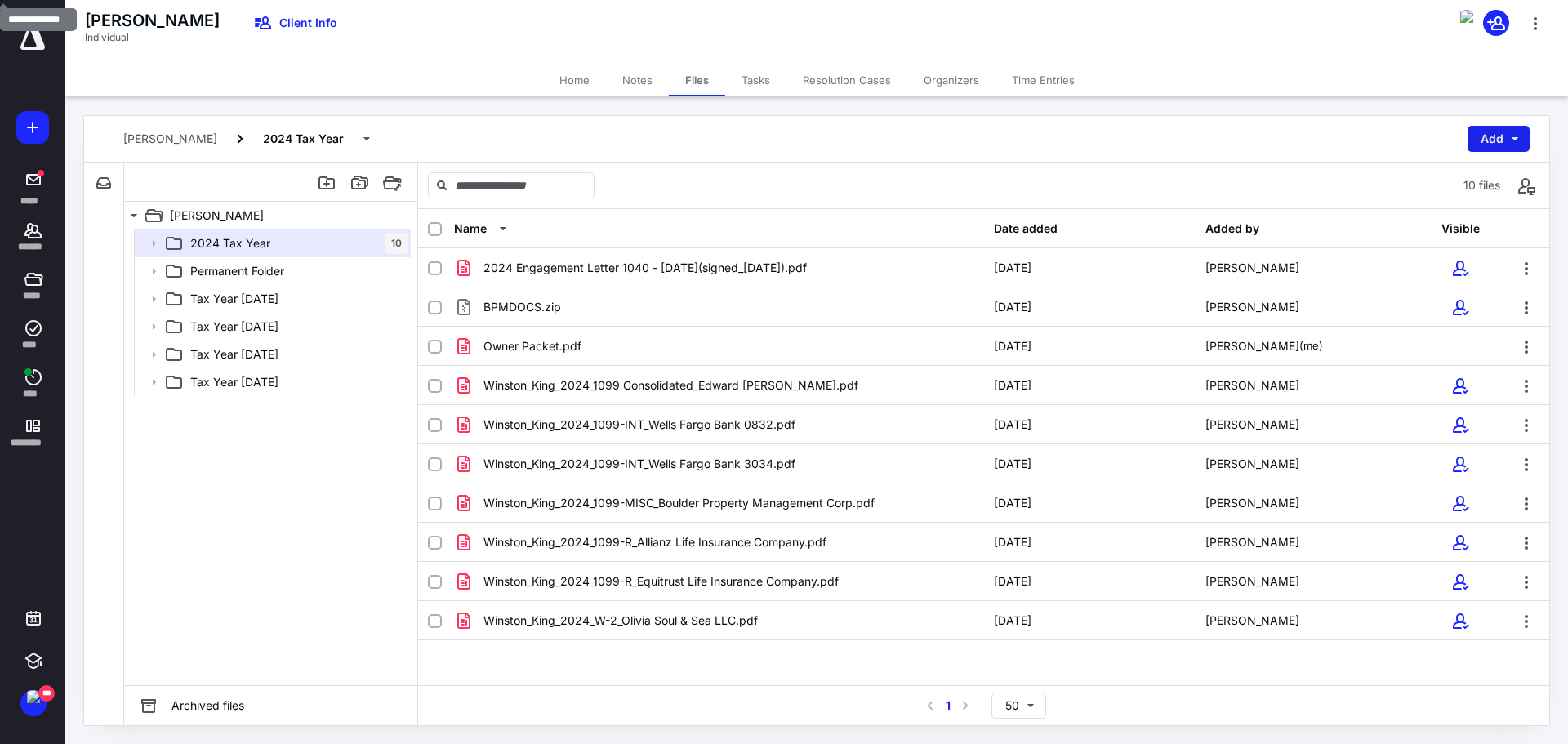 click on "Add" at bounding box center [1499, 139] 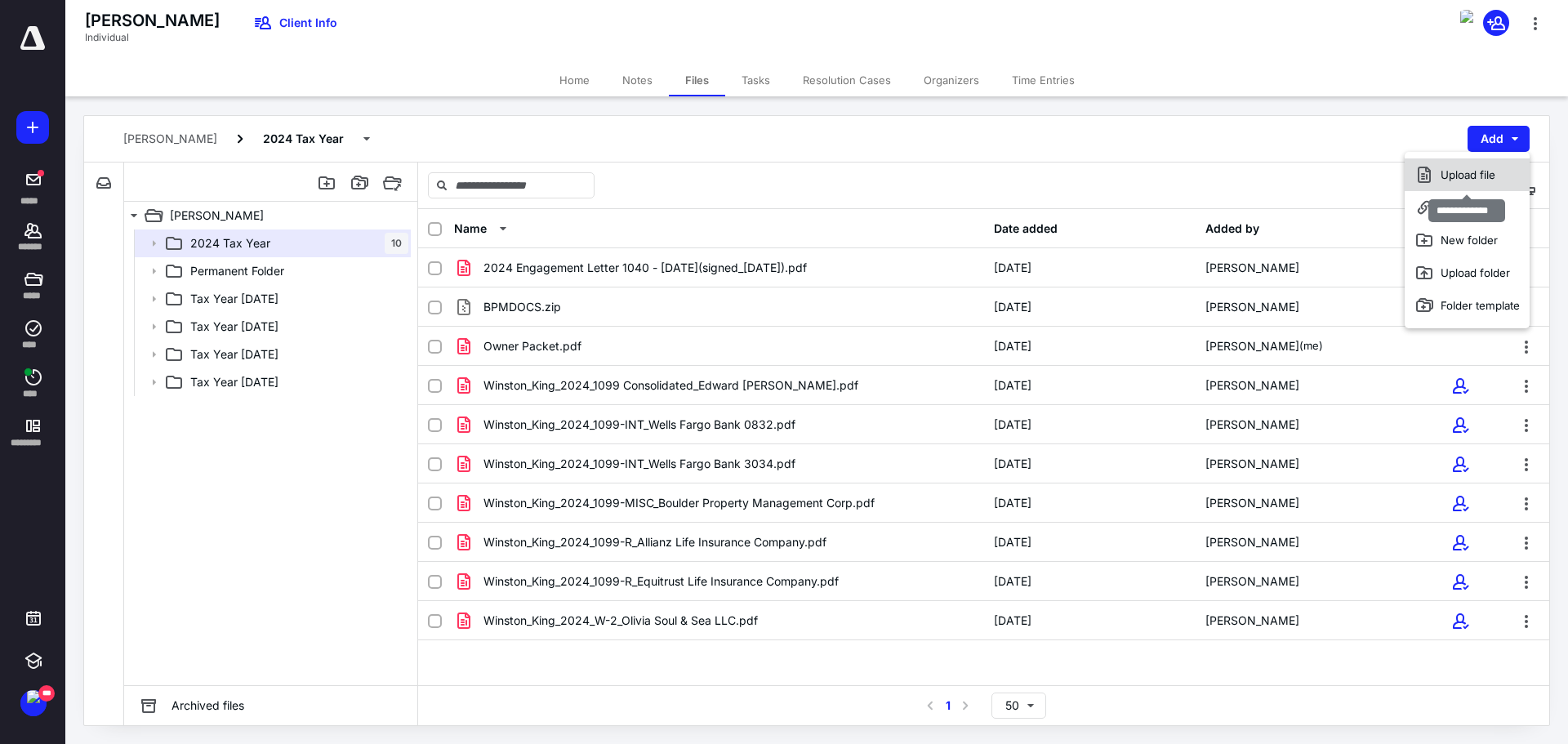 click on "Upload file" at bounding box center [1467, 175] 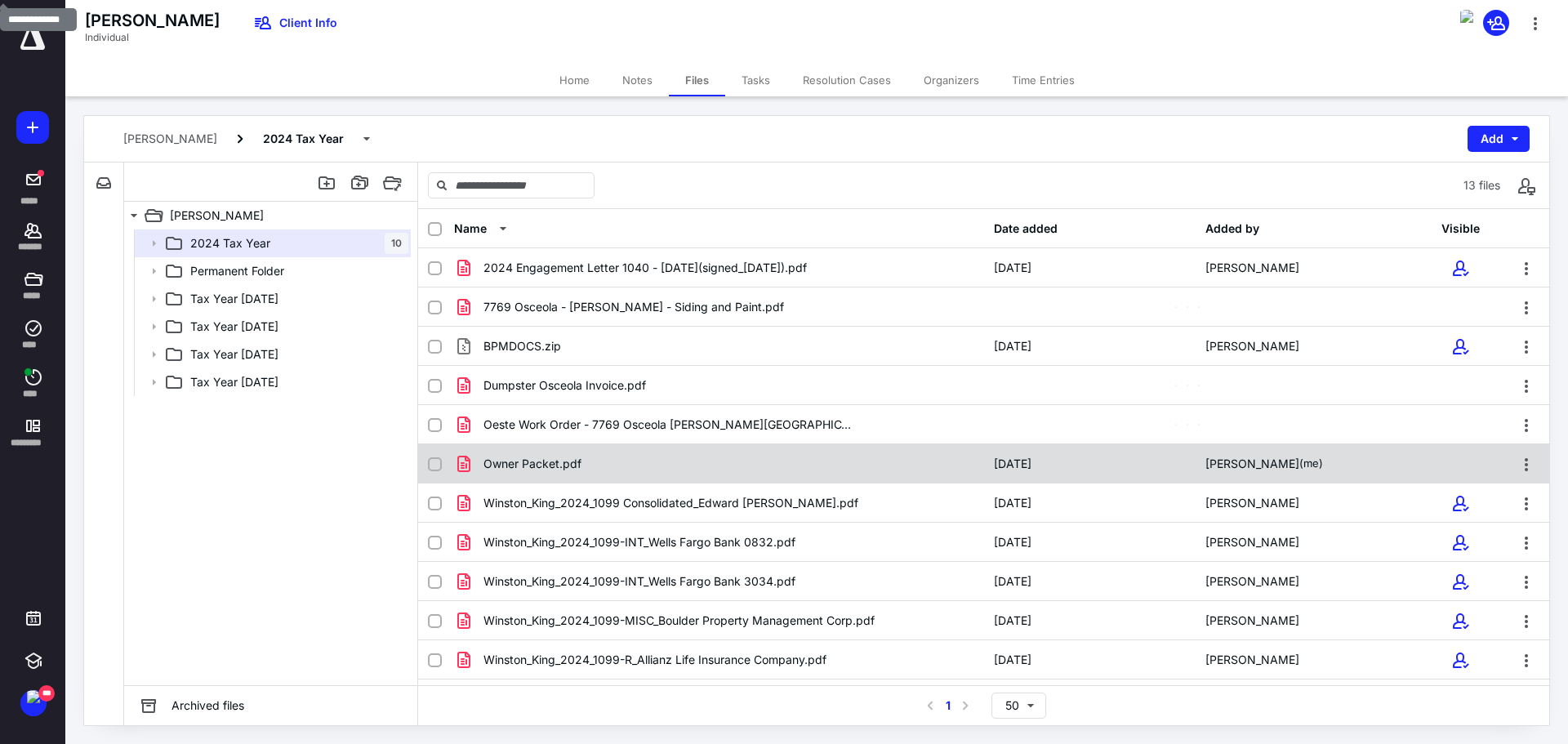 click on "Owner Packet.pdf 7/11/2025 Melissa Cambe  (me)" at bounding box center [983, 464] 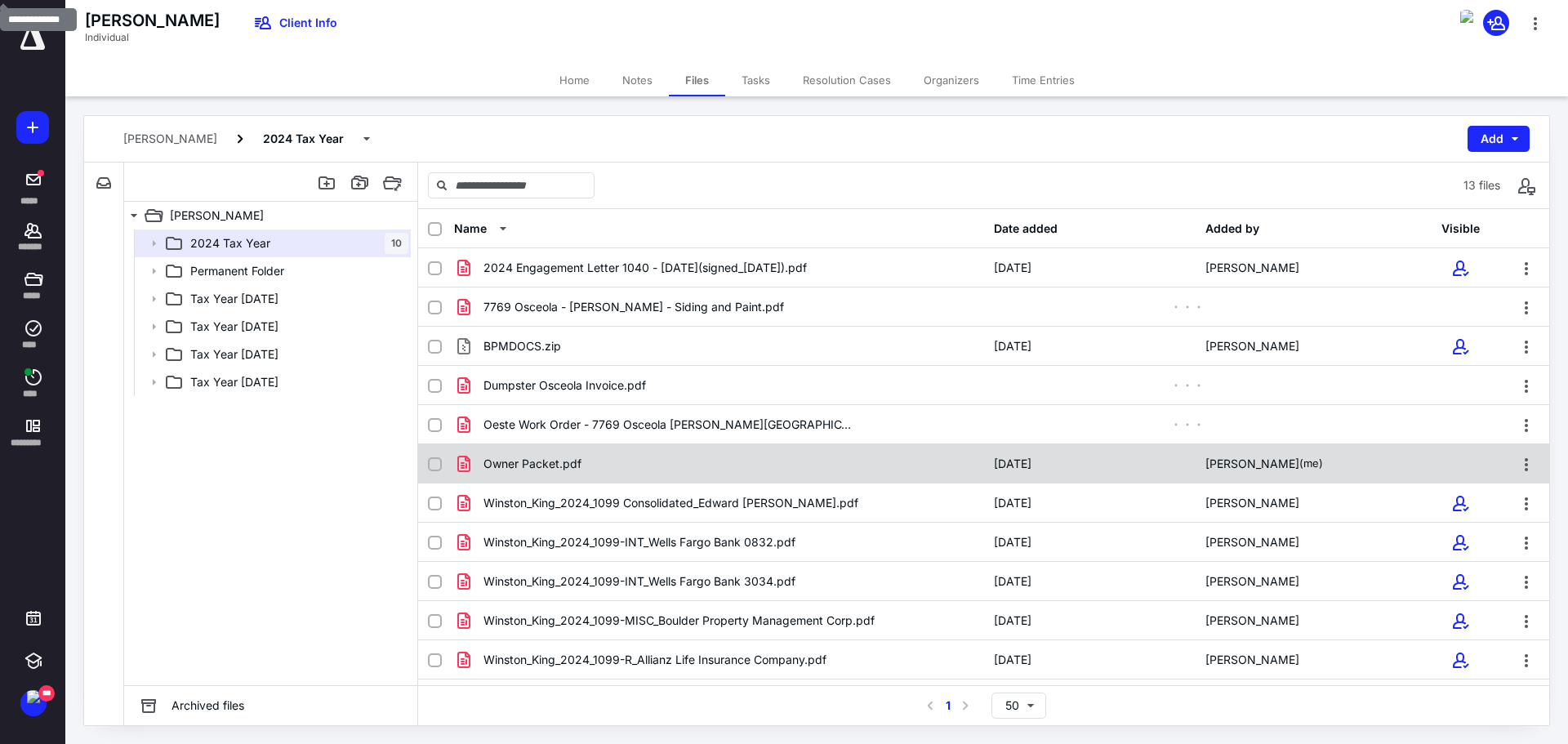 checkbox on "true" 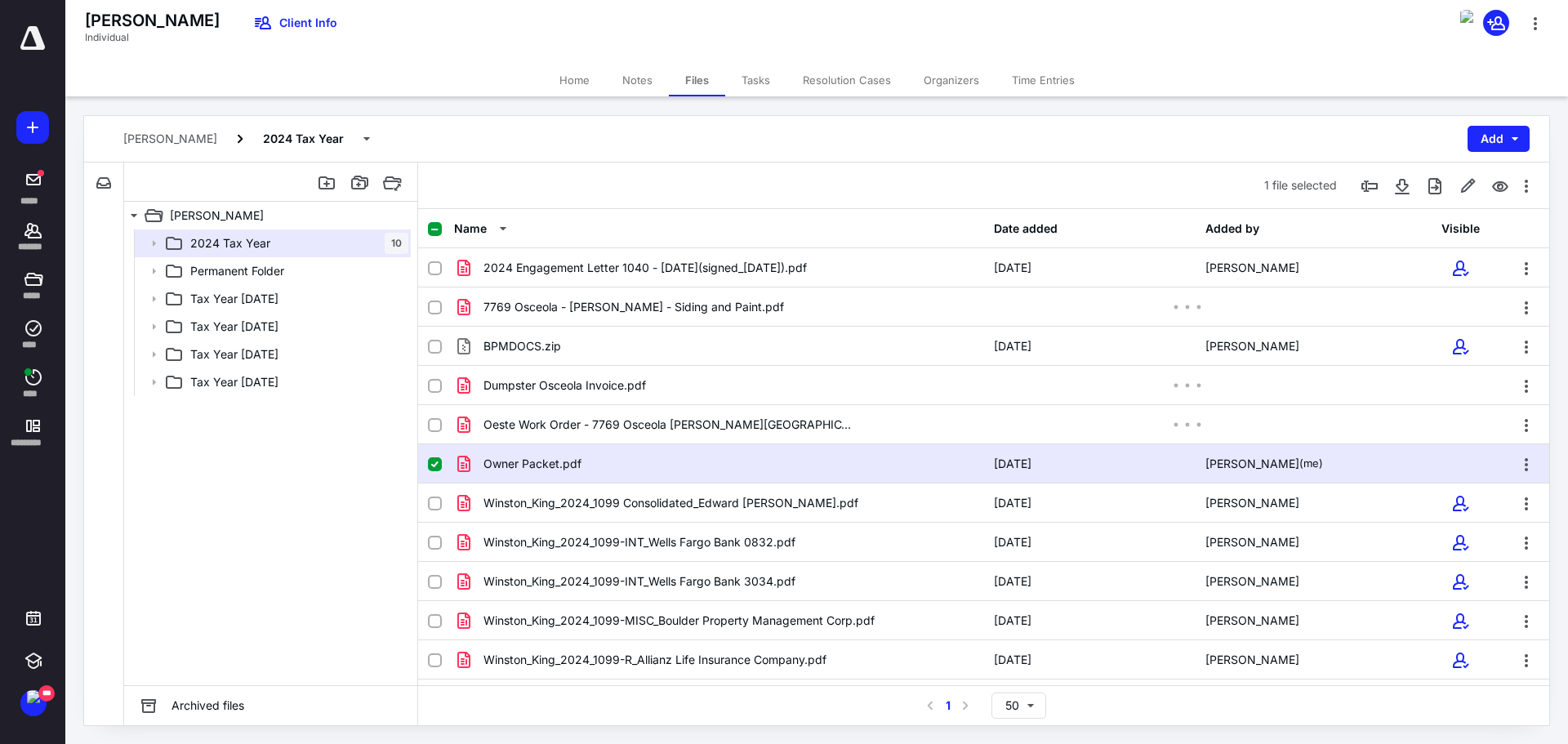 click on "Owner Packet.pdf 7/11/2025 Melissa Cambe  (me)" at bounding box center (983, 464) 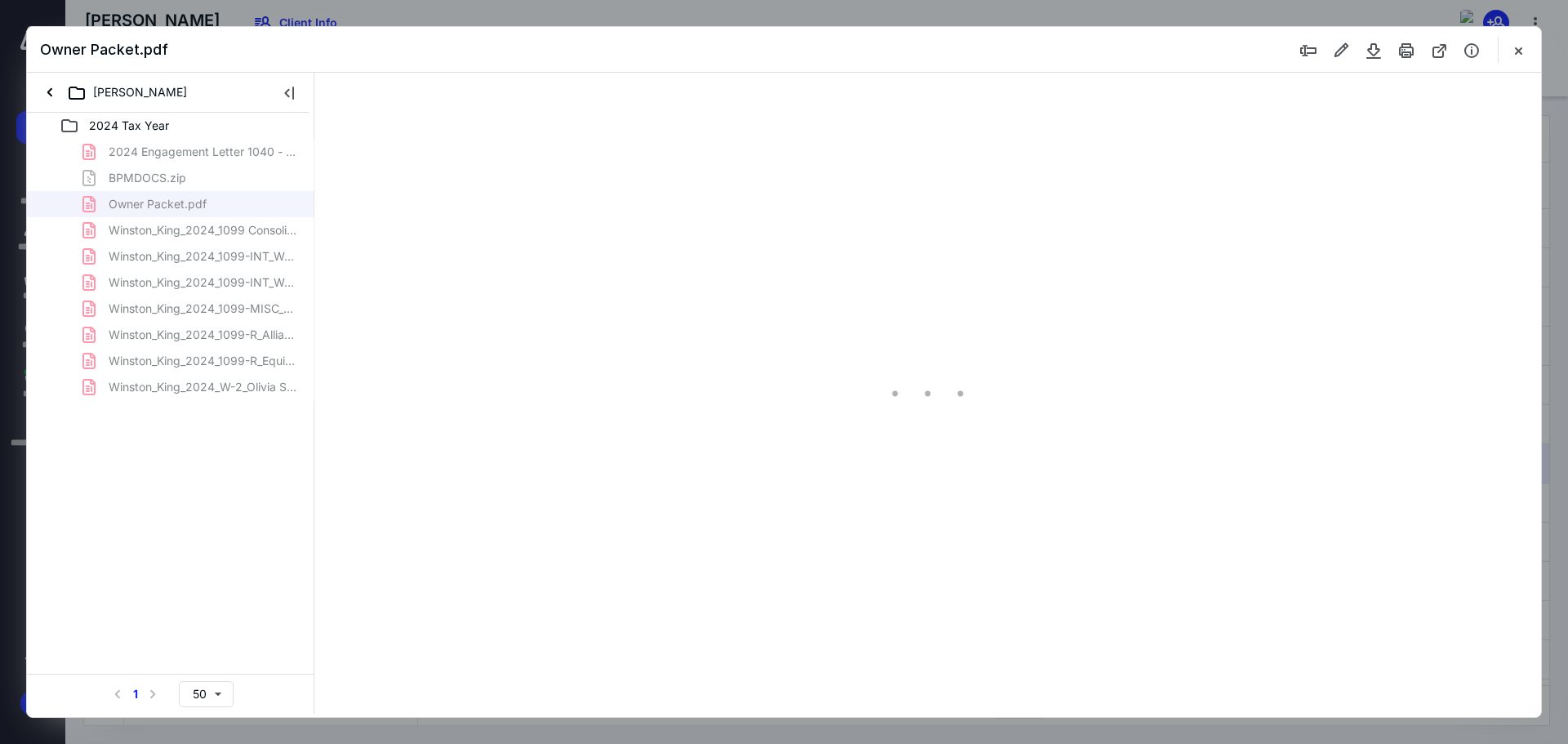scroll, scrollTop: 0, scrollLeft: 0, axis: both 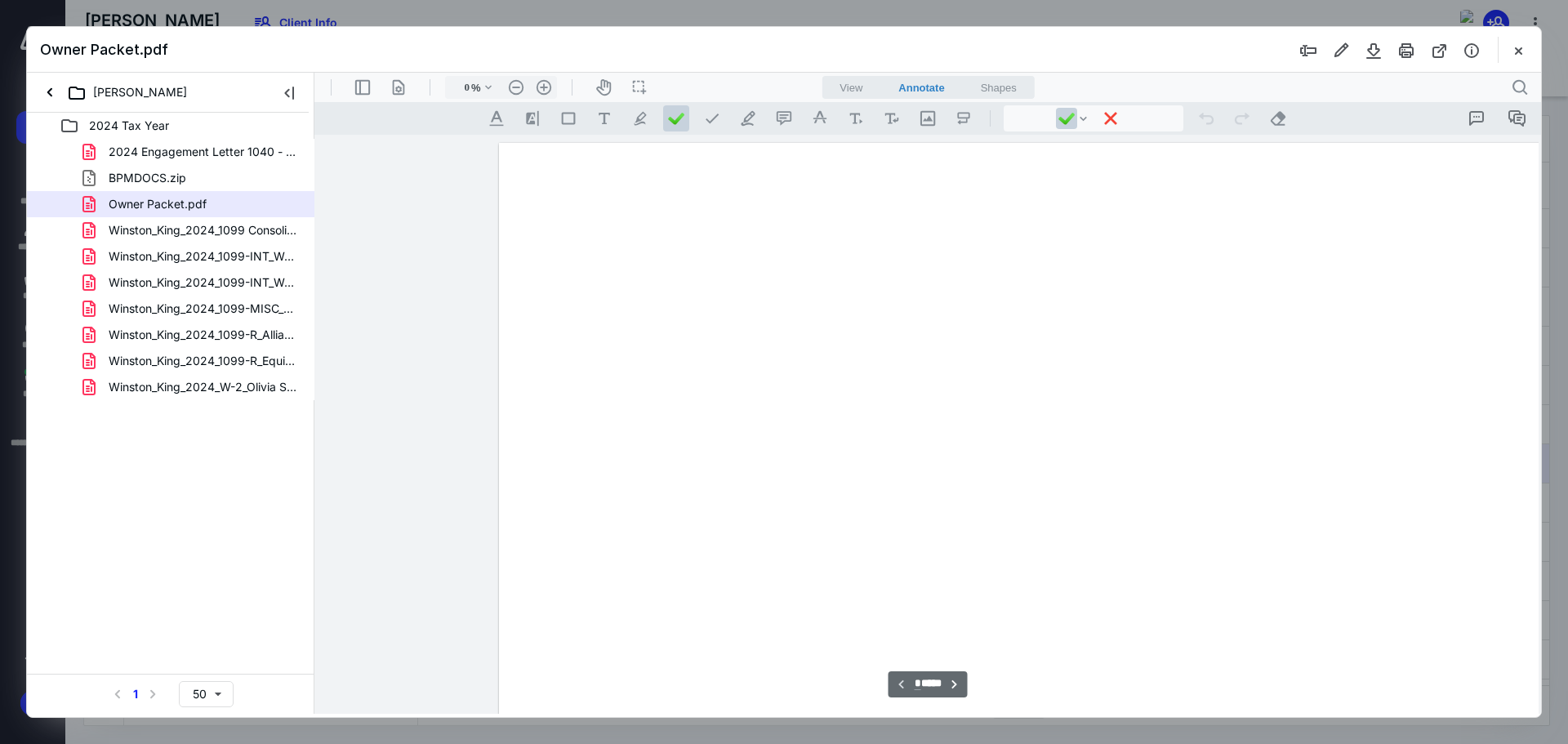 type on "241" 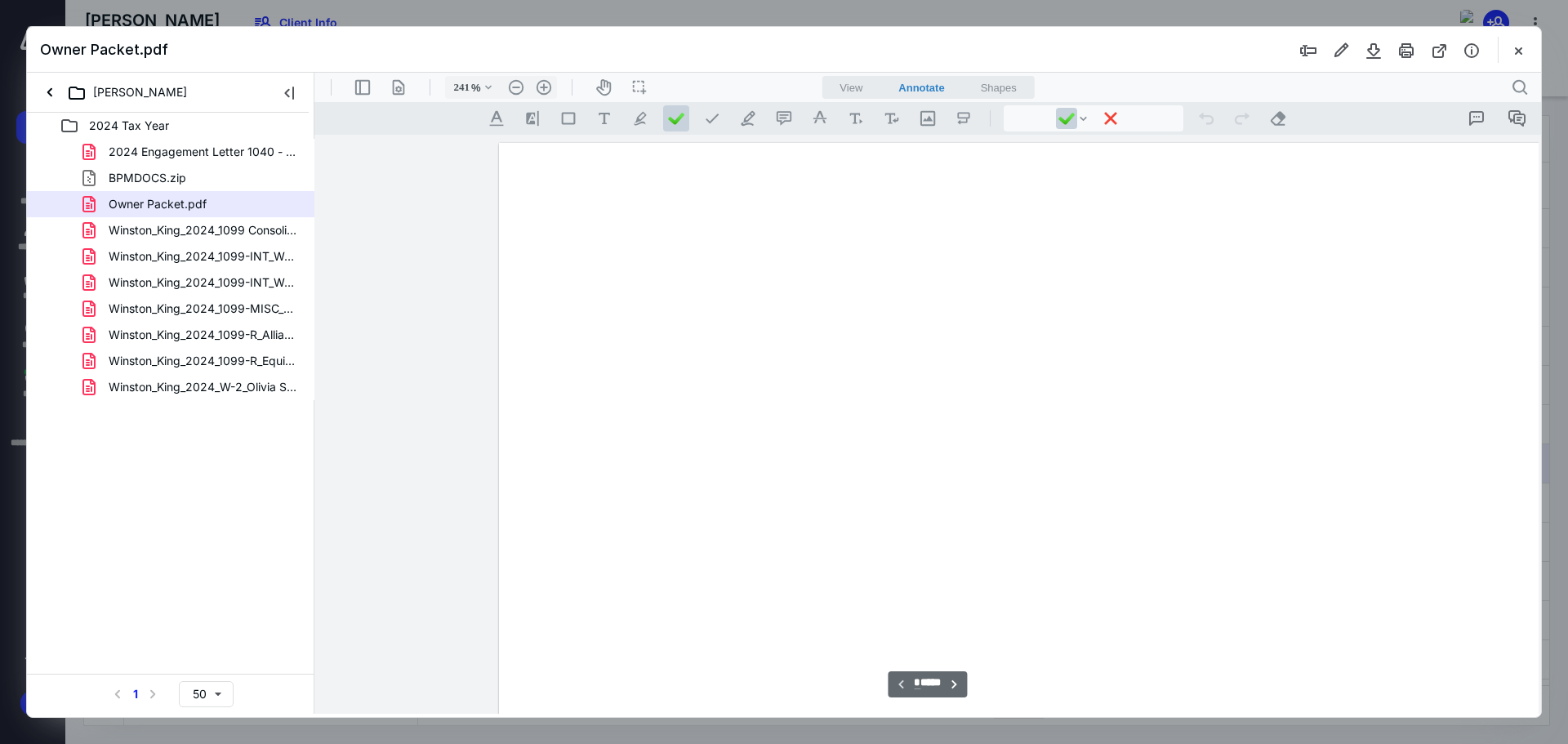scroll, scrollTop: 70, scrollLeft: 175, axis: both 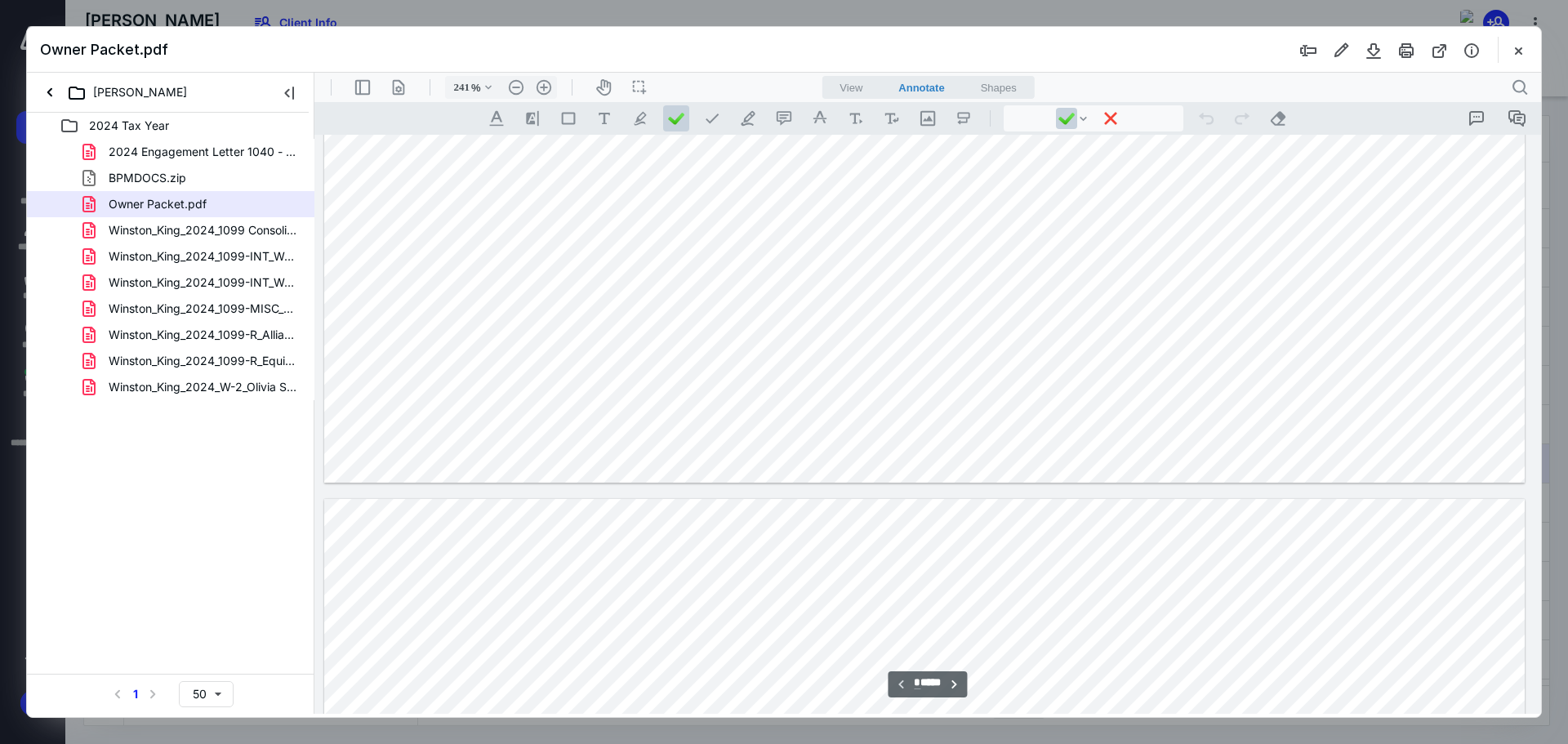 type on "*" 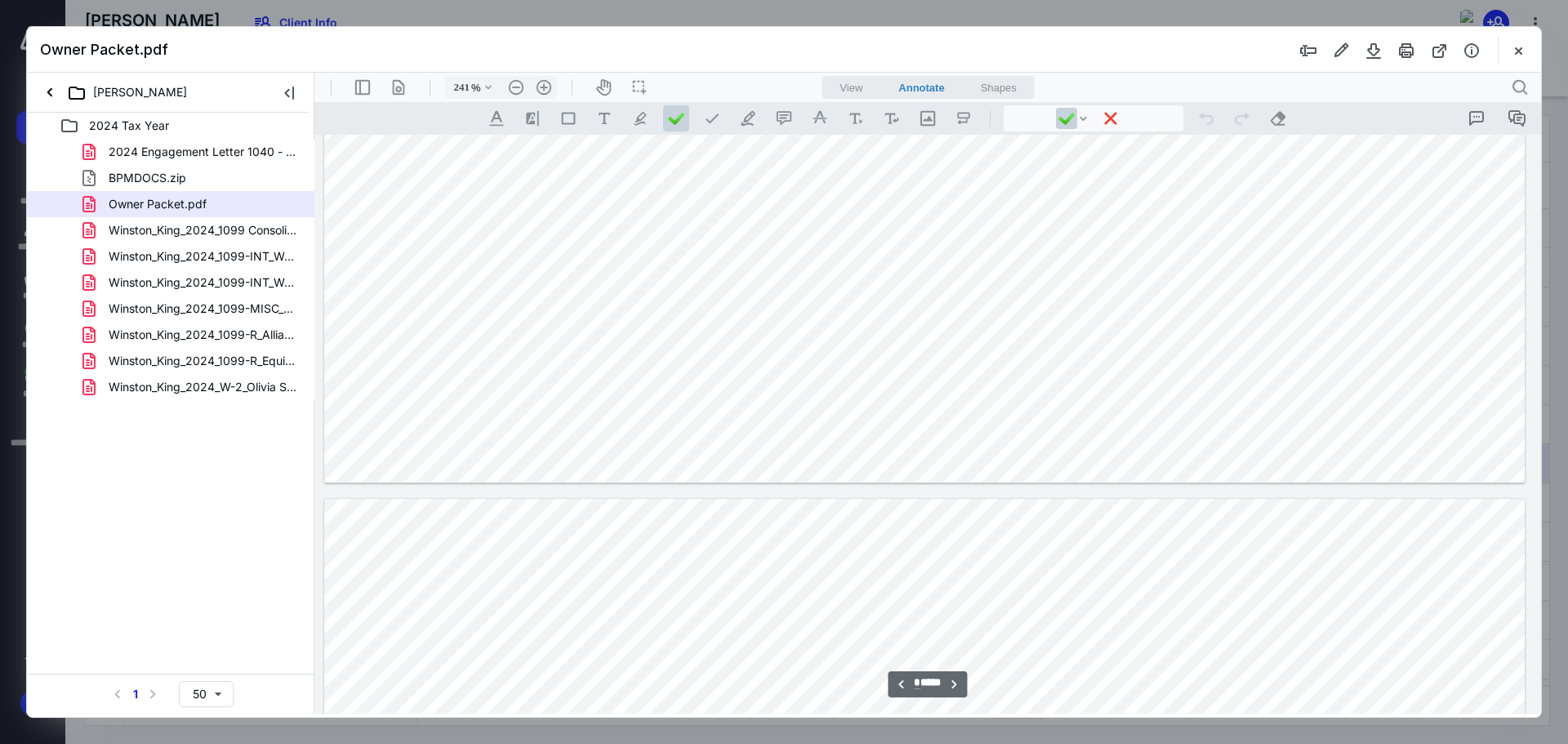 scroll, scrollTop: 1785, scrollLeft: 175, axis: both 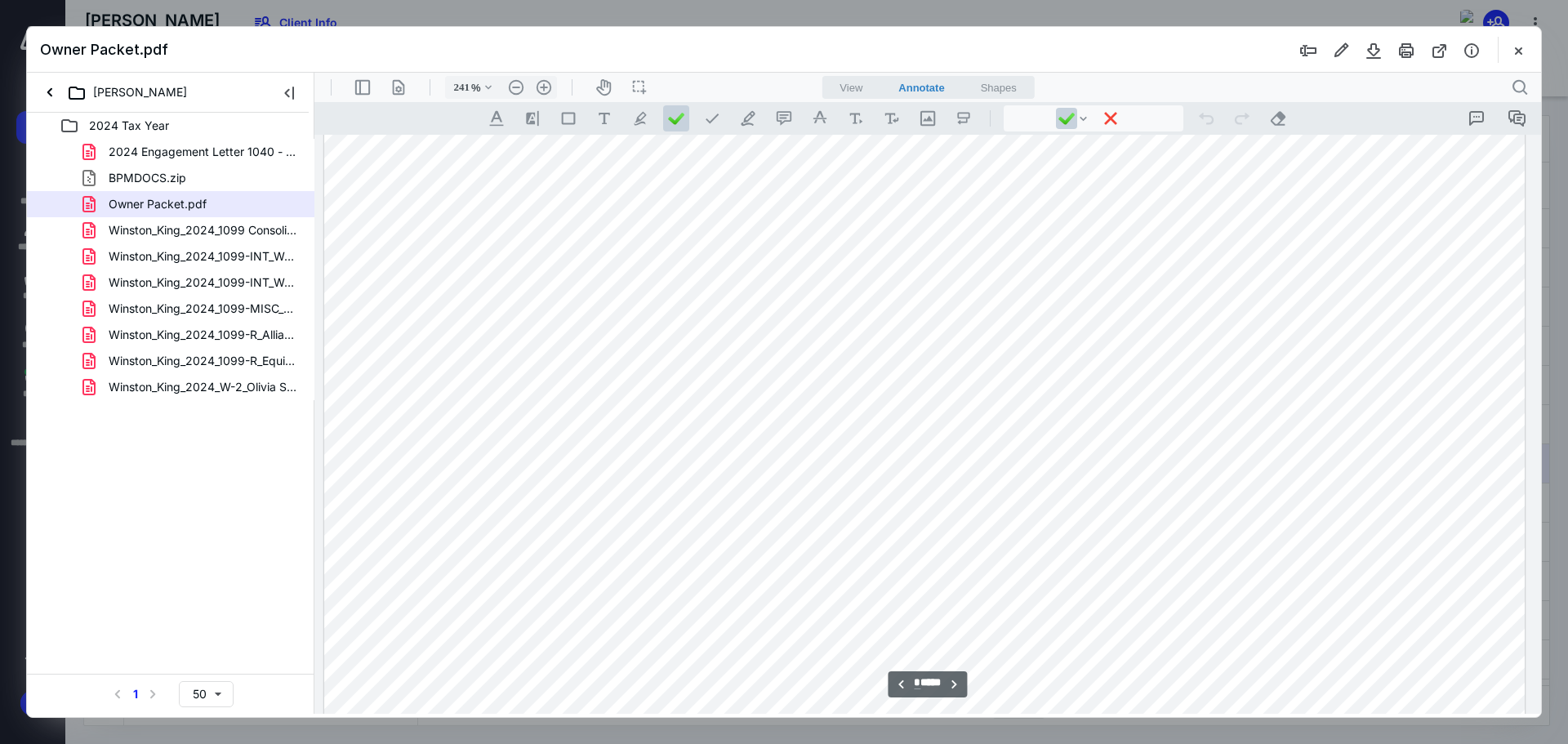 type on "141" 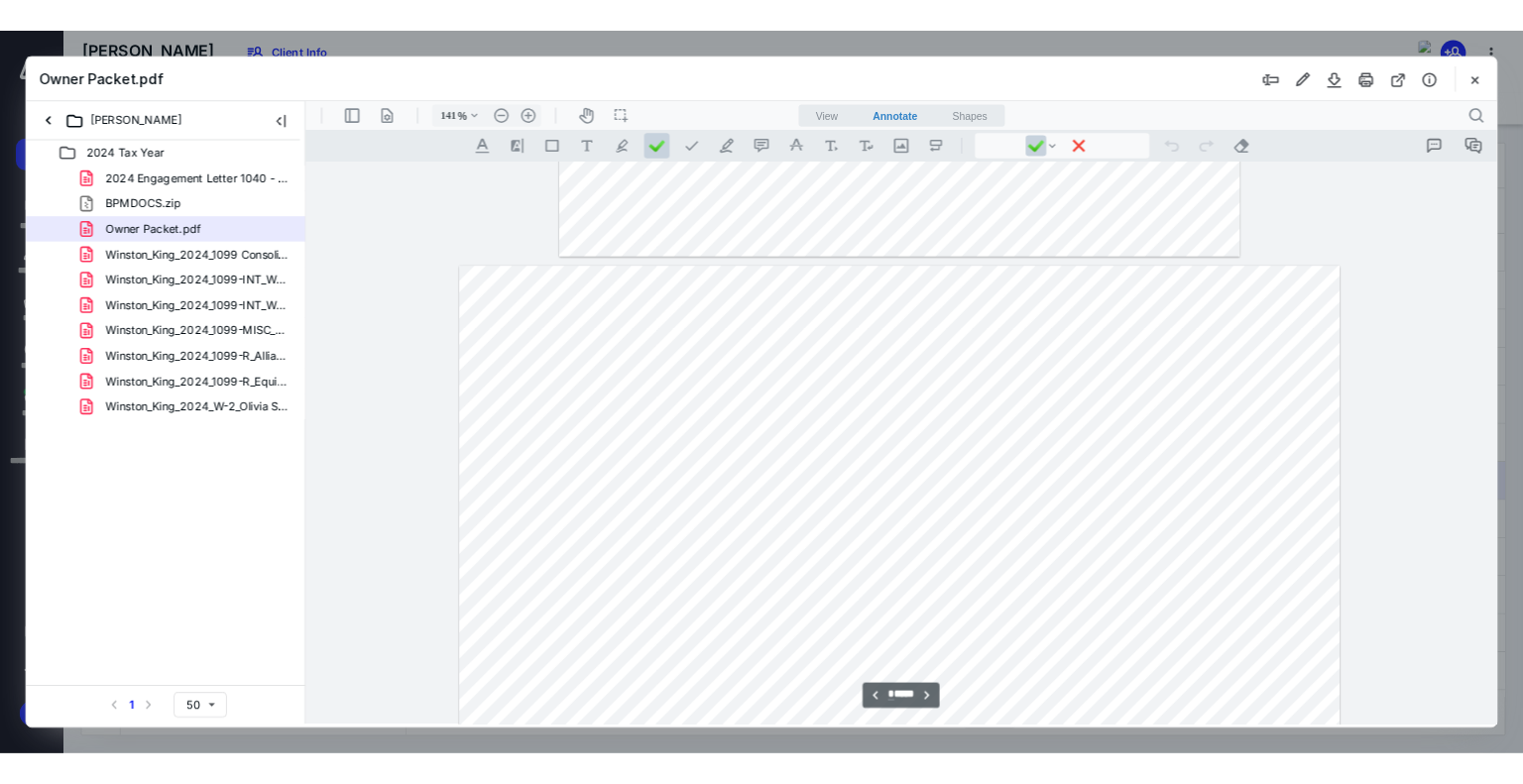 scroll, scrollTop: 4317, scrollLeft: 0, axis: vertical 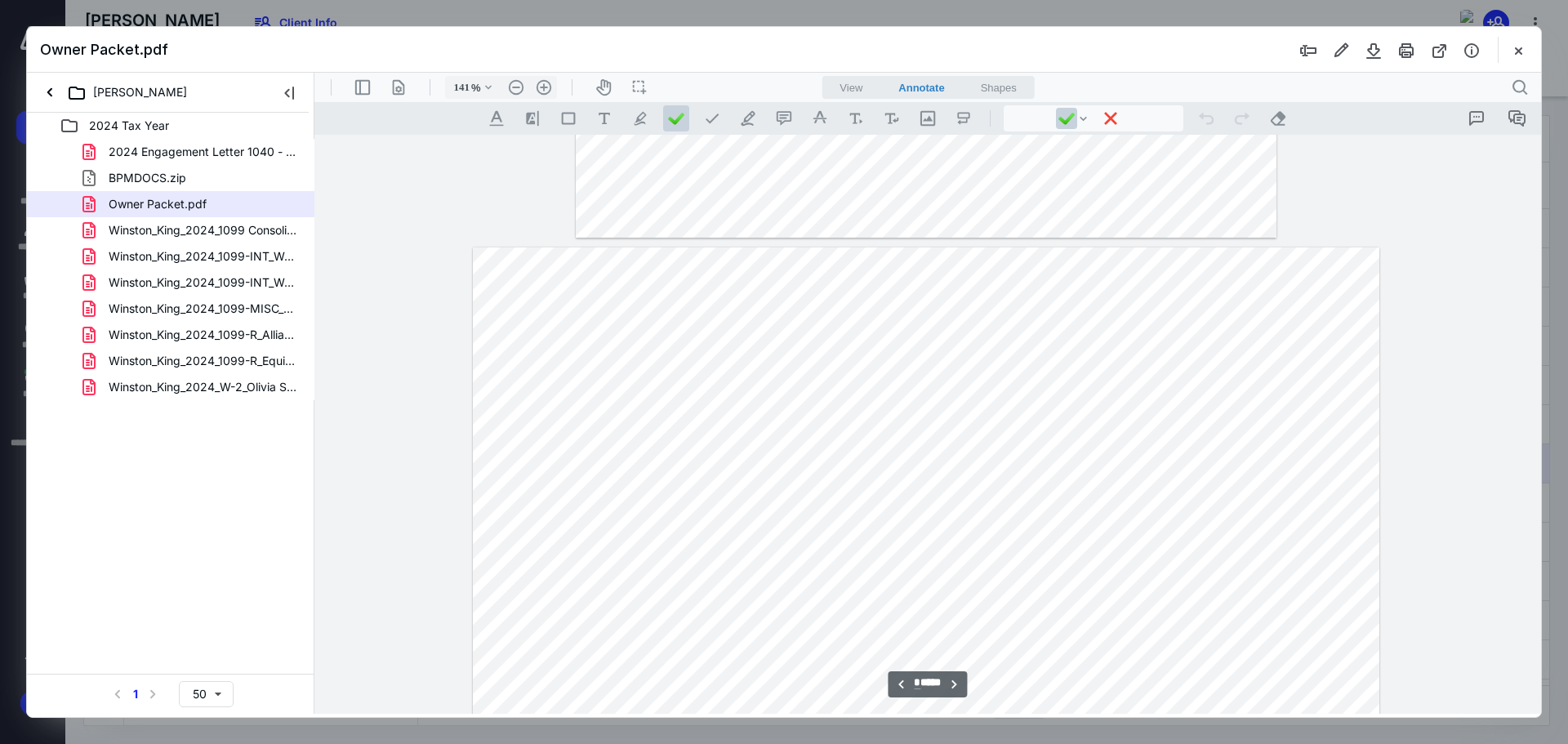click at bounding box center [676, 118] 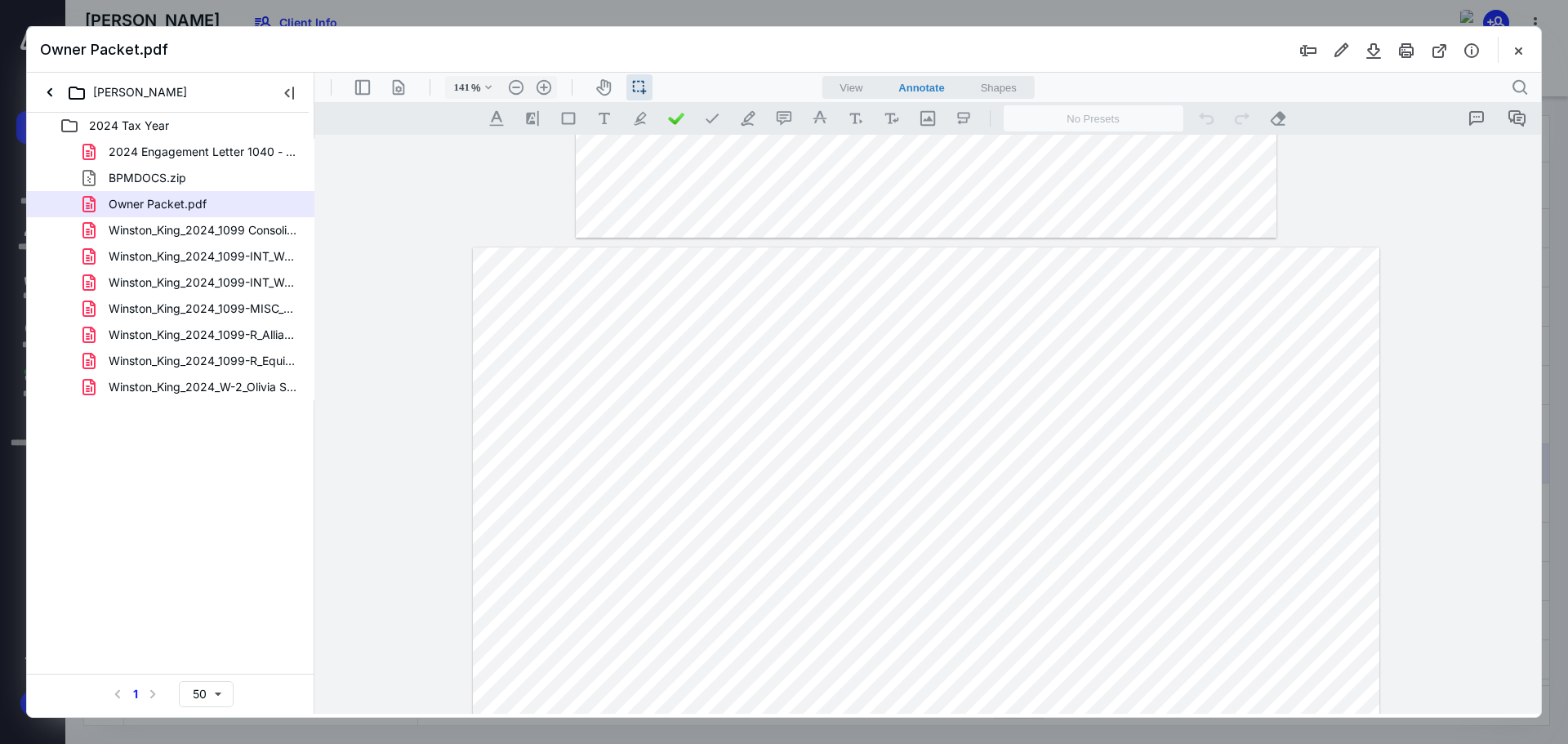 drag, startPoint x: 572, startPoint y: 311, endPoint x: 800, endPoint y: 305, distance: 228.0789 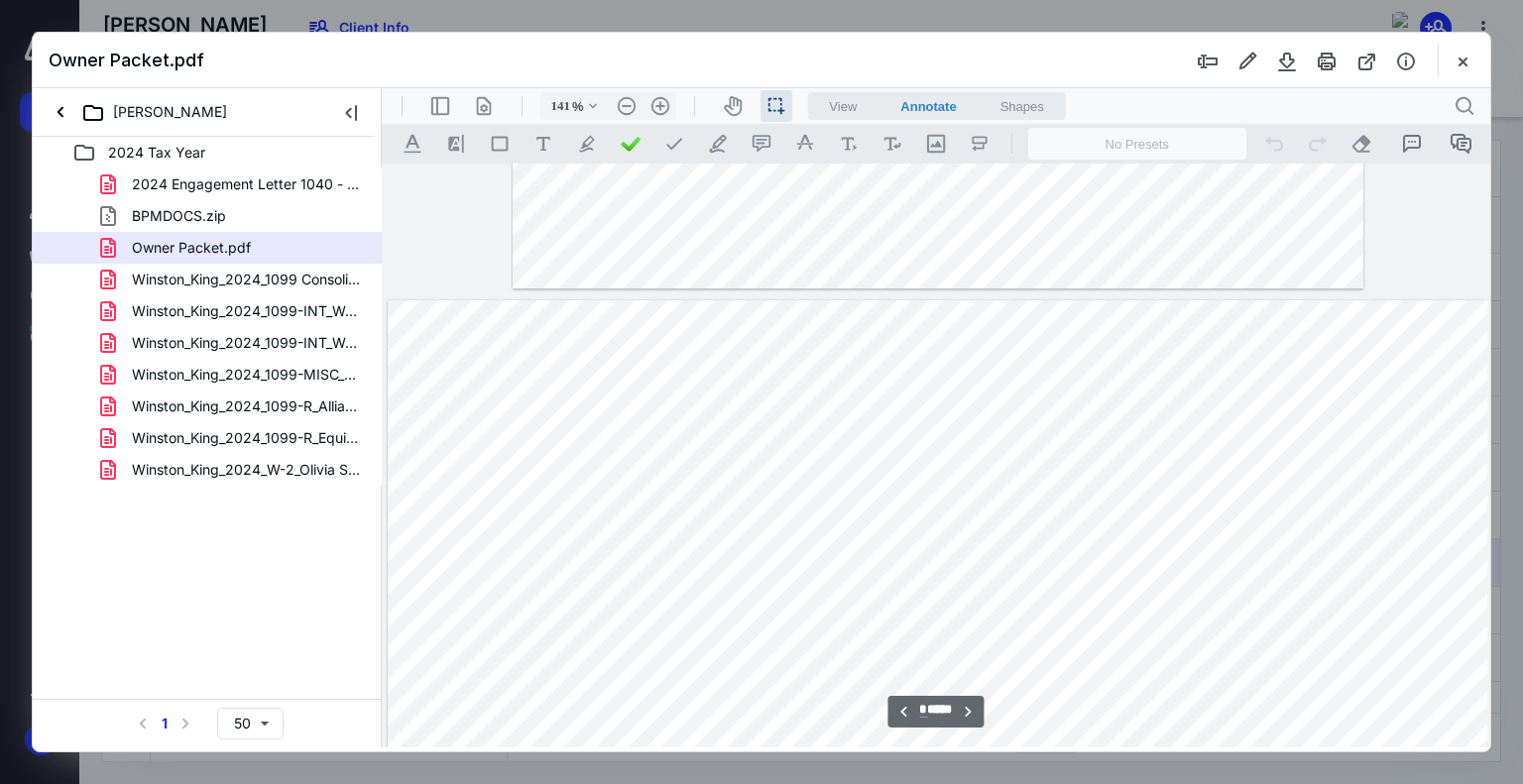 scroll, scrollTop: 4317, scrollLeft: 0, axis: vertical 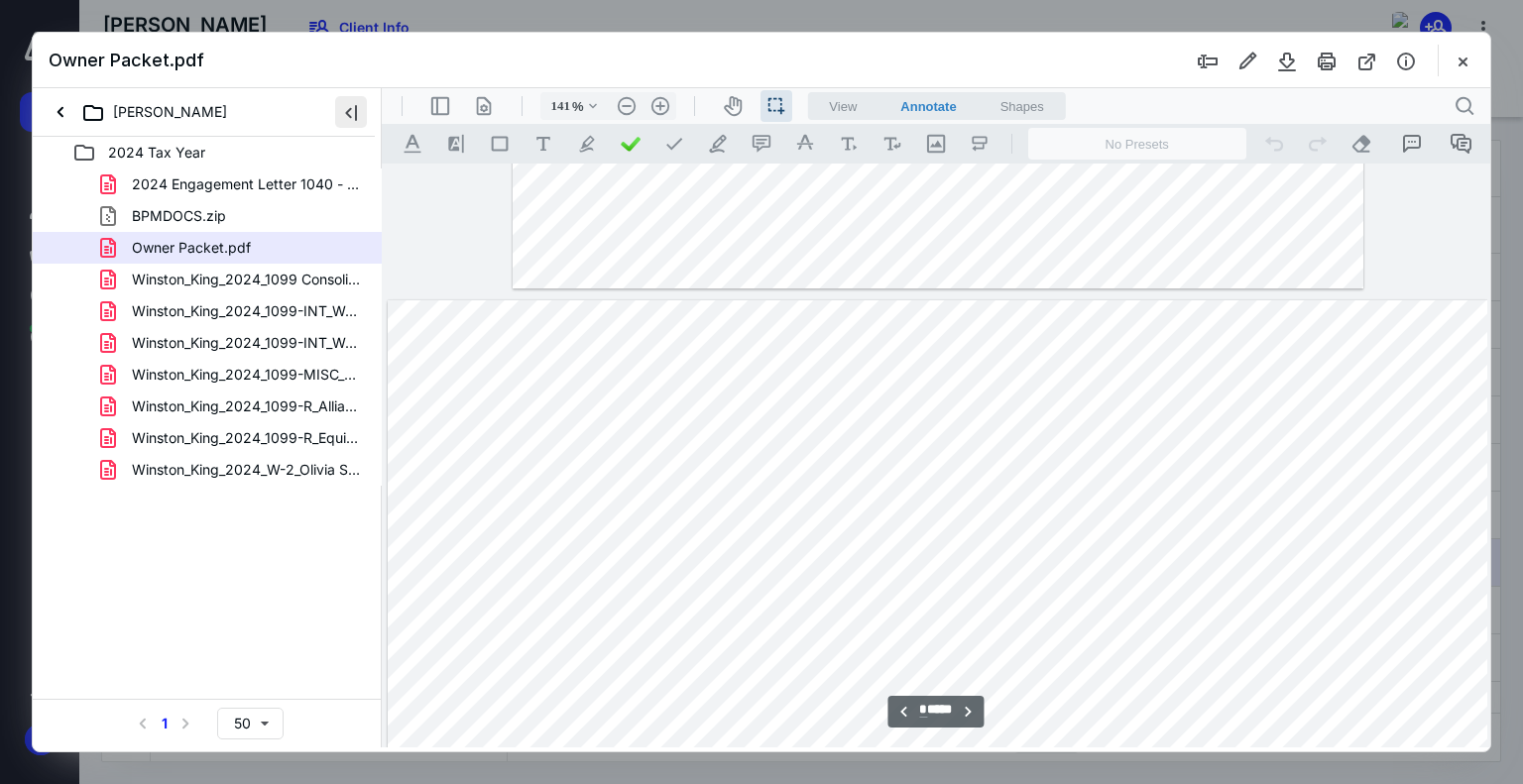 click at bounding box center [351, 112] 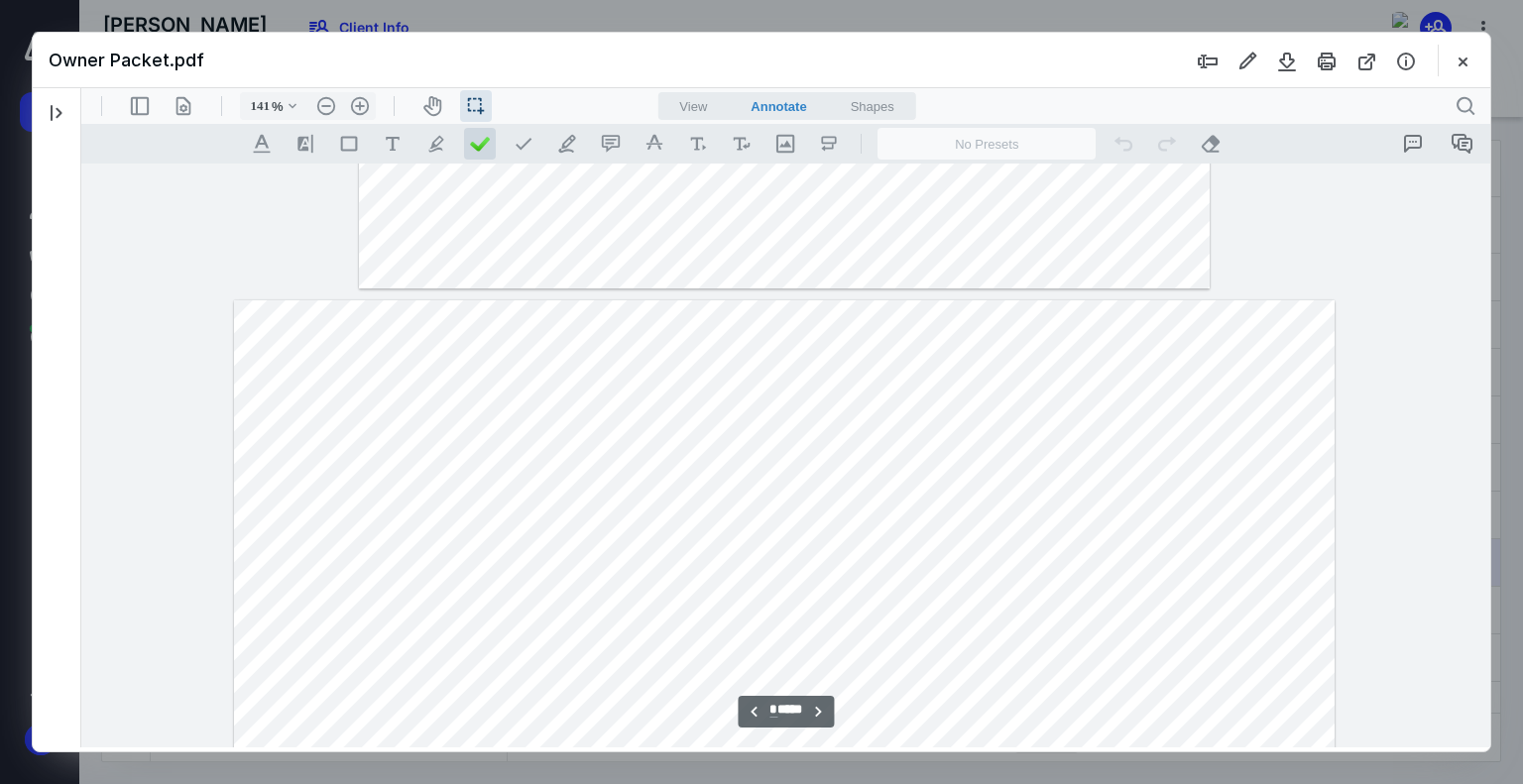 click at bounding box center (480, 144) 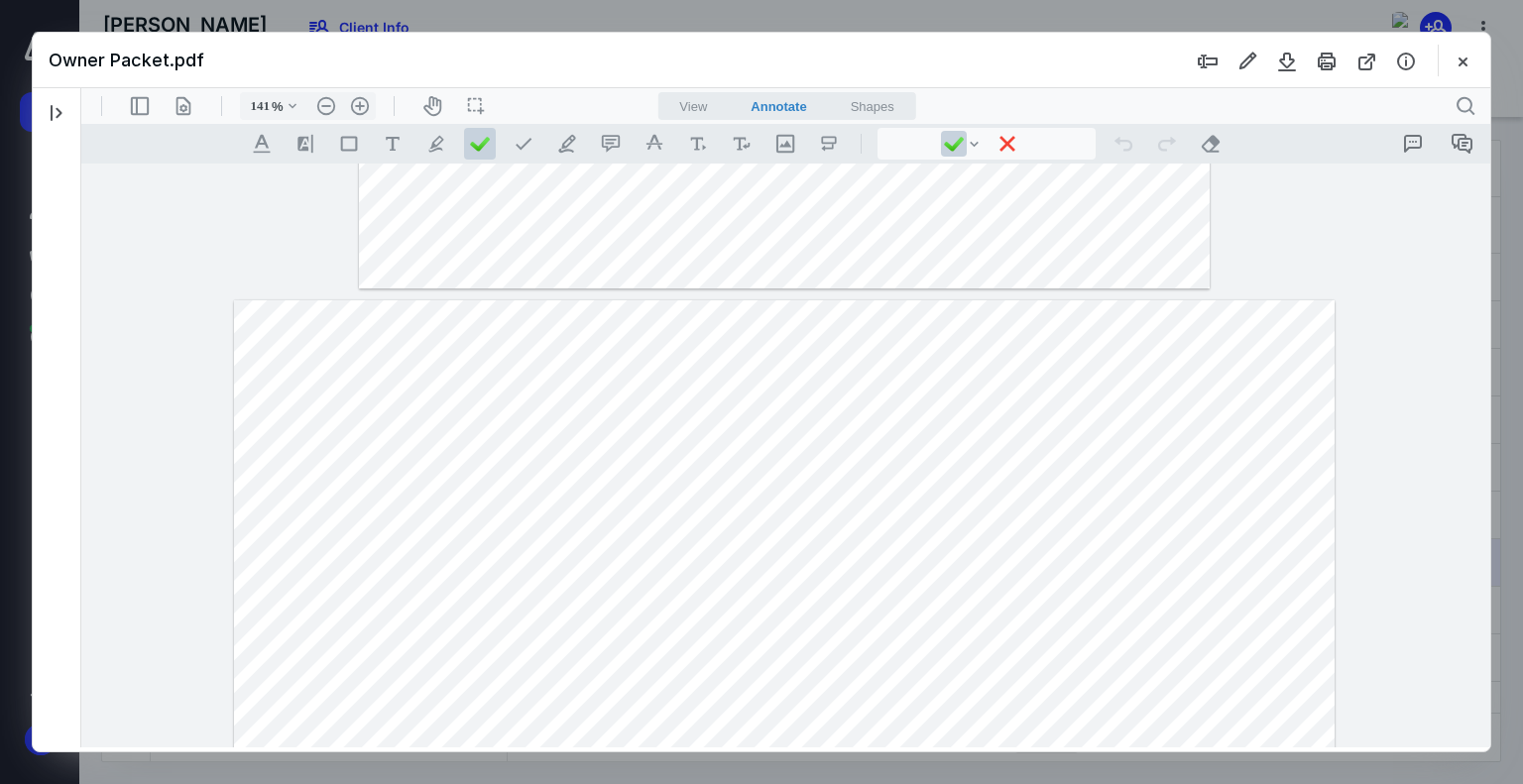 type on "*" 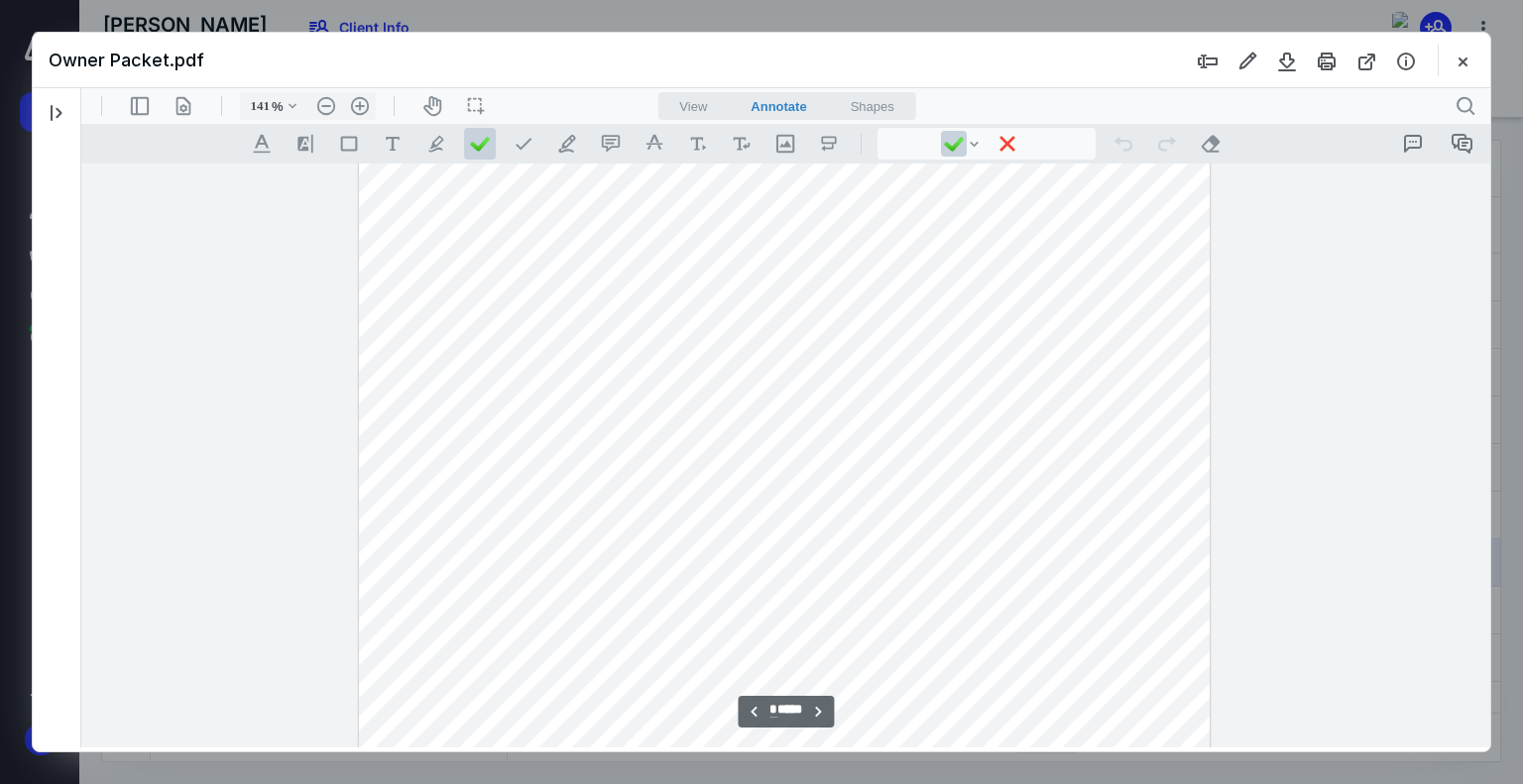 type 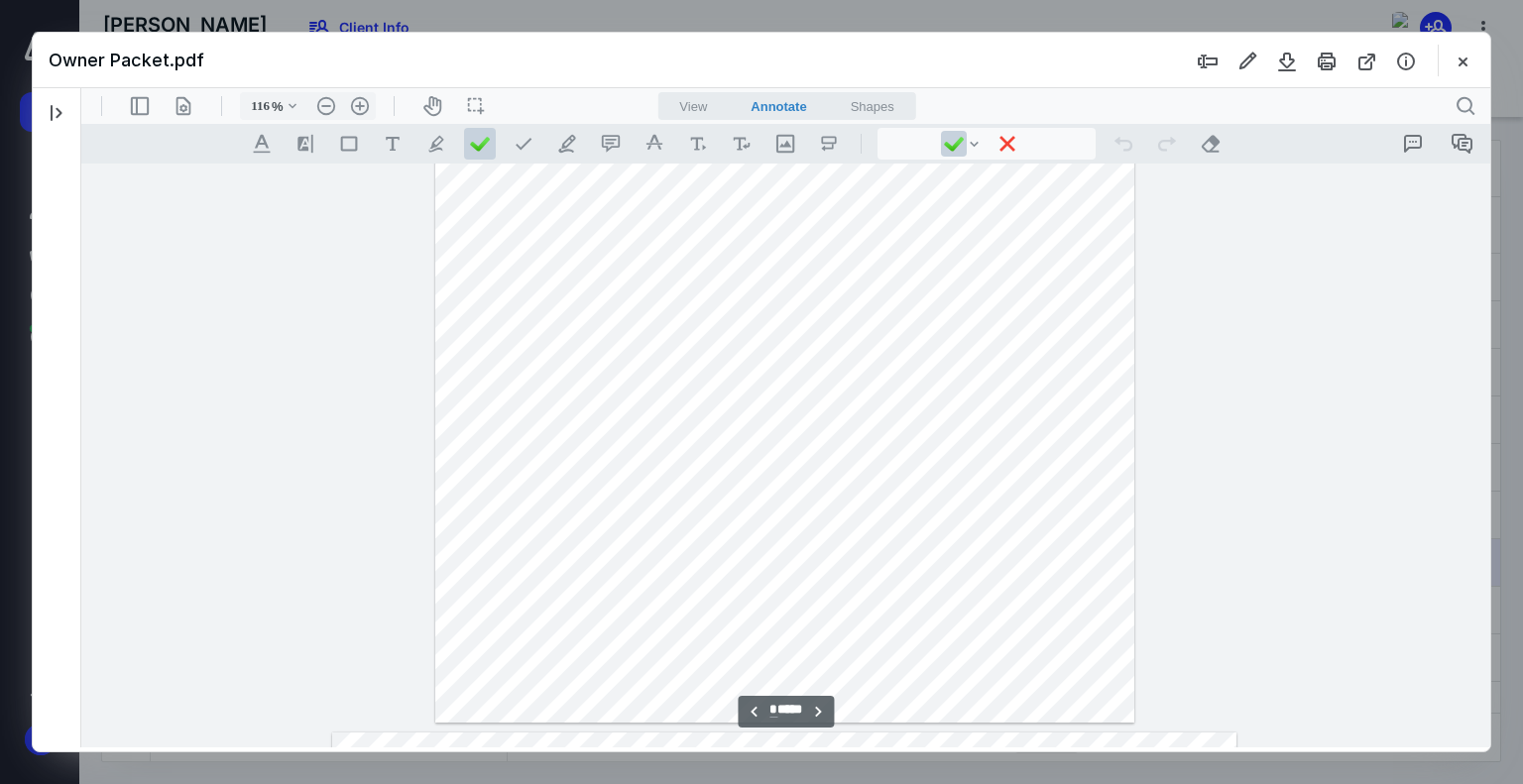 type on "141" 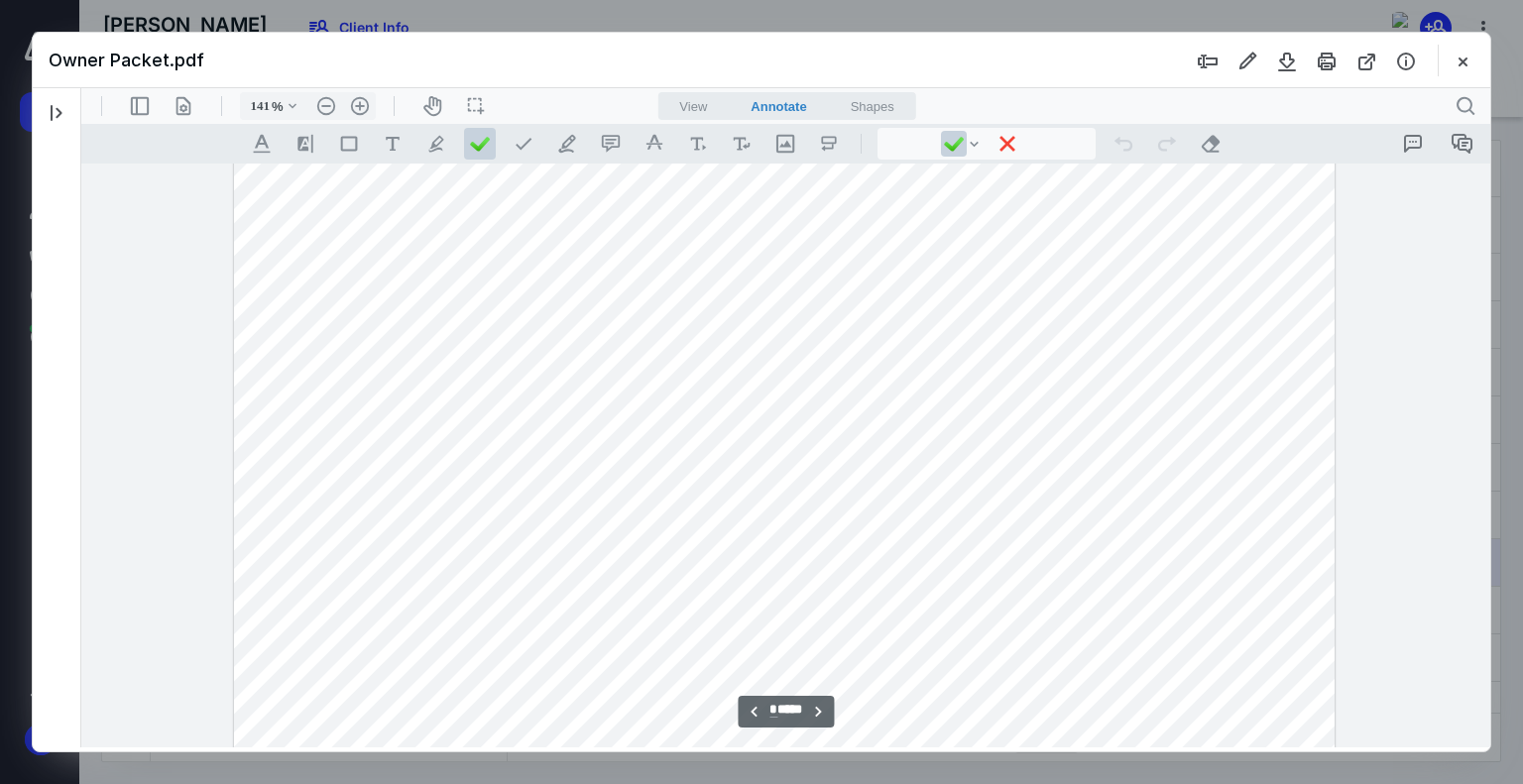 scroll, scrollTop: 4559, scrollLeft: 0, axis: vertical 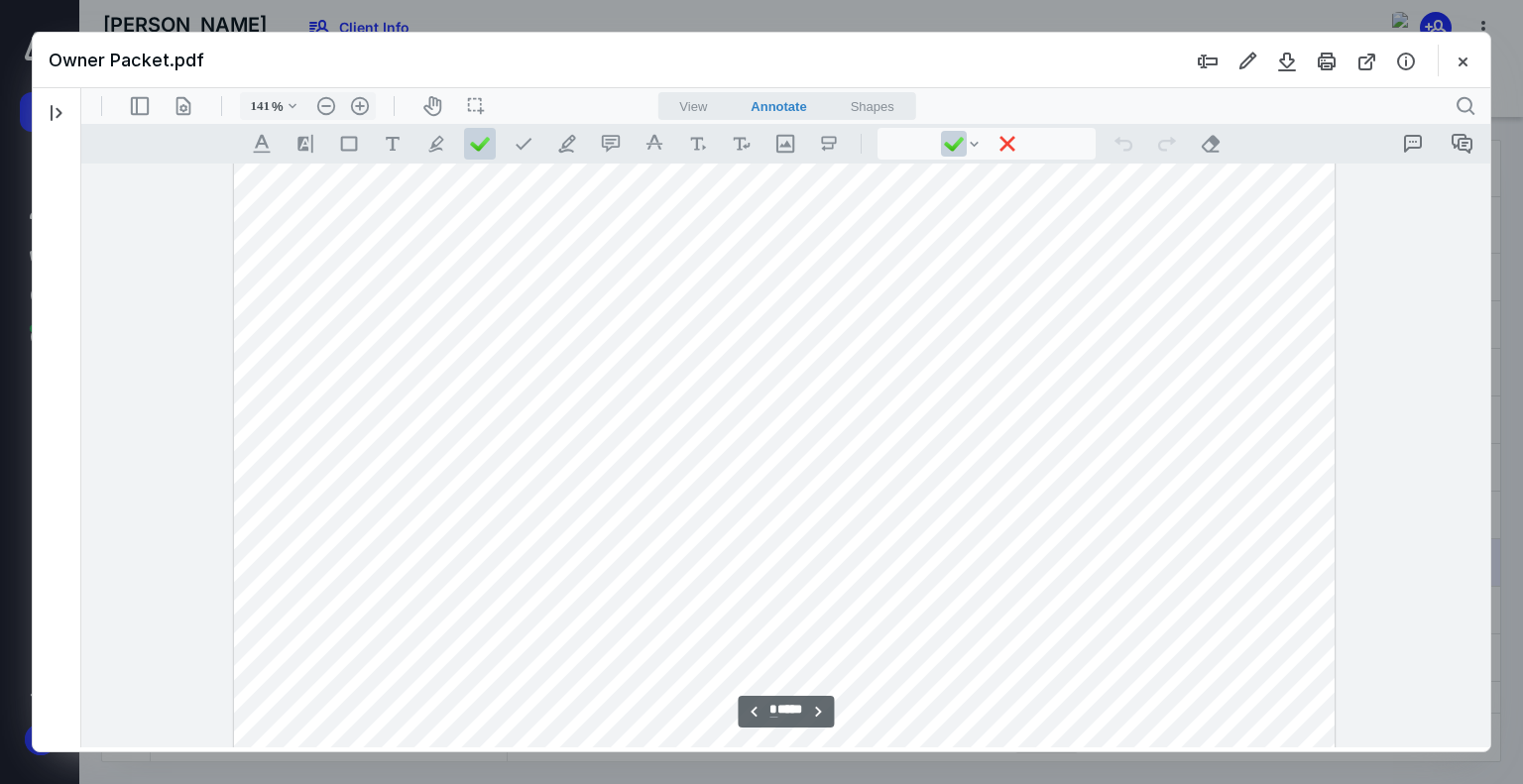 drag, startPoint x: 1297, startPoint y: 367, endPoint x: 1350, endPoint y: 404, distance: 64.6375 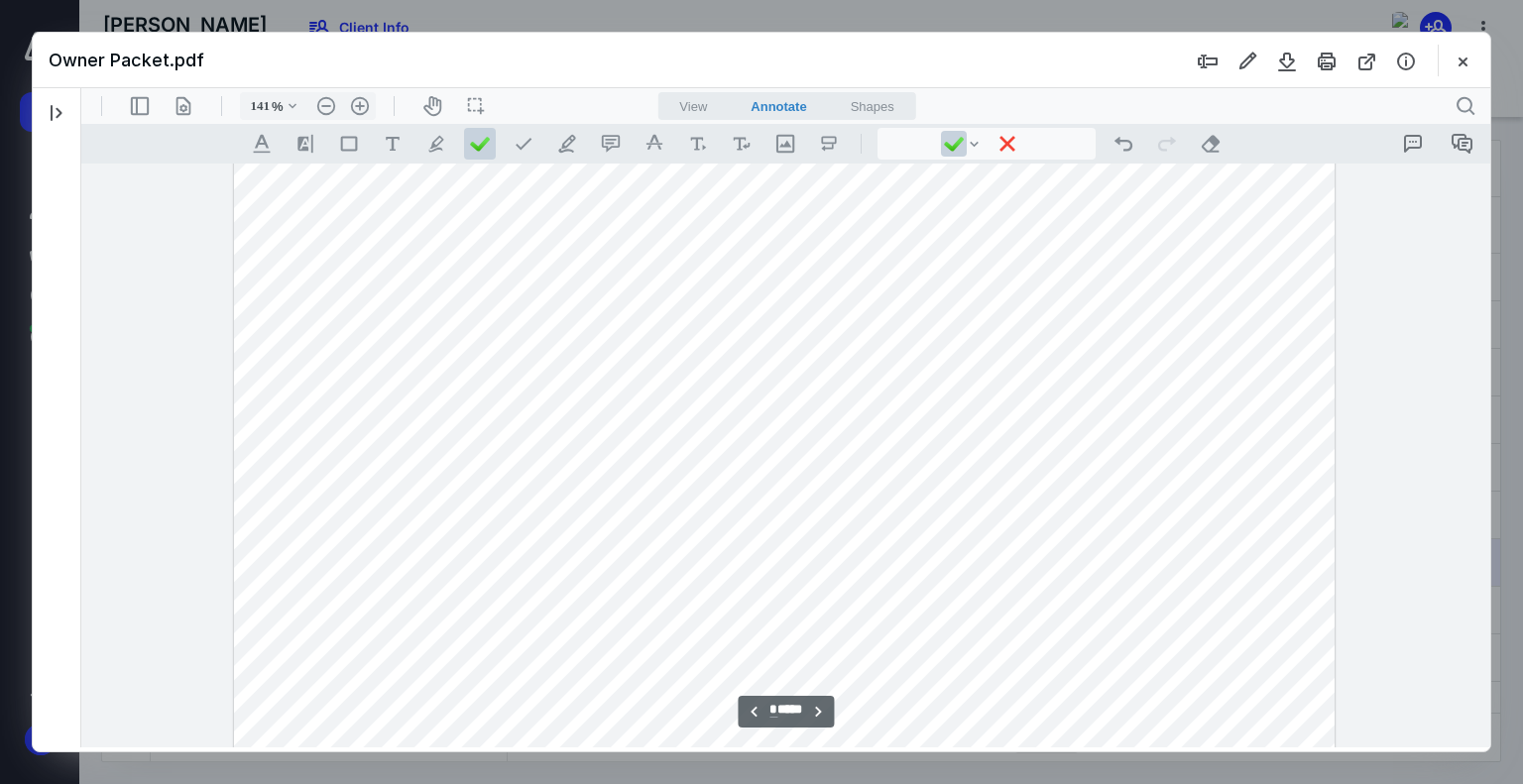 click at bounding box center (784, 484) 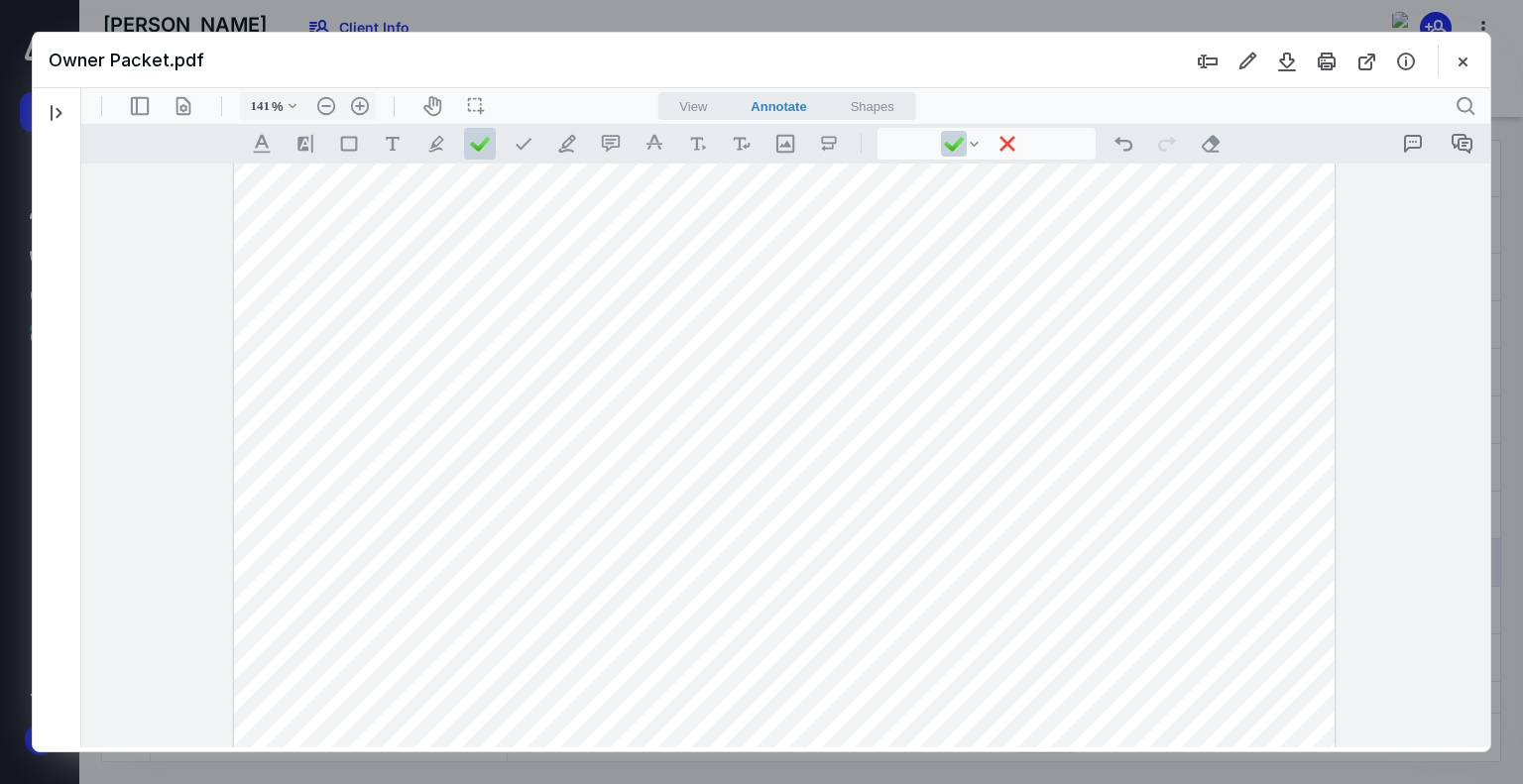click at bounding box center [784, 484] 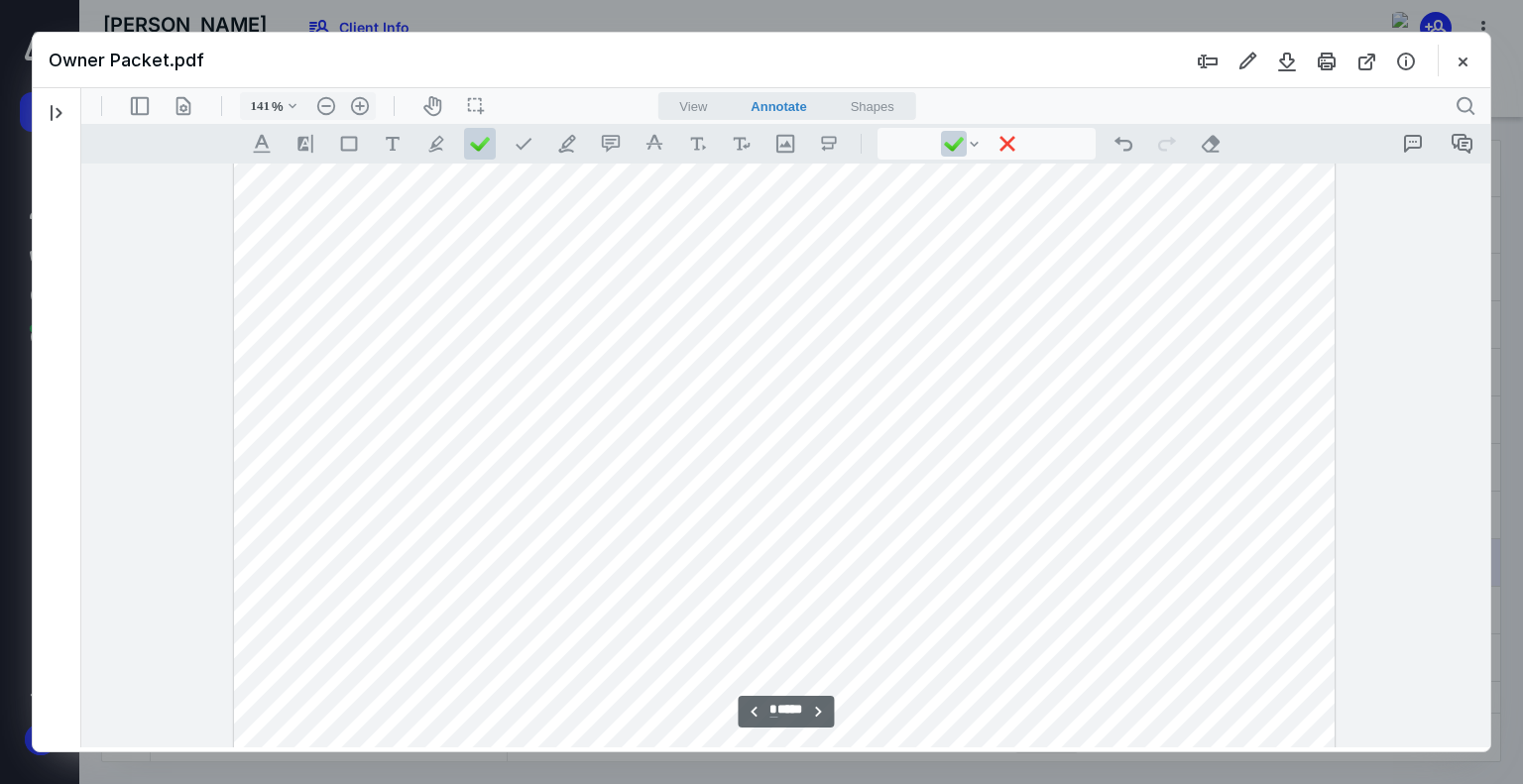 scroll, scrollTop: 4857, scrollLeft: 0, axis: vertical 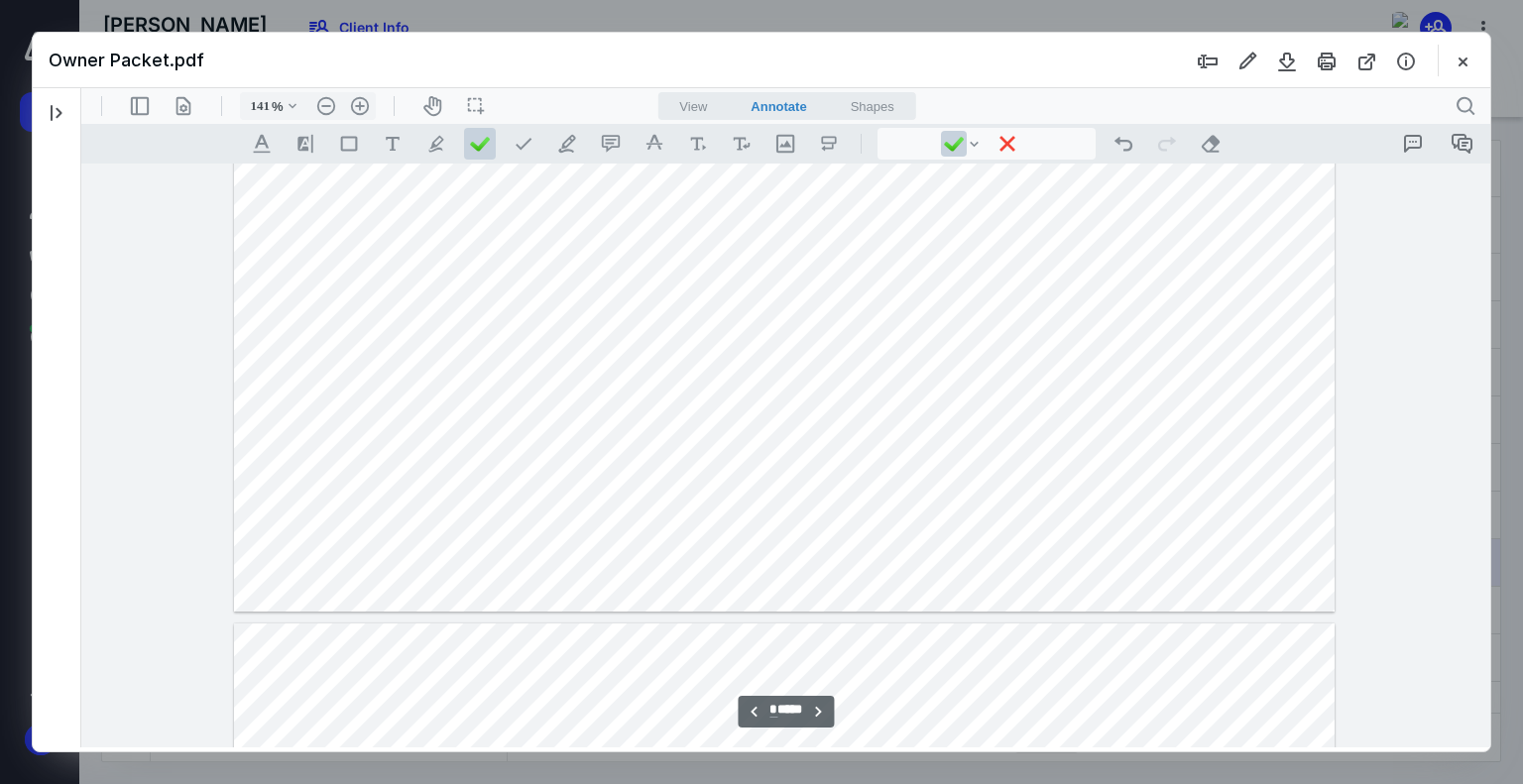 click at bounding box center [784, 186] 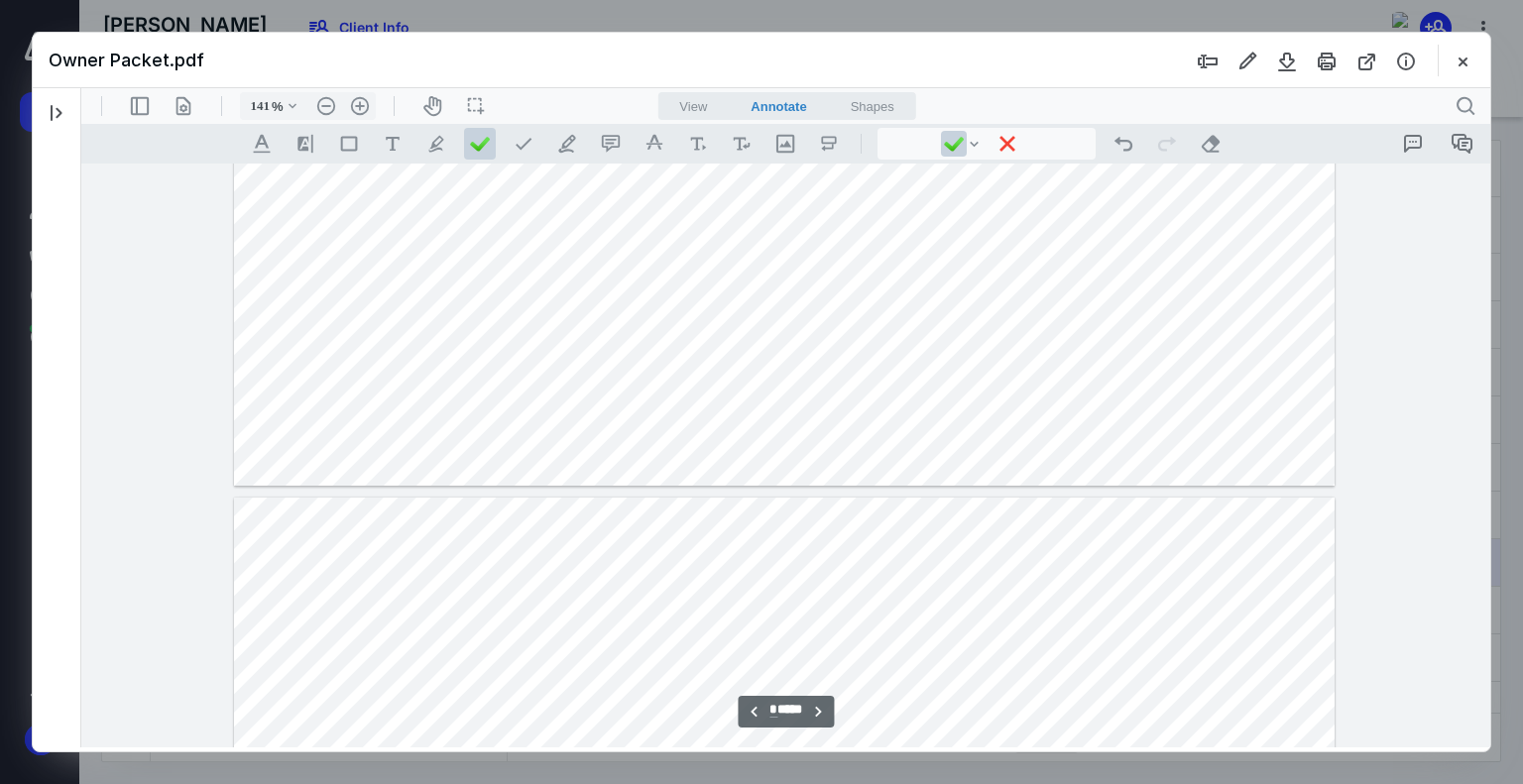 scroll, scrollTop: 5154, scrollLeft: 0, axis: vertical 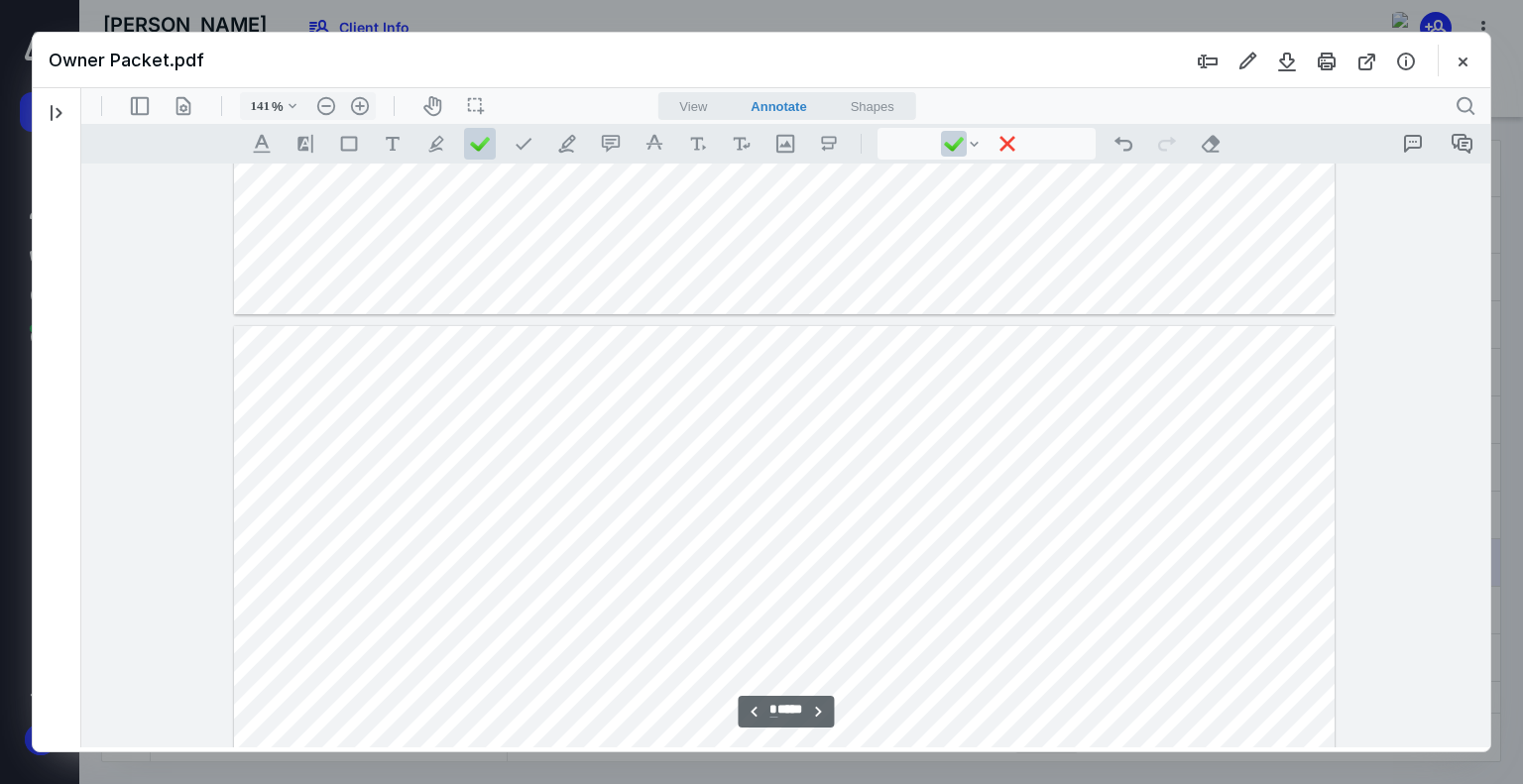 click at bounding box center (784, 751) 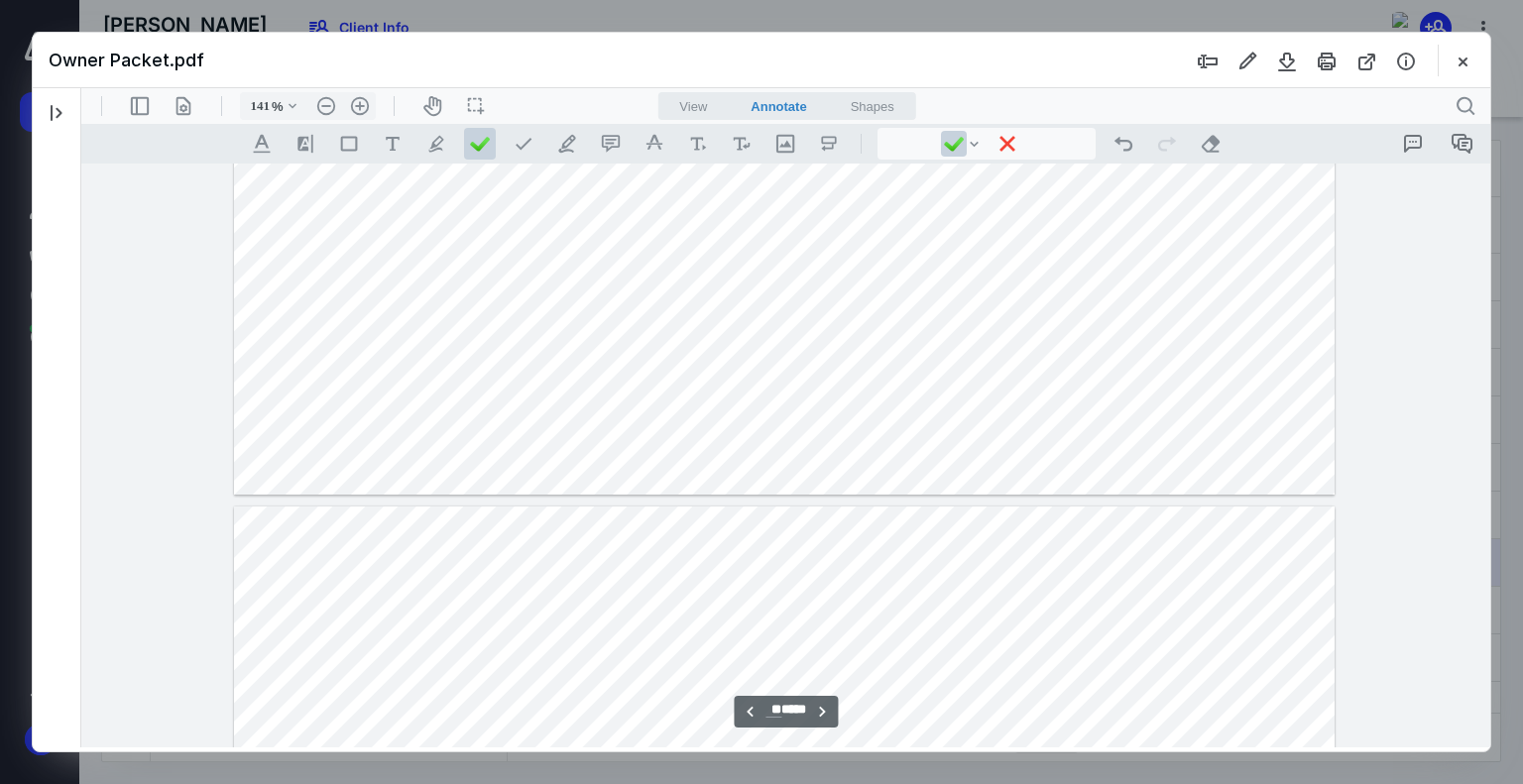 scroll, scrollTop: 12588, scrollLeft: 0, axis: vertical 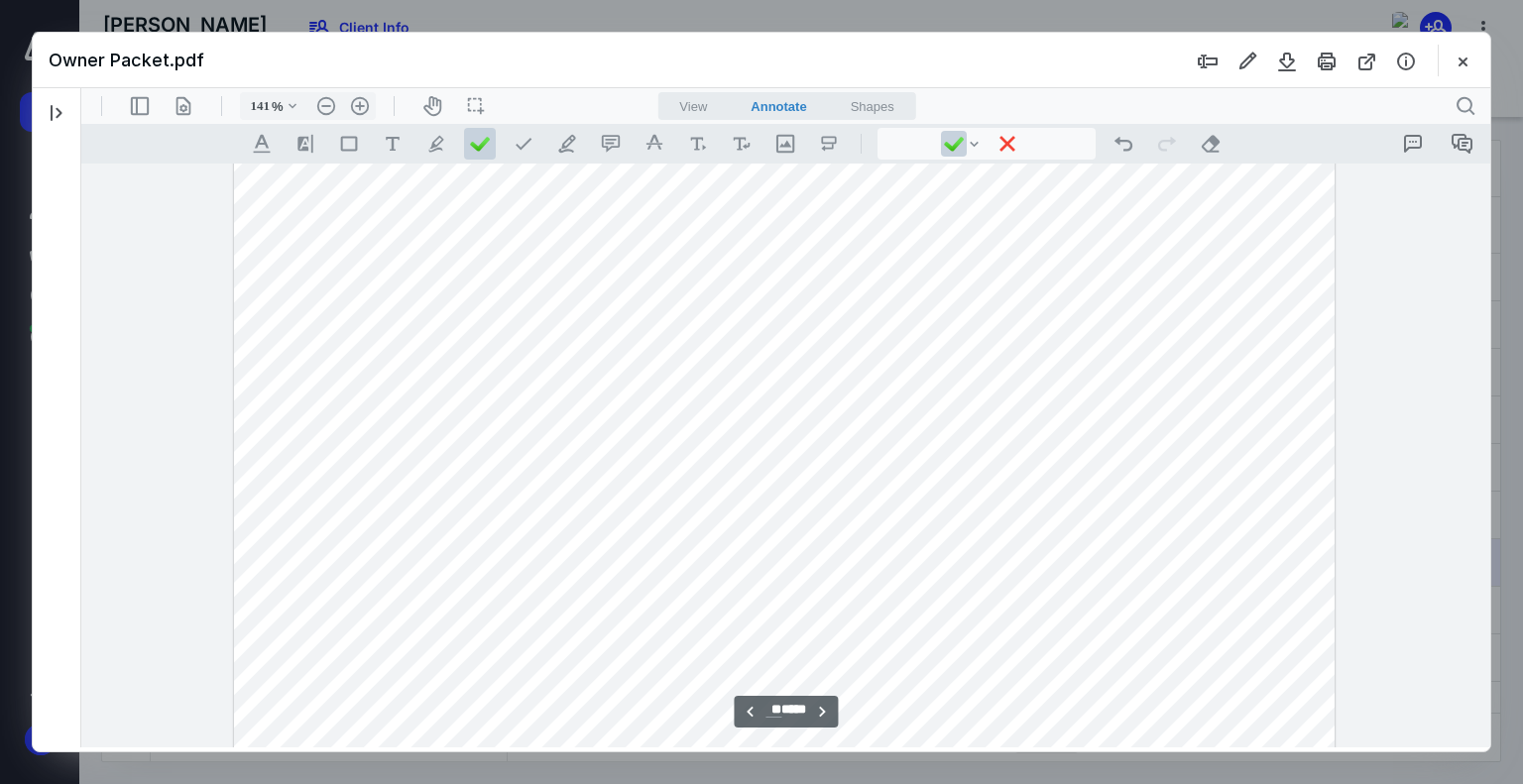 click at bounding box center (784, 466) 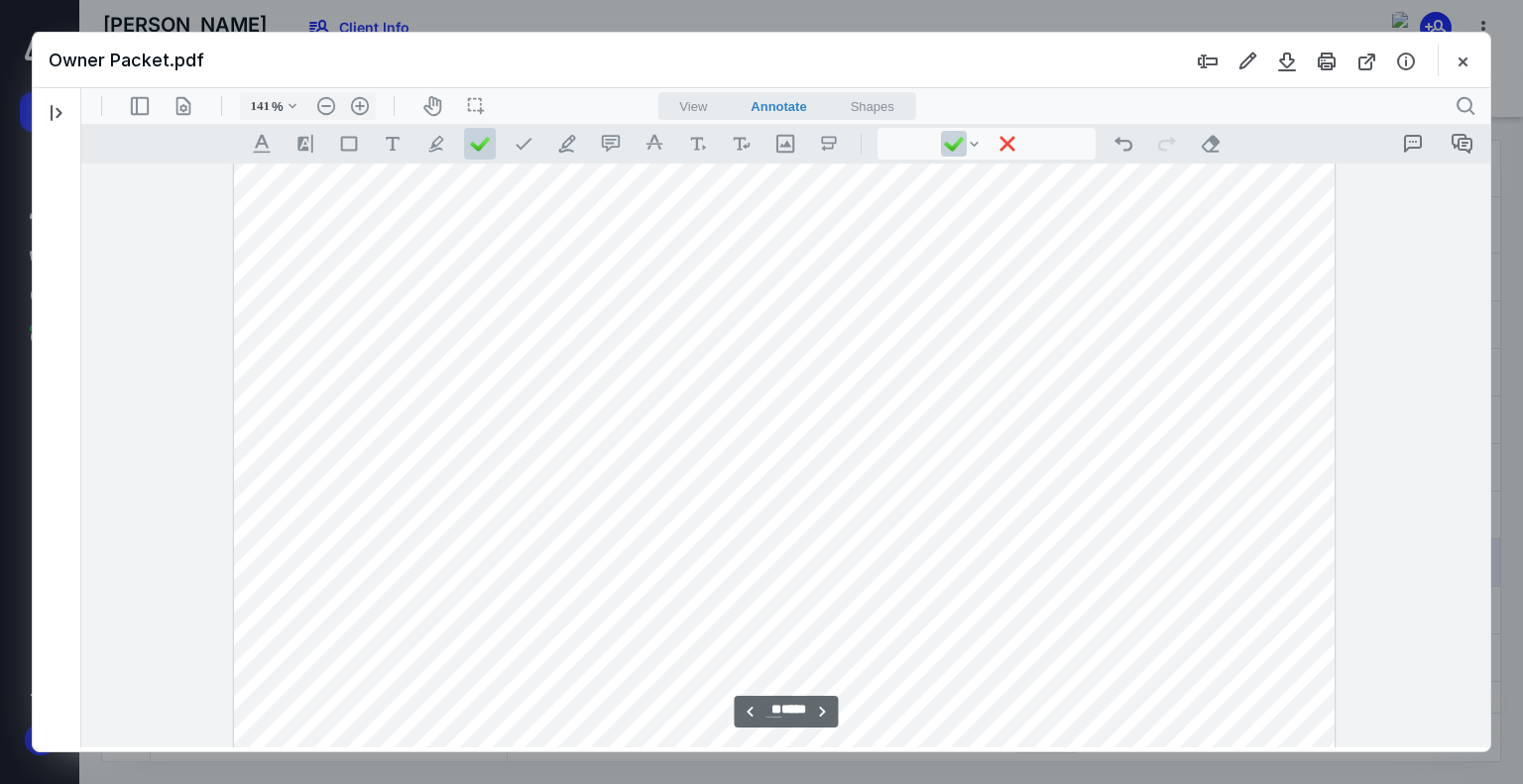 scroll, scrollTop: 12786, scrollLeft: 0, axis: vertical 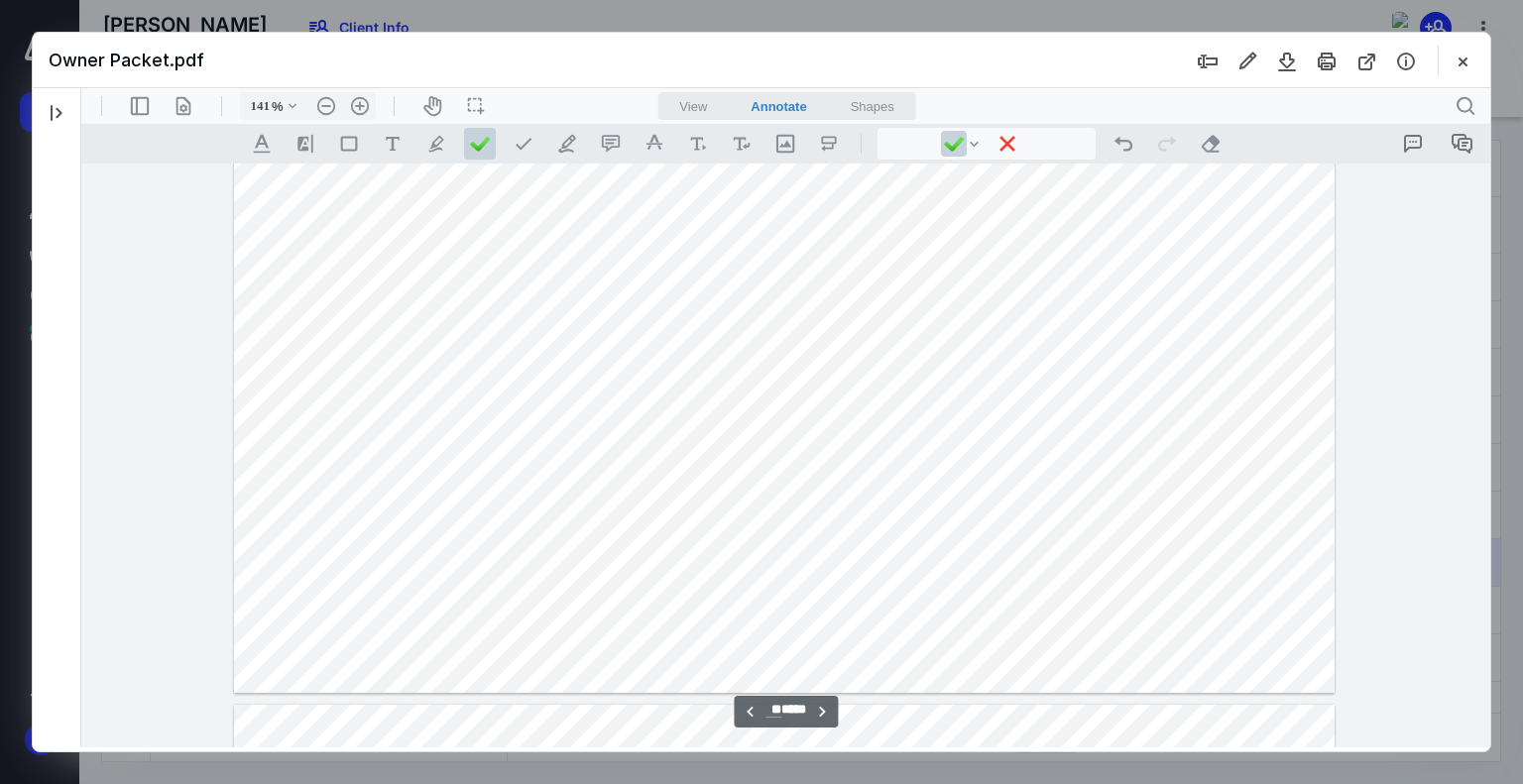 click at bounding box center [784, 268] 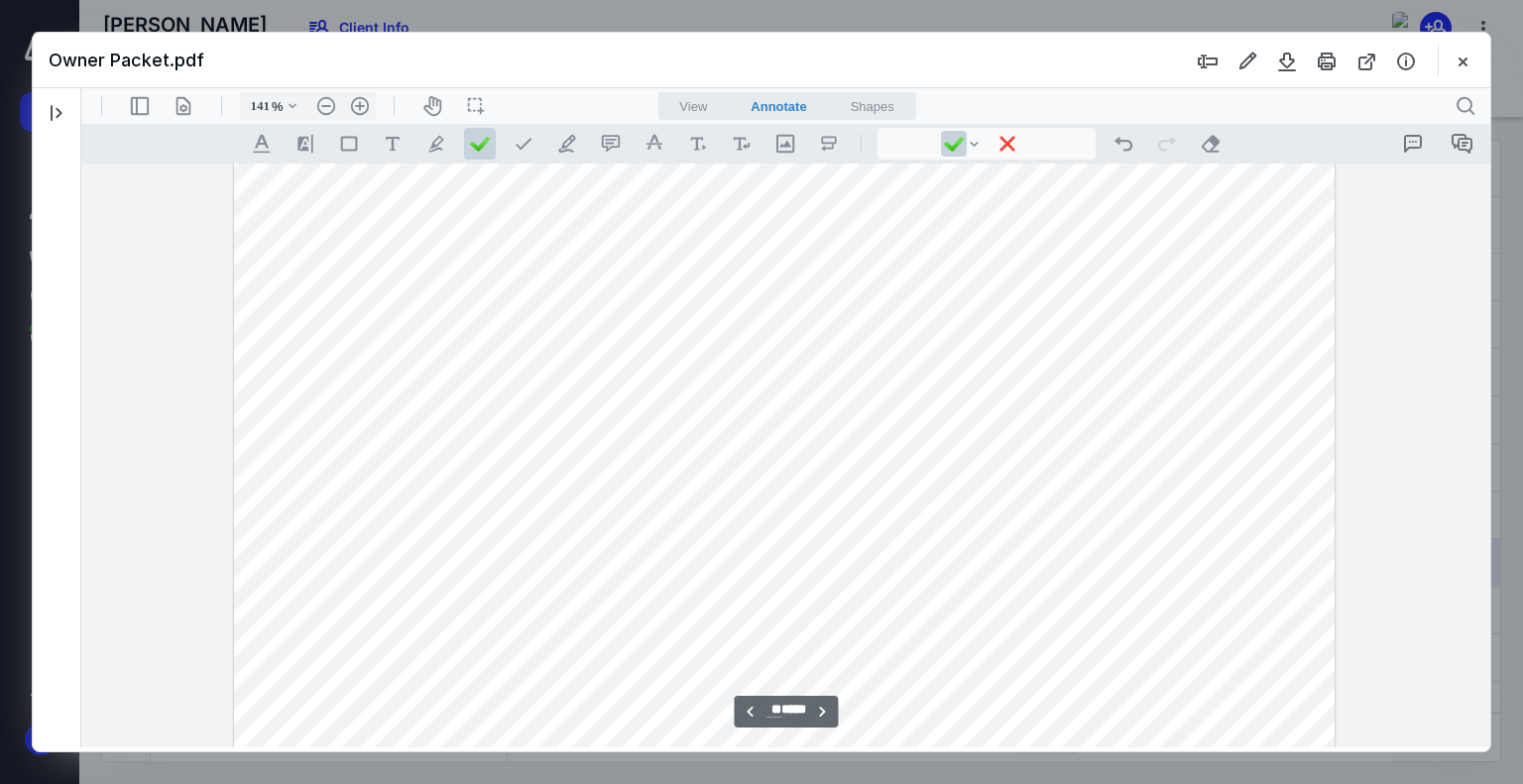 scroll, scrollTop: 15462, scrollLeft: 0, axis: vertical 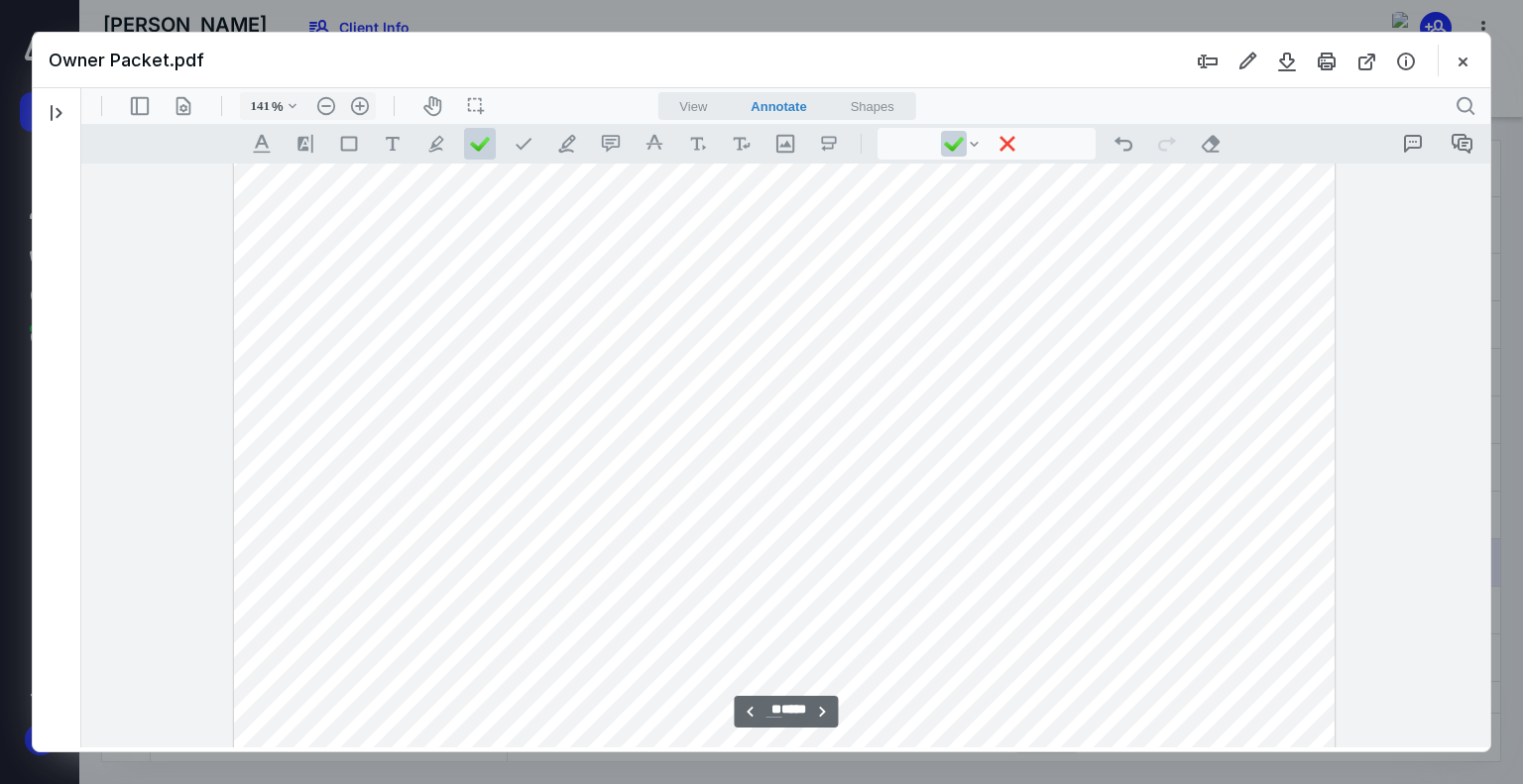 click at bounding box center [784, 428] 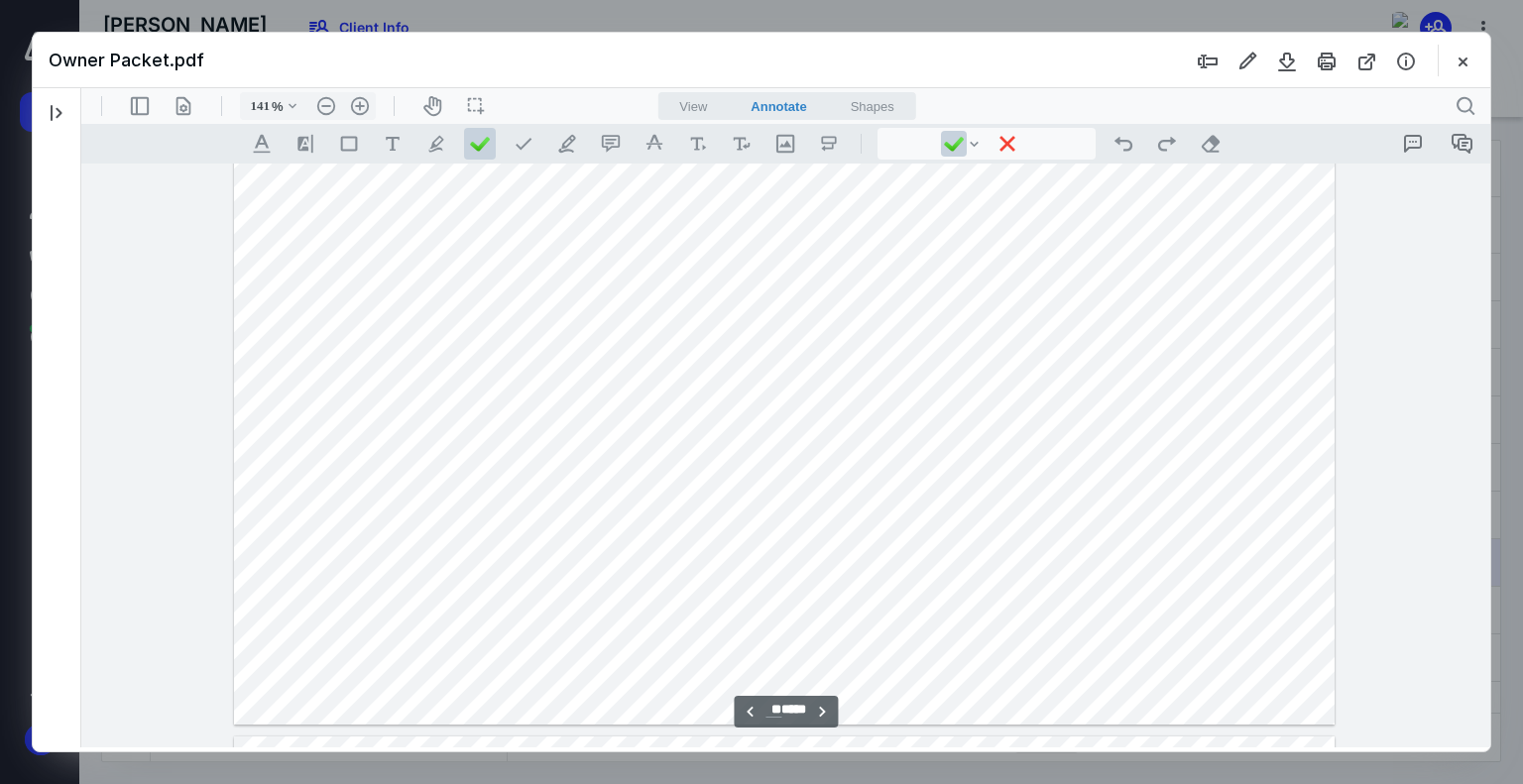 scroll, scrollTop: 17048, scrollLeft: 0, axis: vertical 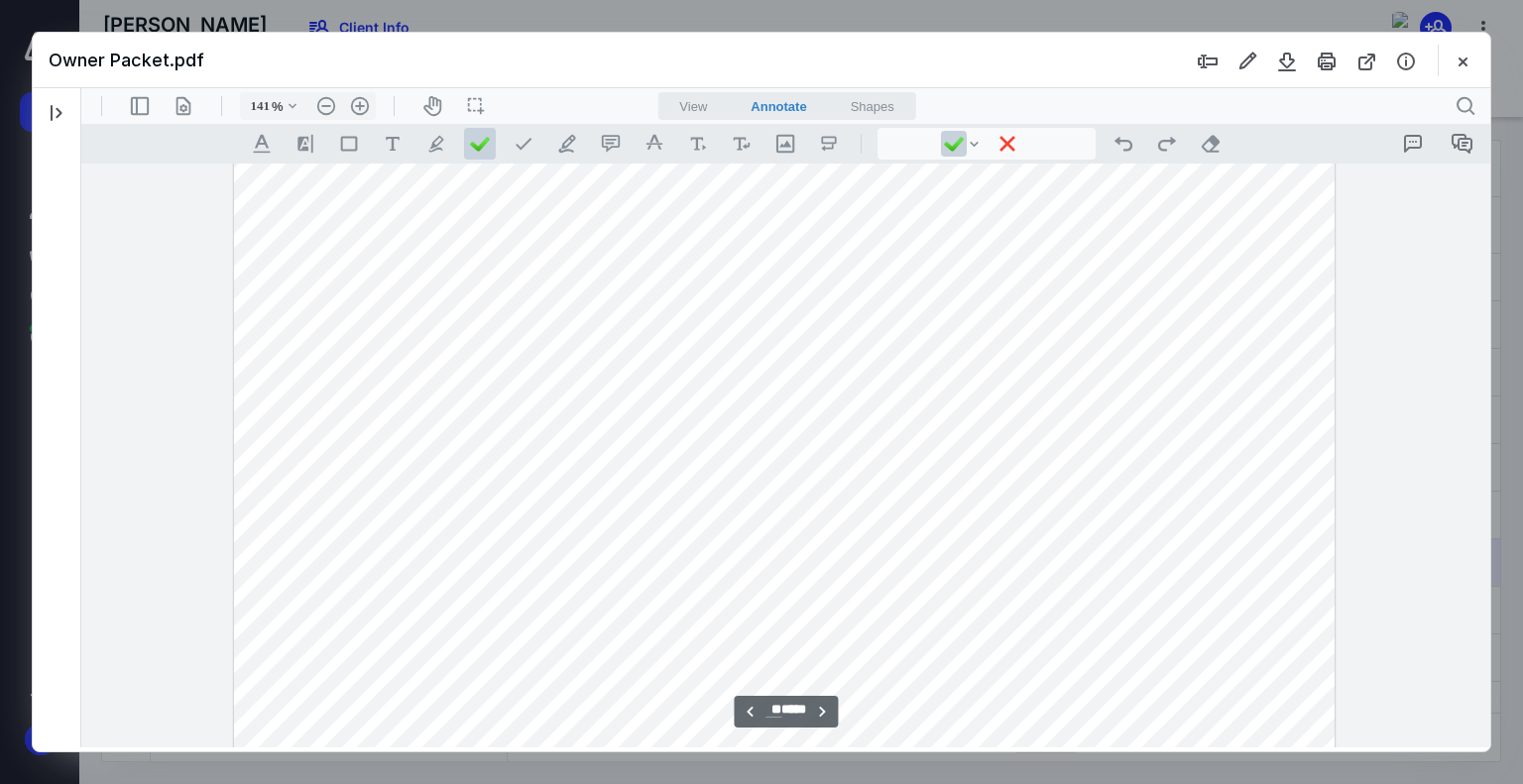 type on "**" 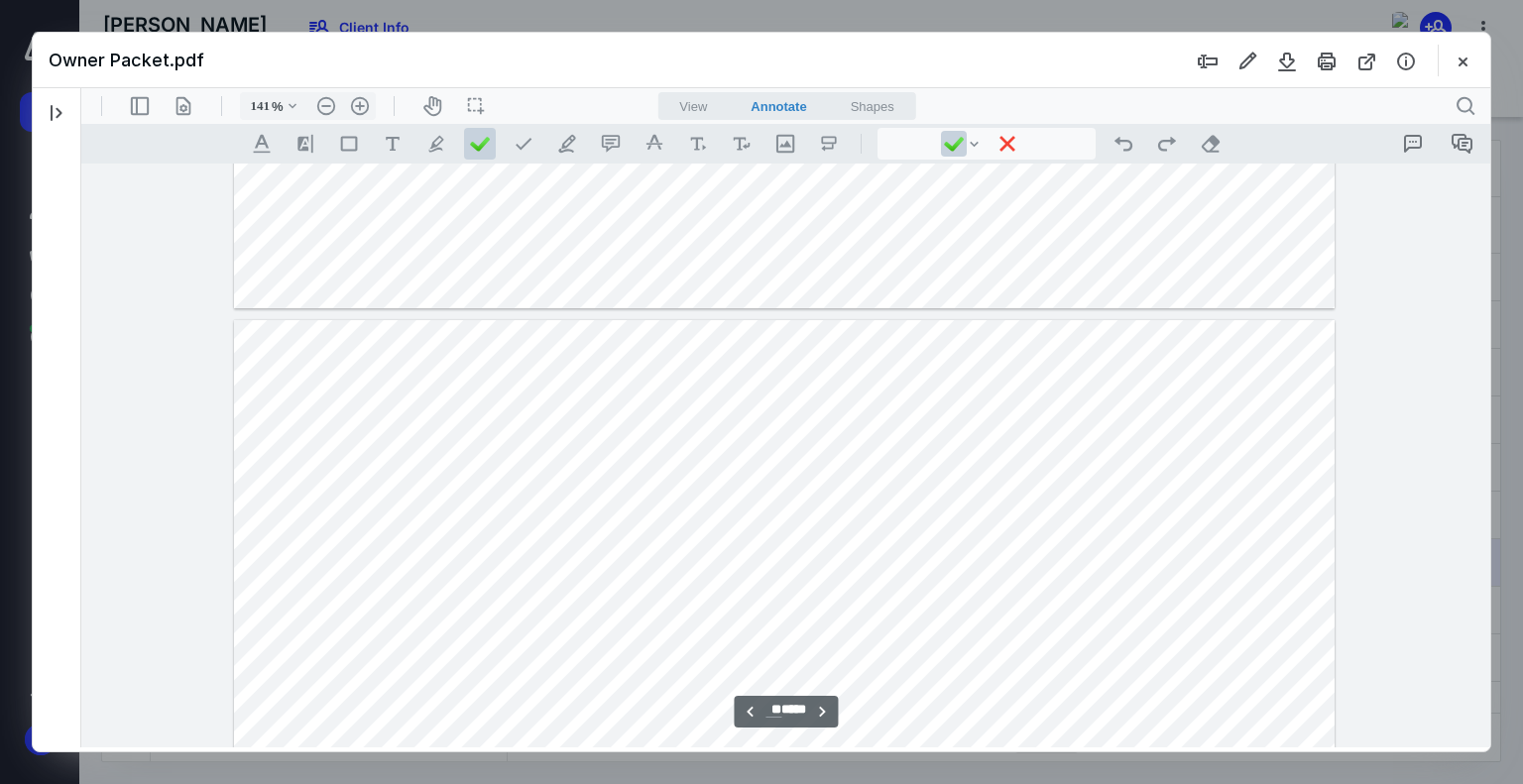 scroll, scrollTop: 20616, scrollLeft: 0, axis: vertical 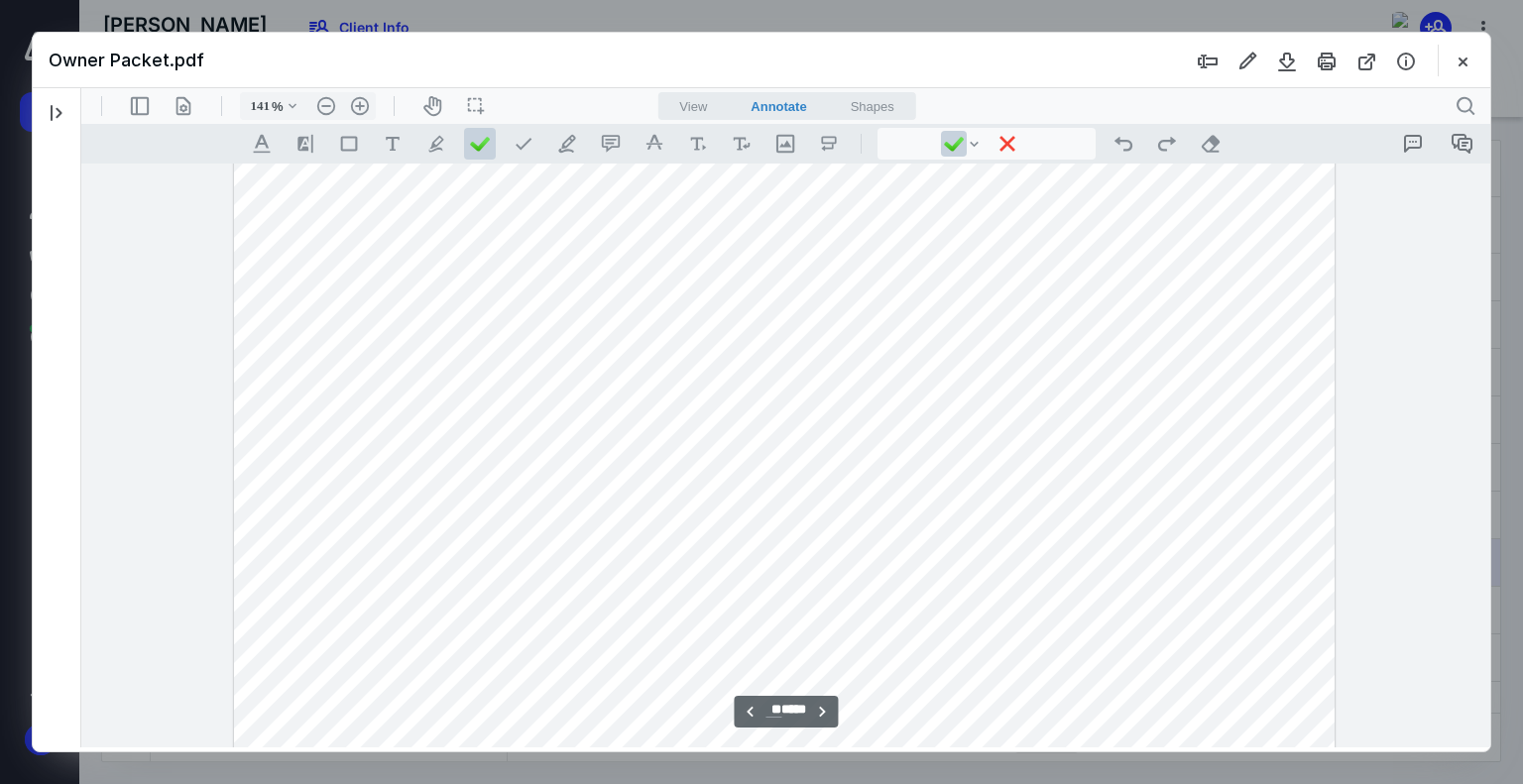 click at bounding box center (784, 448) 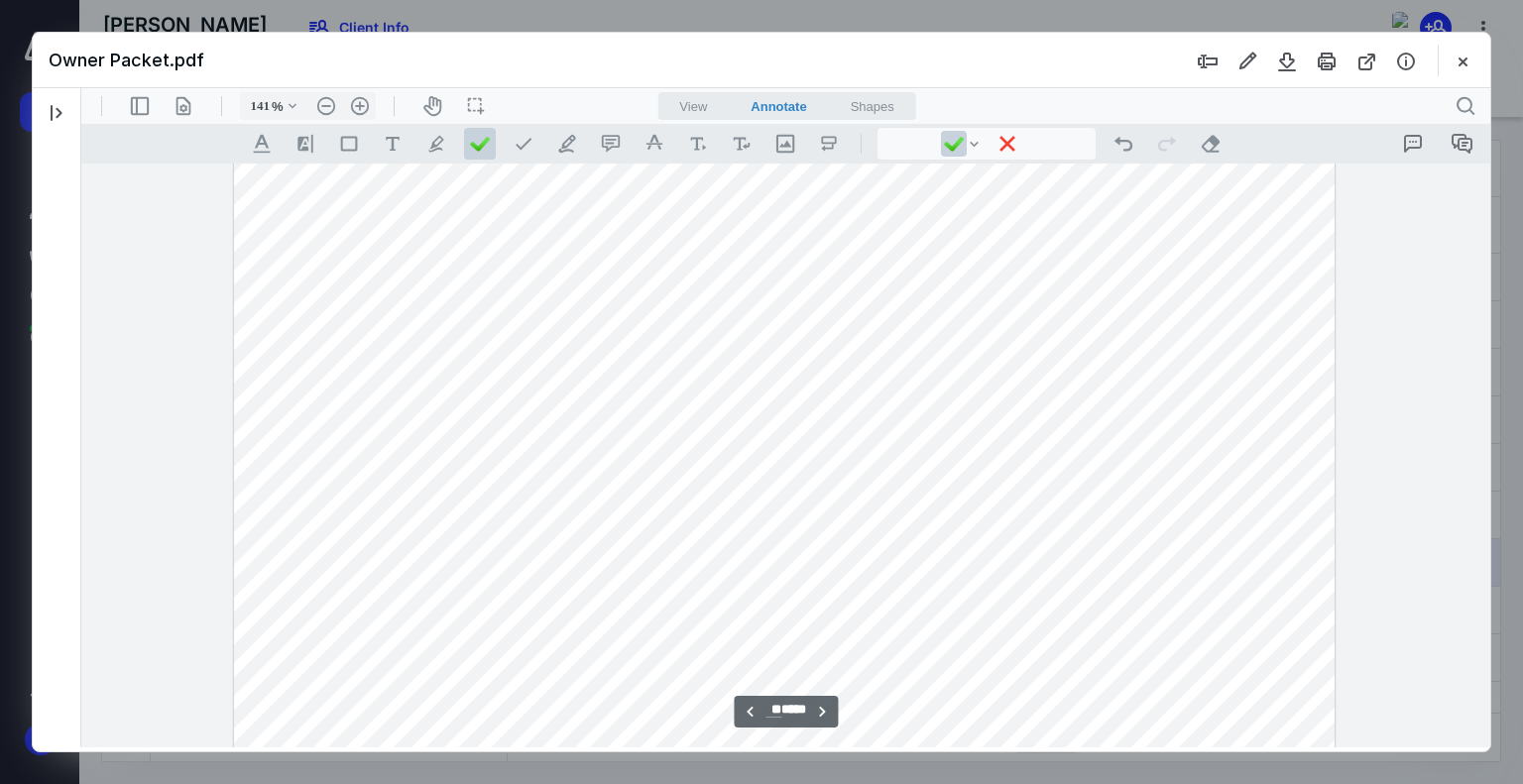 click at bounding box center (784, 448) 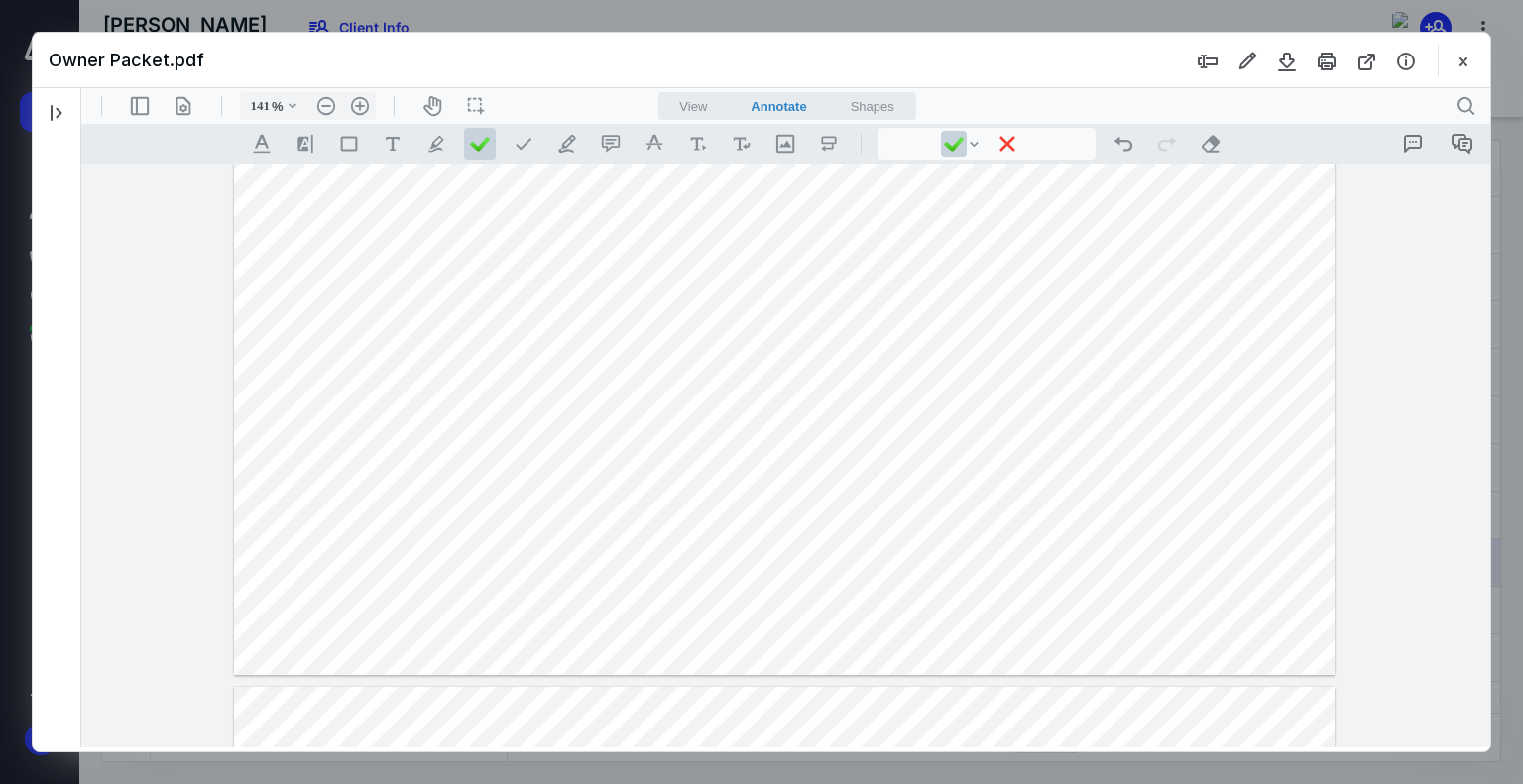 type on "166" 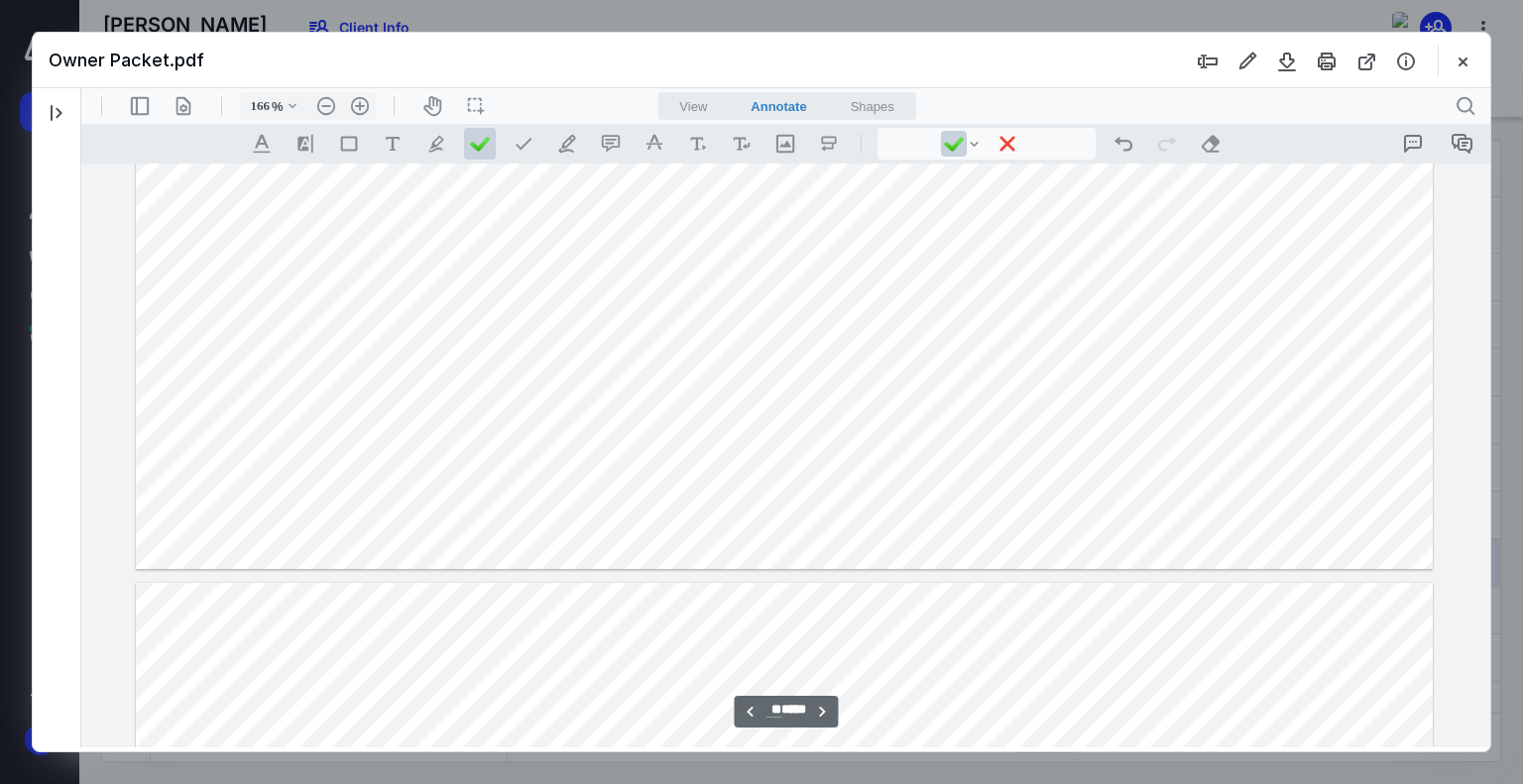 scroll, scrollTop: 24689, scrollLeft: 0, axis: vertical 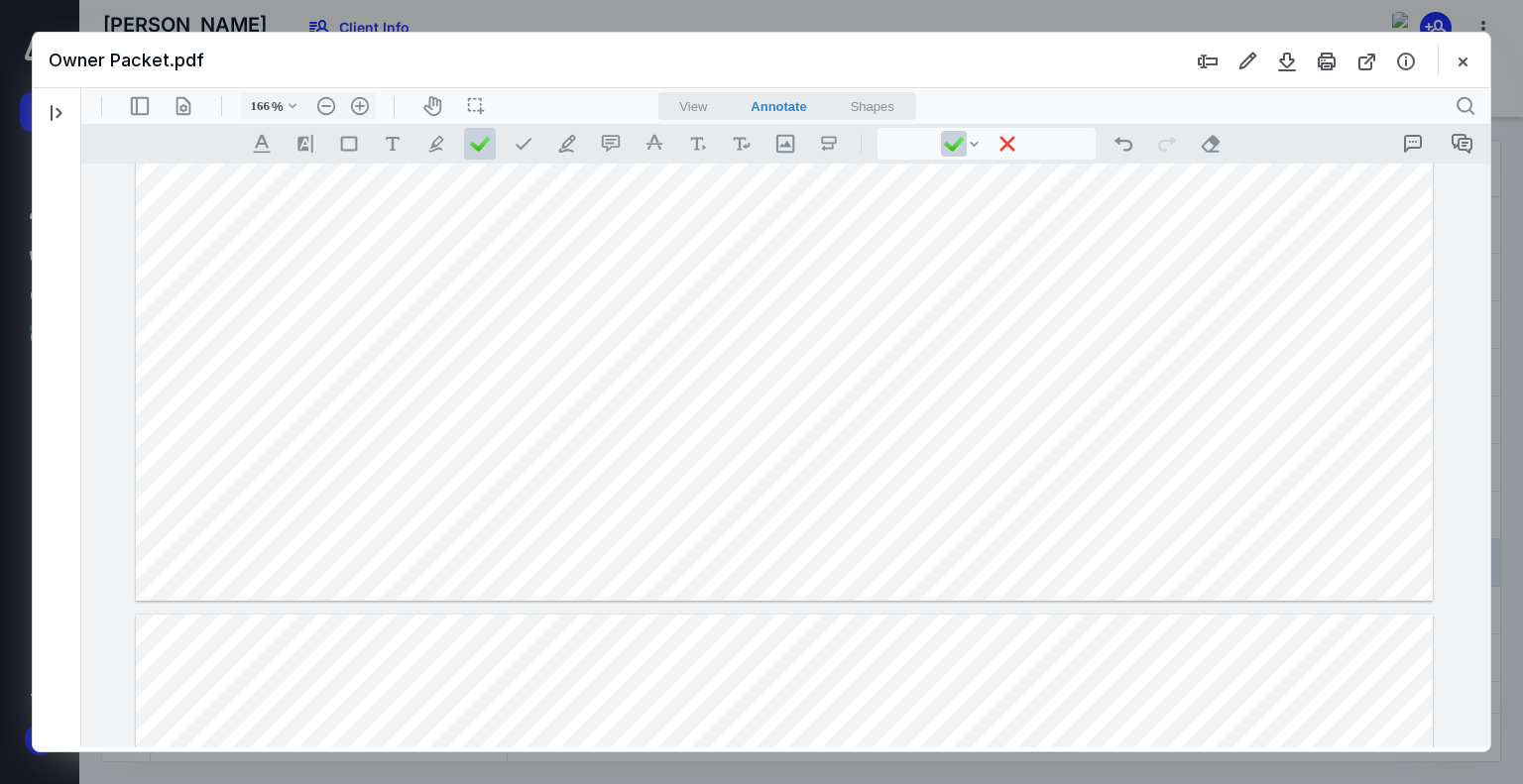 click at bounding box center [784, 99] 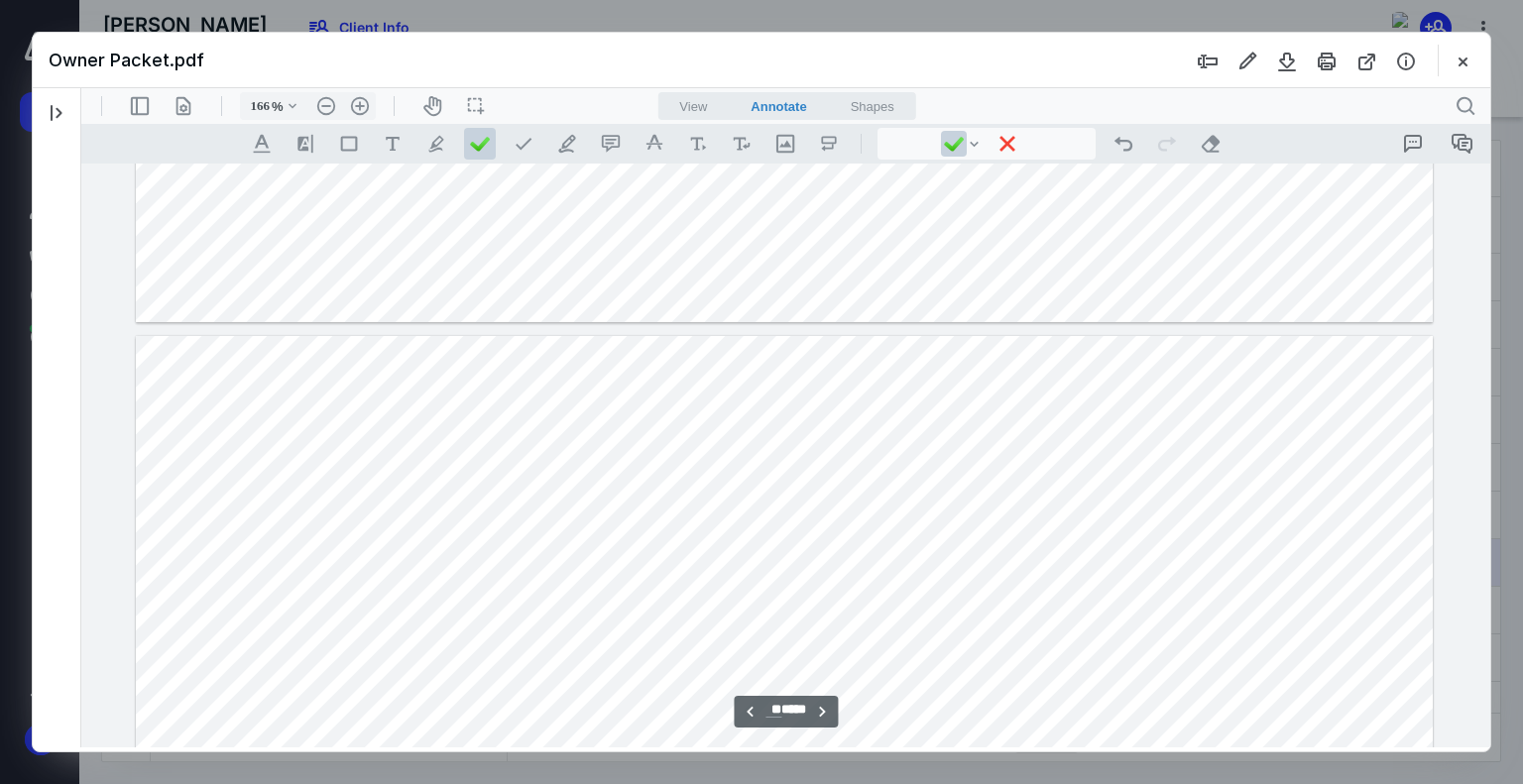 scroll, scrollTop: 24986, scrollLeft: 0, axis: vertical 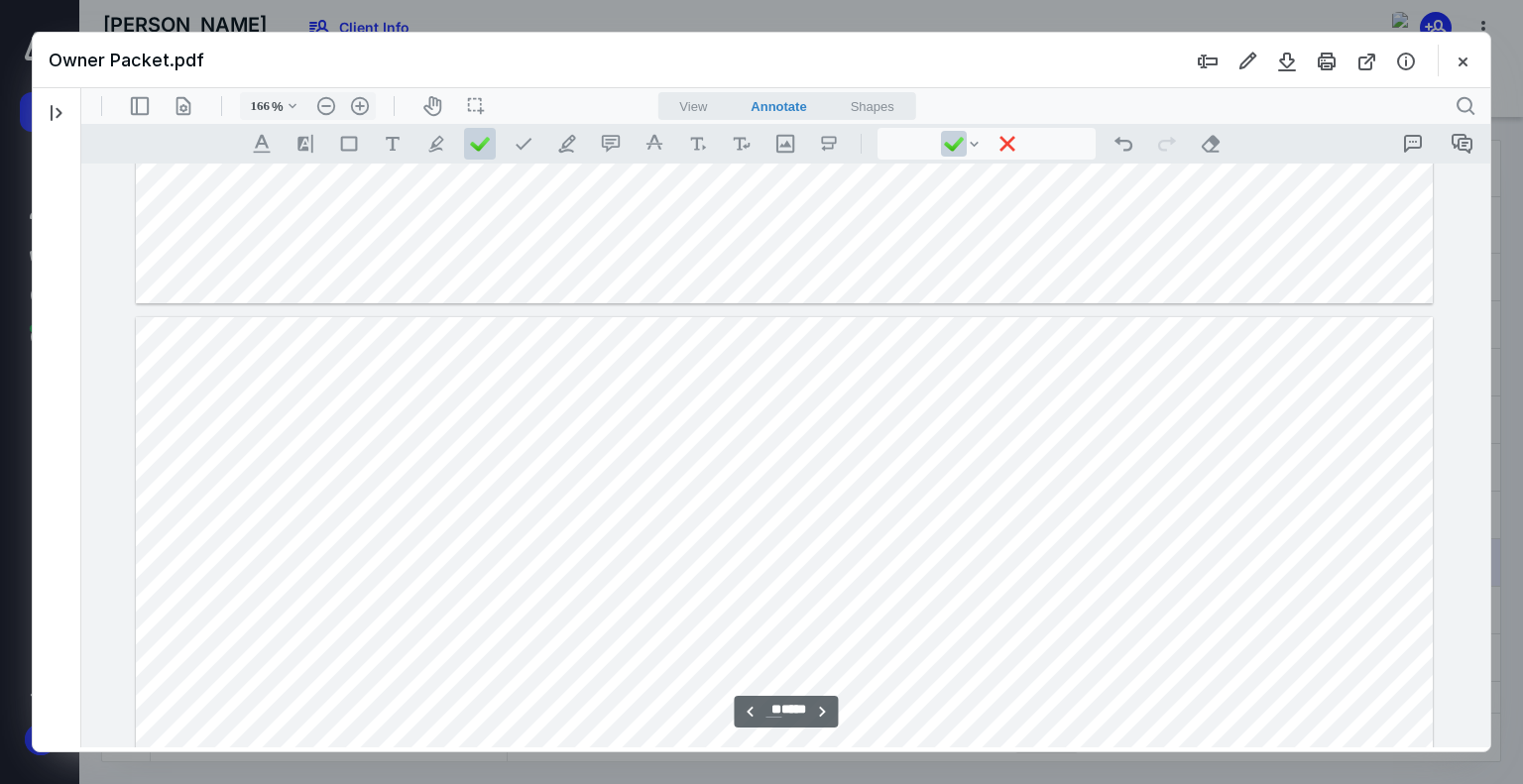 click at bounding box center (784, 818) 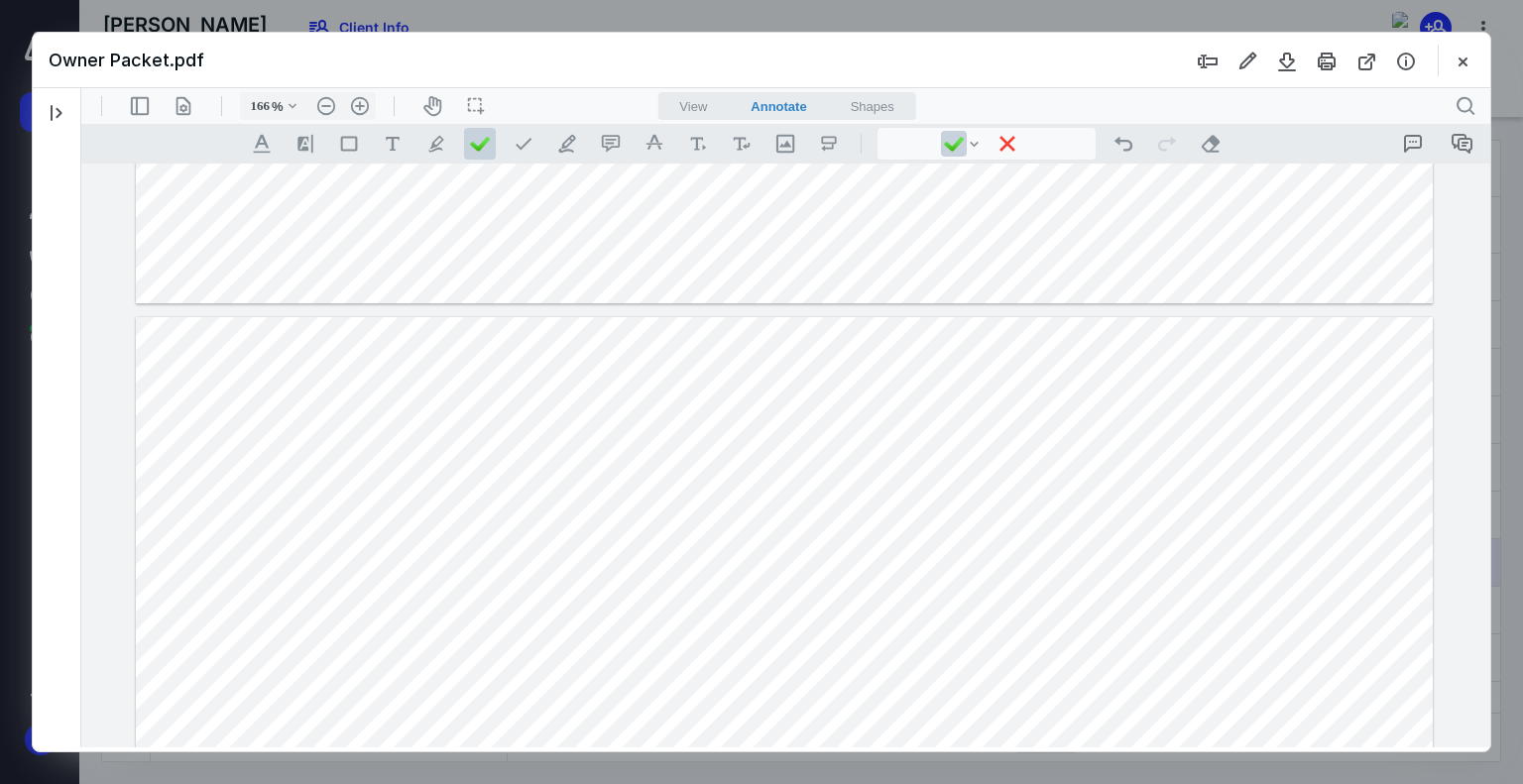 drag, startPoint x: 1387, startPoint y: 472, endPoint x: 1388, endPoint y: 496, distance: 24.020824 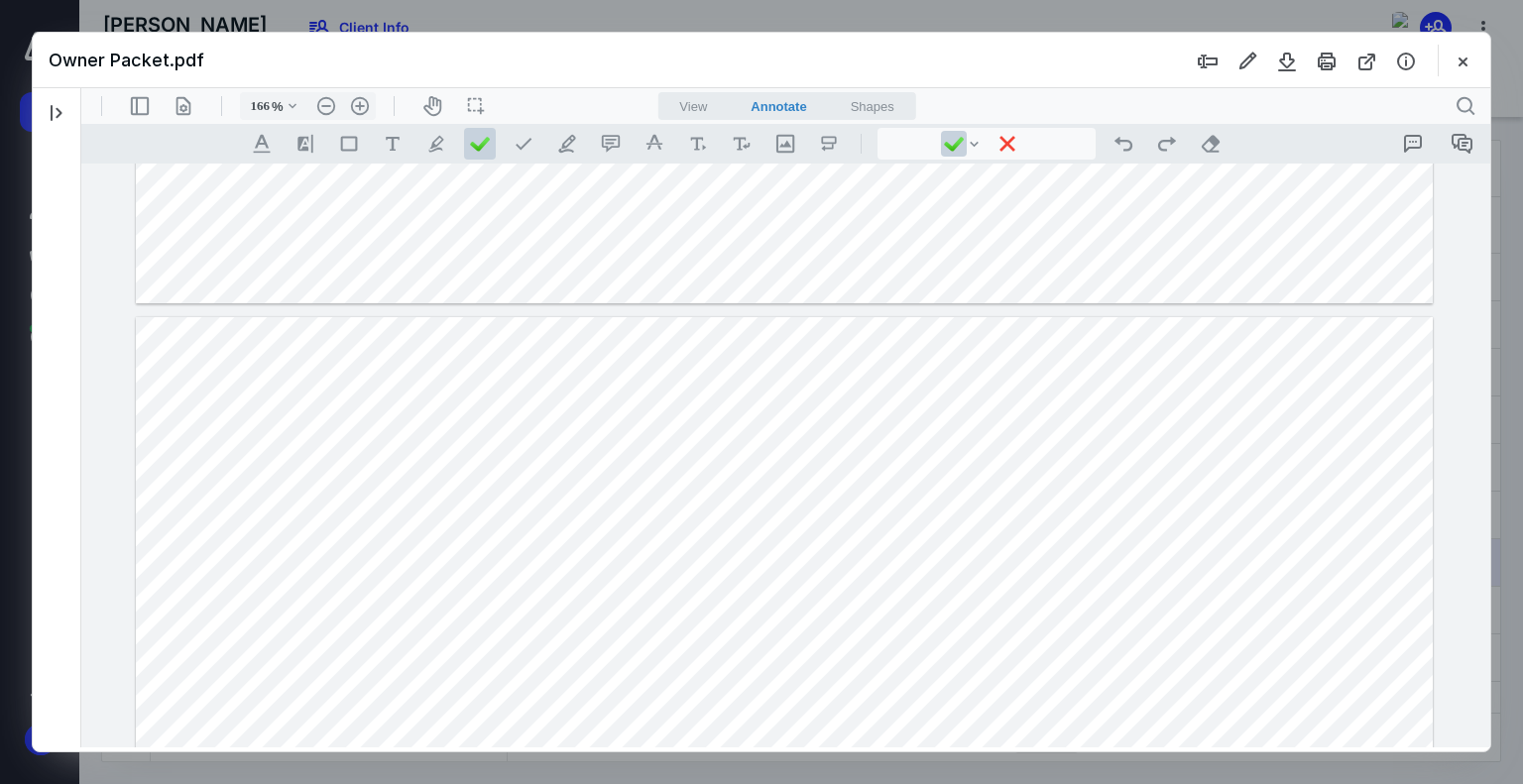 click at bounding box center (784, 818) 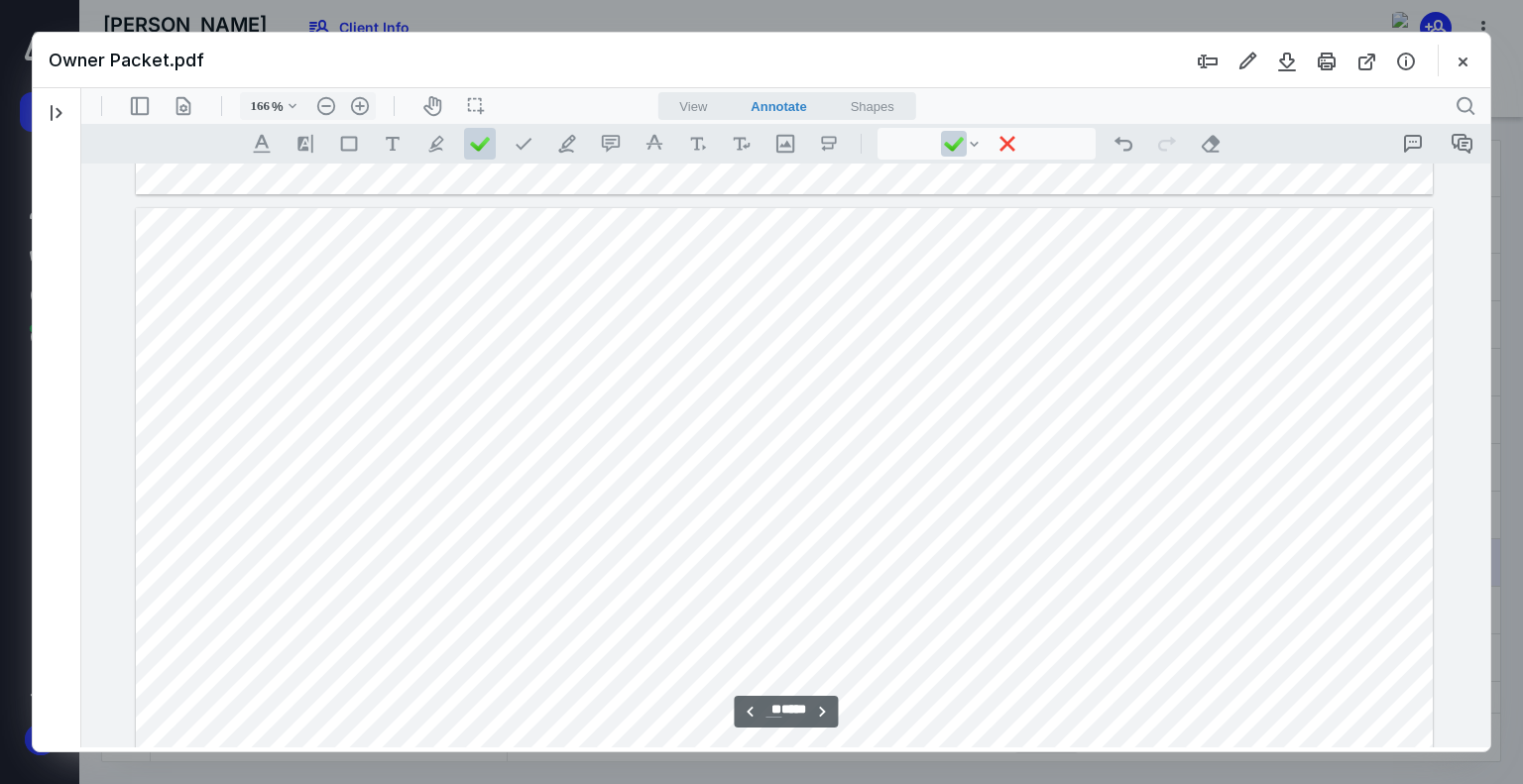 scroll, scrollTop: 25085, scrollLeft: 0, axis: vertical 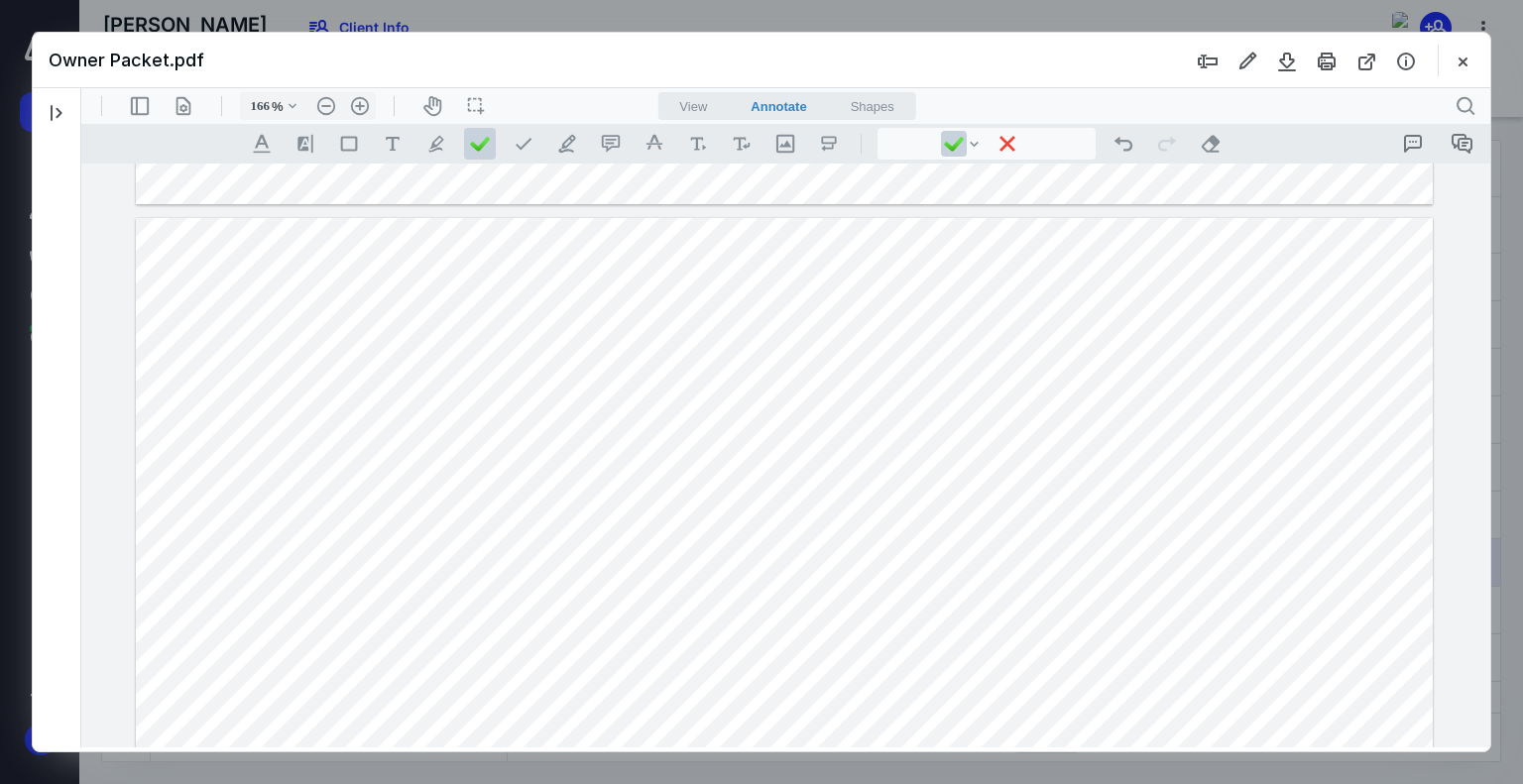 drag, startPoint x: 1386, startPoint y: 310, endPoint x: 1387, endPoint y: 449, distance: 139.0036 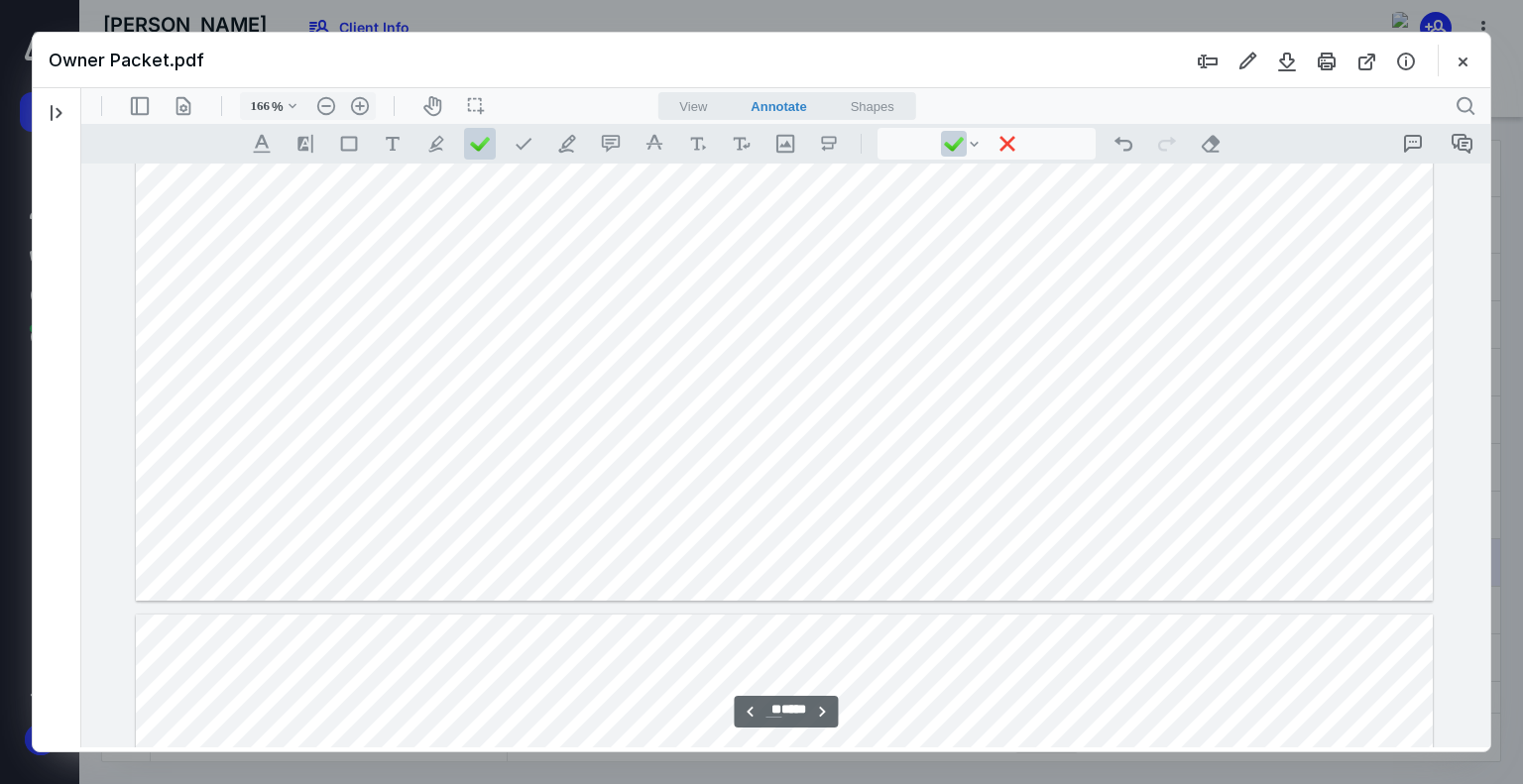 scroll, scrollTop: 24589, scrollLeft: 0, axis: vertical 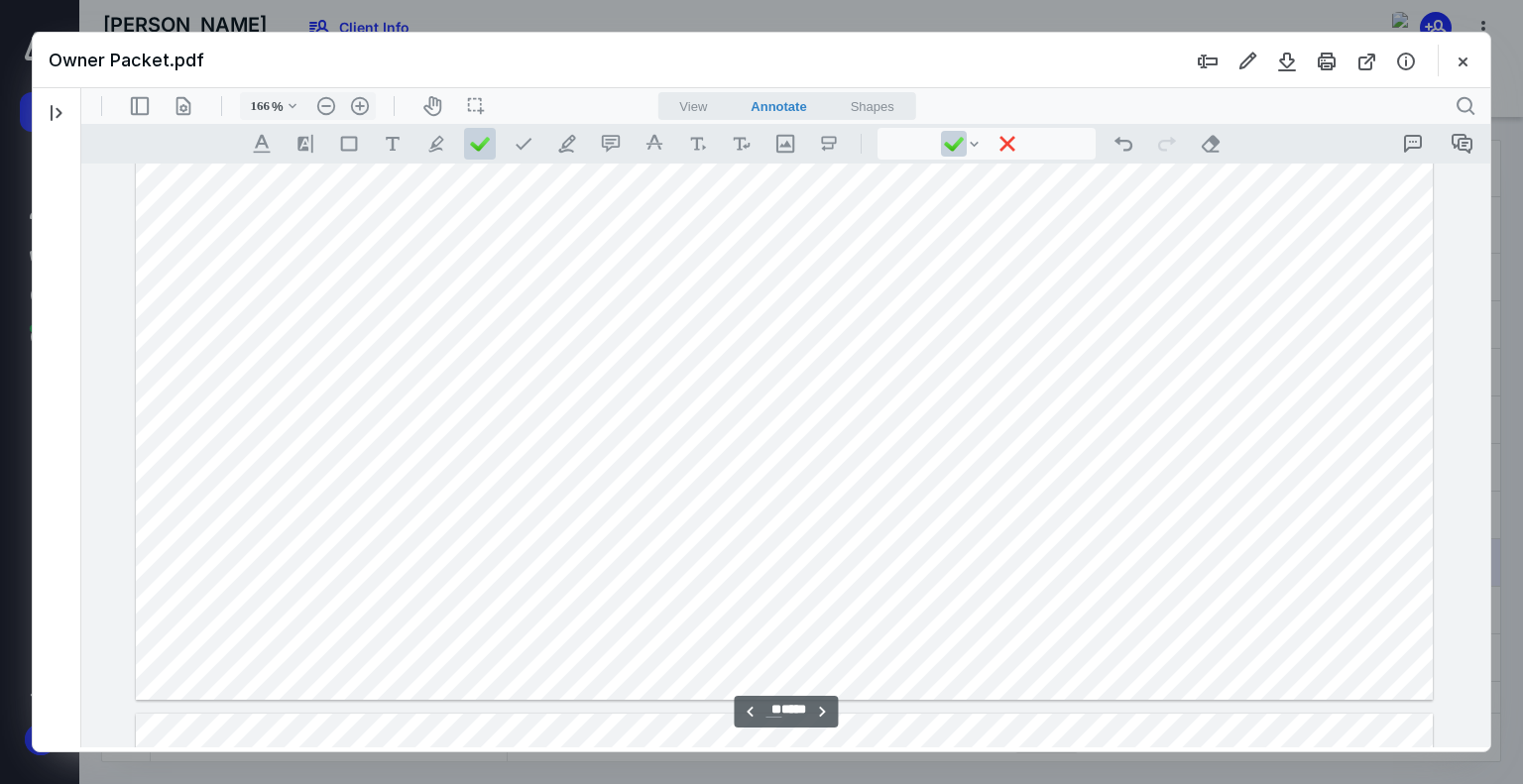 click at bounding box center [784, 198] 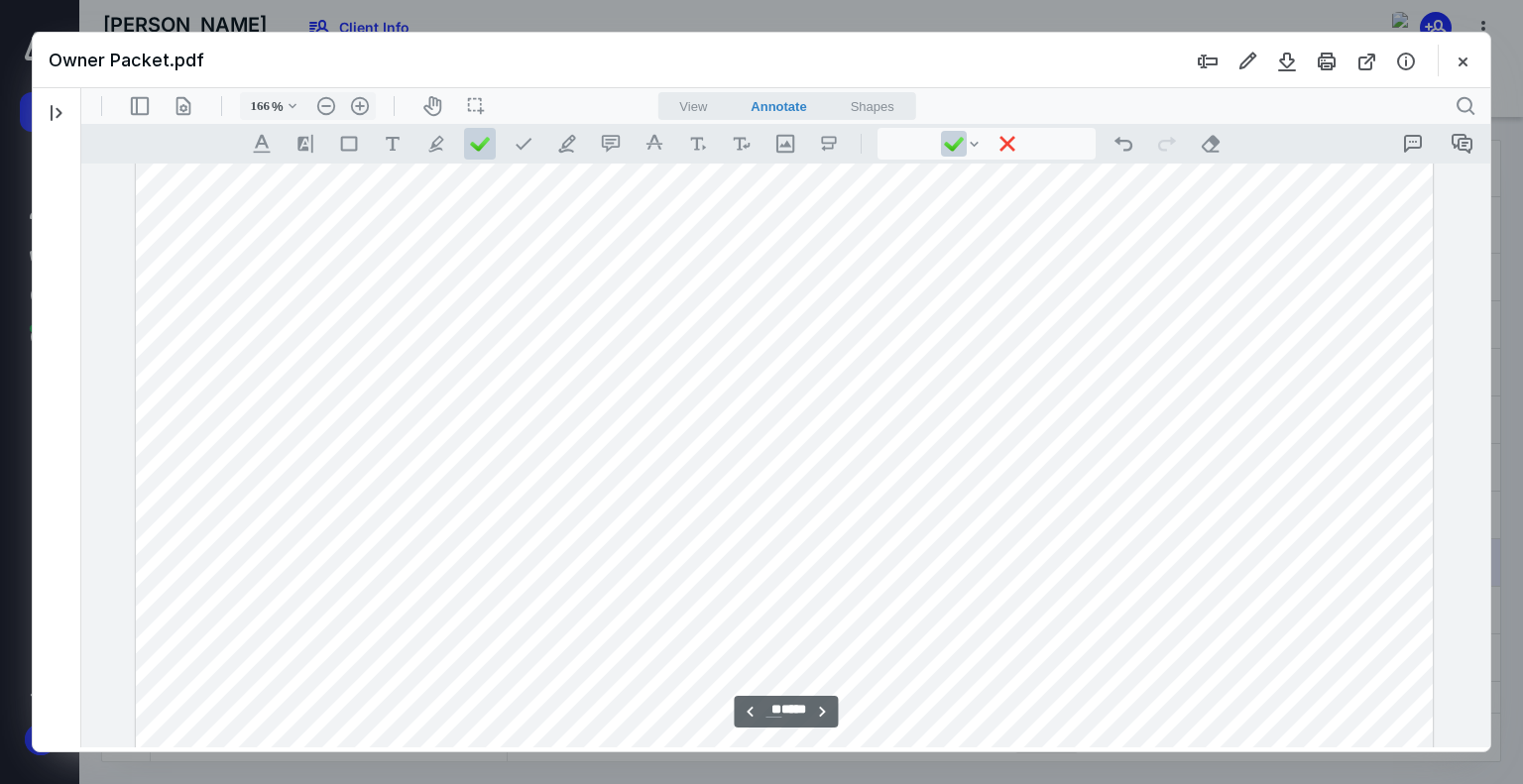 scroll, scrollTop: 25184, scrollLeft: 0, axis: vertical 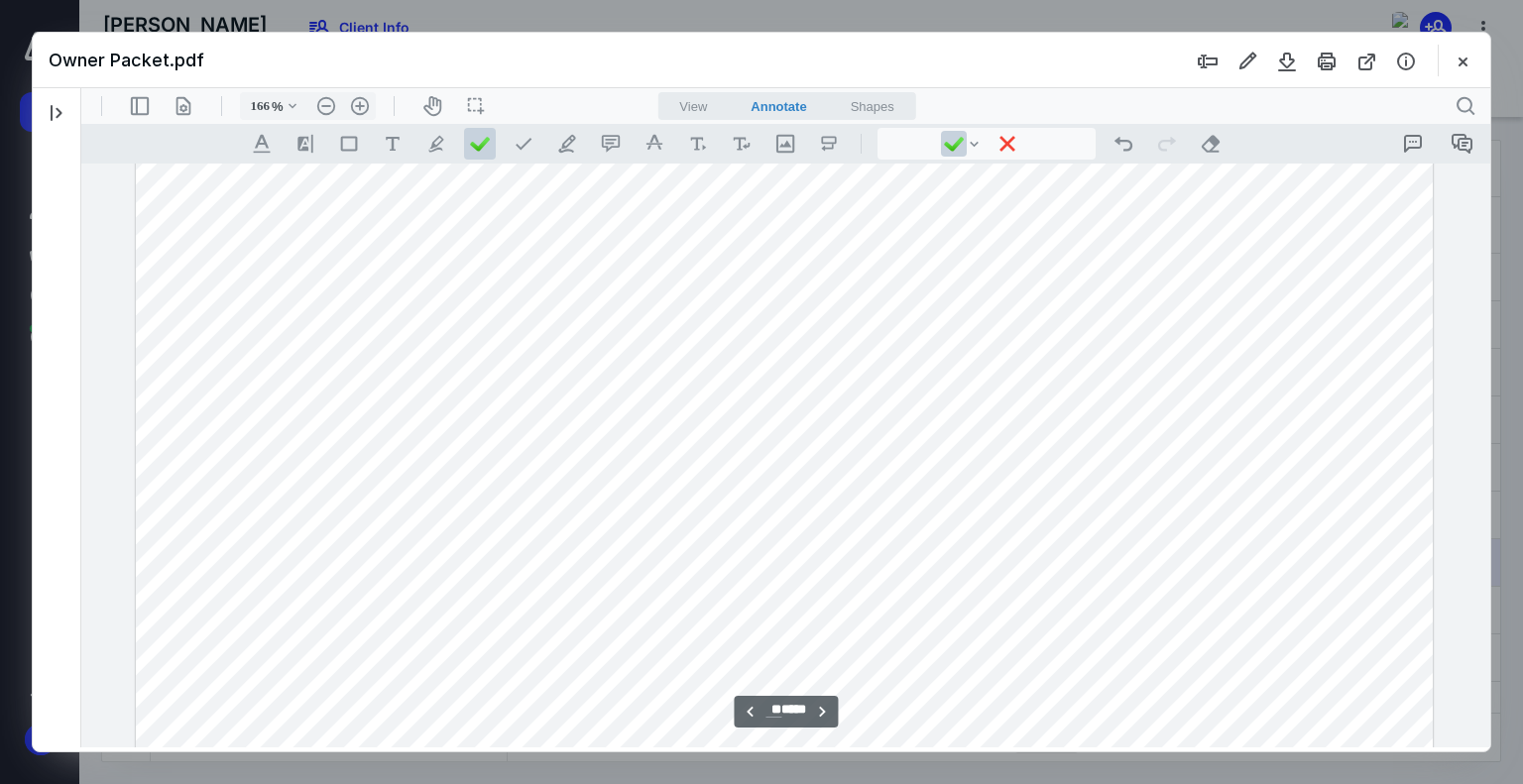 drag, startPoint x: 1385, startPoint y: 547, endPoint x: 1364, endPoint y: 565, distance: 27.658633 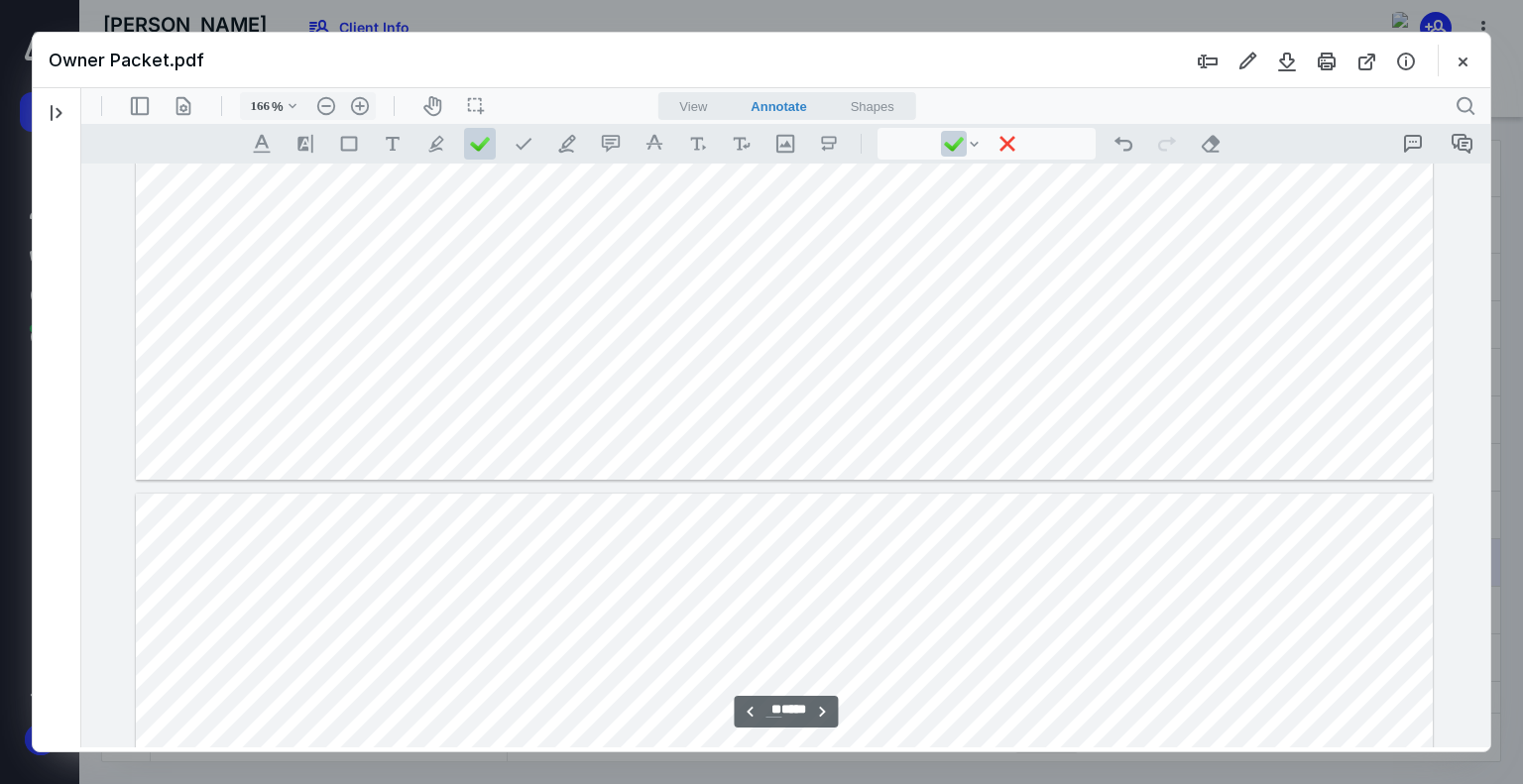 type on "**" 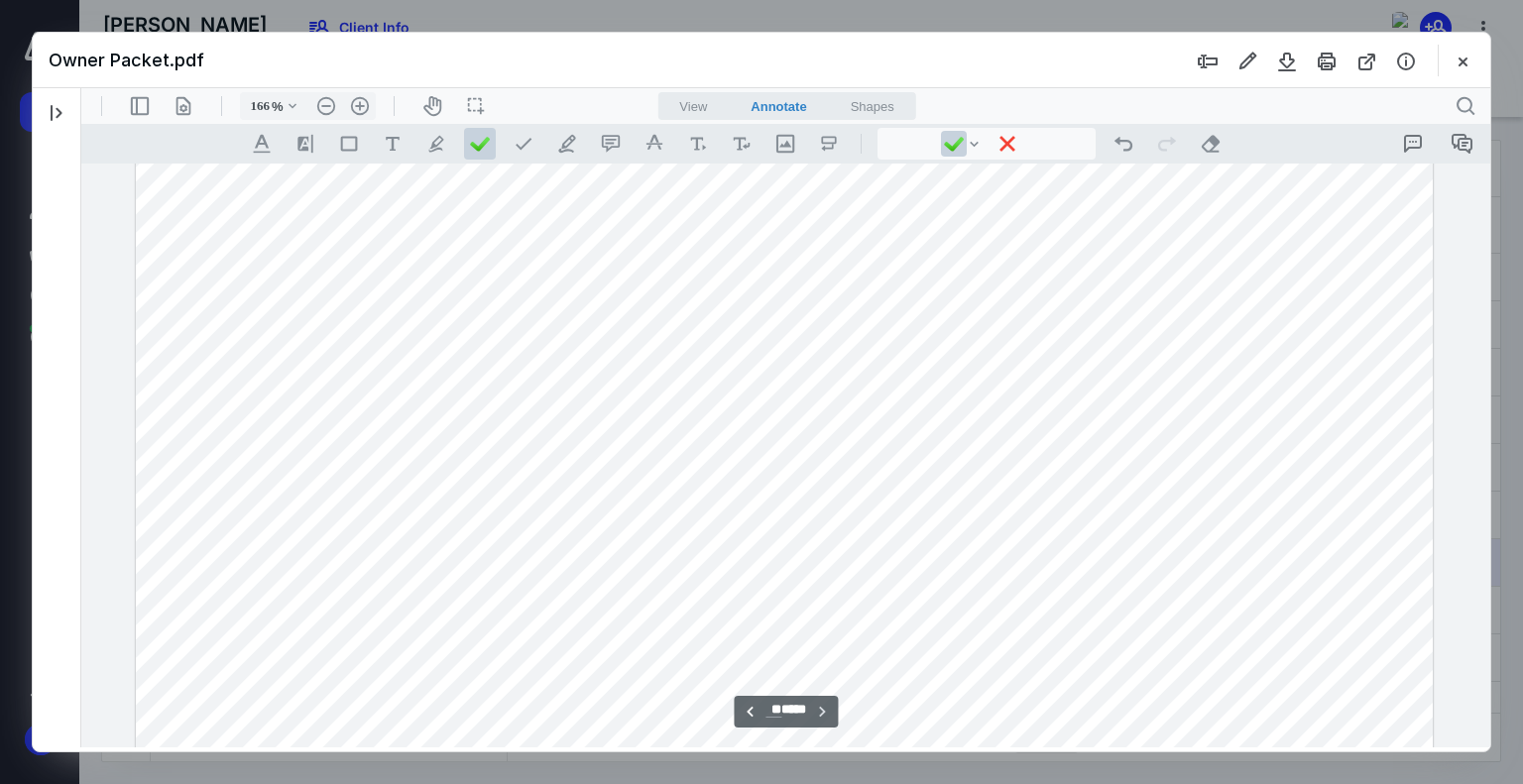 scroll, scrollTop: 36017, scrollLeft: 0, axis: vertical 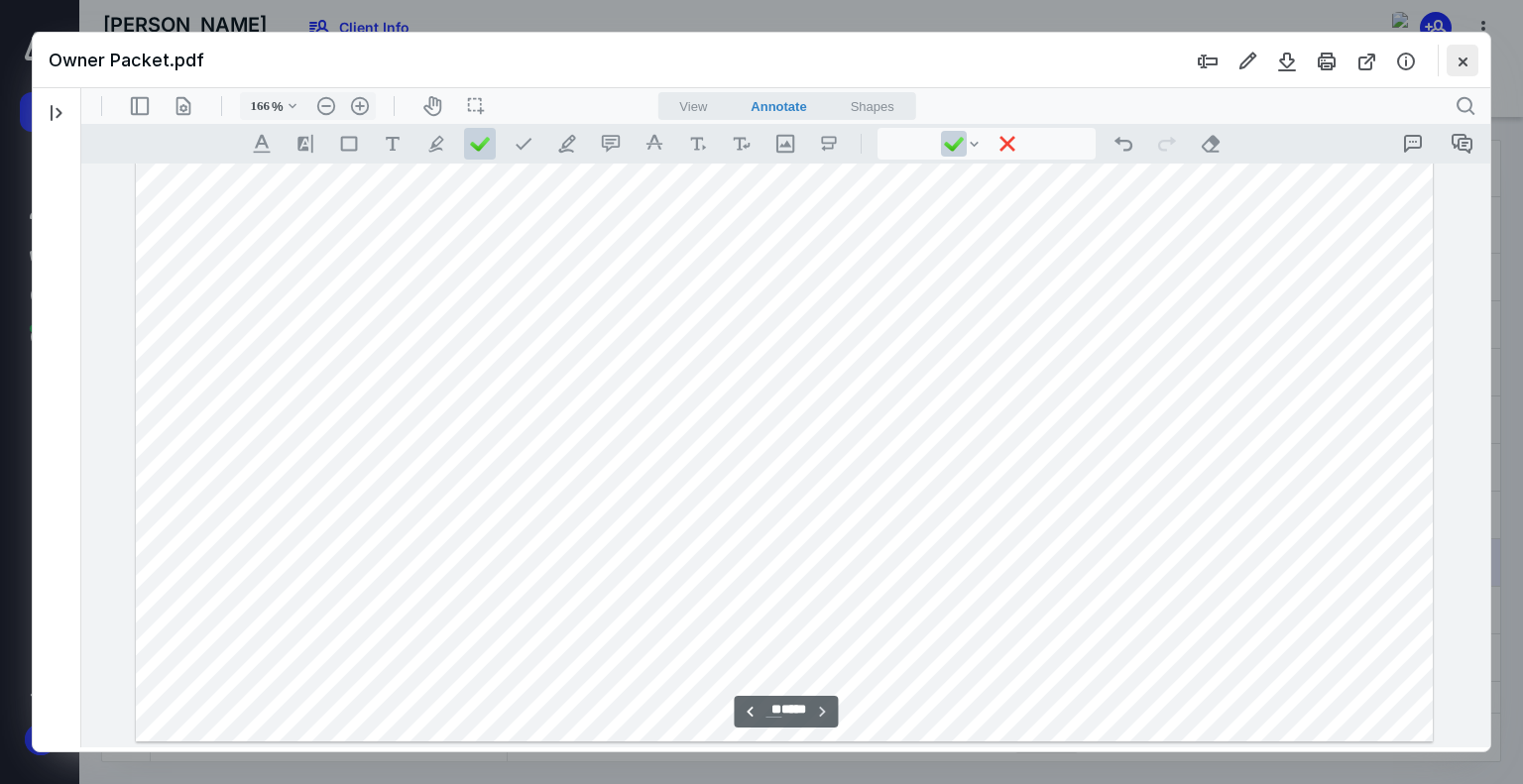 click at bounding box center [1463, 60] 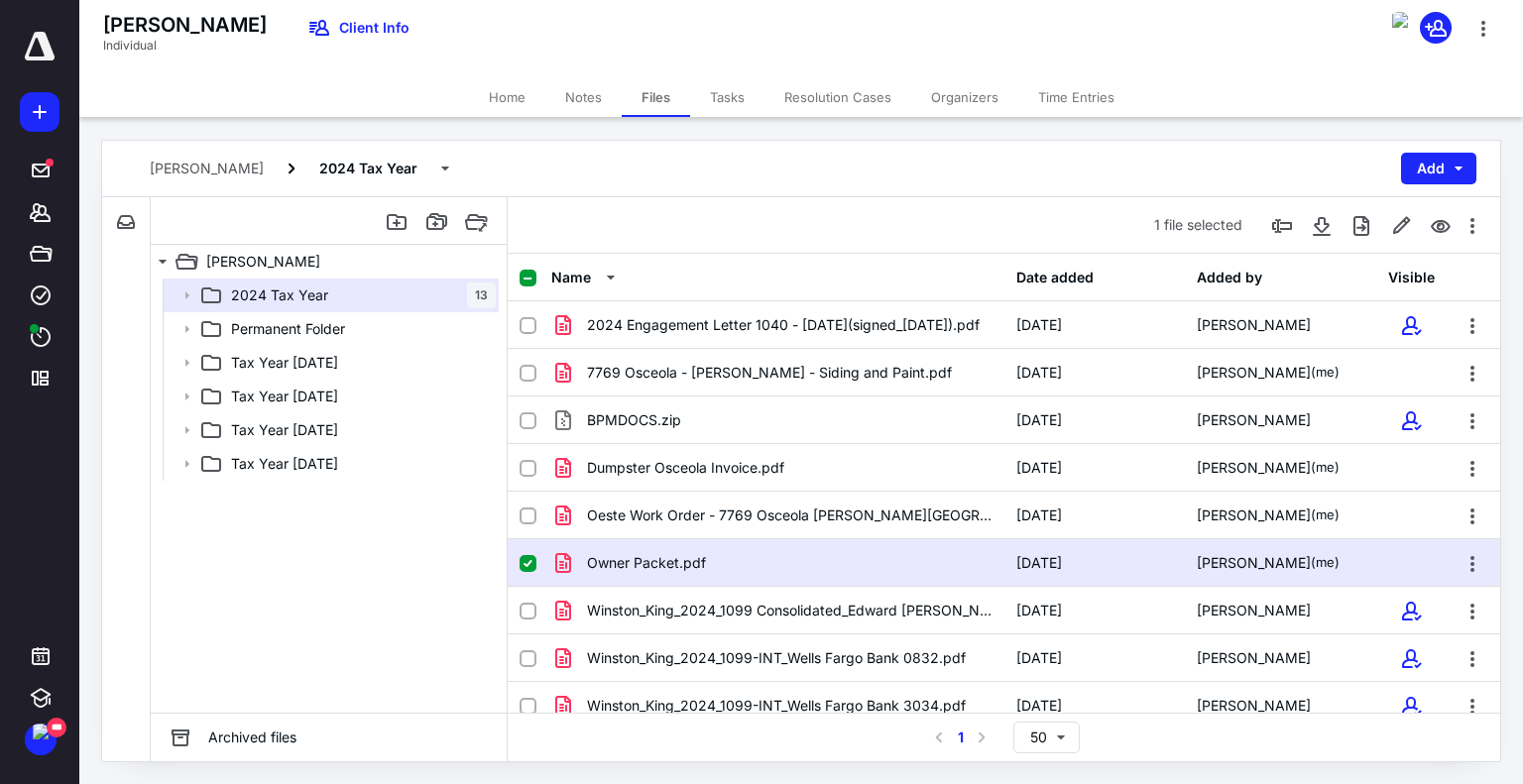 click on "2024 Tax Year 13 Permanent Folder Tax Year 2021 Tax Year 2022 Tax Year 2023 Tax Year 2025" at bounding box center [328, 496] 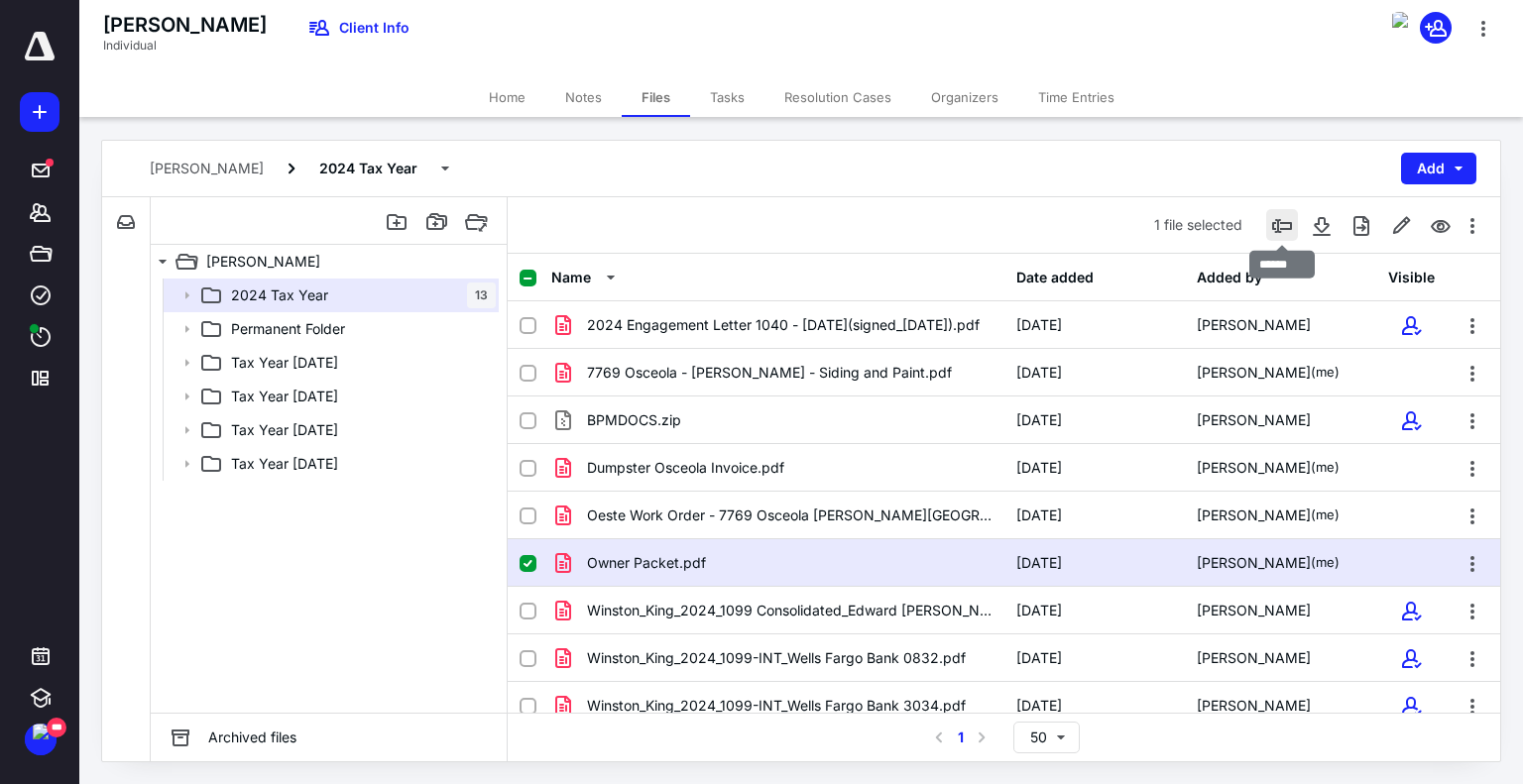 click at bounding box center [1282, 225] 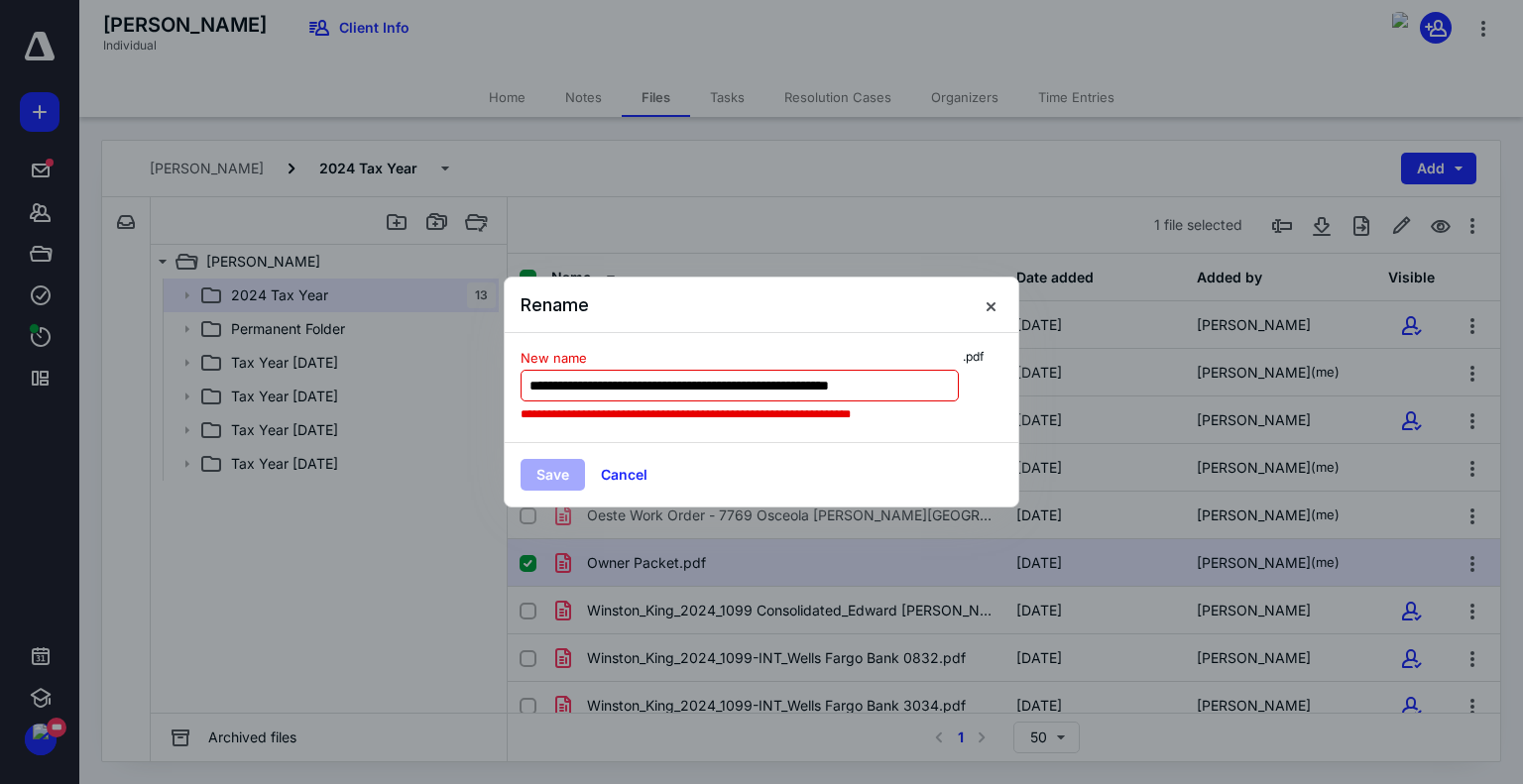 click on "**********" at bounding box center [740, 386] 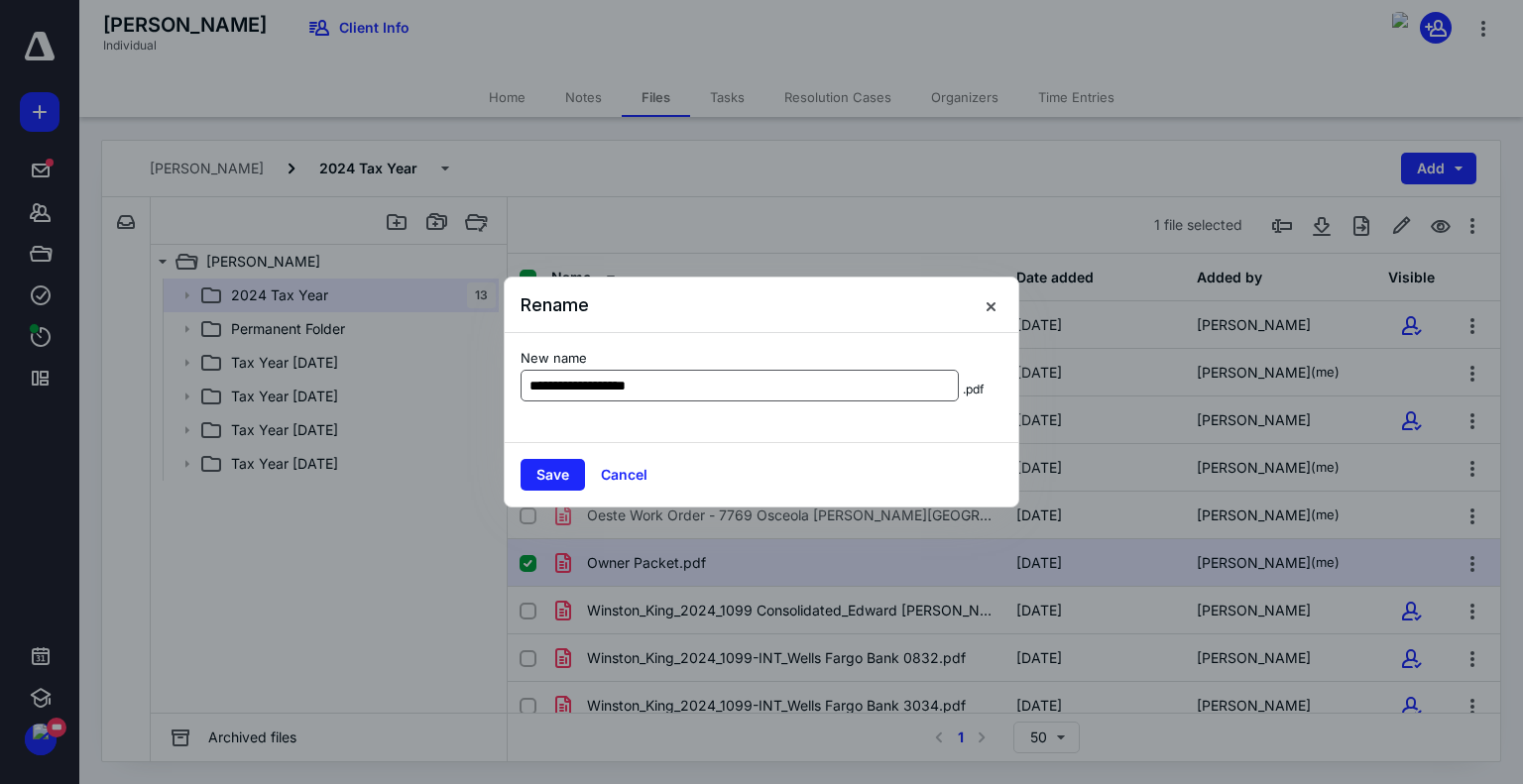 scroll, scrollTop: 0, scrollLeft: 0, axis: both 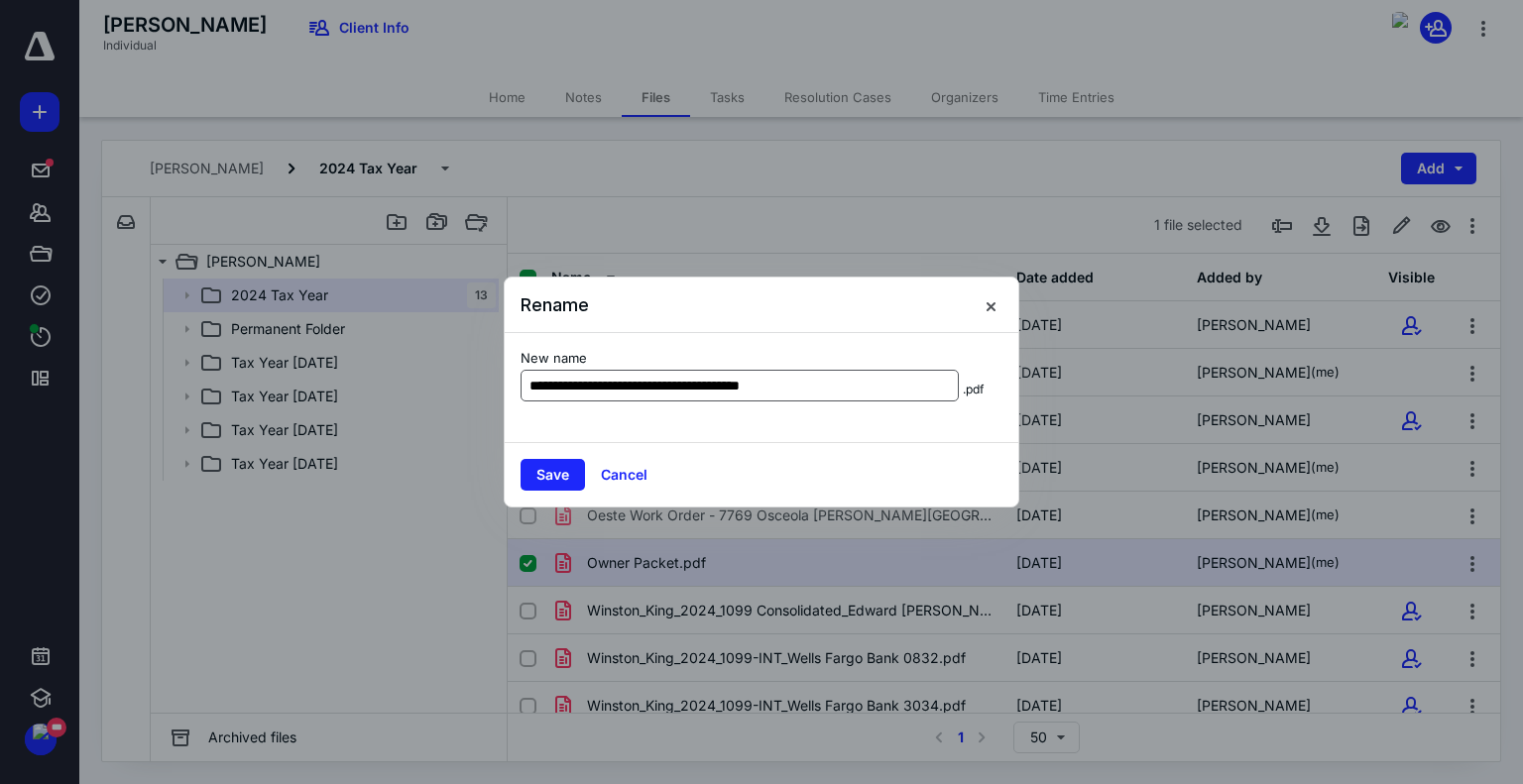type on "**********" 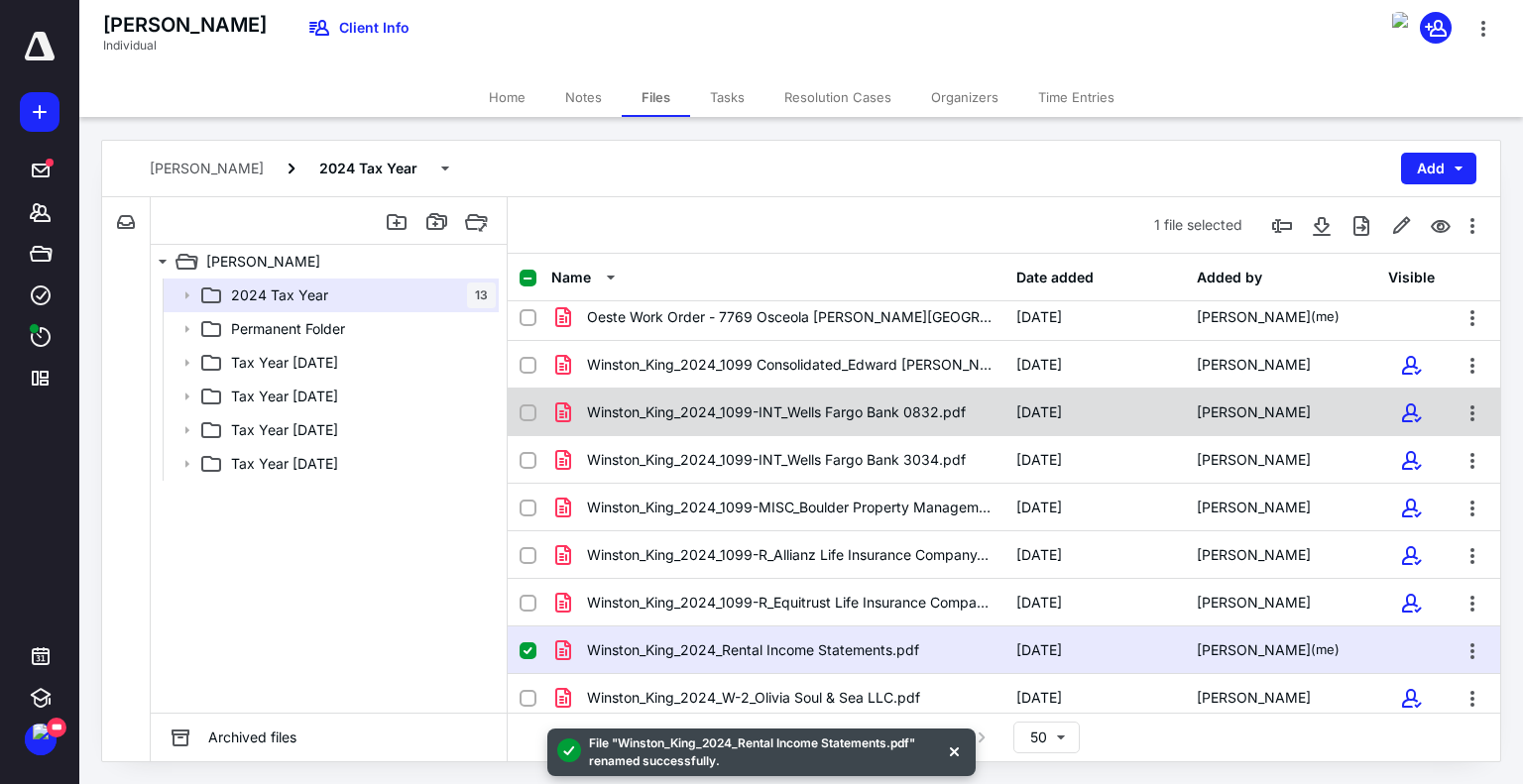 scroll, scrollTop: 0, scrollLeft: 0, axis: both 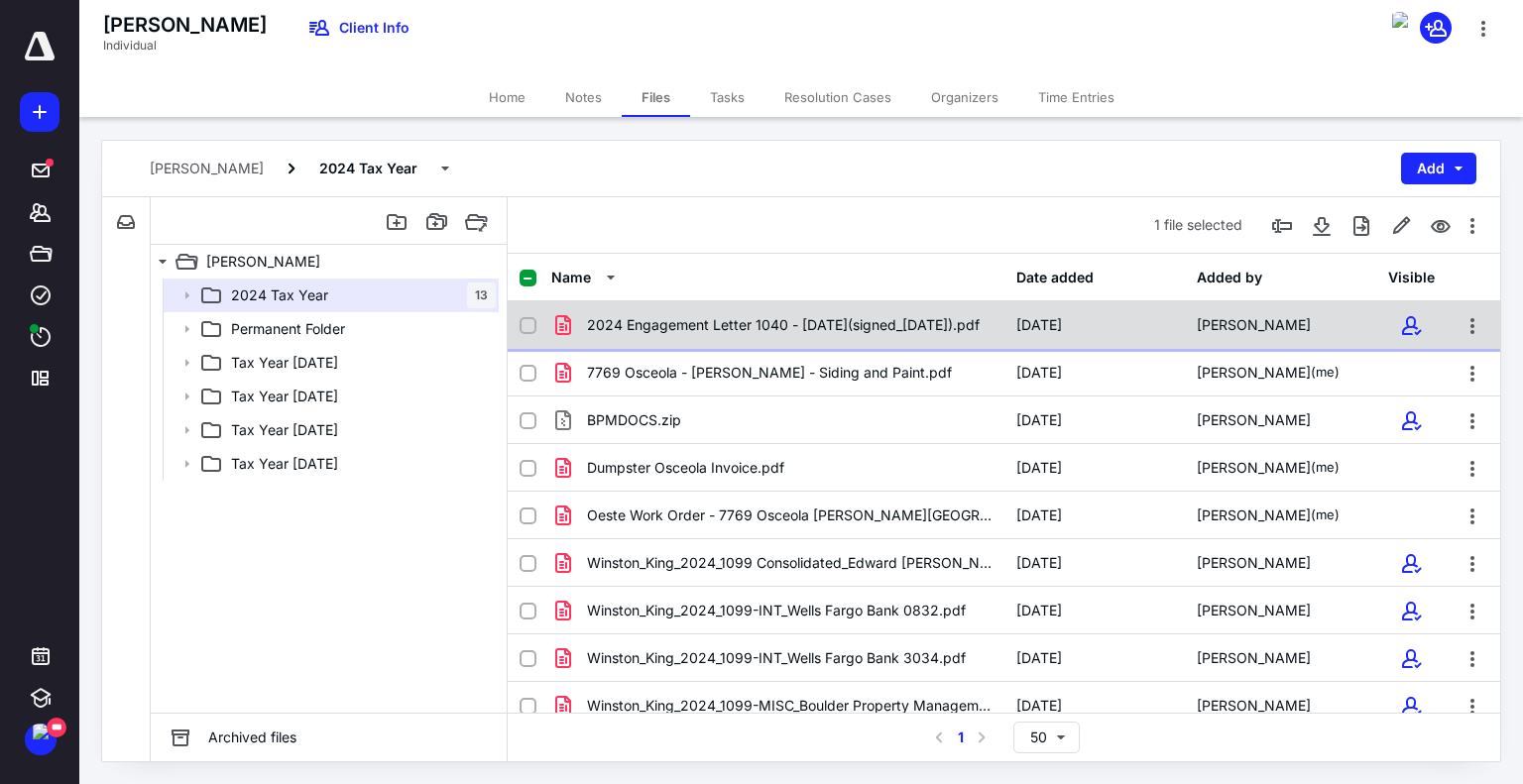 click on "2024 Engagement Letter 1040 - 1-30-2025(signed_02-04-2025).pdf" at bounding box center [777, 325] 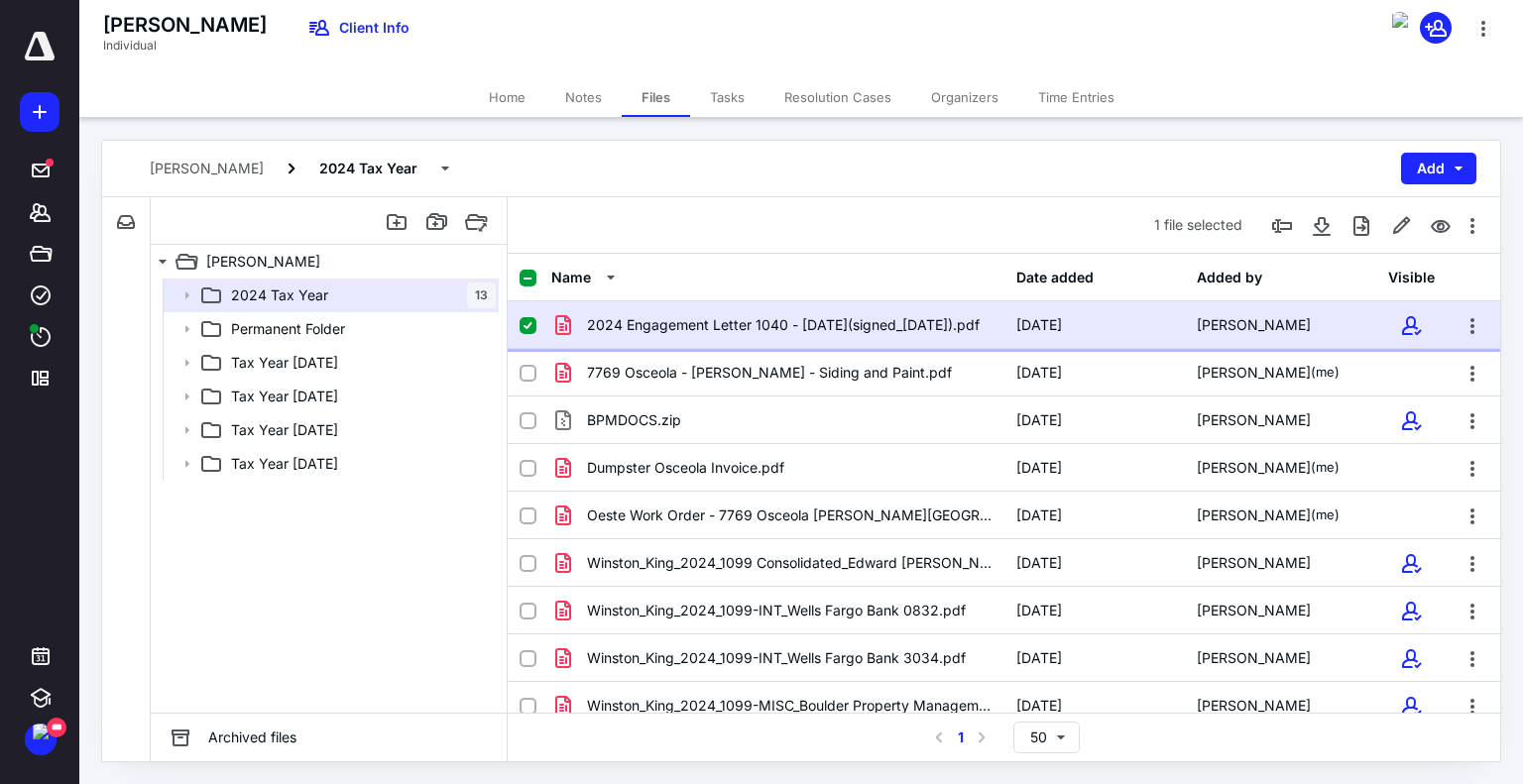 click on "2024 Engagement Letter 1040 - 1-30-2025(signed_02-04-2025).pdf" at bounding box center [777, 325] 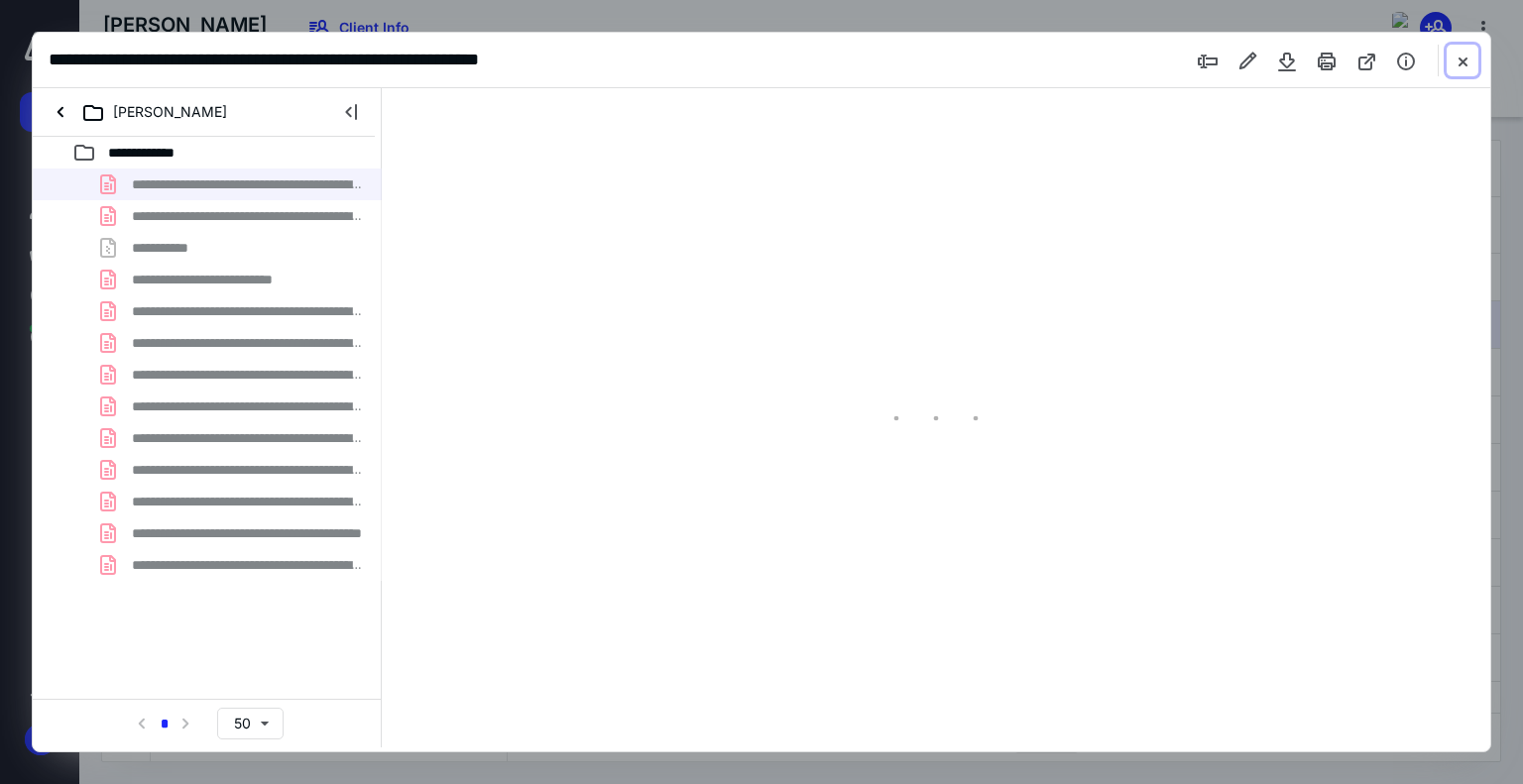 click at bounding box center (1463, 60) 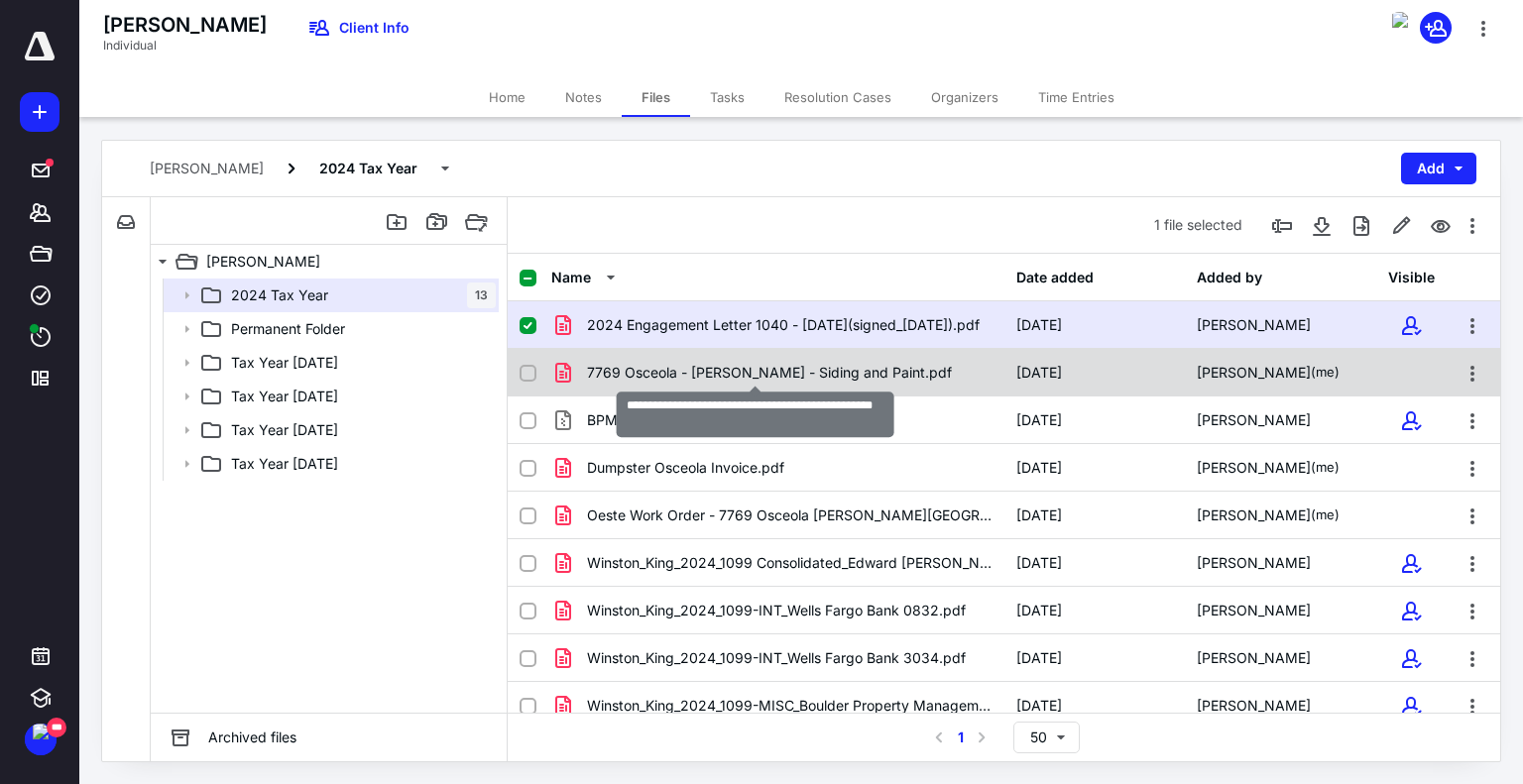 click on "7769 Osceola - Winston King - Siding and Paint.pdf" at bounding box center (769, 373) 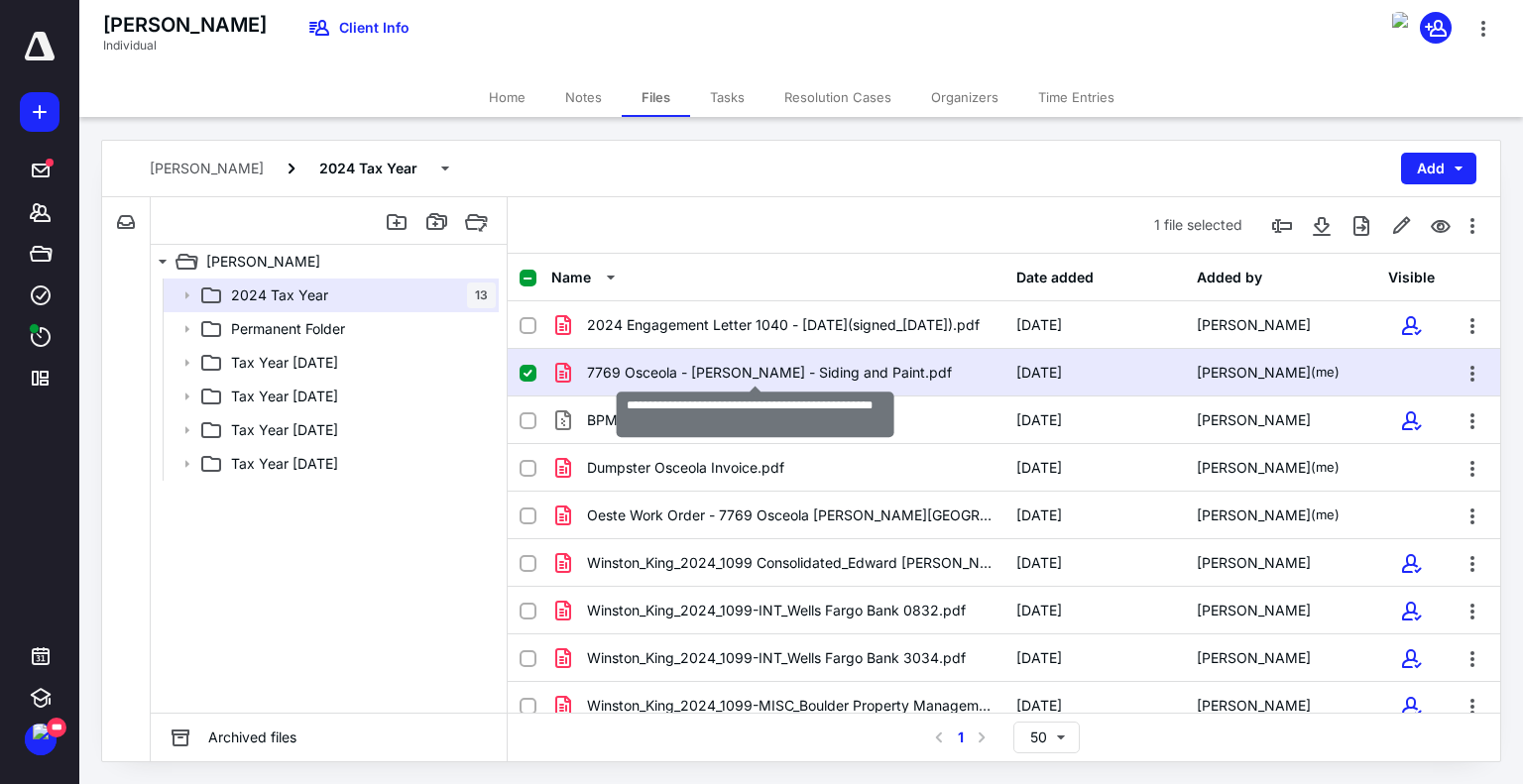 click on "7769 Osceola - Winston King - Siding and Paint.pdf" at bounding box center [769, 373] 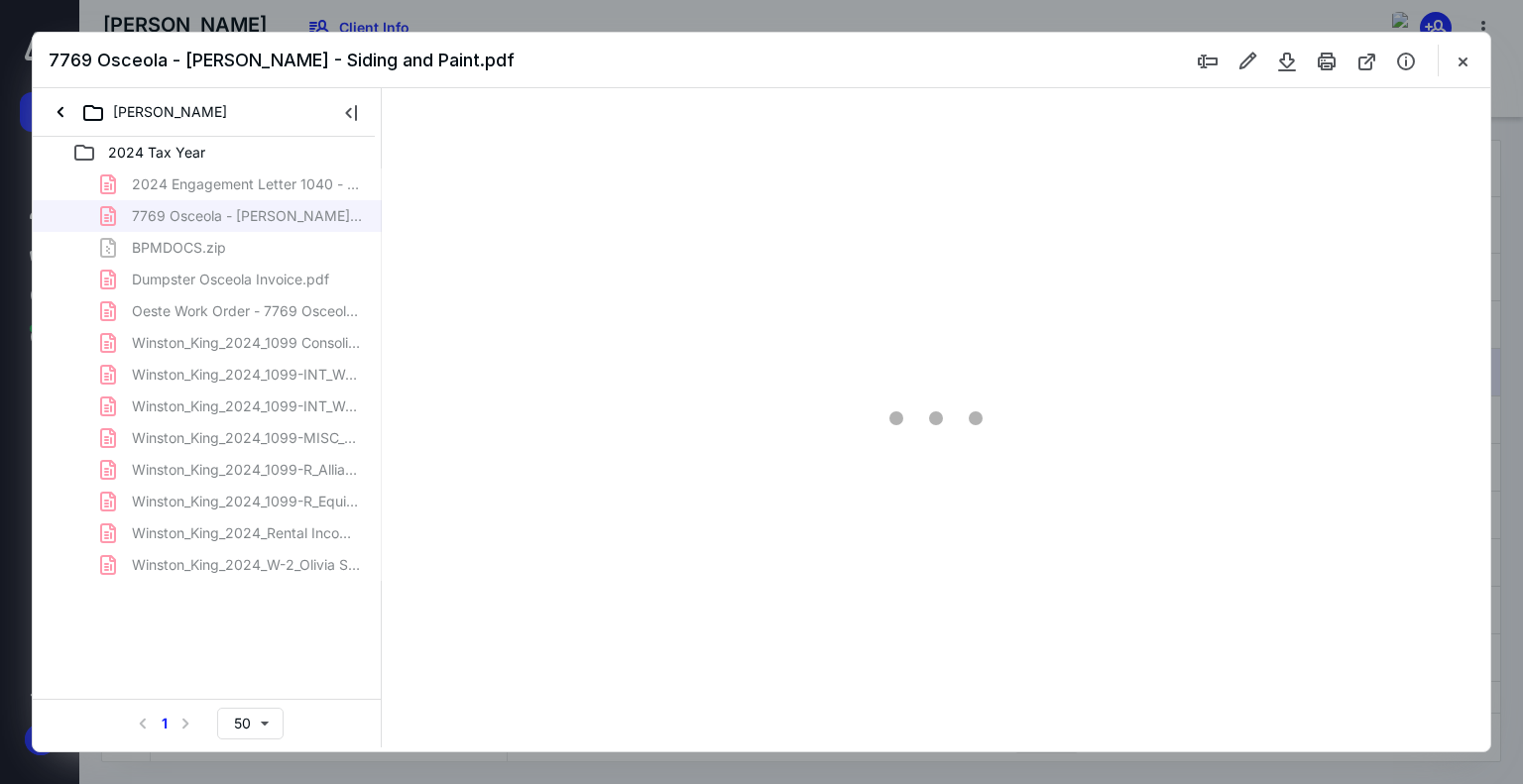 scroll, scrollTop: 0, scrollLeft: 0, axis: both 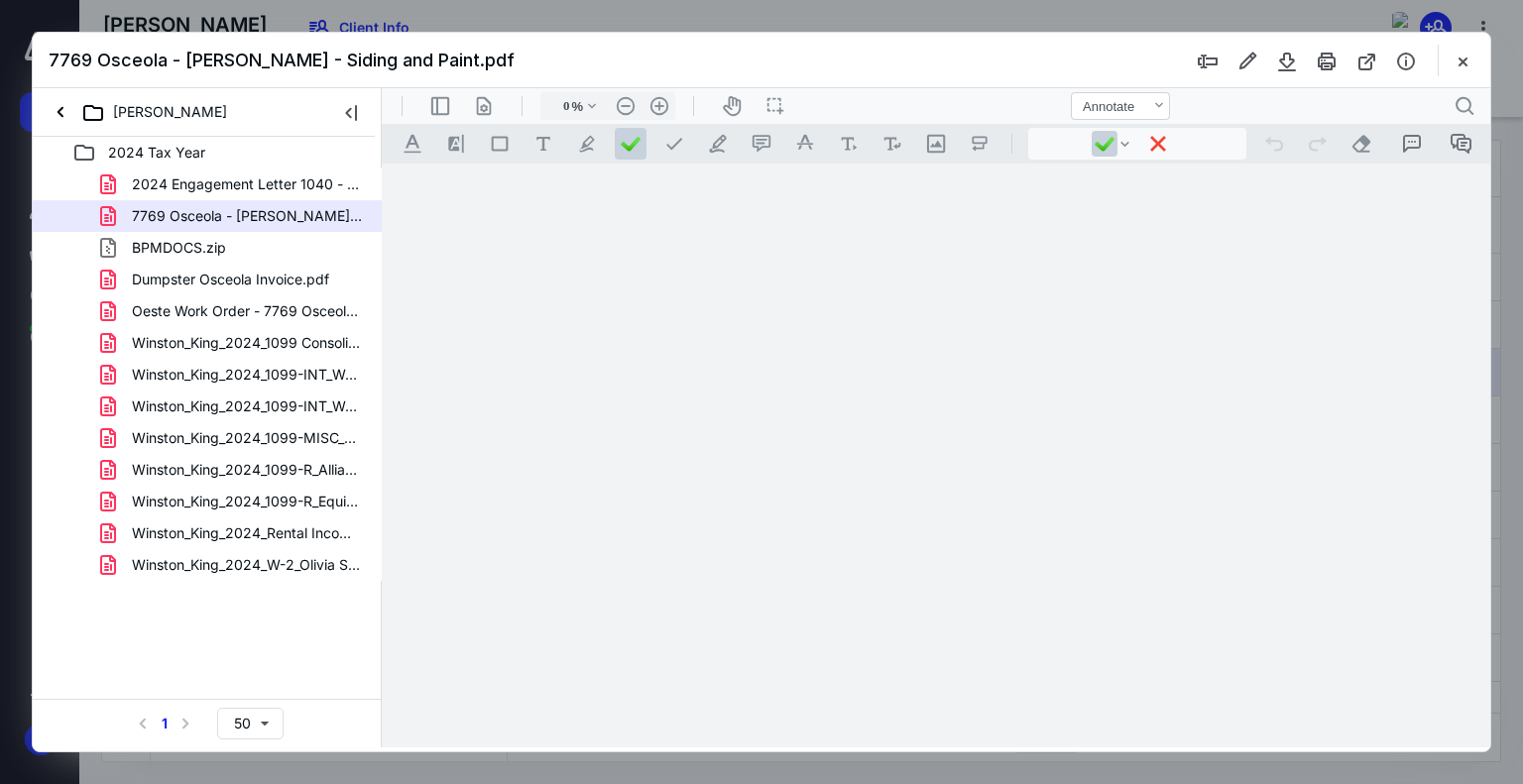 type on "179" 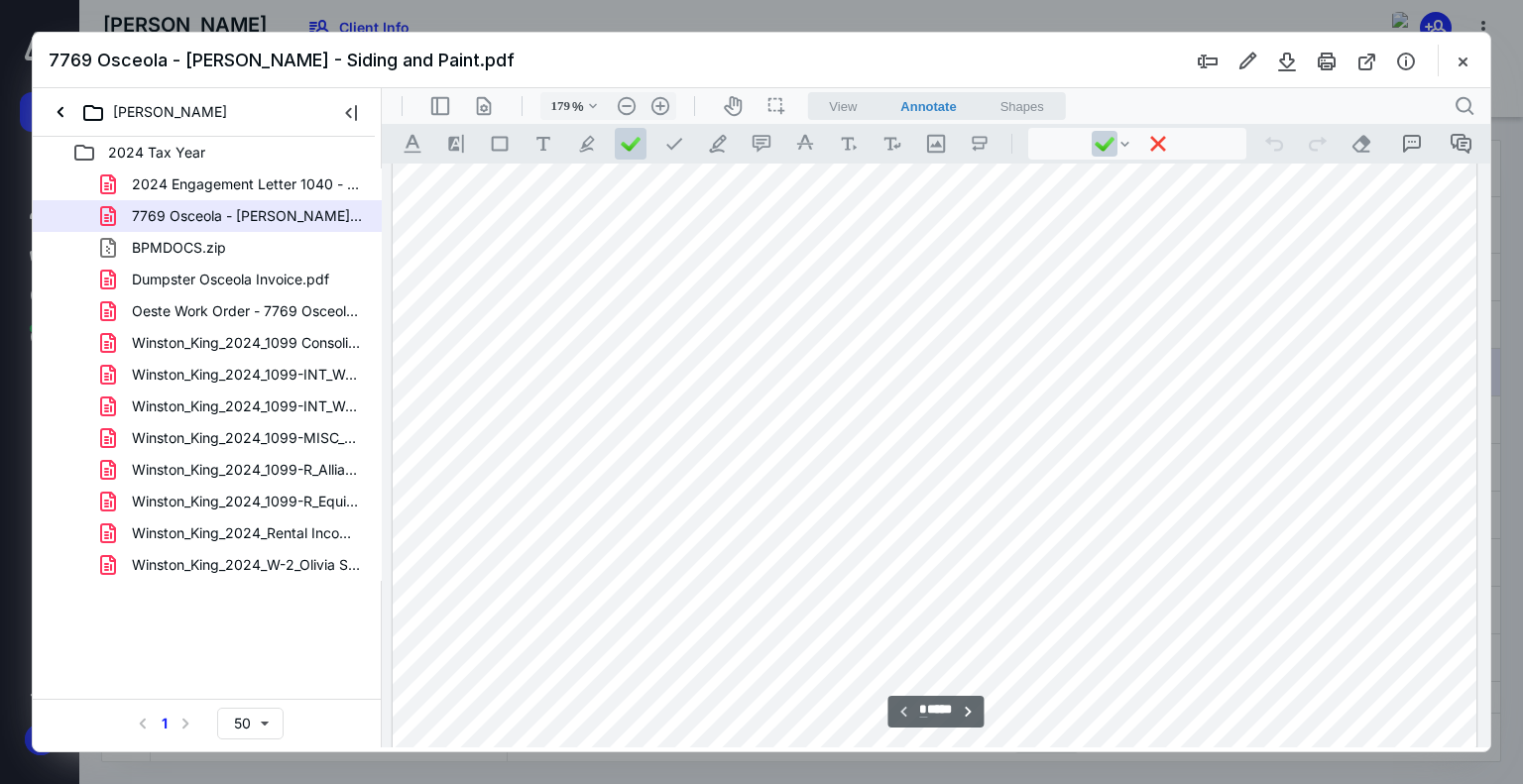 scroll, scrollTop: 479, scrollLeft: 0, axis: vertical 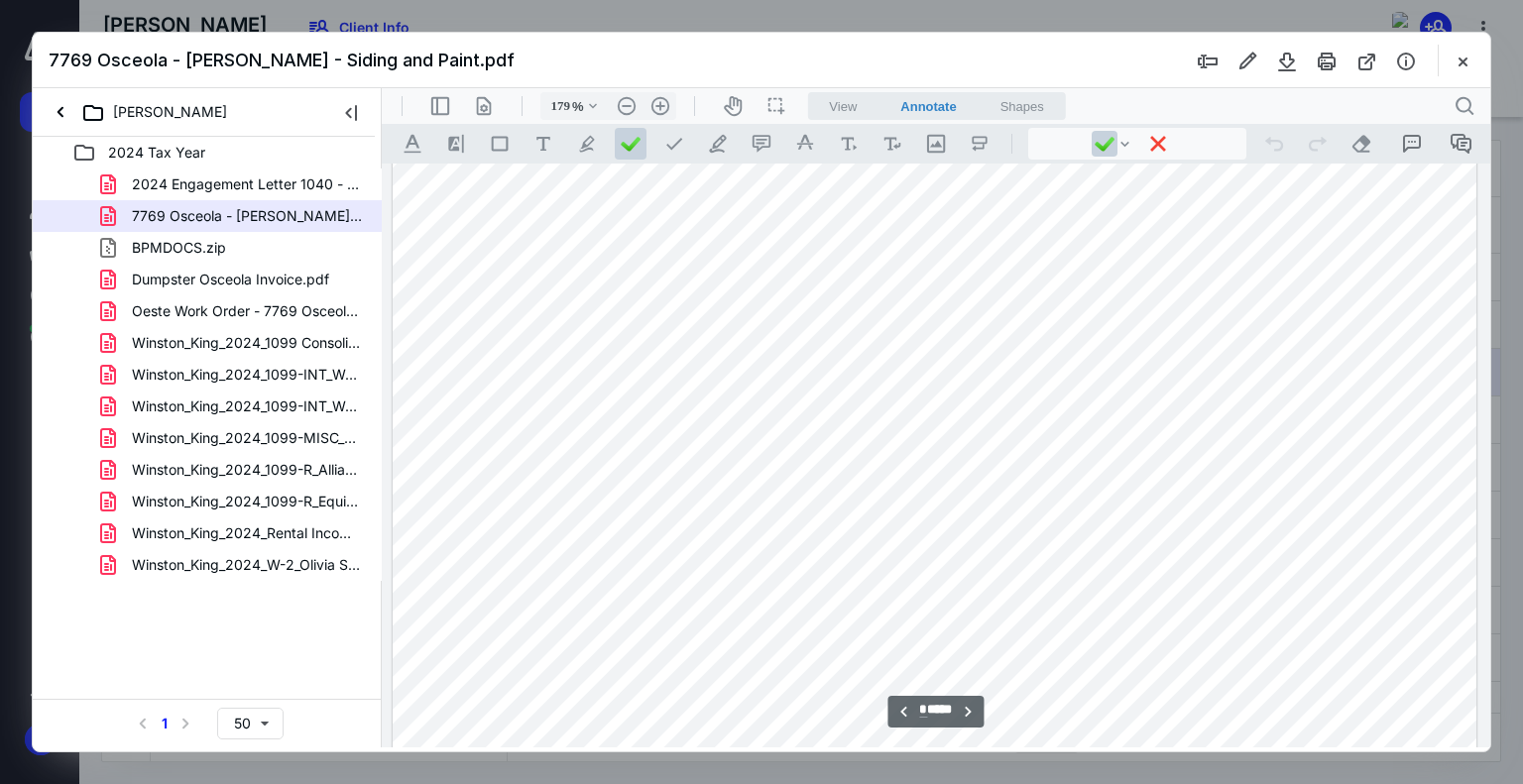 type on "*" 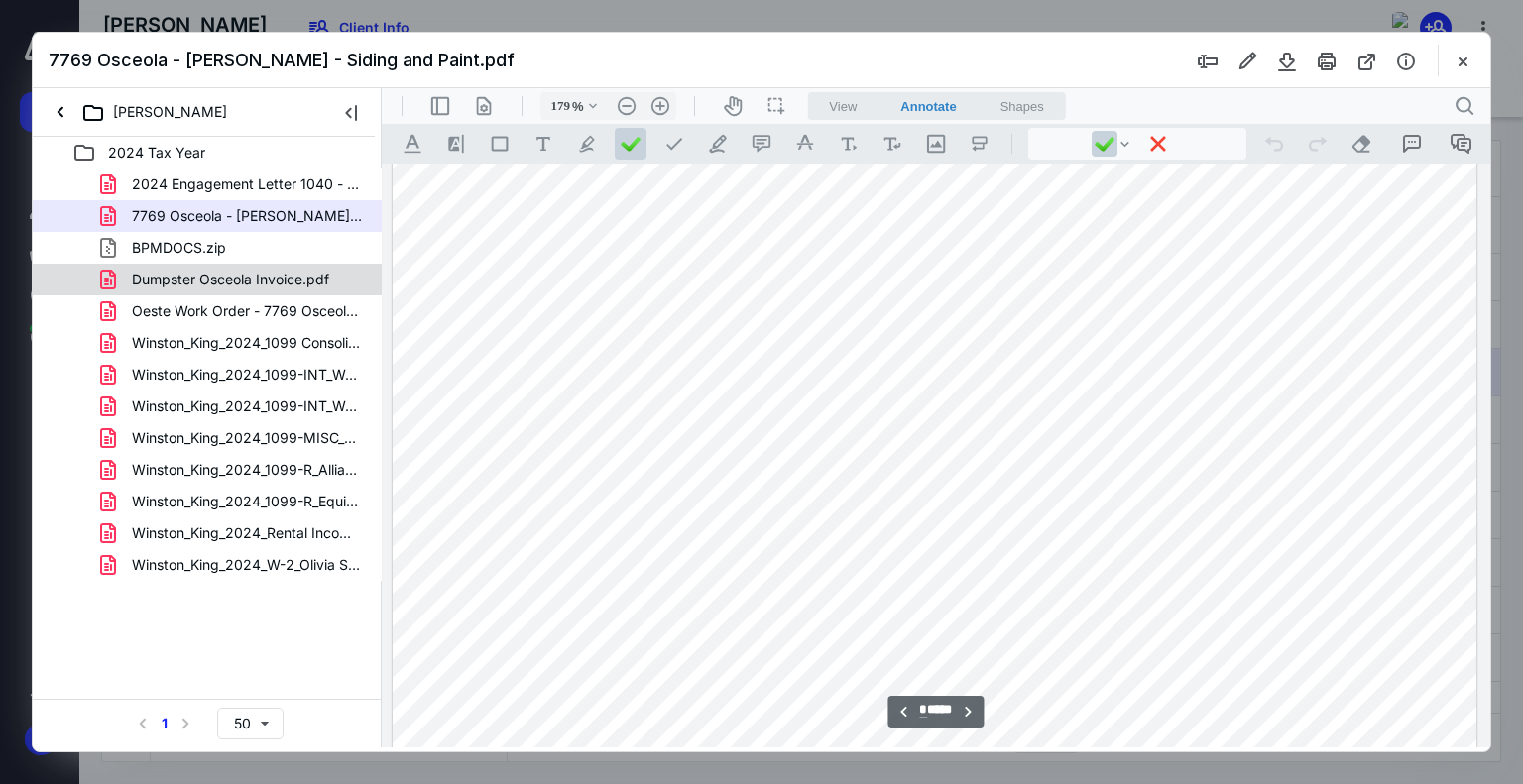 click on "Dumpster Osceola Invoice.pdf" at bounding box center [230, 280] 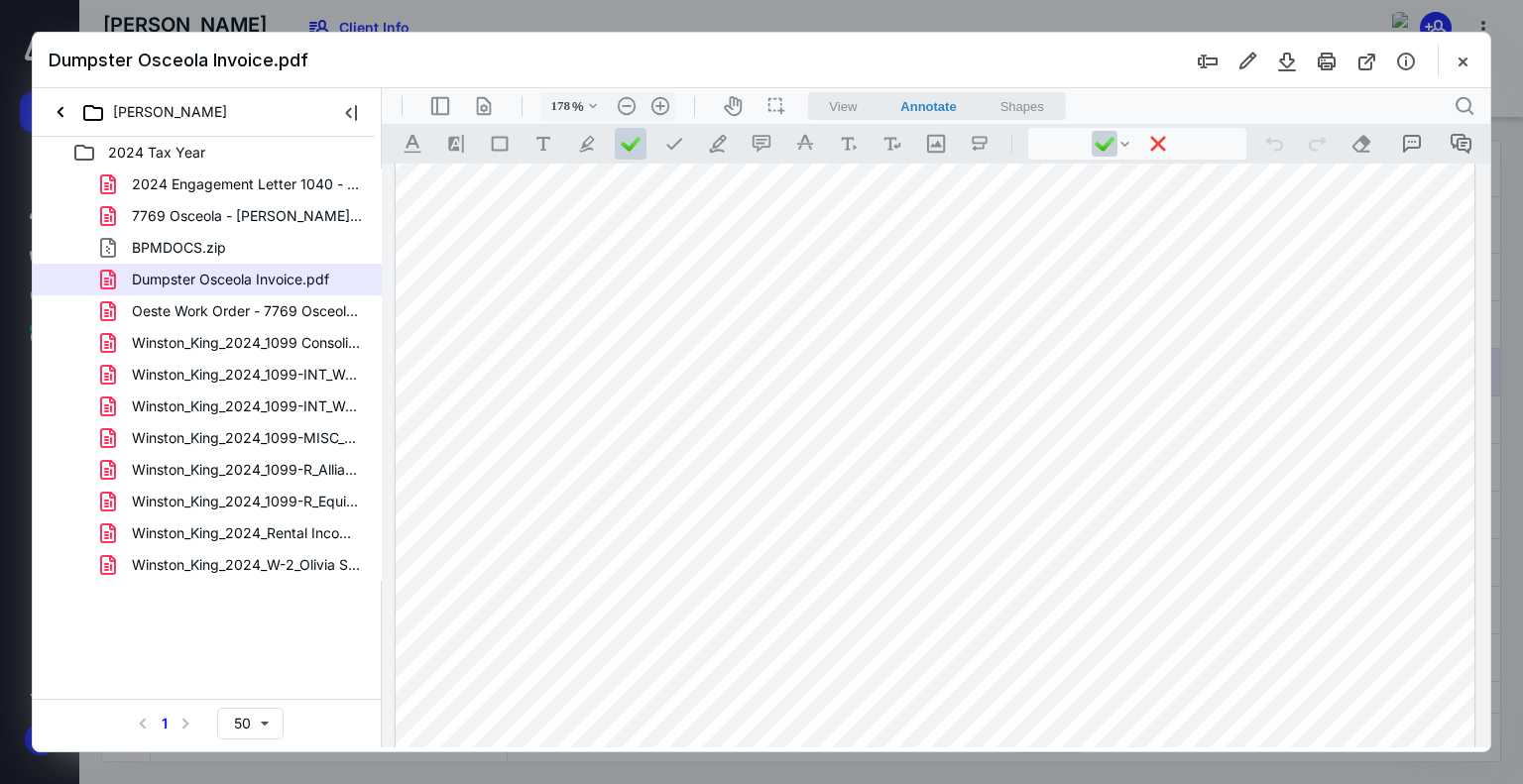 scroll, scrollTop: 825, scrollLeft: 0, axis: vertical 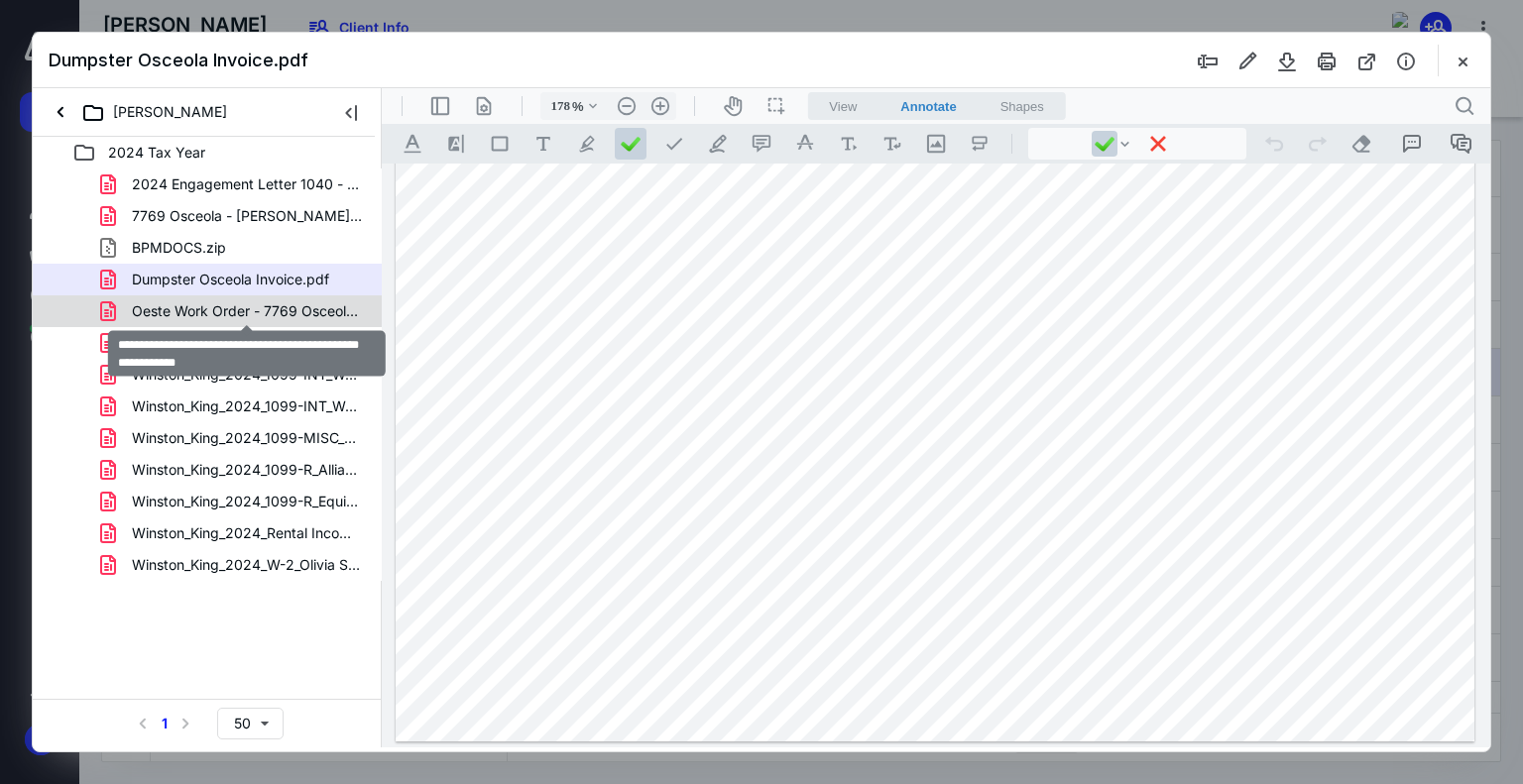 click on "Oeste Work Order - 7769 Osceola Winston King - Lanscaping .pdf" at bounding box center (247, 311) 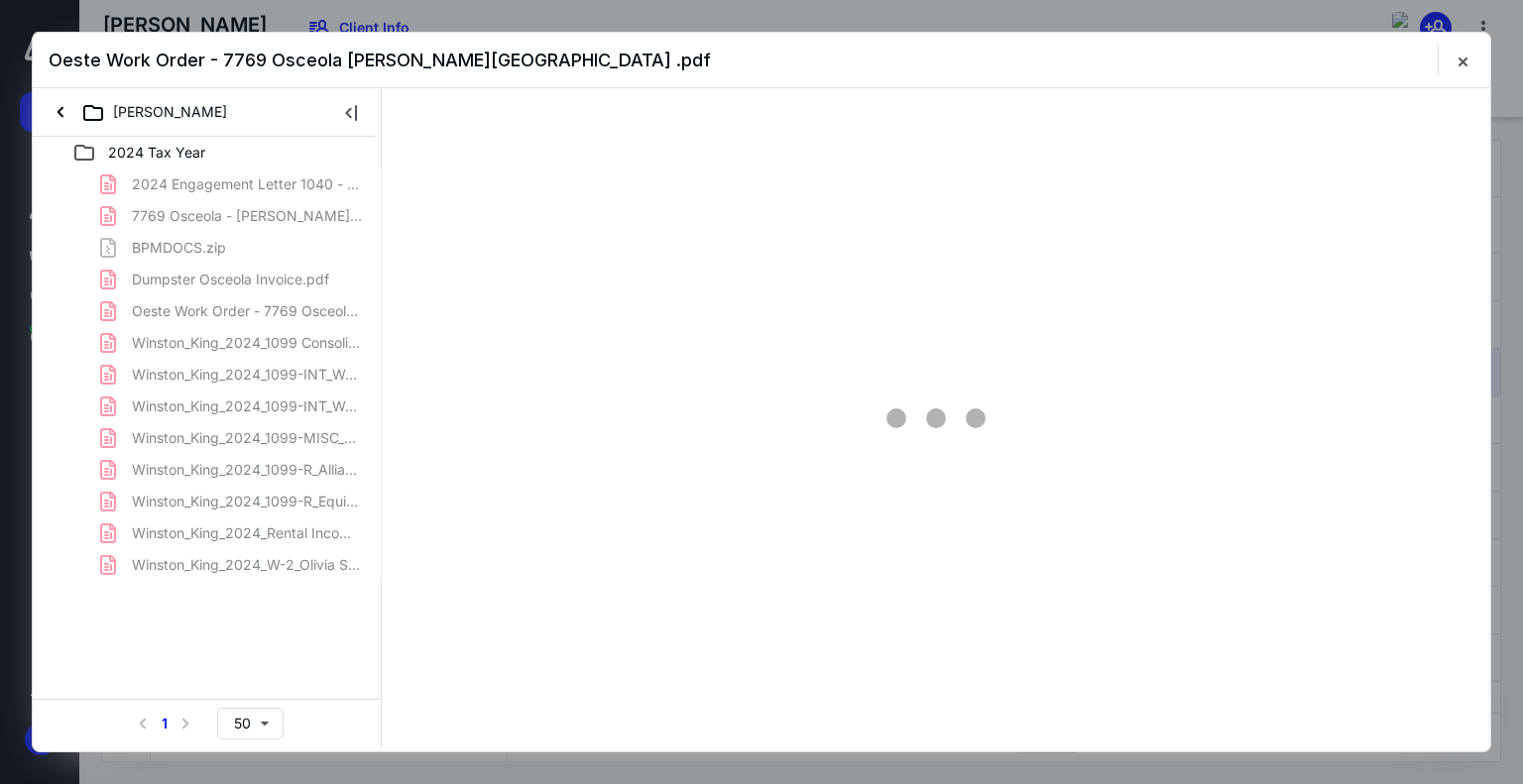 click on "2024 Engagement Letter 1040 - 1-30-2025(signed_02-04-2025).pdf 7769 Osceola - Winston King - Siding and Paint.pdf BPMDOCS.zip Dumpster Osceola Invoice.pdf Oeste Work Order - 7769 Osceola Winston King - Lanscaping .pdf Winston_King_2024_1099 Consolidated_Edward Jones.pdf Winston_King_2024_1099-INT_Wells Fargo Bank 0832.pdf Winston_King_2024_1099-INT_Wells Fargo Bank 3034.pdf Winston_King_2024_1099-MISC_Boulder Property Management Corp.pdf Winston_King_2024_1099-R_Allianz Life Insurance Company.pdf Winston_King_2024_1099-R_Equitrust Life Insurance Company.pdf Winston_King_2024_Rental Income Statements.pdf Winston_King_2024_W-2_Olivia Soul & Sea LLC.pdf" at bounding box center [207, 375] 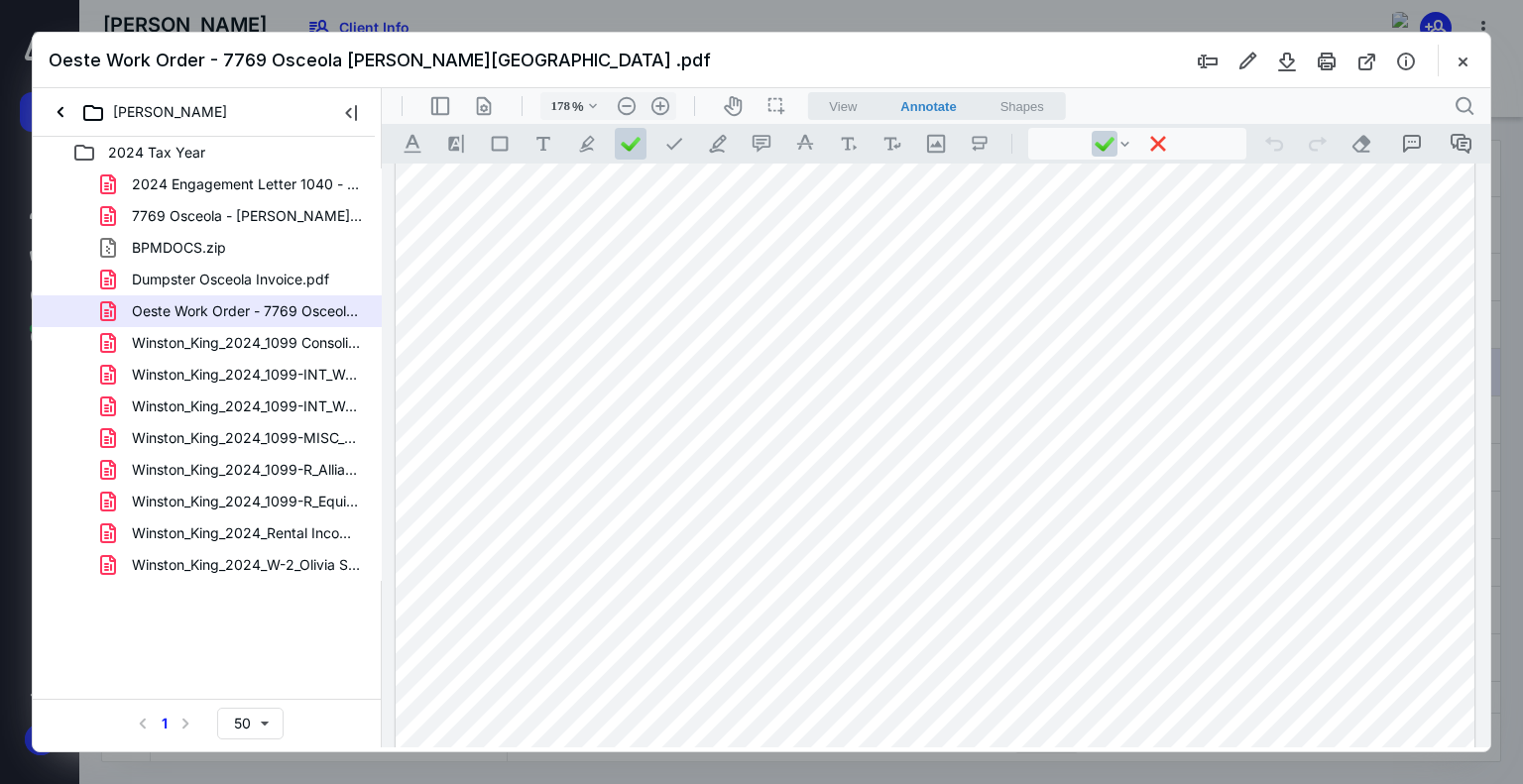 scroll, scrollTop: 825, scrollLeft: 0, axis: vertical 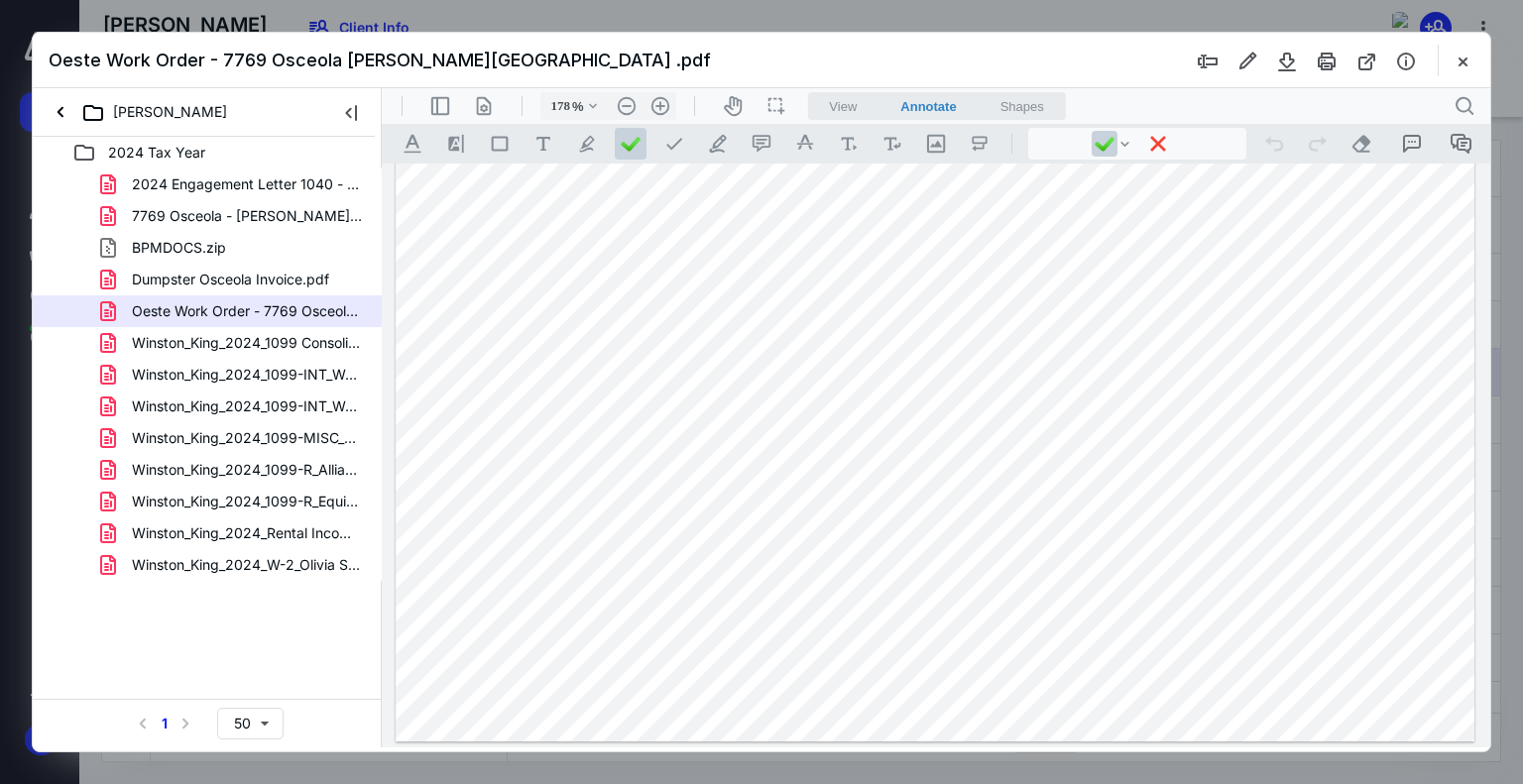 drag, startPoint x: 319, startPoint y: 431, endPoint x: 270, endPoint y: 445, distance: 50.96077 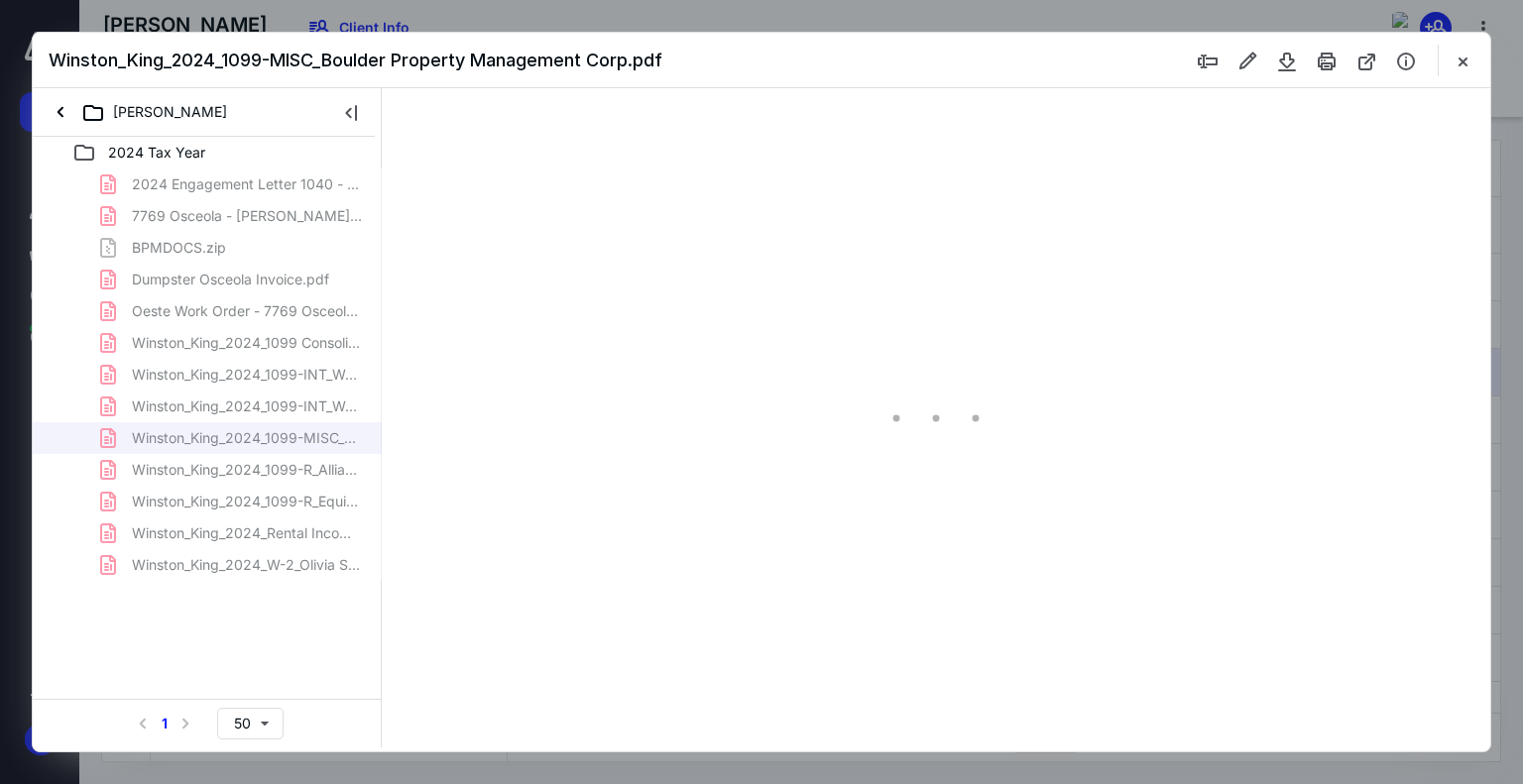 type on "178" 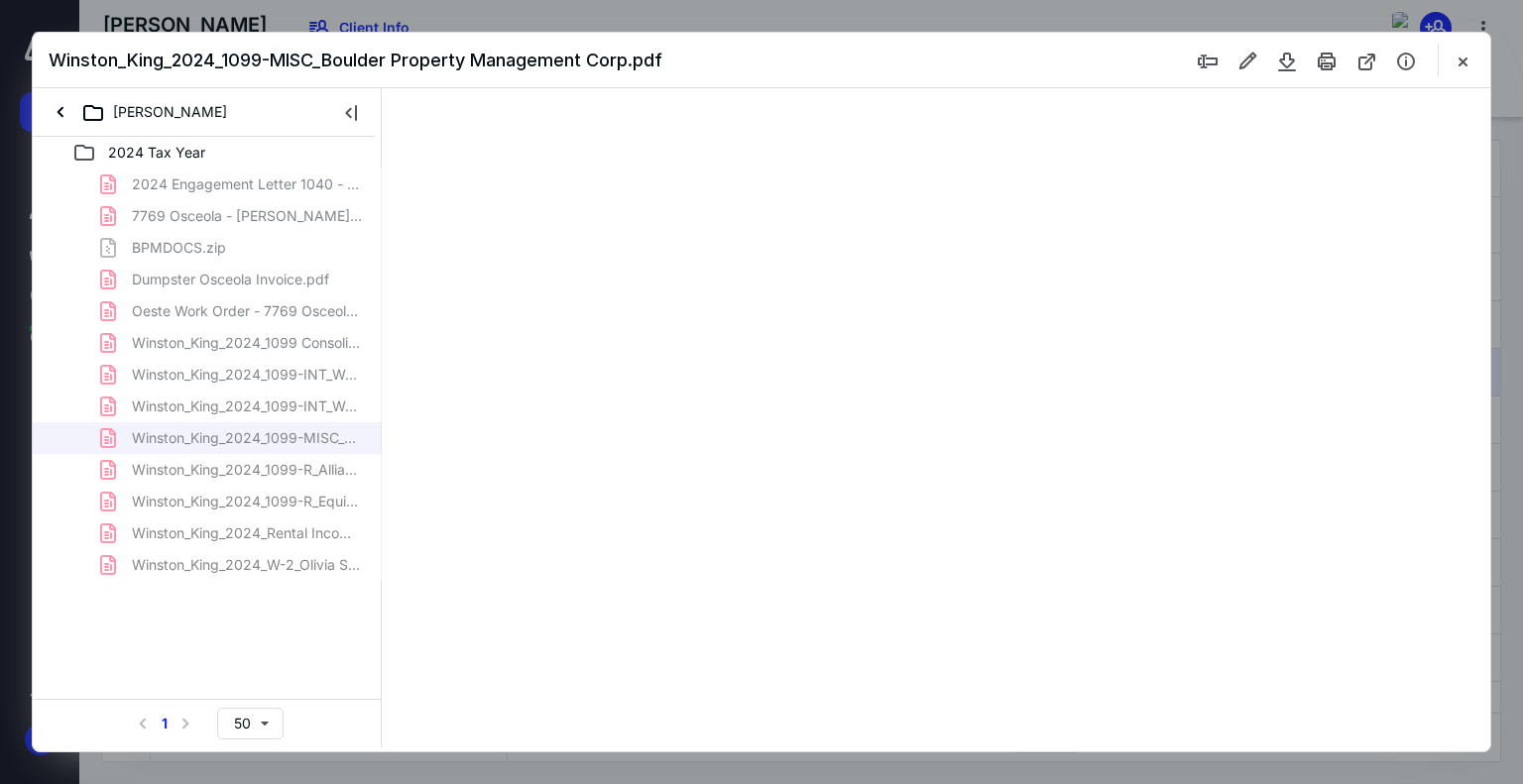 scroll, scrollTop: 0, scrollLeft: 0, axis: both 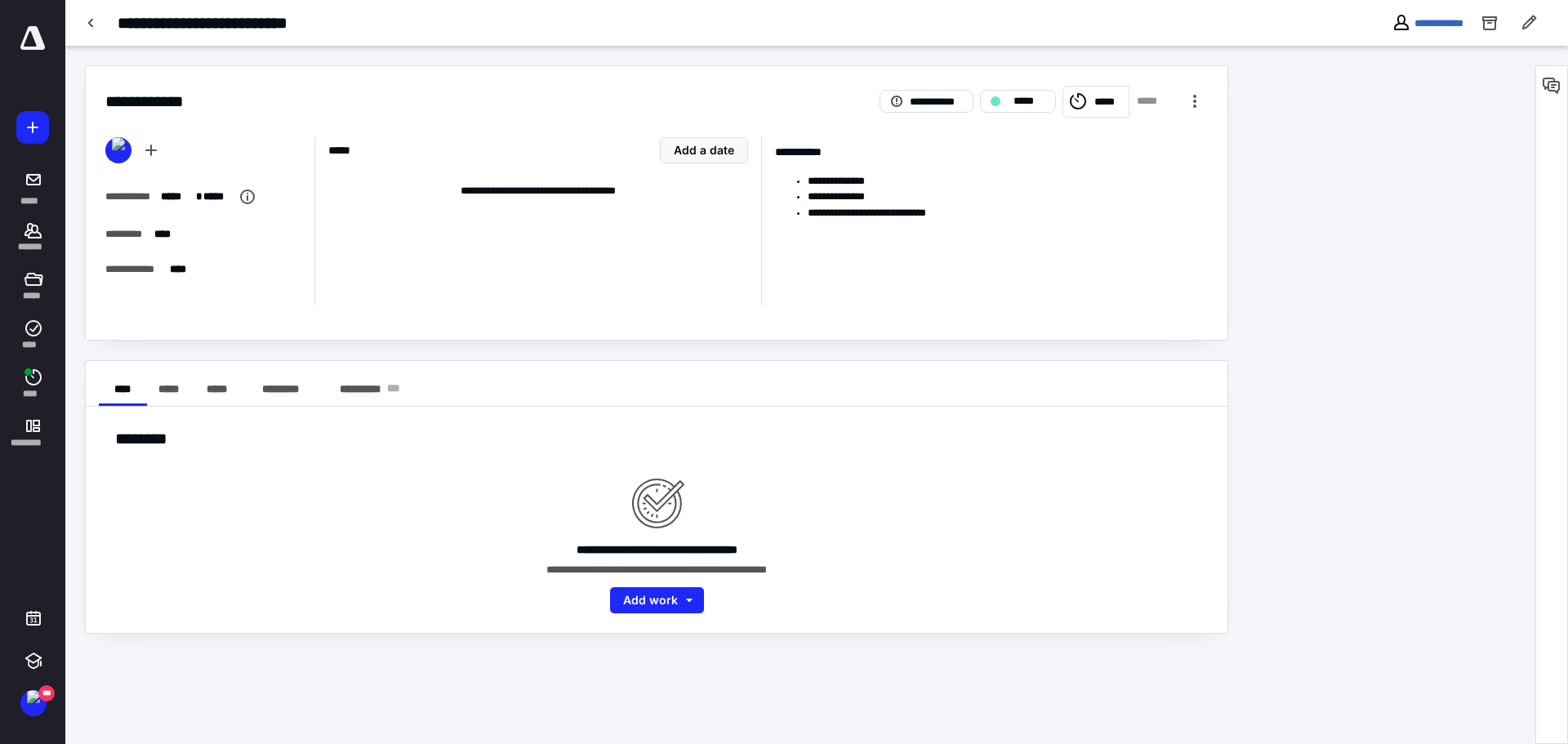 click on "**********" at bounding box center (657, 203) 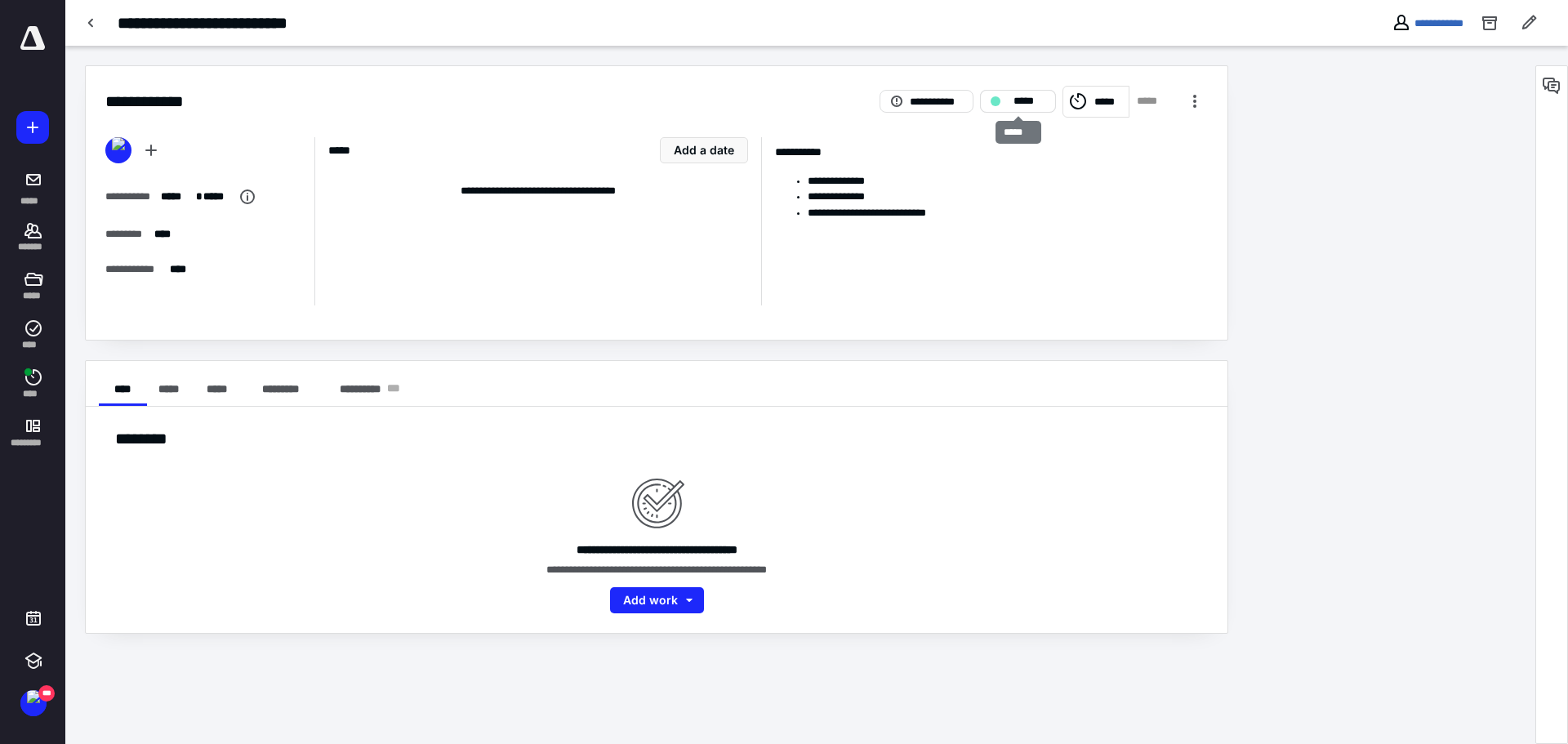 click on "*****" at bounding box center [1029, 101] 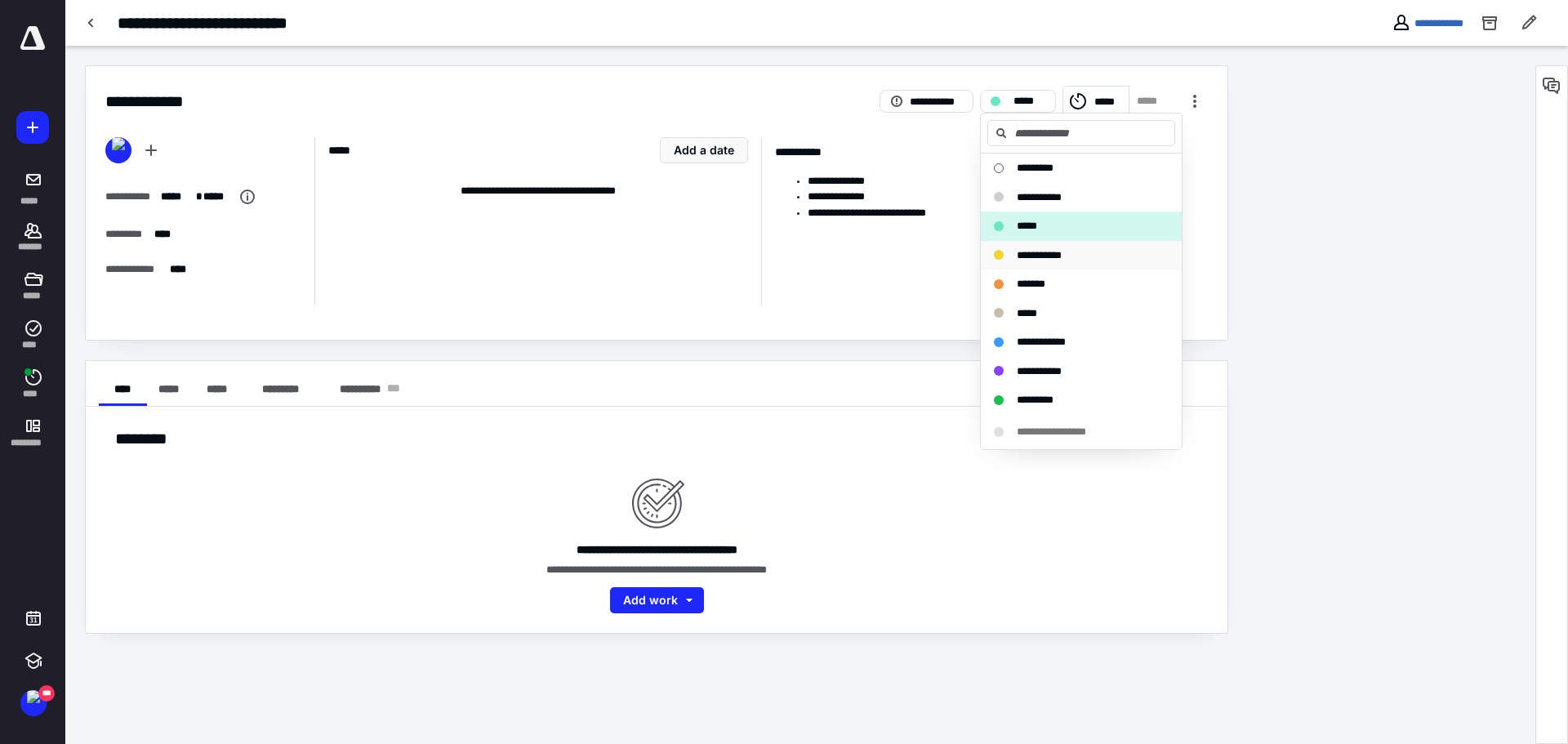 click on "**********" at bounding box center [1039, 256] 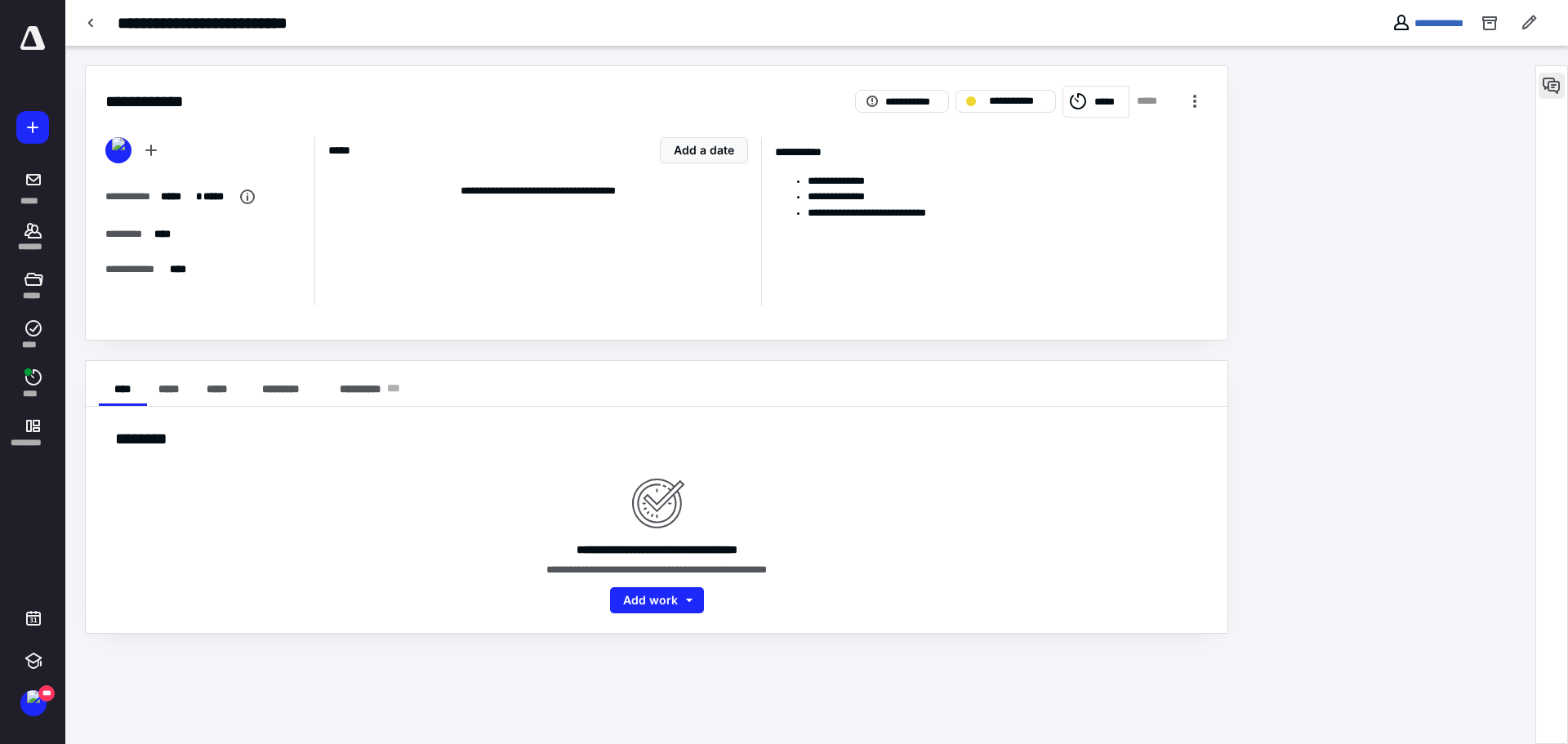 click at bounding box center [1552, 86] 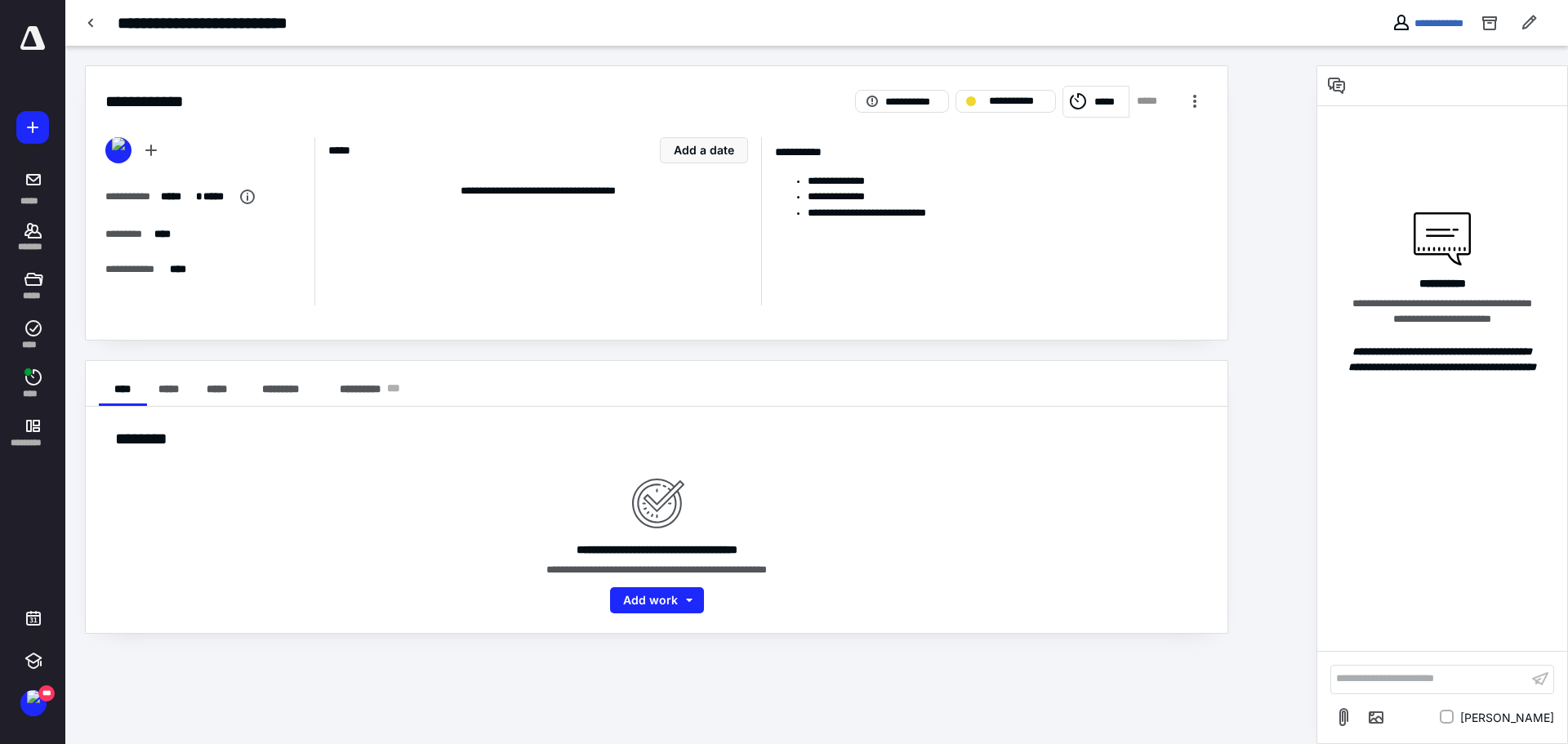 click on "**********" at bounding box center (1429, 679) 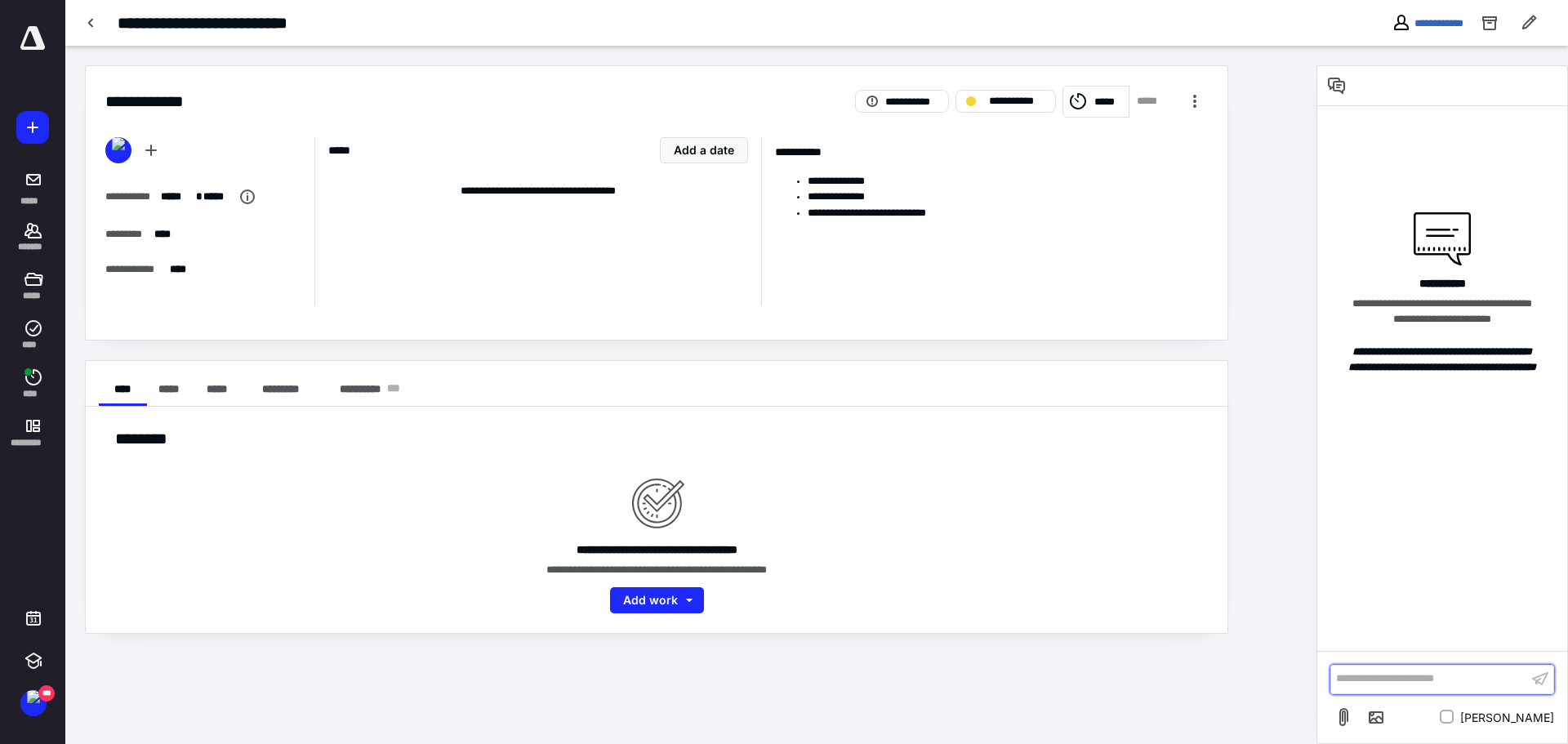 click on "**********" at bounding box center (1429, 679) 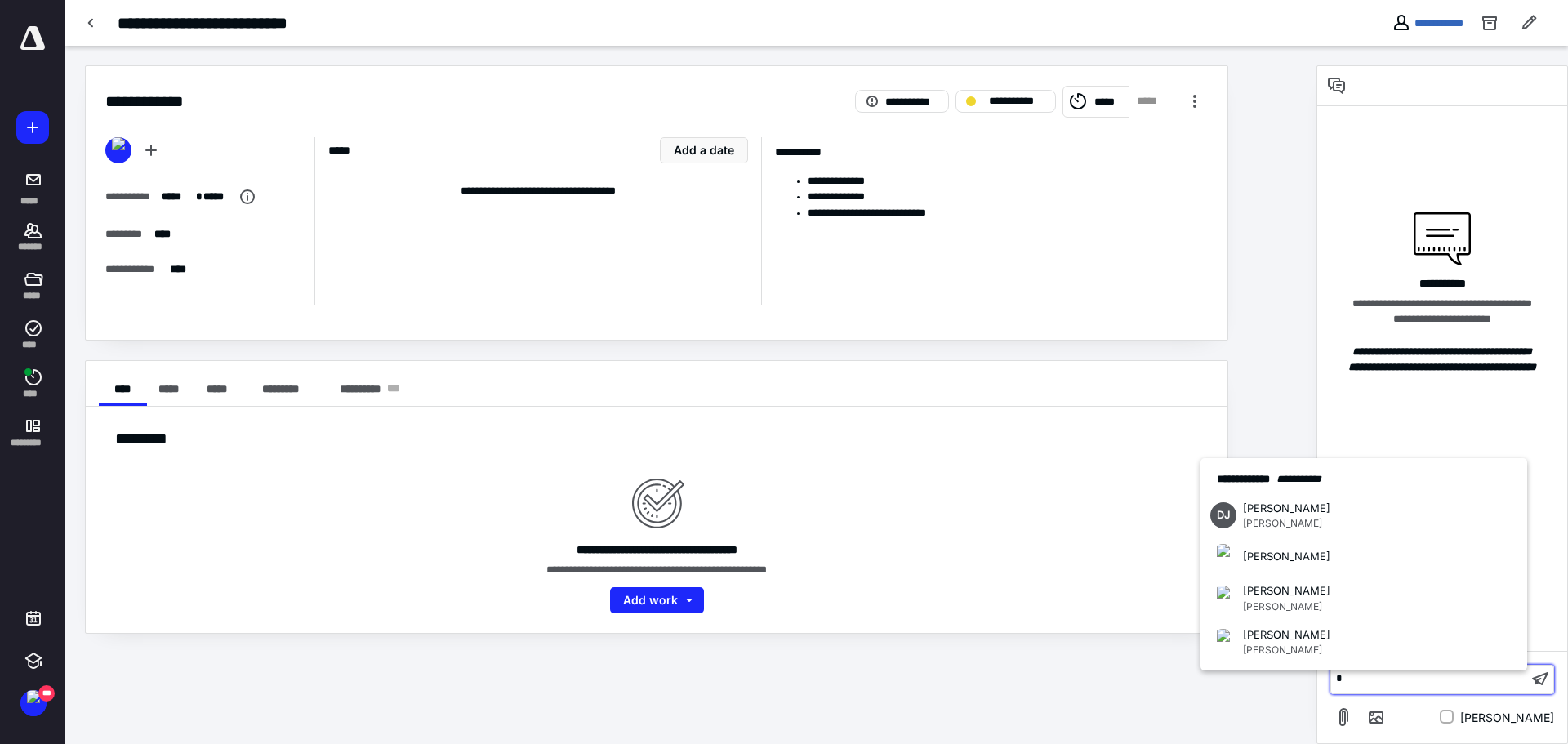 type 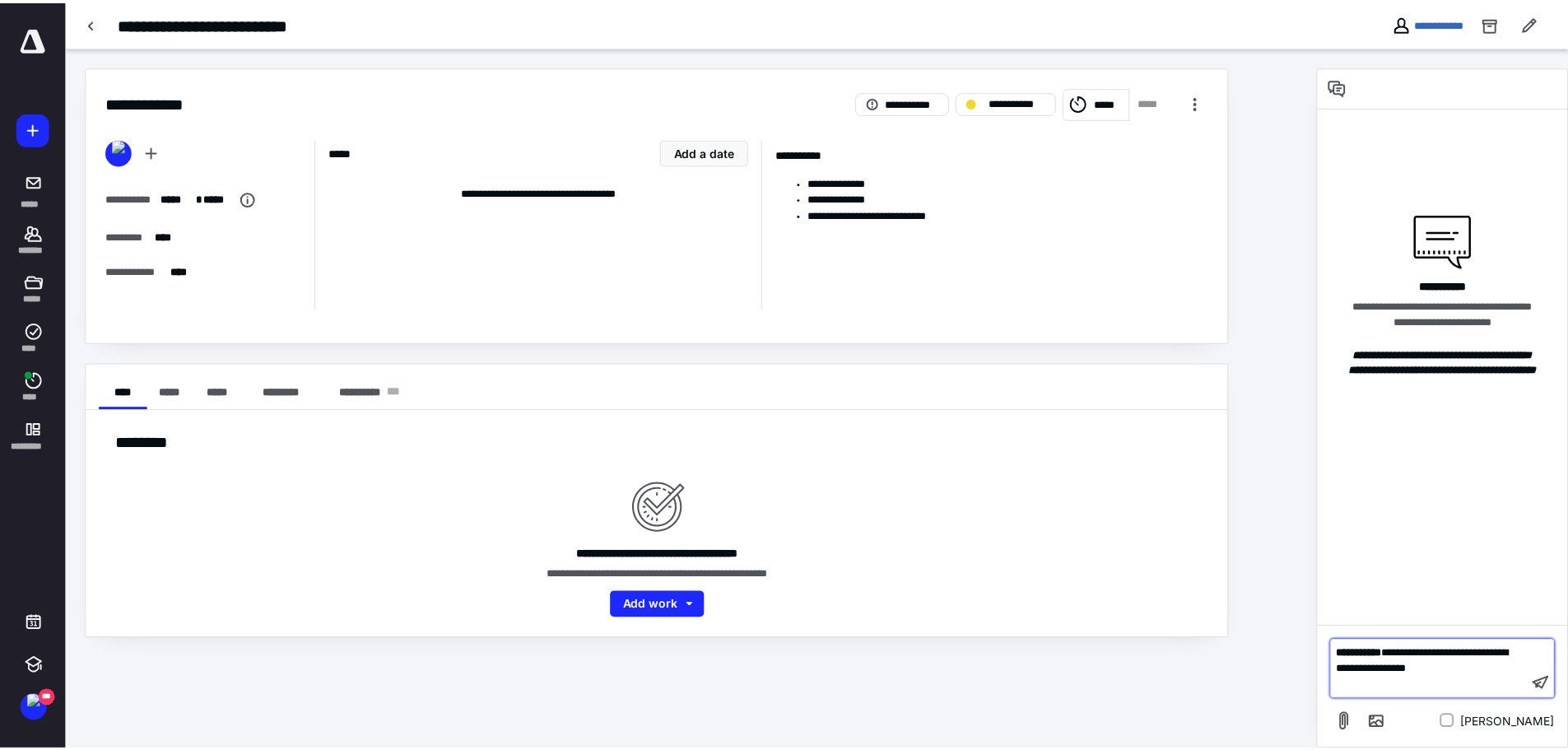 scroll, scrollTop: 162, scrollLeft: 0, axis: vertical 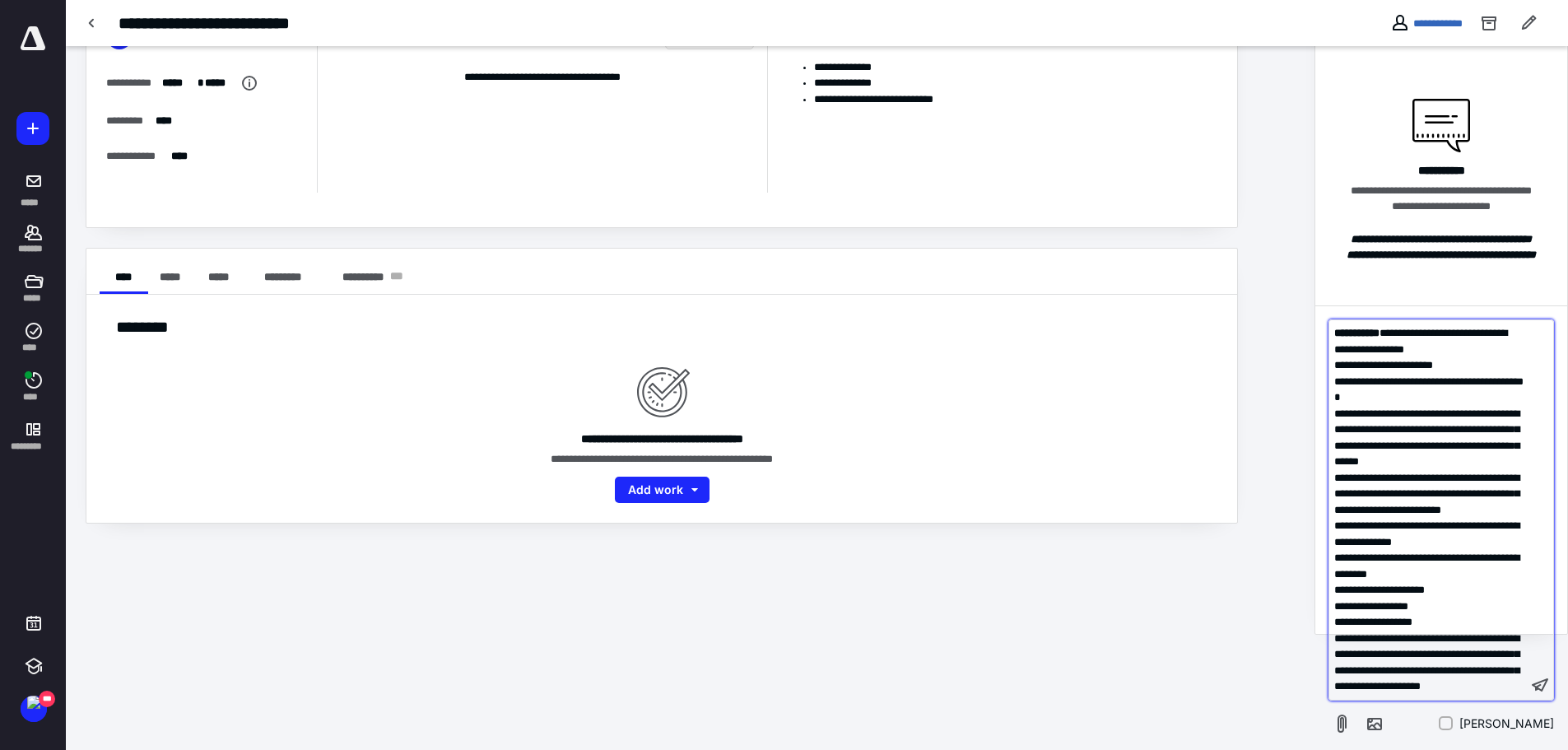 click on "**********" at bounding box center (1428, 366) 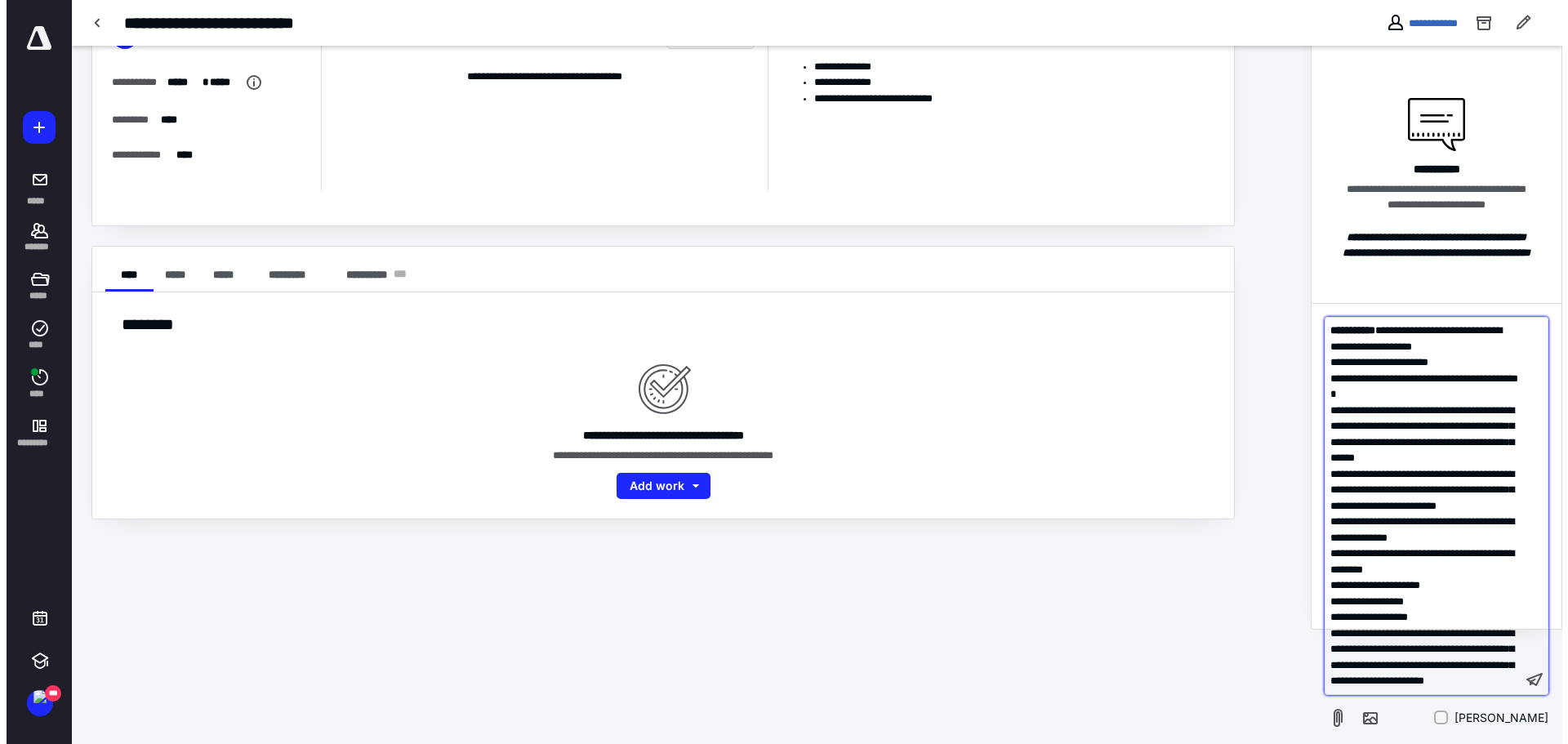 scroll, scrollTop: 0, scrollLeft: 0, axis: both 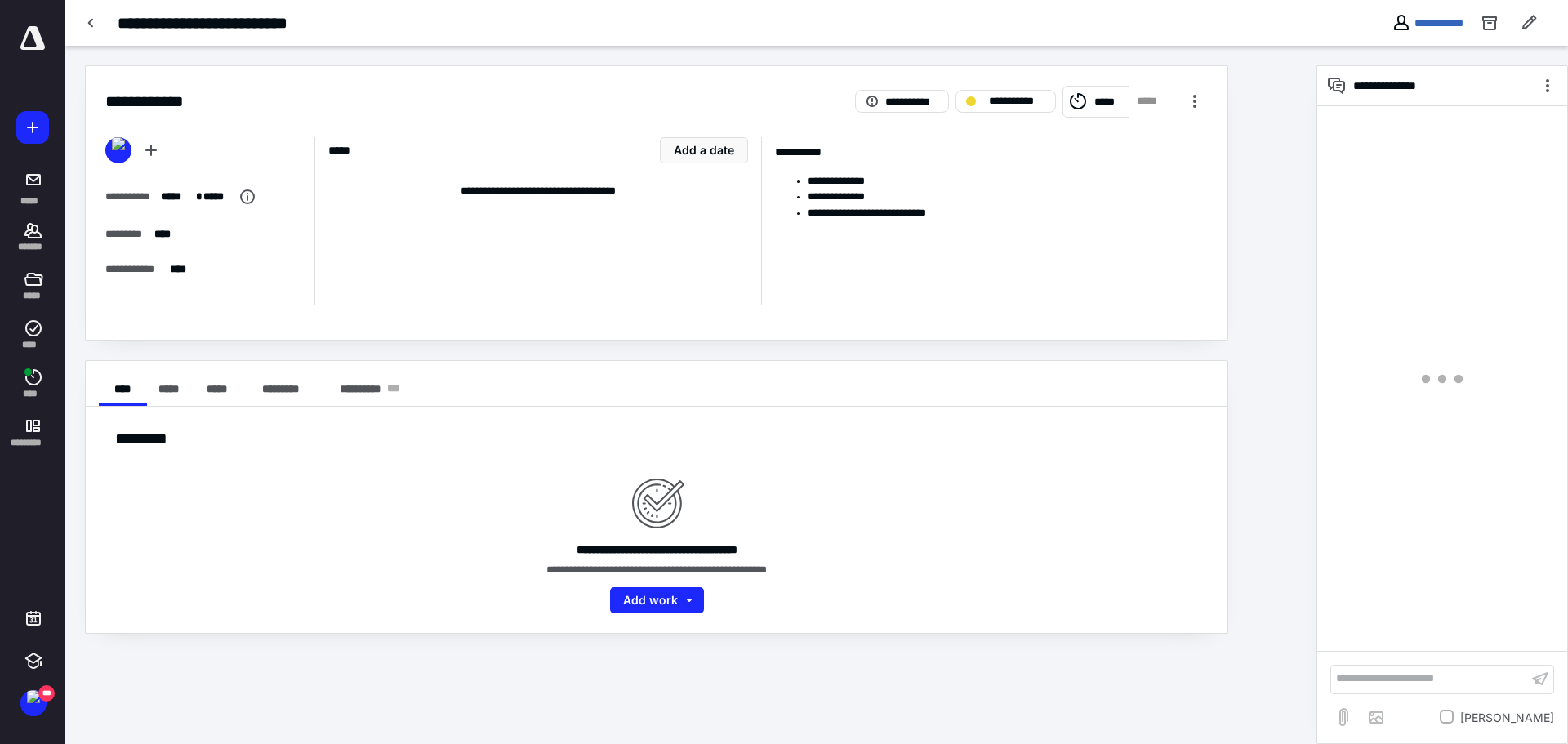 click on "**********" at bounding box center (691, 394) 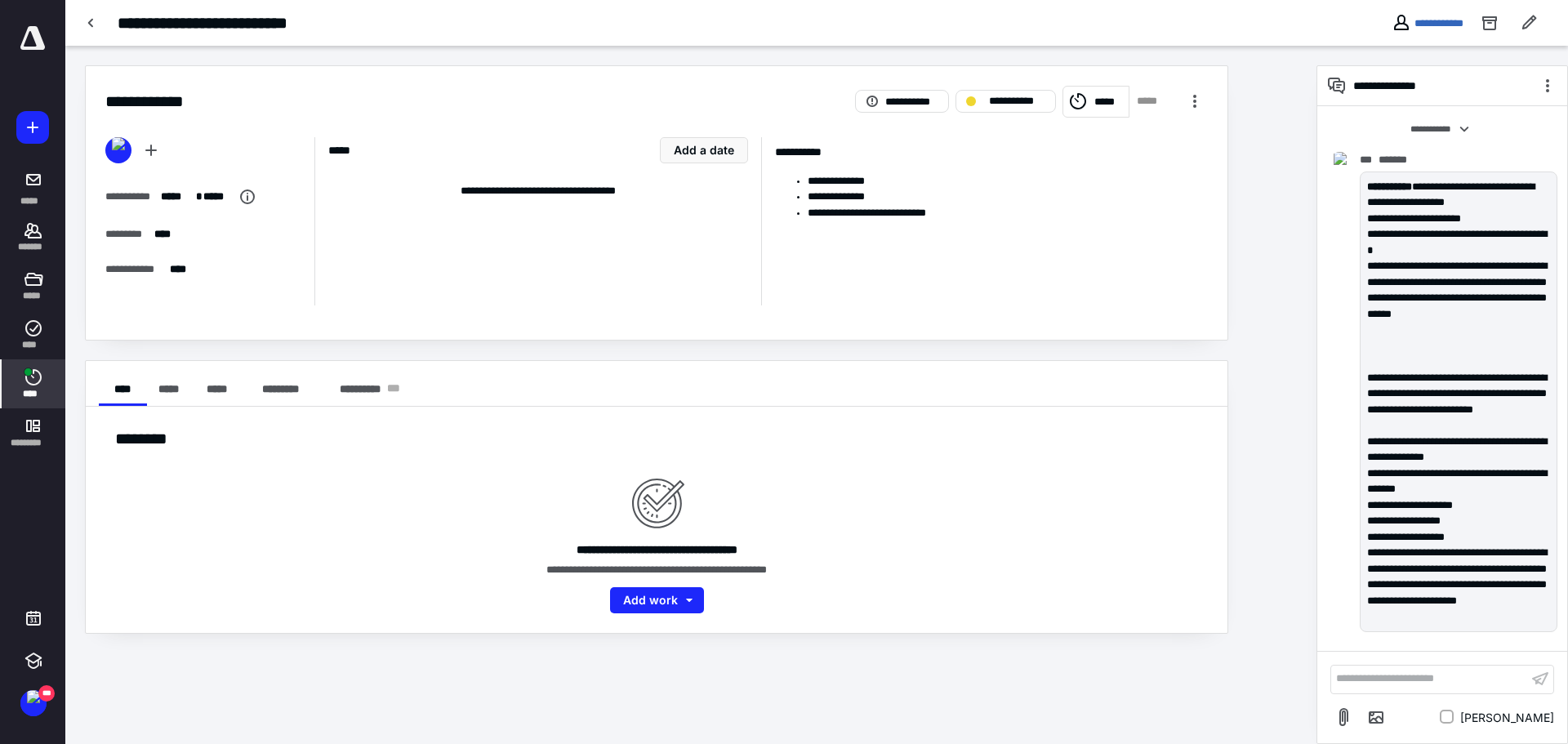 click on "****" at bounding box center (33, 384) 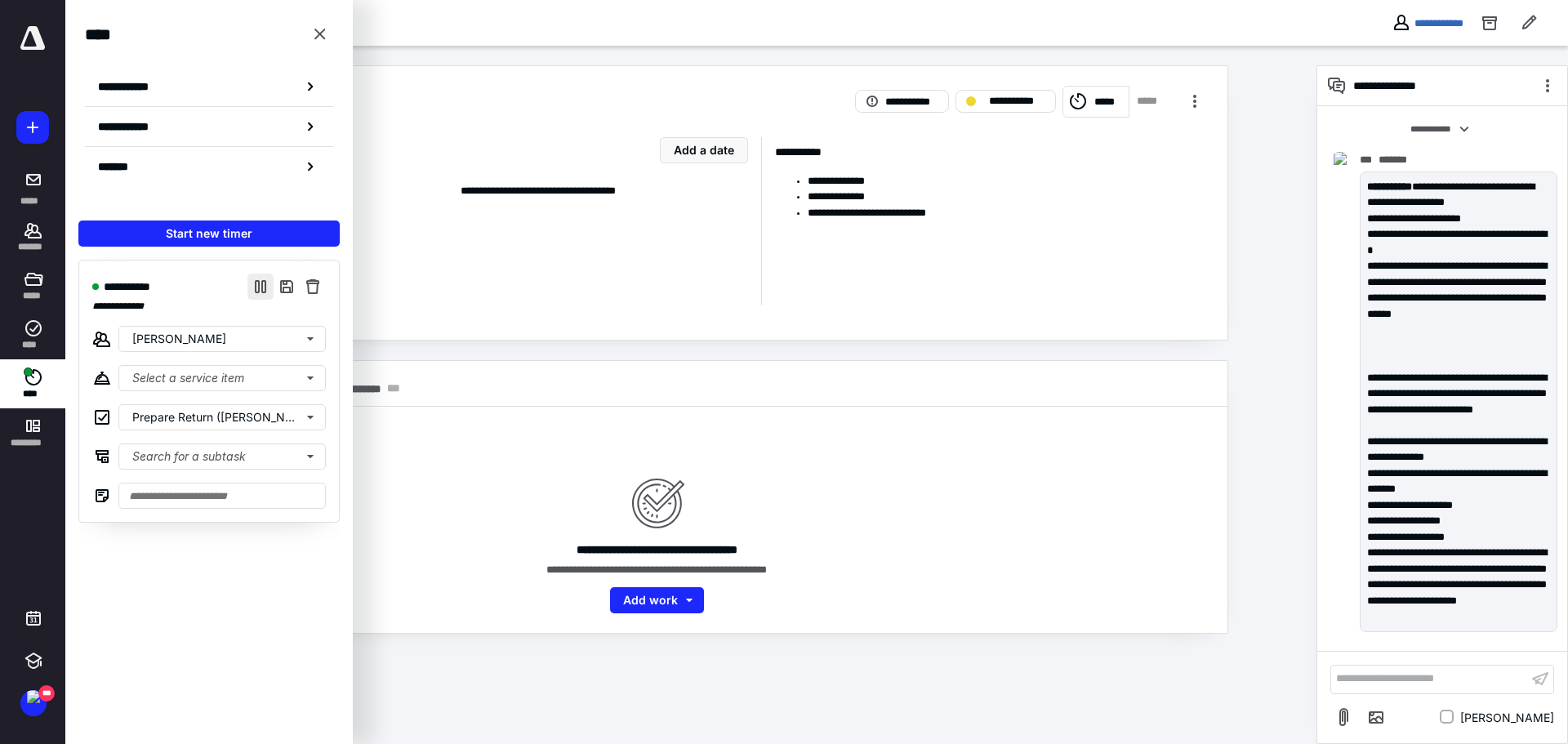 click at bounding box center [261, 287] 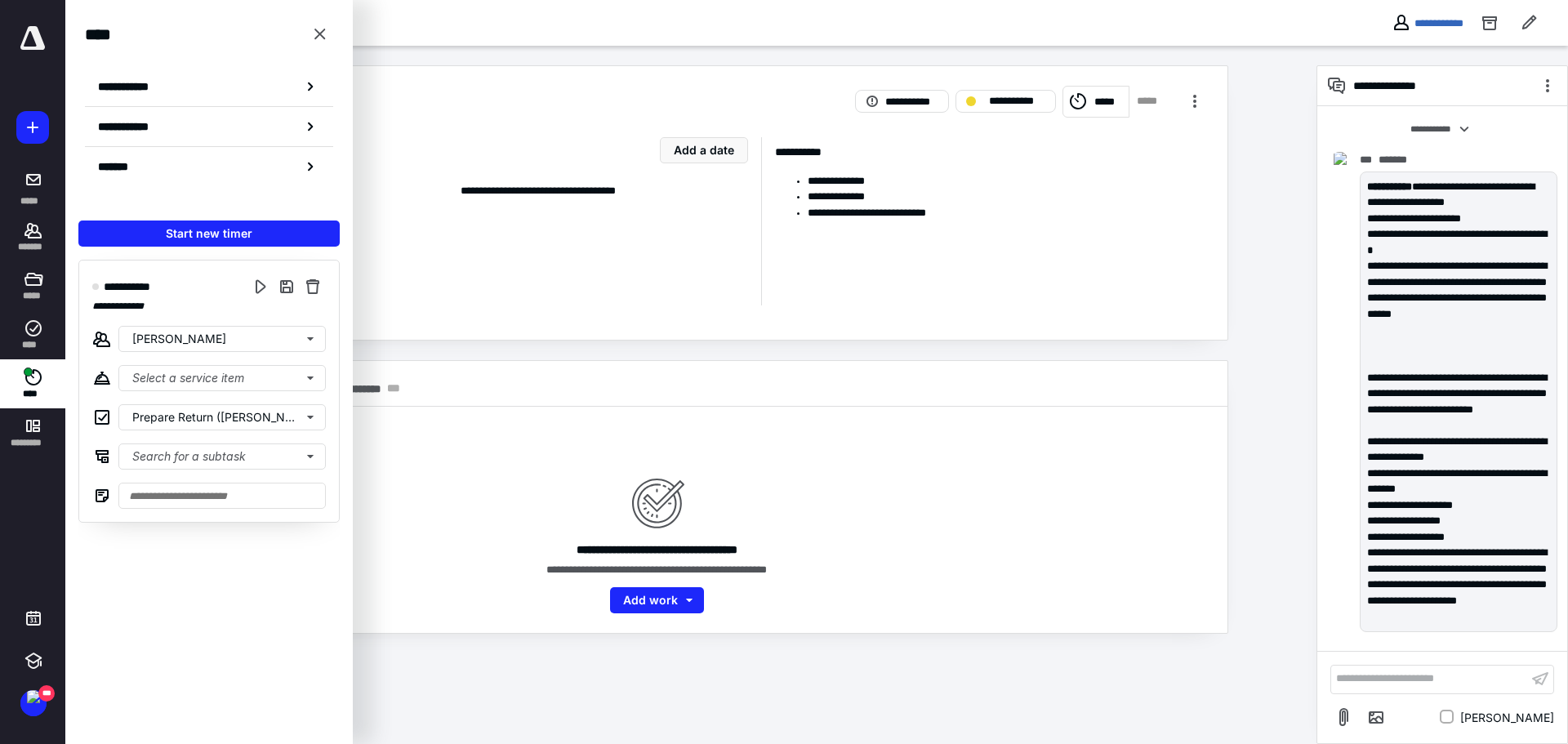 click on "**********" at bounding box center [537, 221] 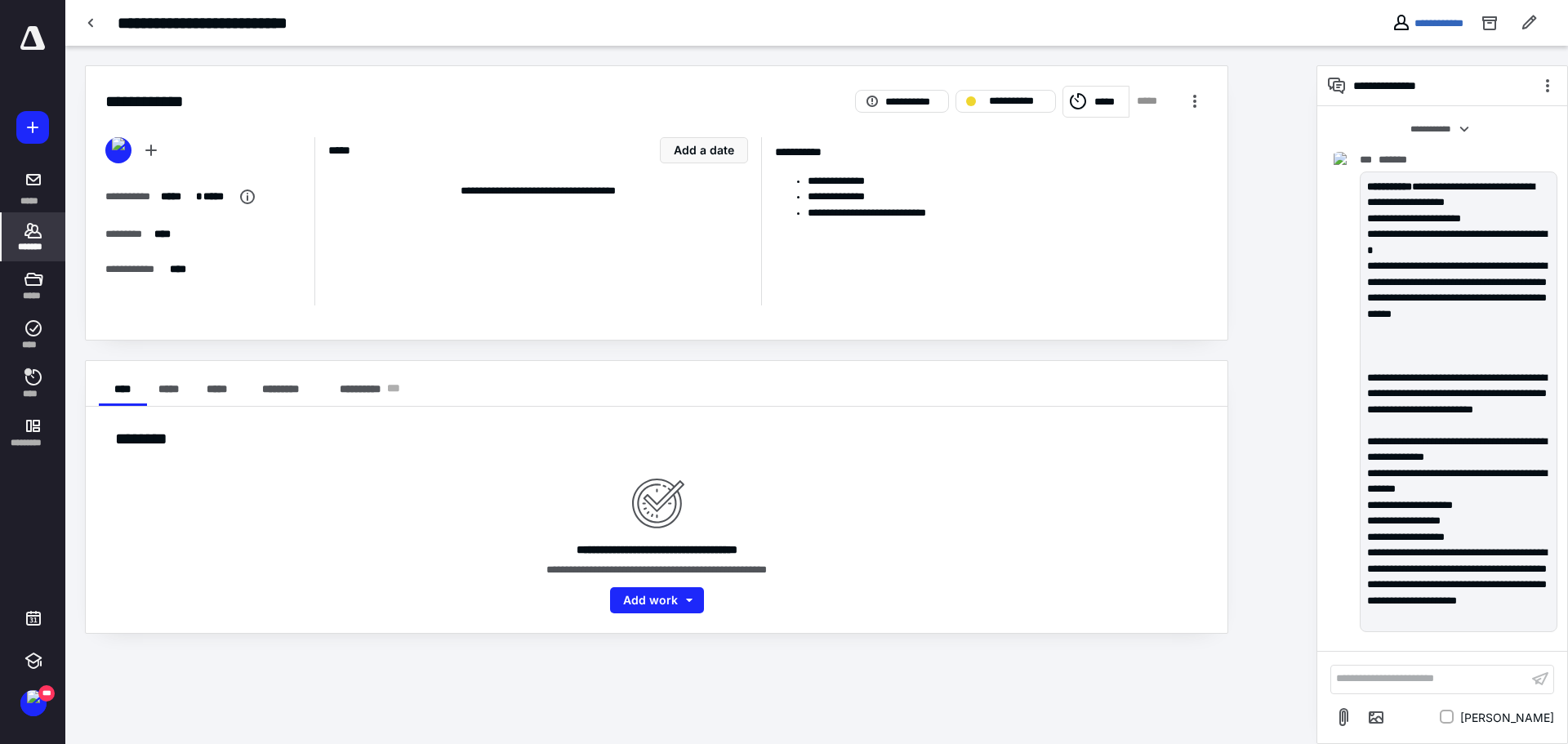 click on "*******" at bounding box center (33, 237) 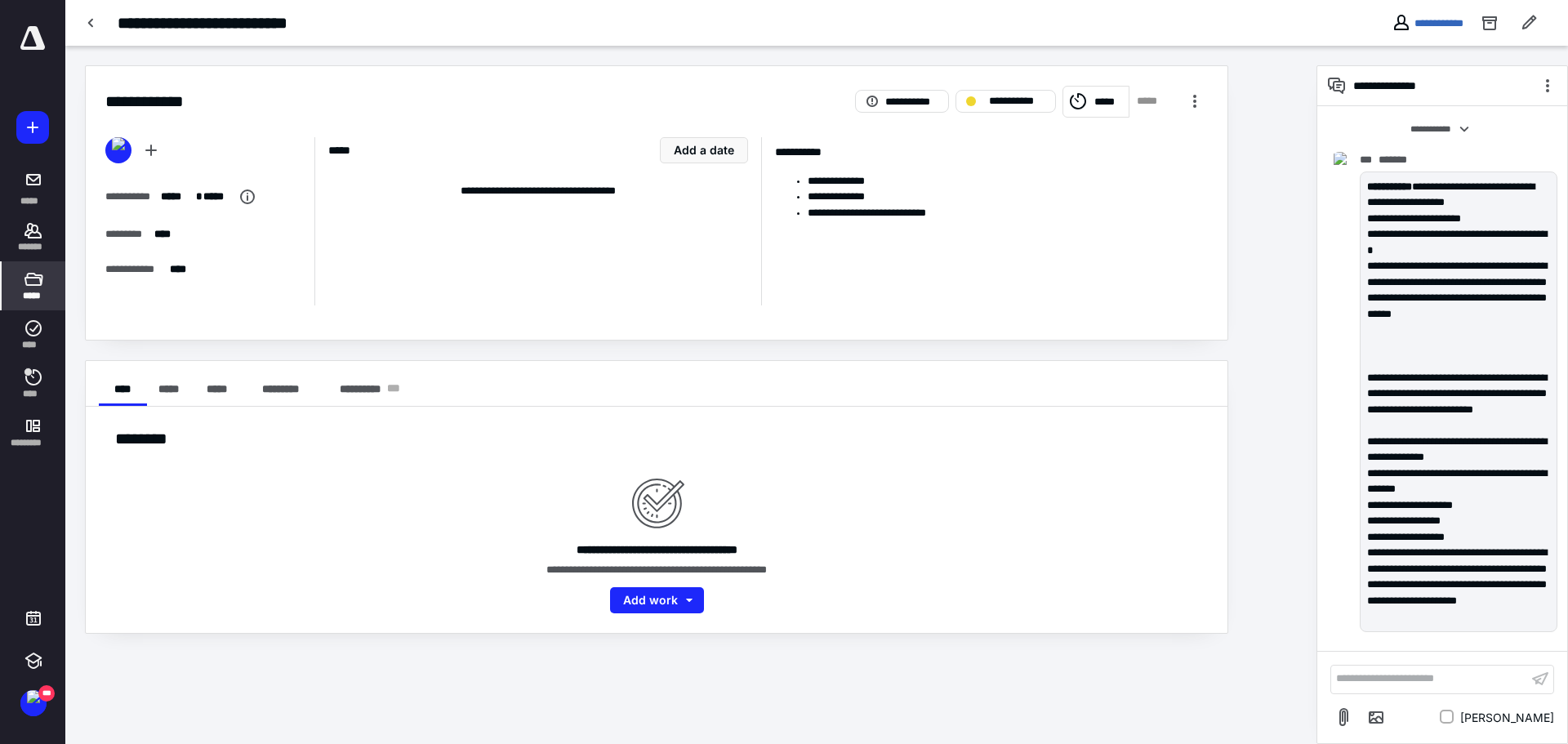 click 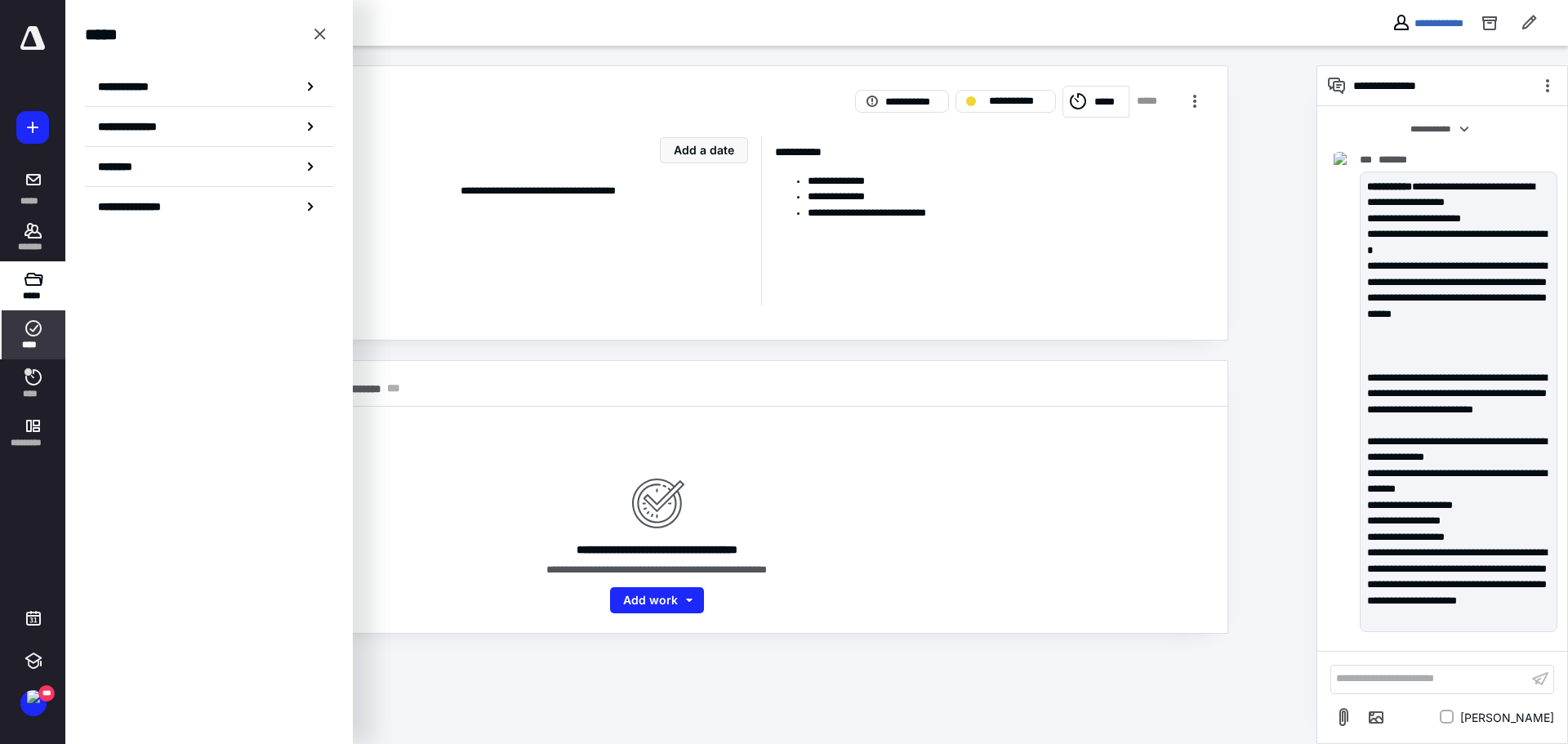 click on "****" at bounding box center [33, 335] 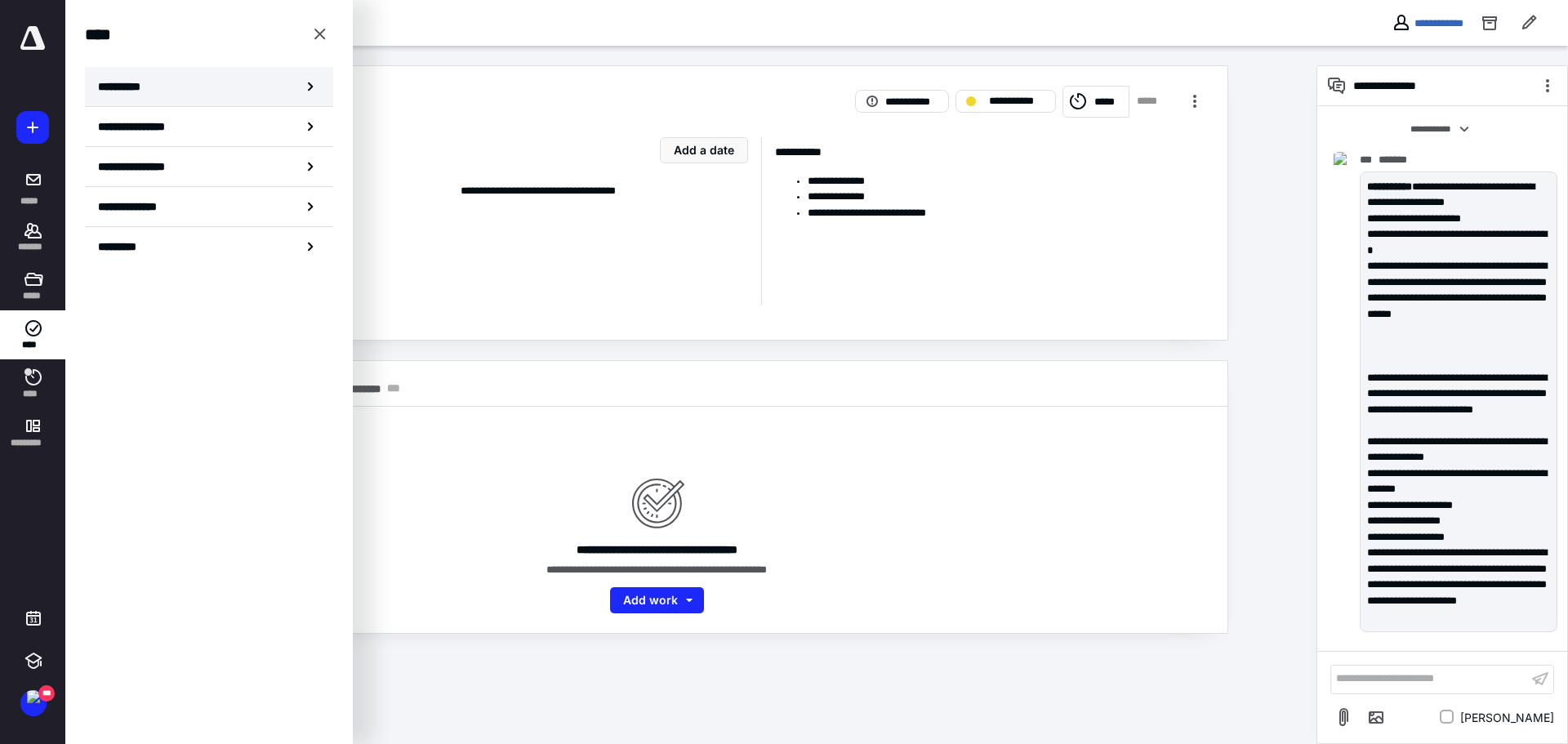 click on "**********" at bounding box center (209, 87) 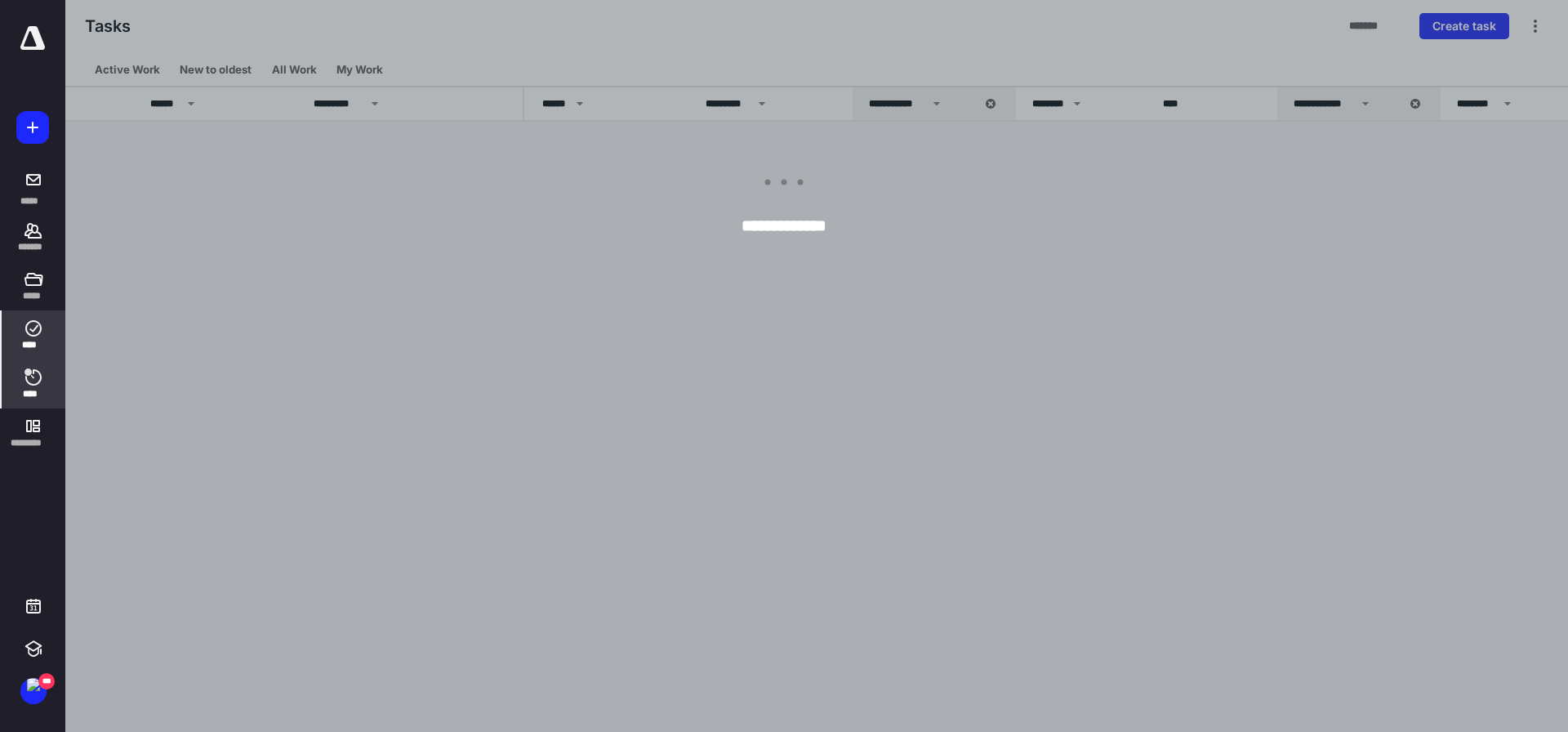 click 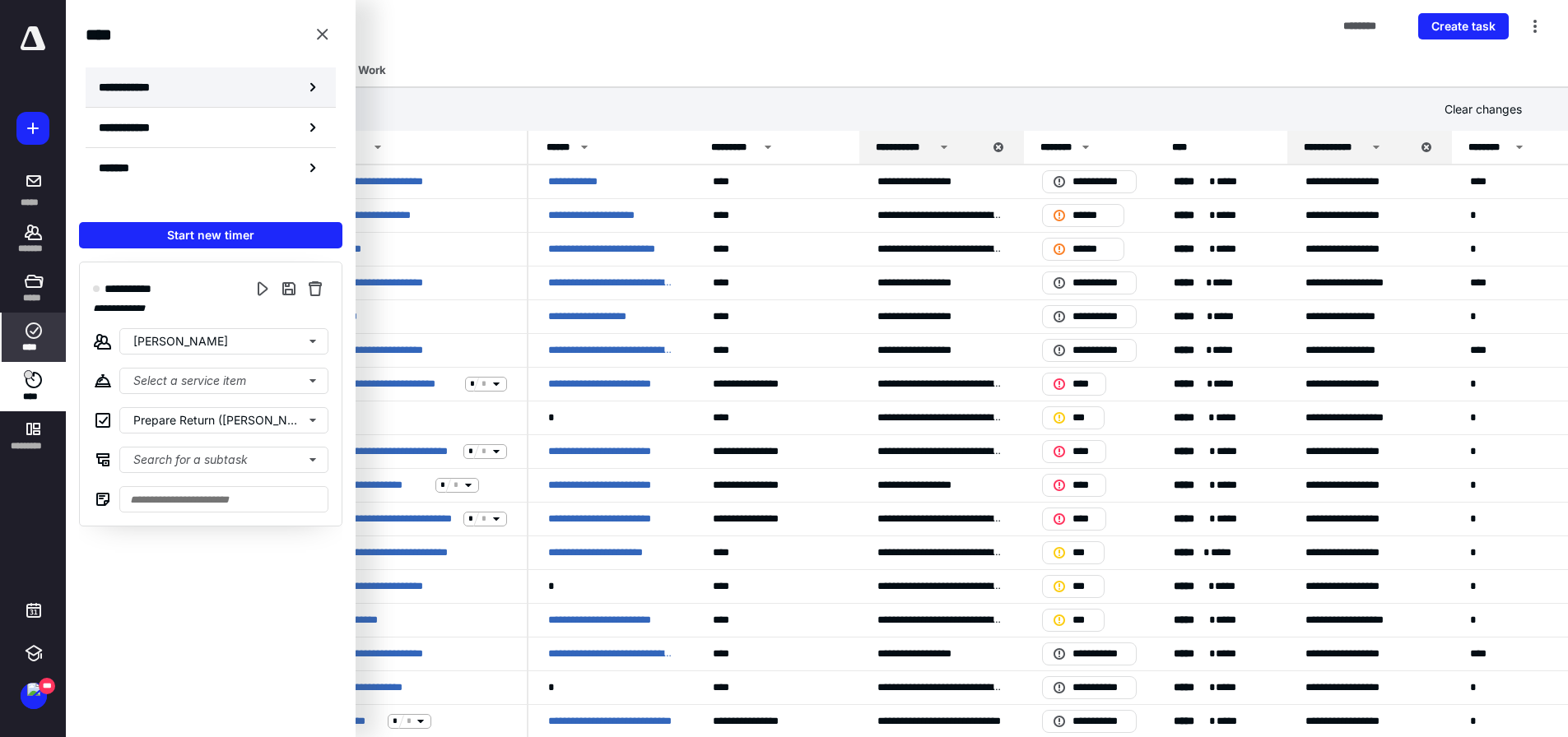 click on "**********" at bounding box center [211, 87] 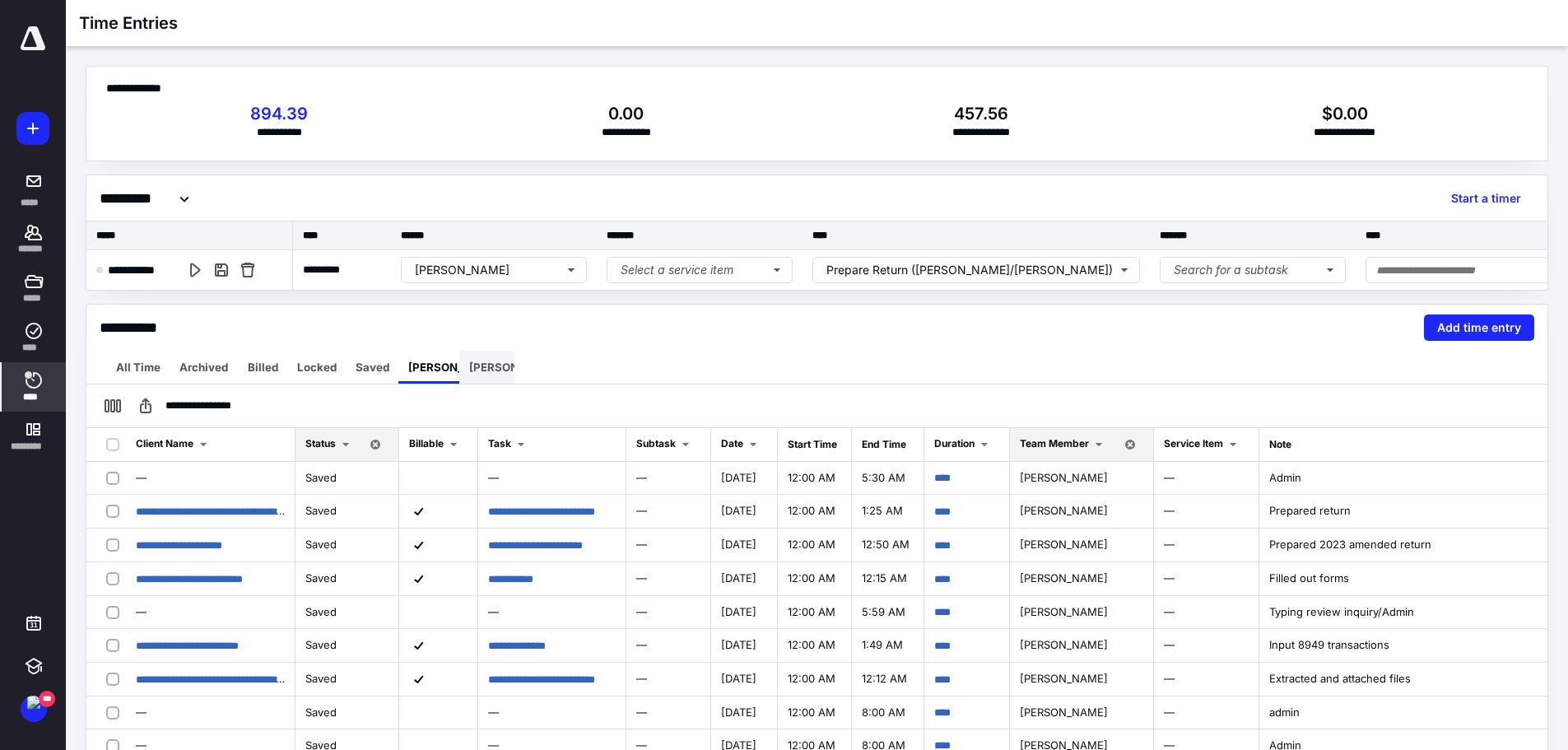click on "Gerald" at bounding box center [514, 367] 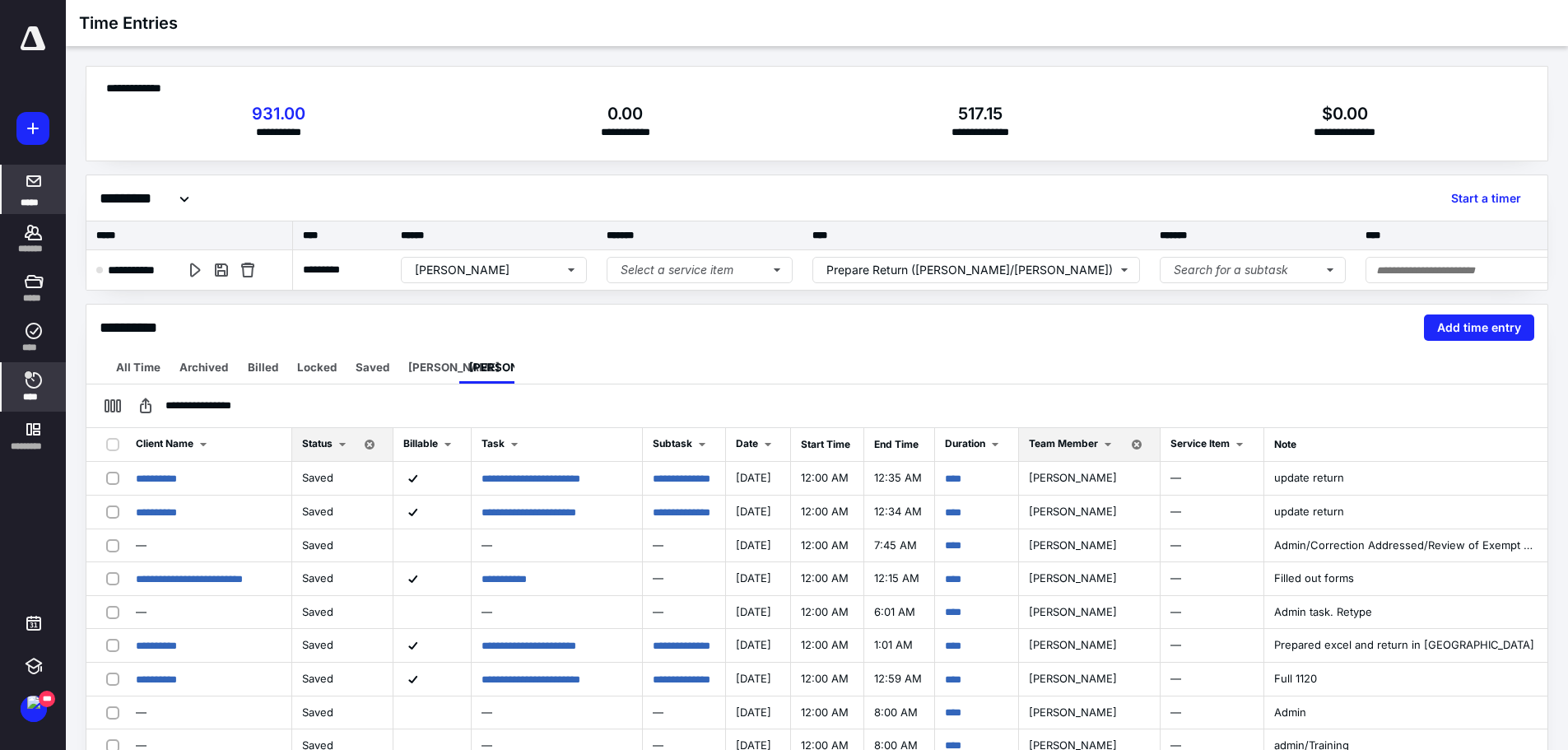click on "*****" at bounding box center [30, 202] 